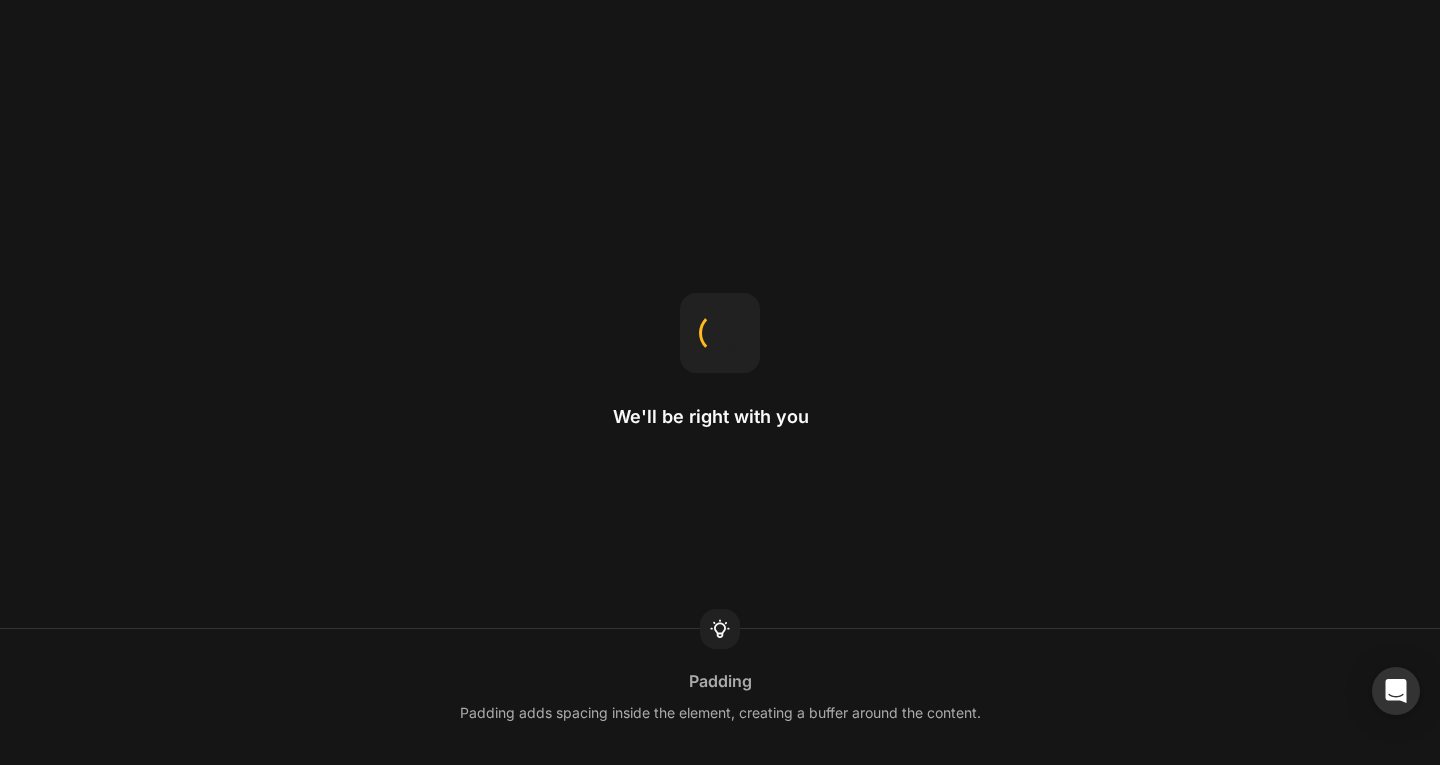 scroll, scrollTop: 0, scrollLeft: 0, axis: both 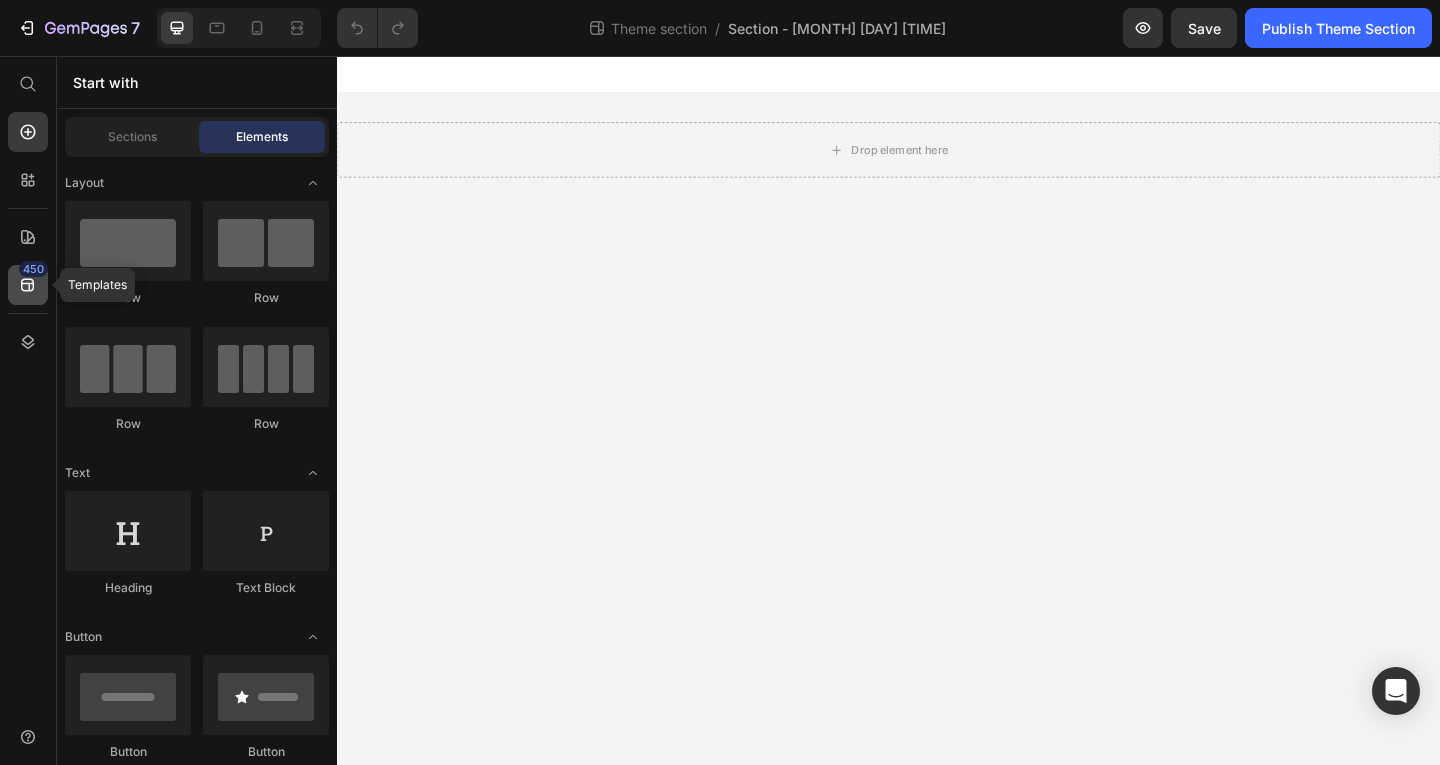 click on "450" 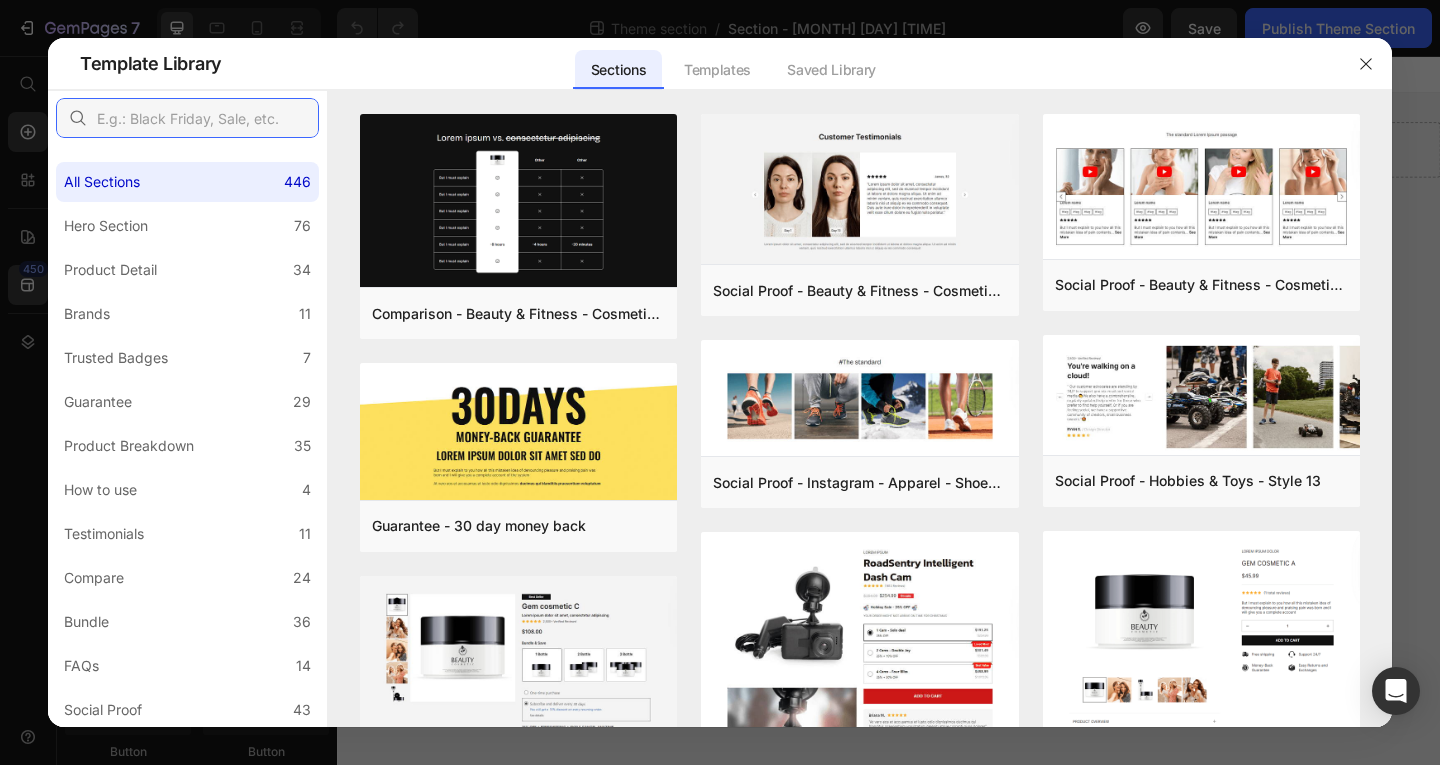click at bounding box center (187, 118) 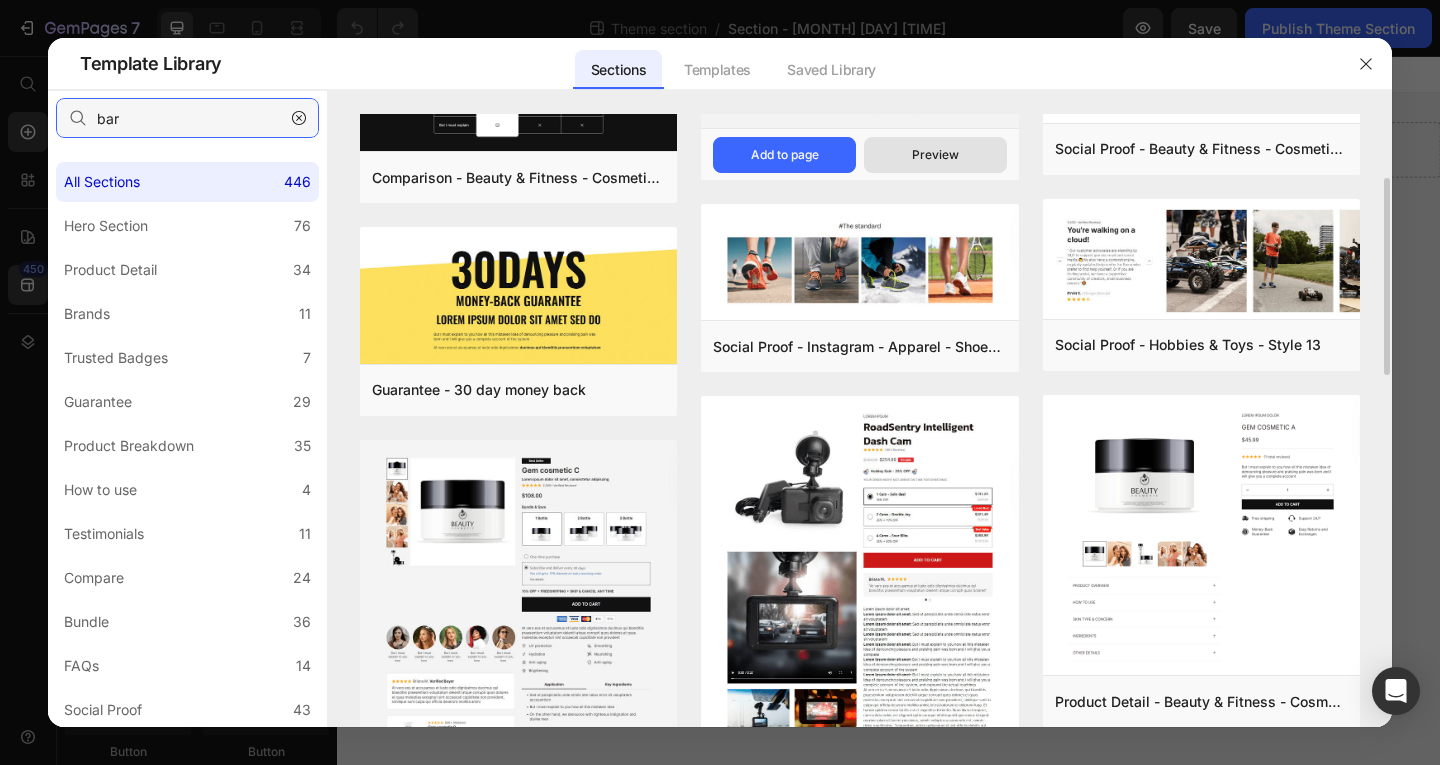 scroll, scrollTop: 0, scrollLeft: 0, axis: both 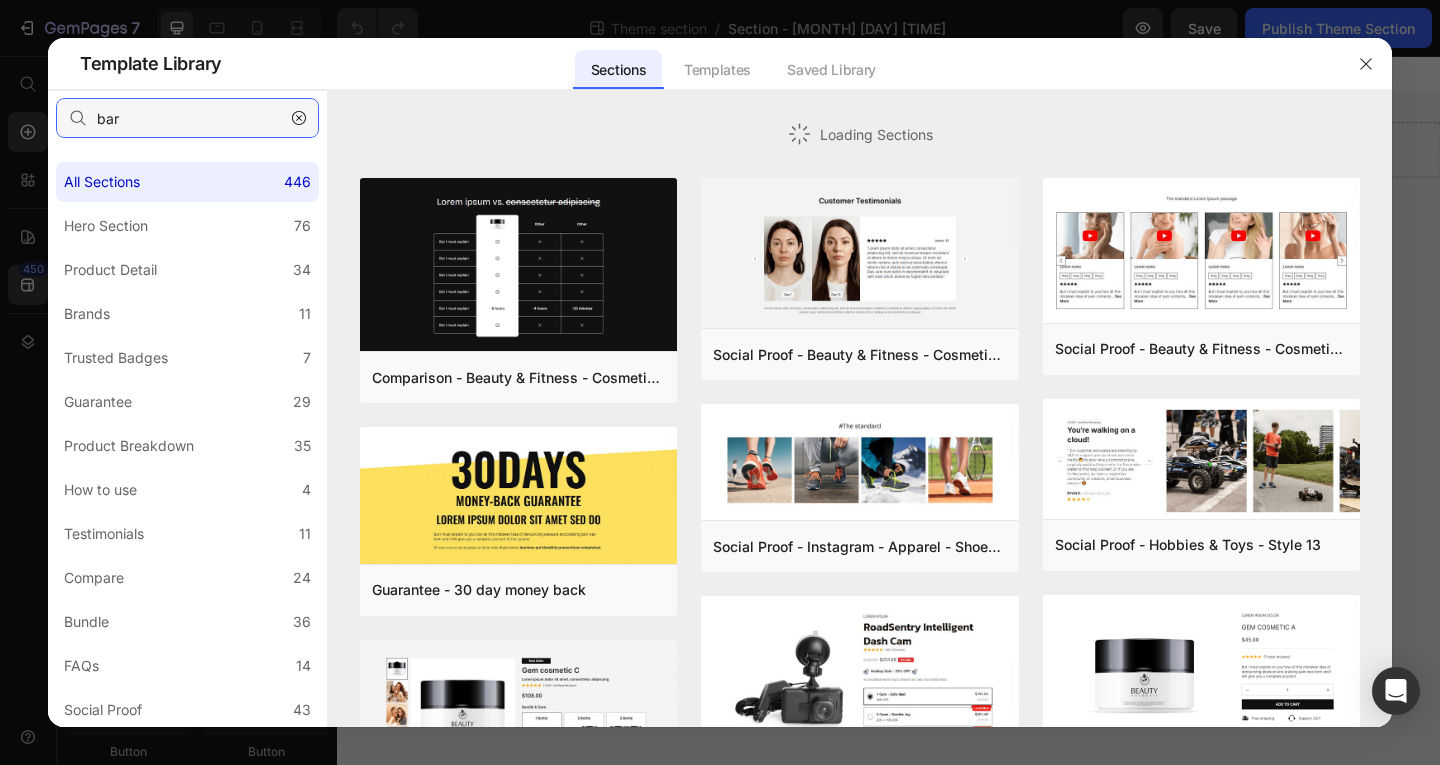click on "bar" at bounding box center [187, 118] 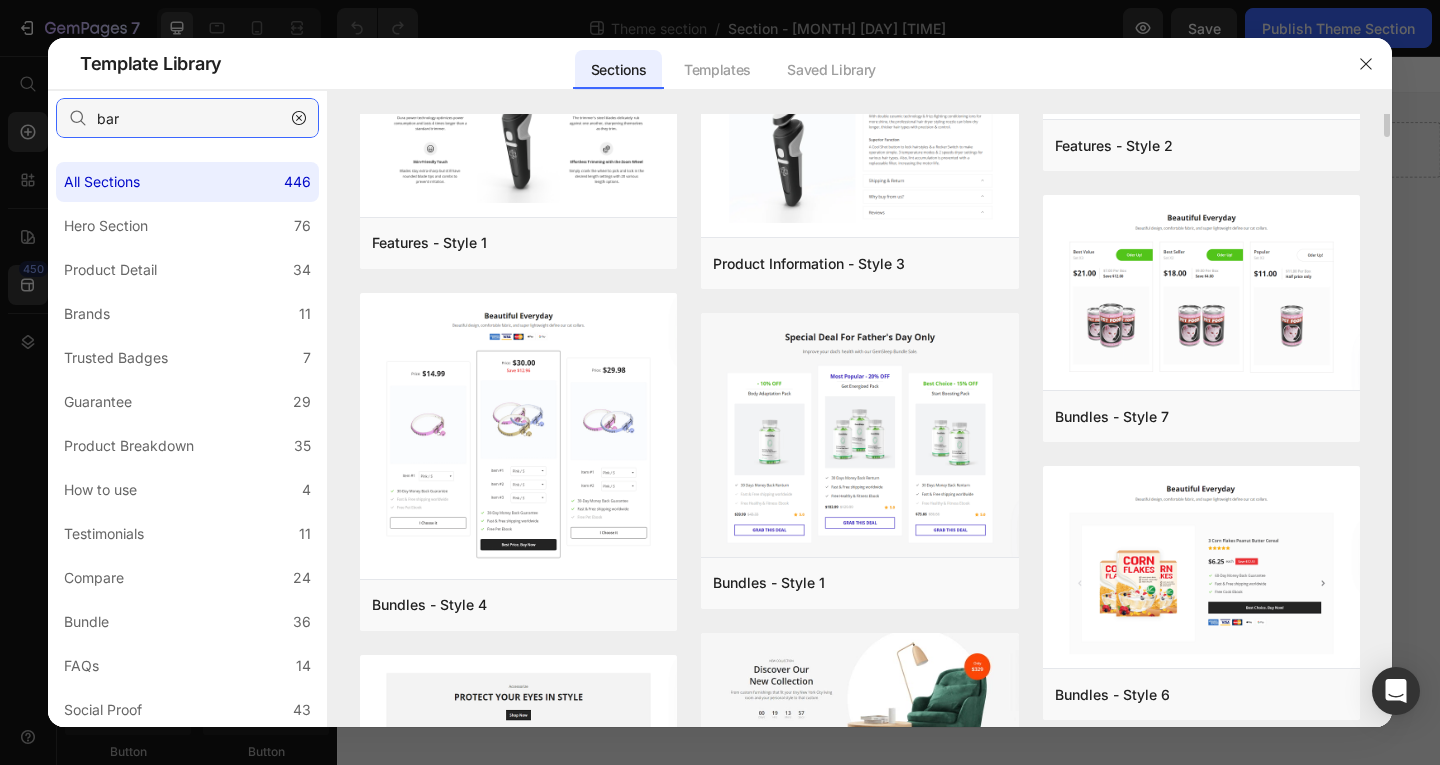 scroll, scrollTop: 0, scrollLeft: 0, axis: both 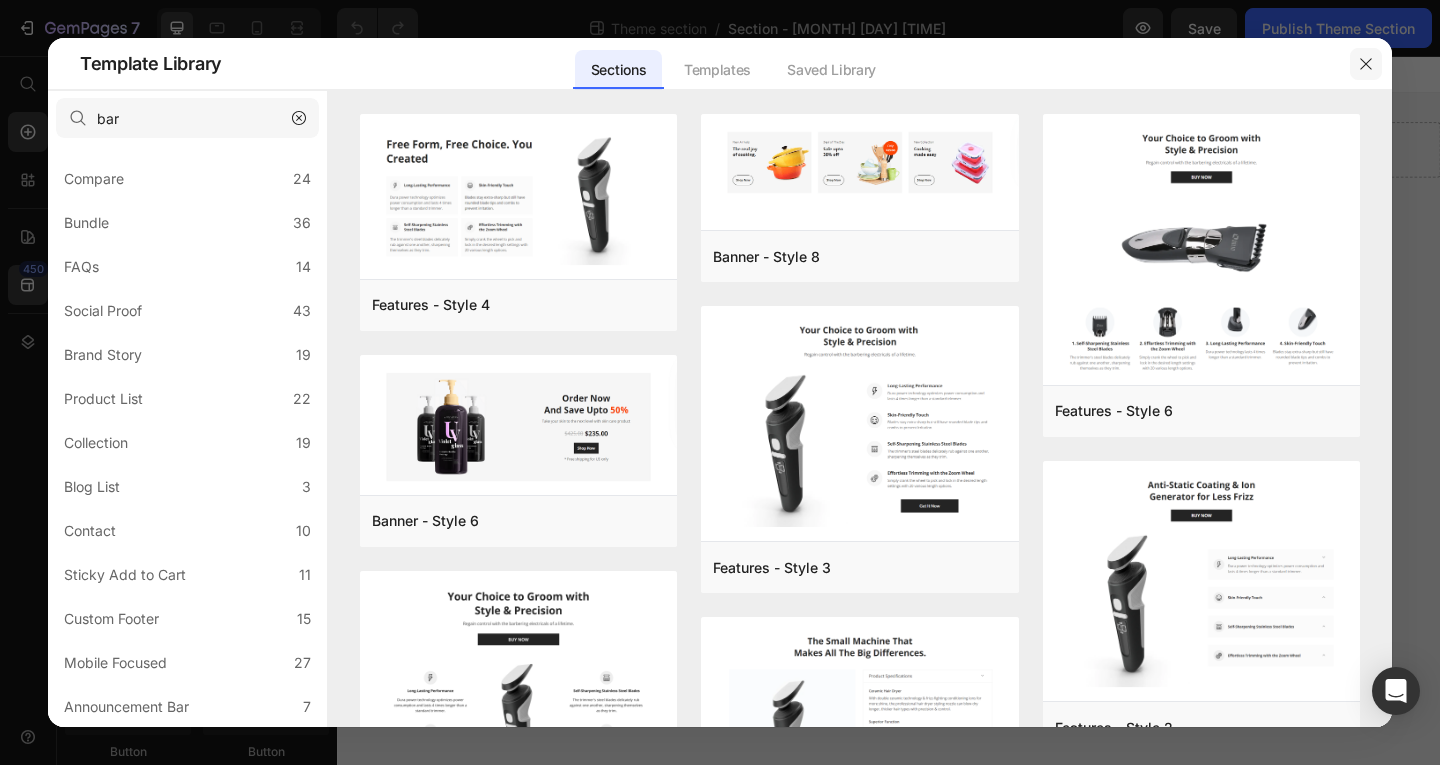 click at bounding box center [1366, 64] 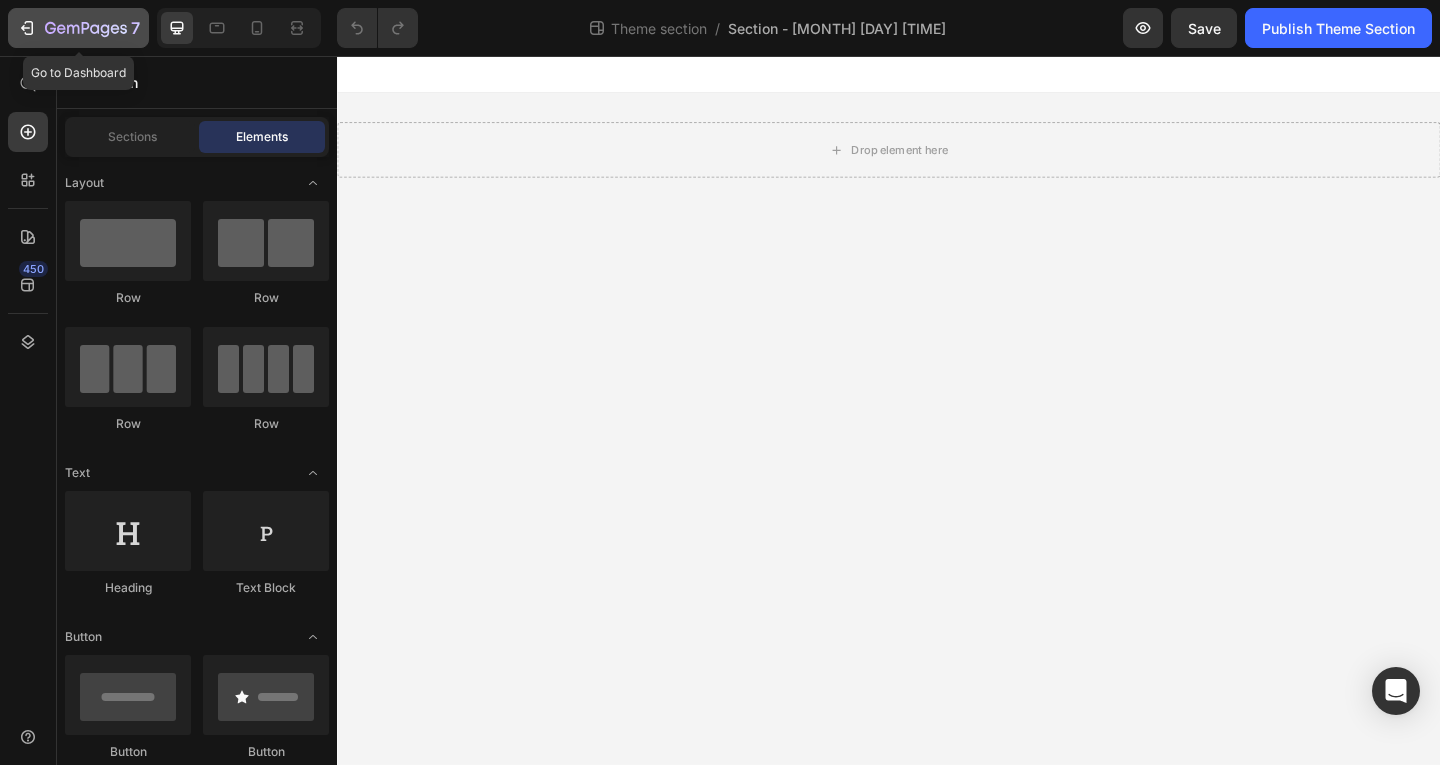click 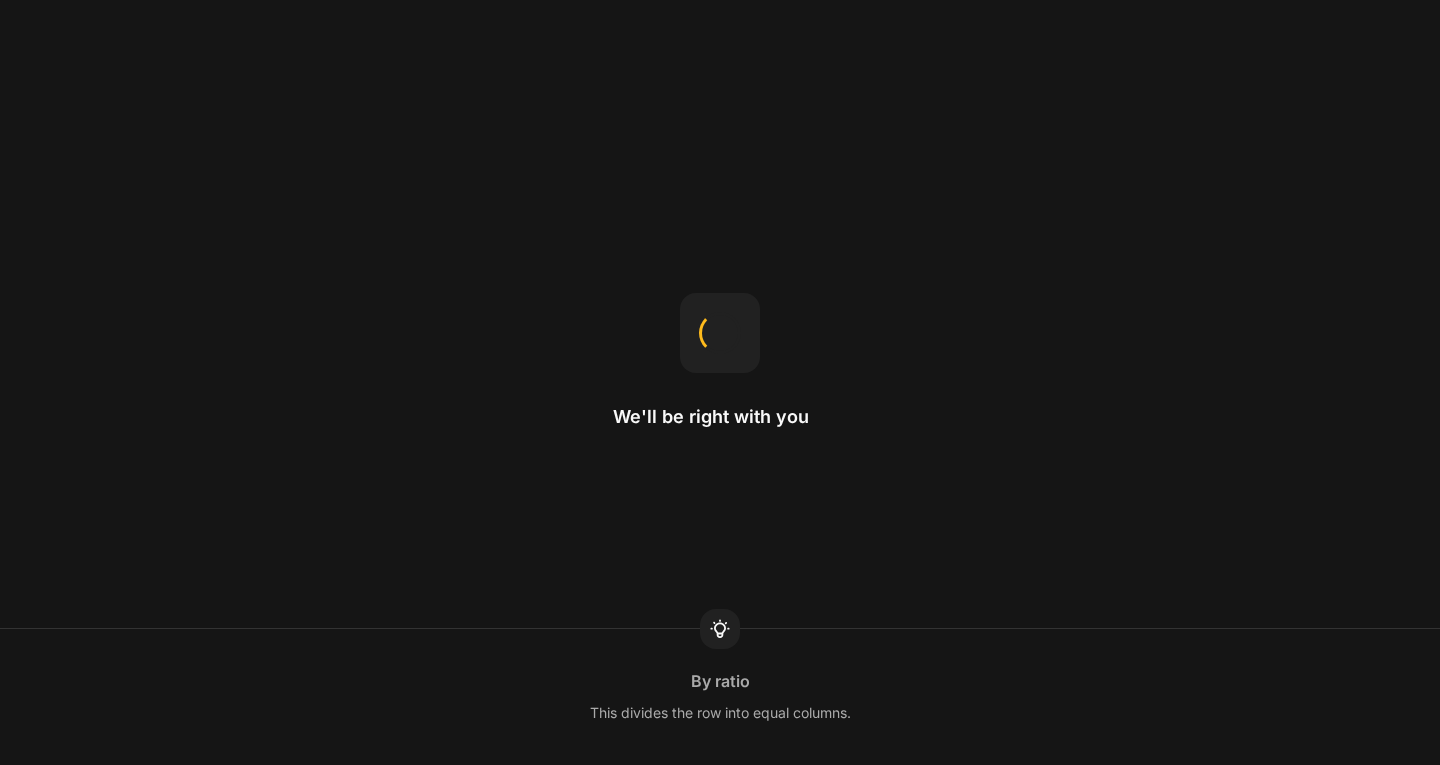 scroll, scrollTop: 0, scrollLeft: 0, axis: both 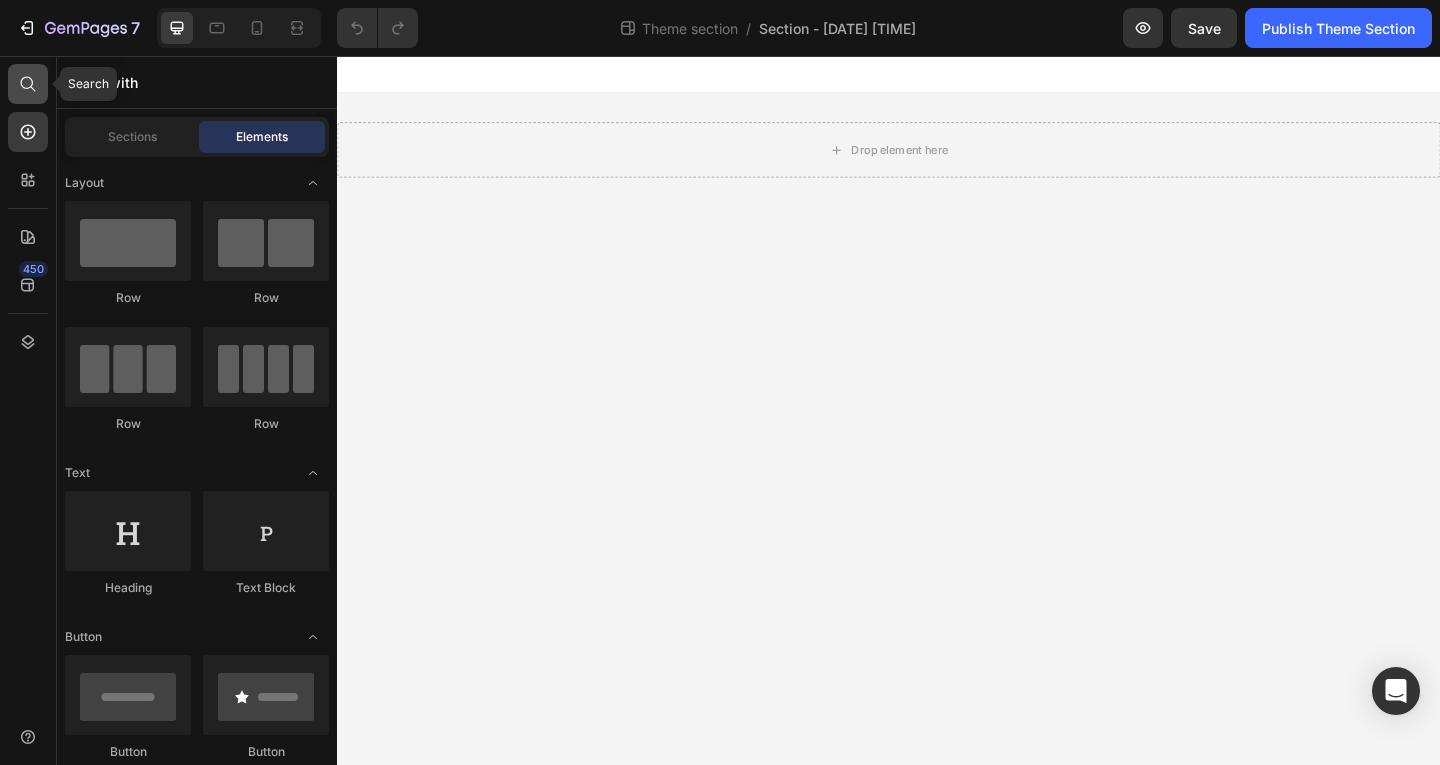 click 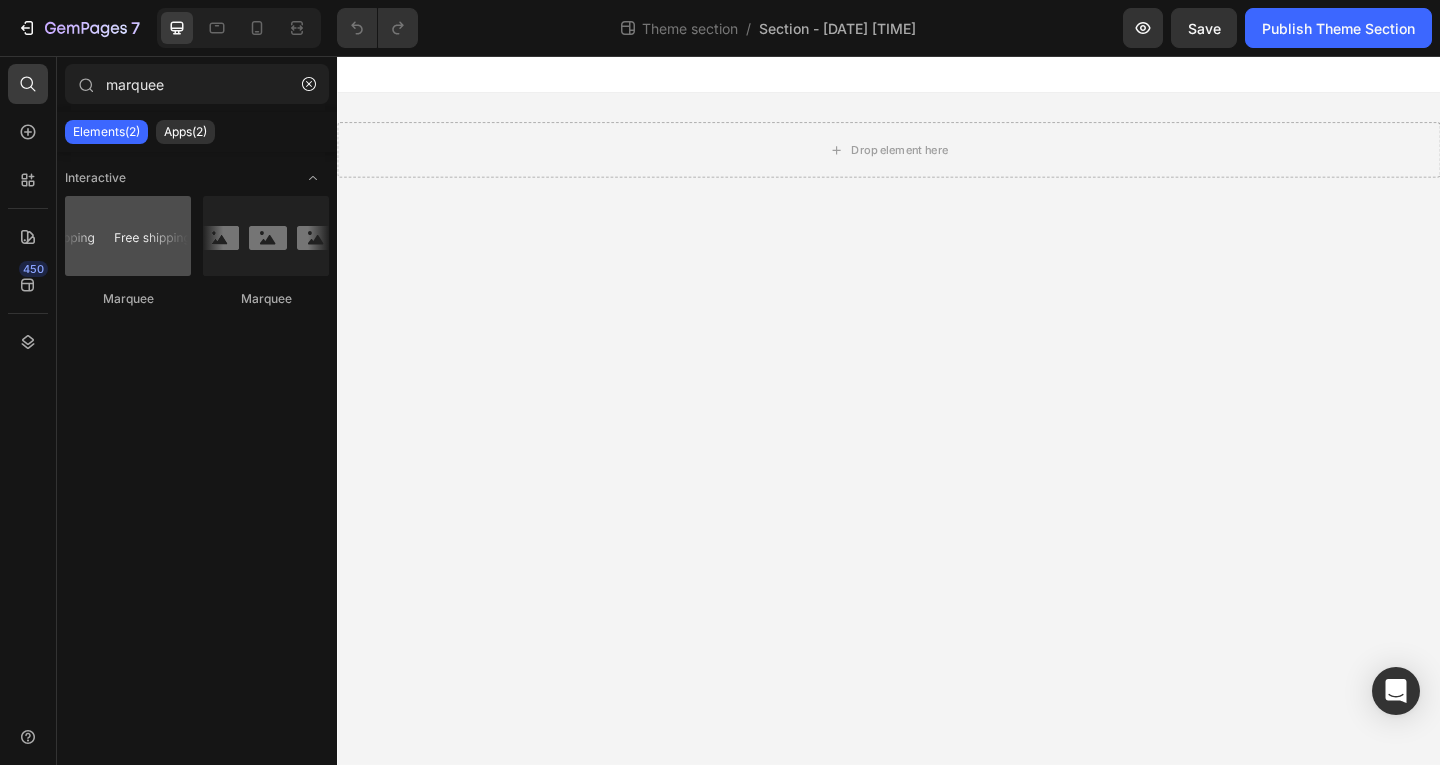 type on "marquee" 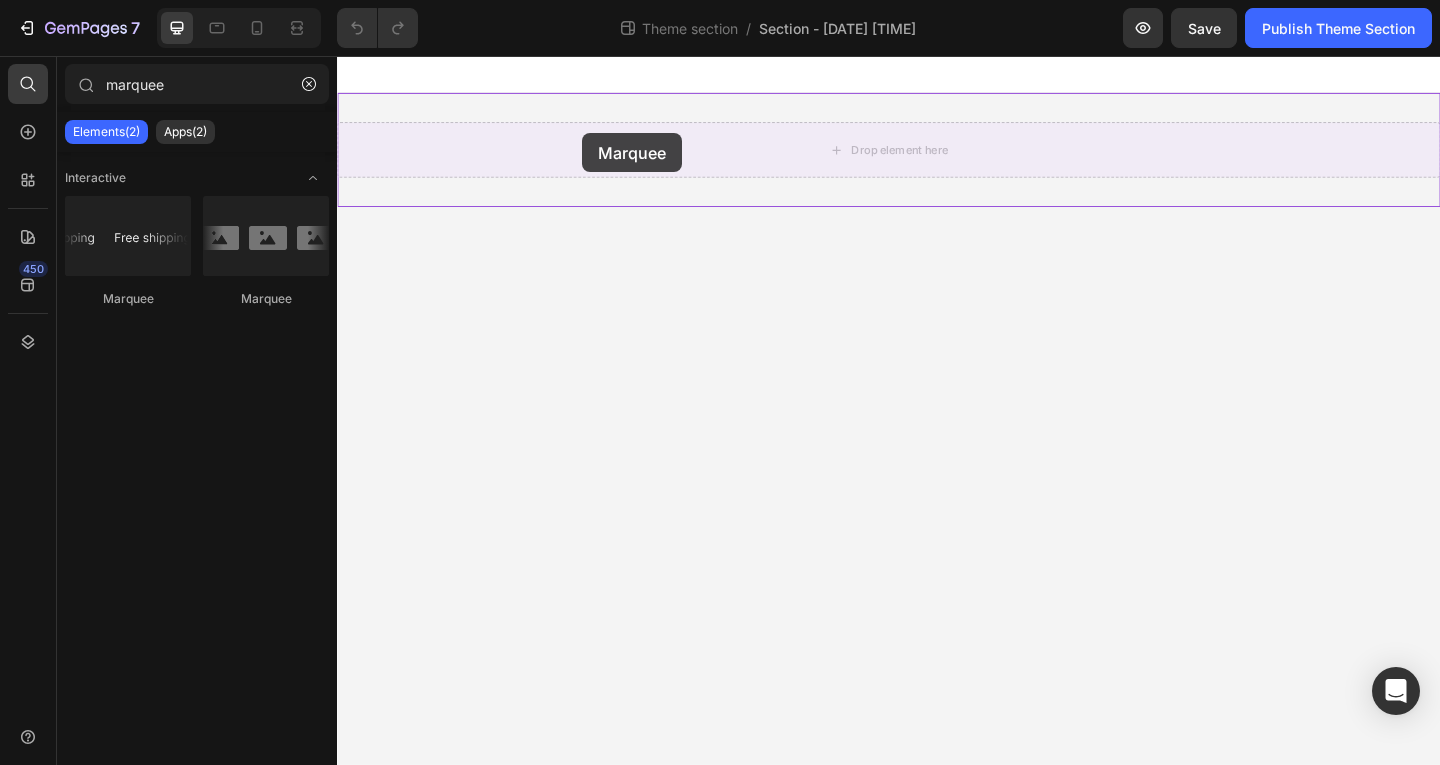 drag, startPoint x: 436, startPoint y: 160, endPoint x: 481, endPoint y: 154, distance: 45.39824 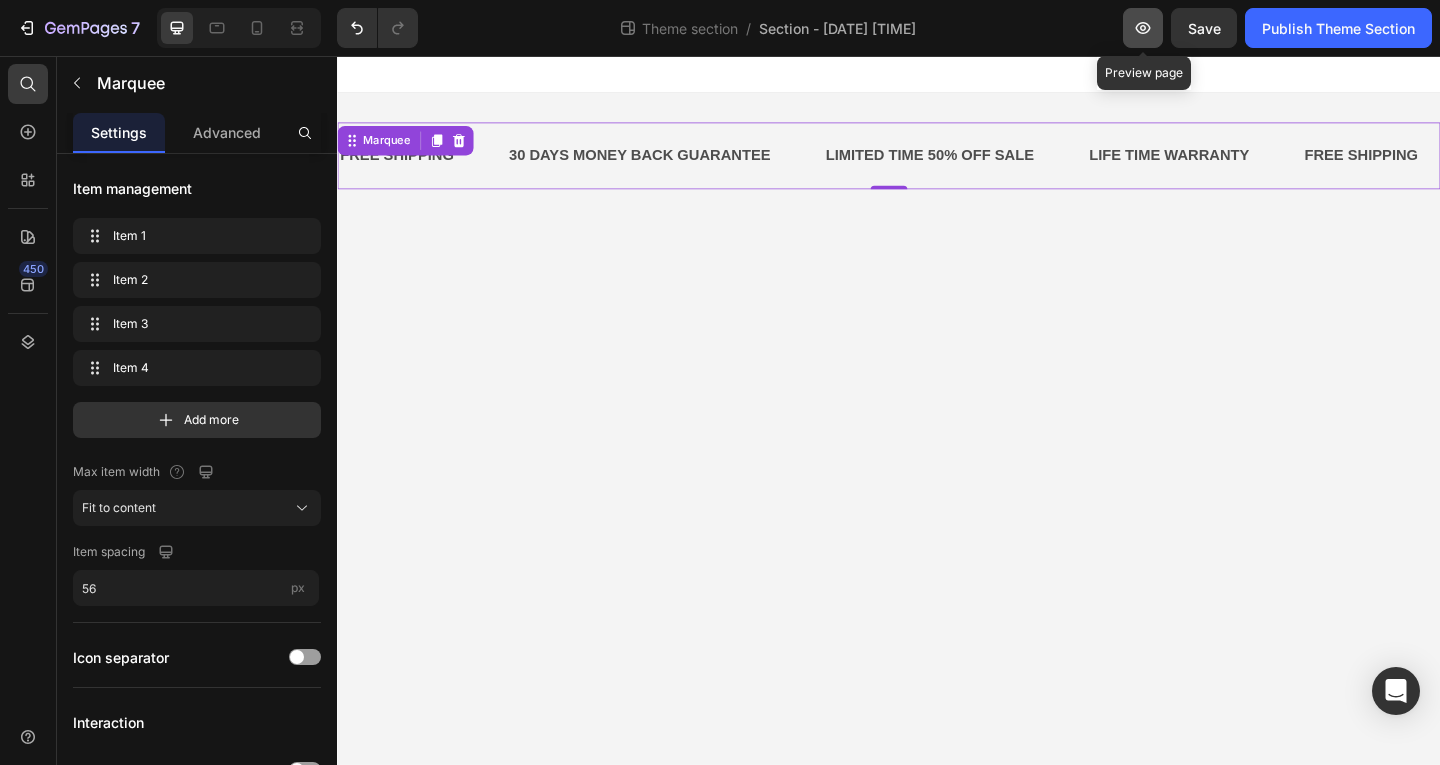 click 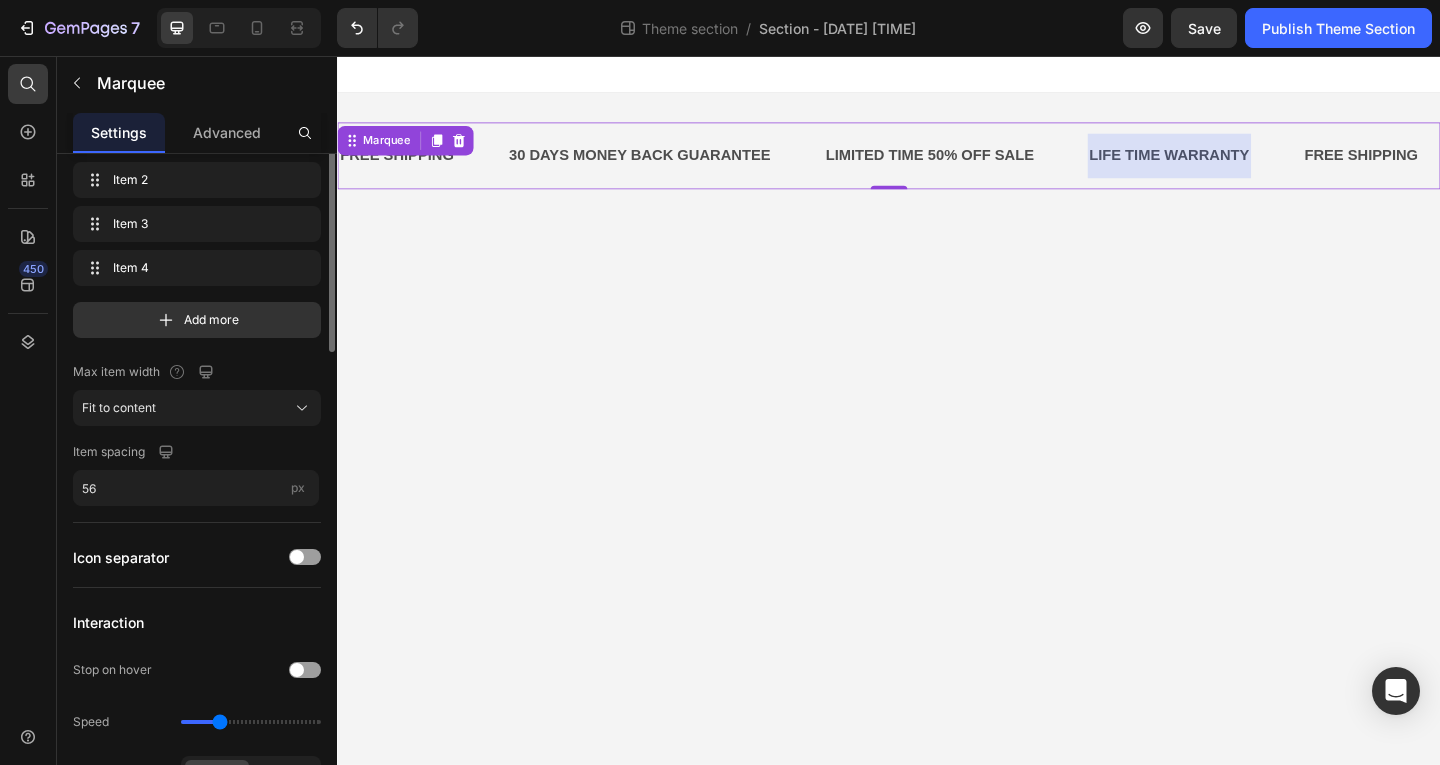 scroll, scrollTop: 0, scrollLeft: 0, axis: both 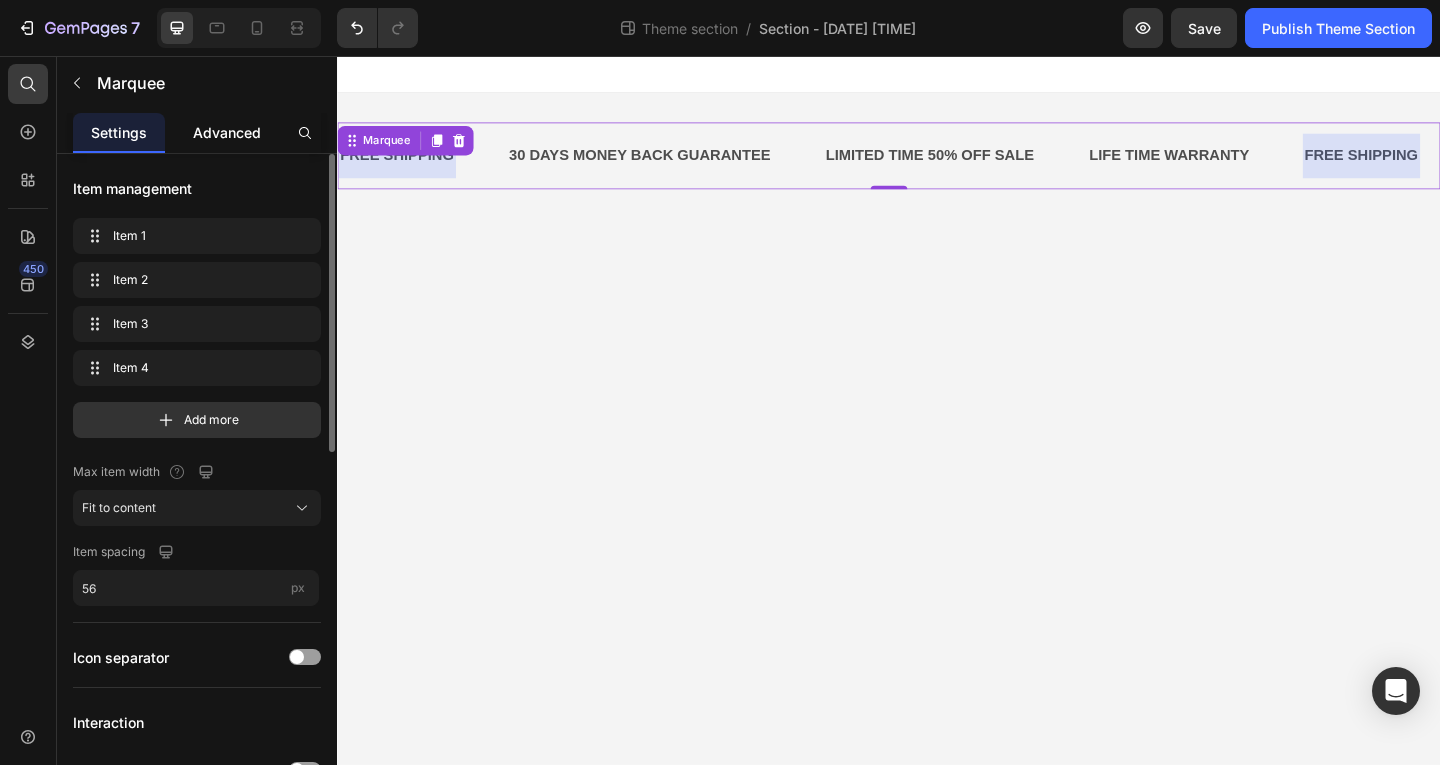 click on "Advanced" 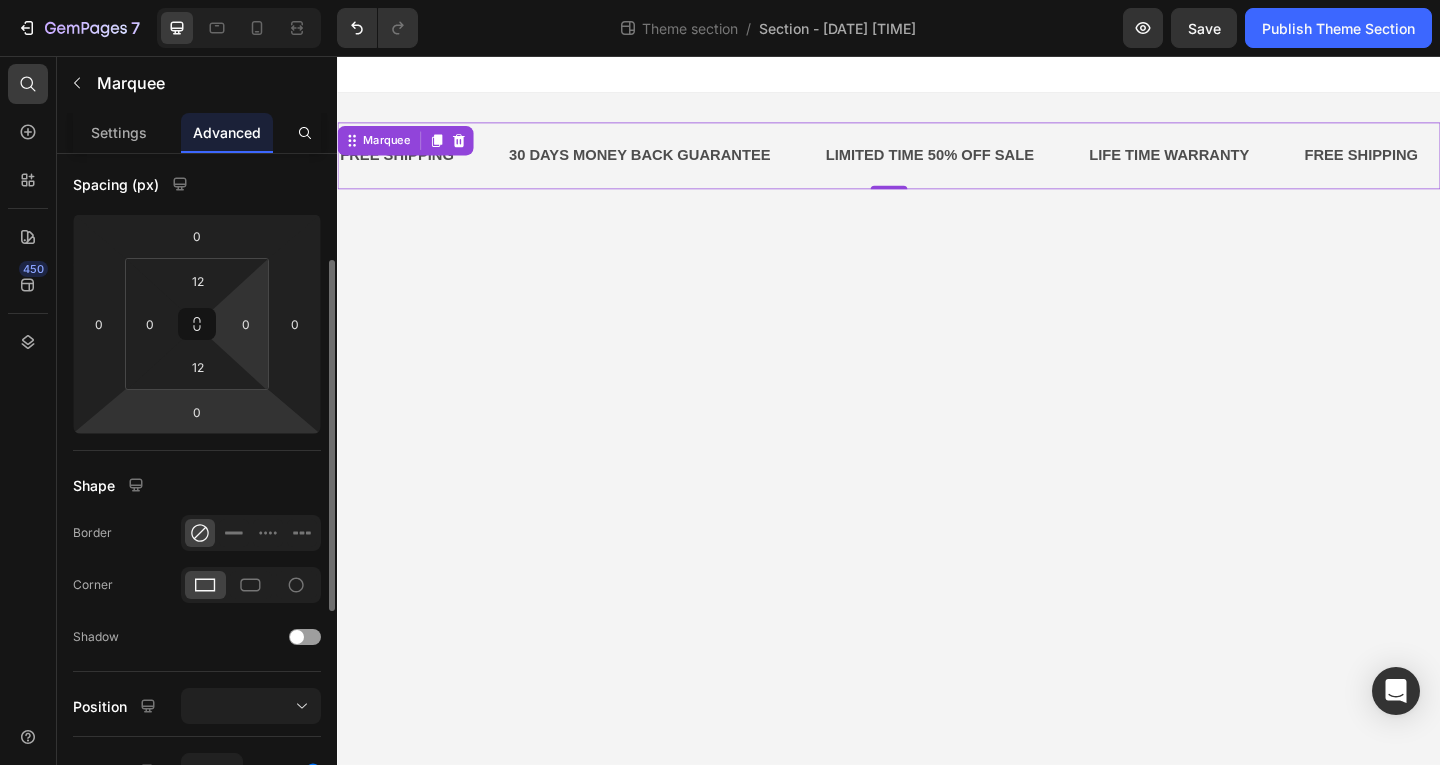 scroll, scrollTop: 0, scrollLeft: 0, axis: both 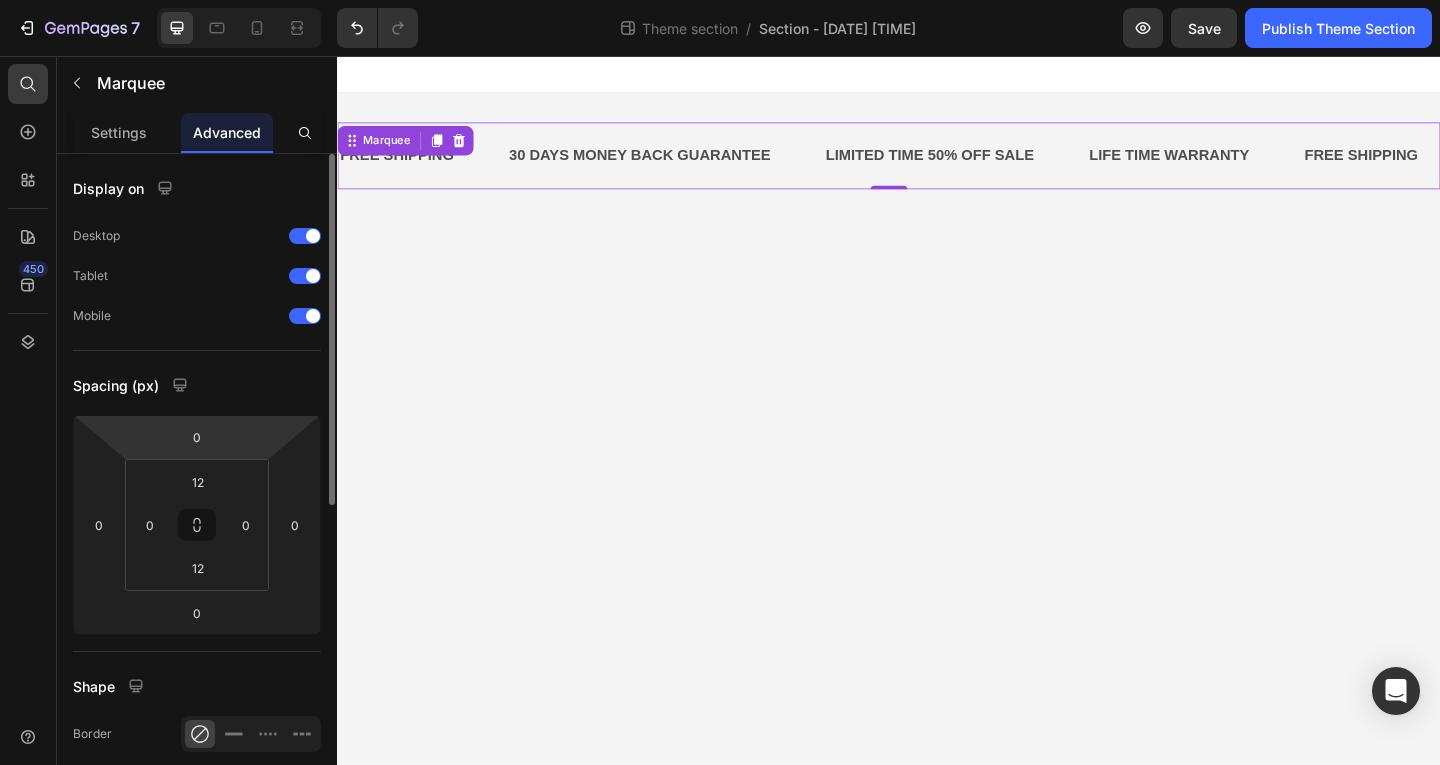 click on "Display on Desktop Tablet Mobile Spacing (px) 0 0 0 0 12 0 12 0 Shape Border Corner Shadow Position Opacity 100 % Animation Interaction Upgrade to Optimize plan  to unlock Interaction & other premium features. CSS class  Delete element" at bounding box center [197, 788] 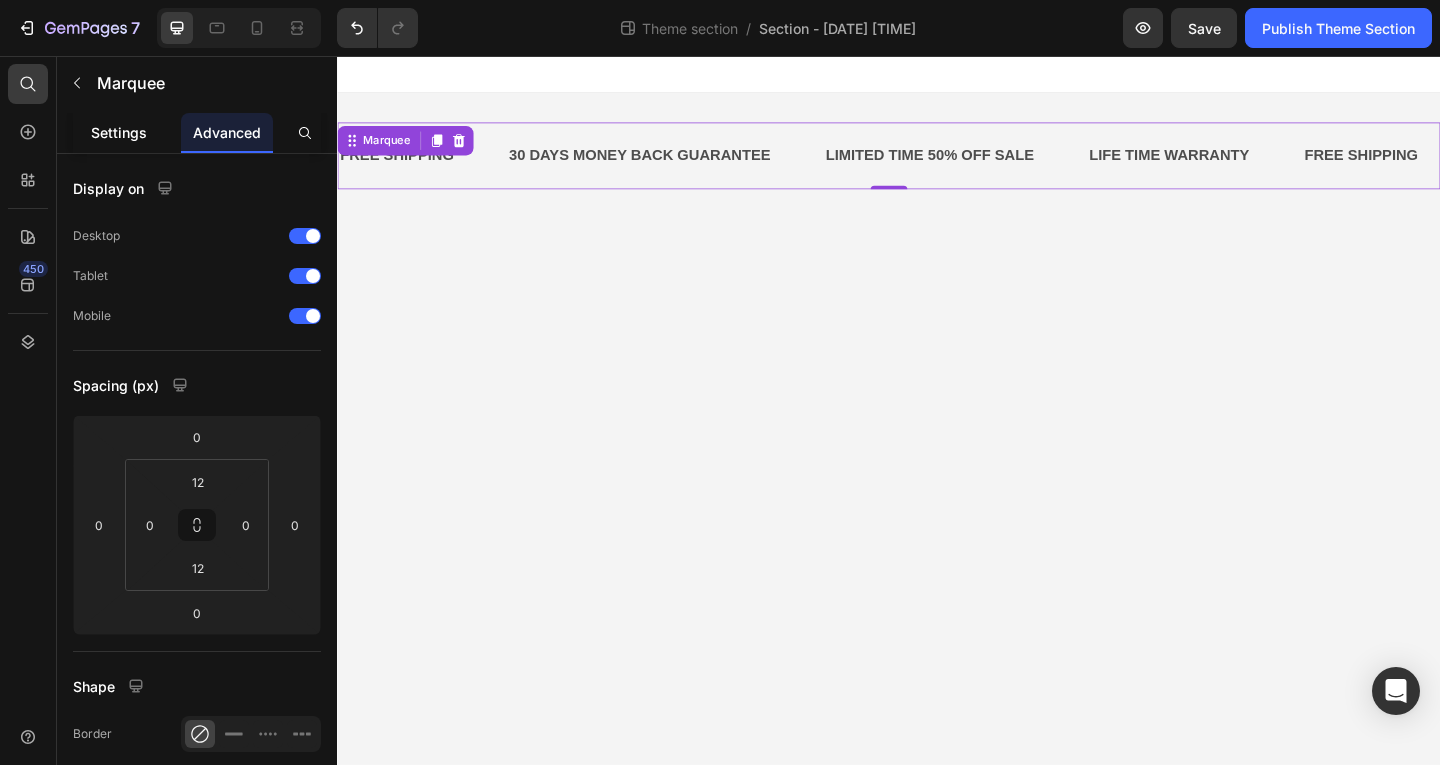 click on "Settings" 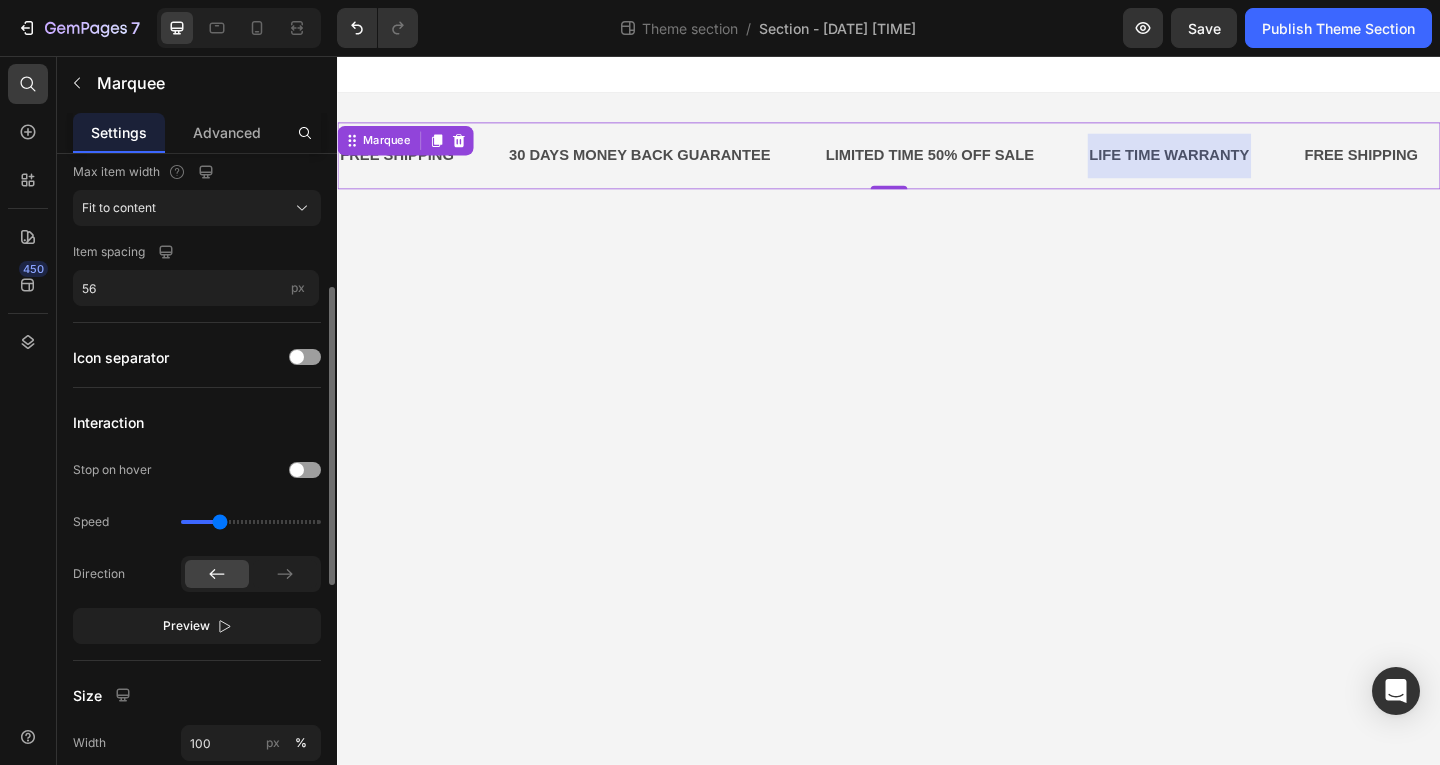scroll, scrollTop: 0, scrollLeft: 0, axis: both 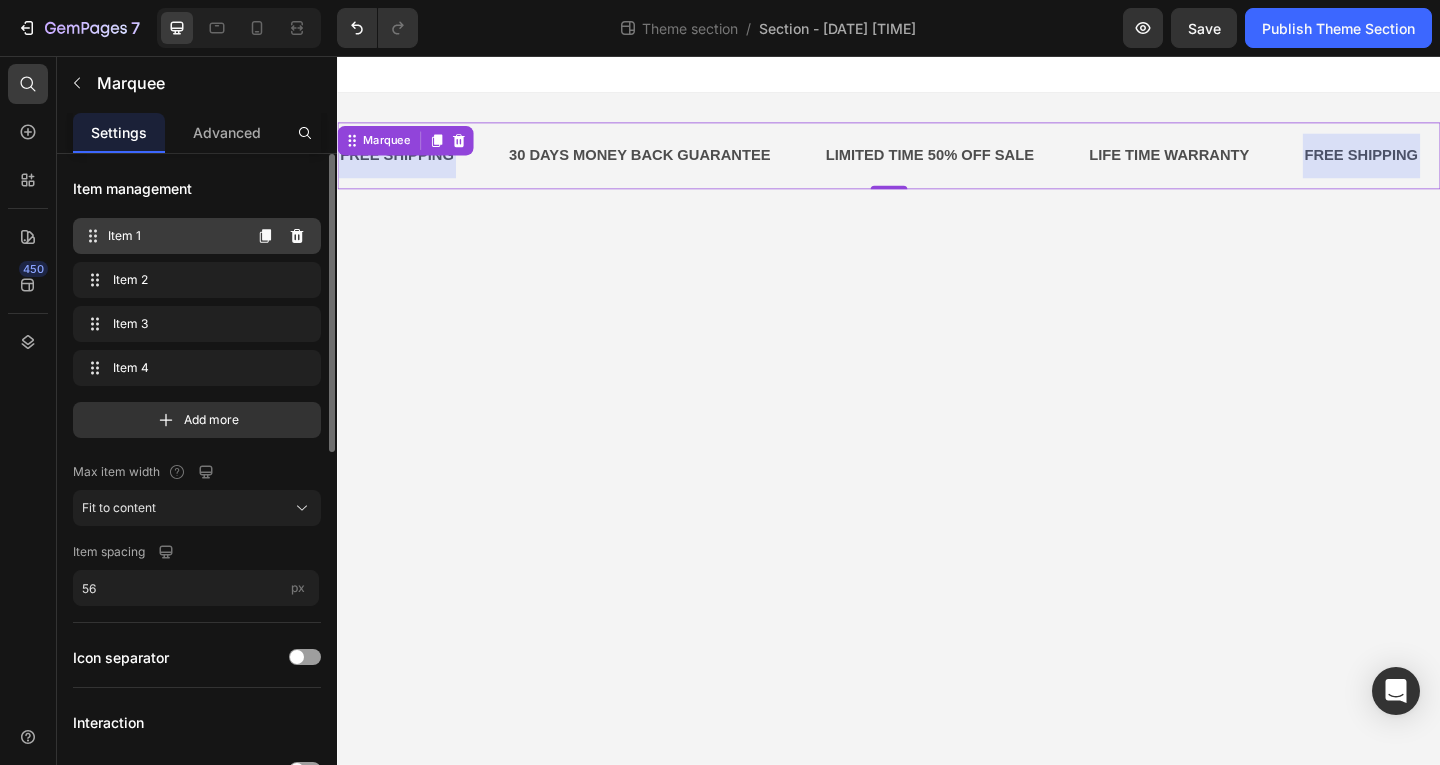 click on "Item 1" at bounding box center [174, 236] 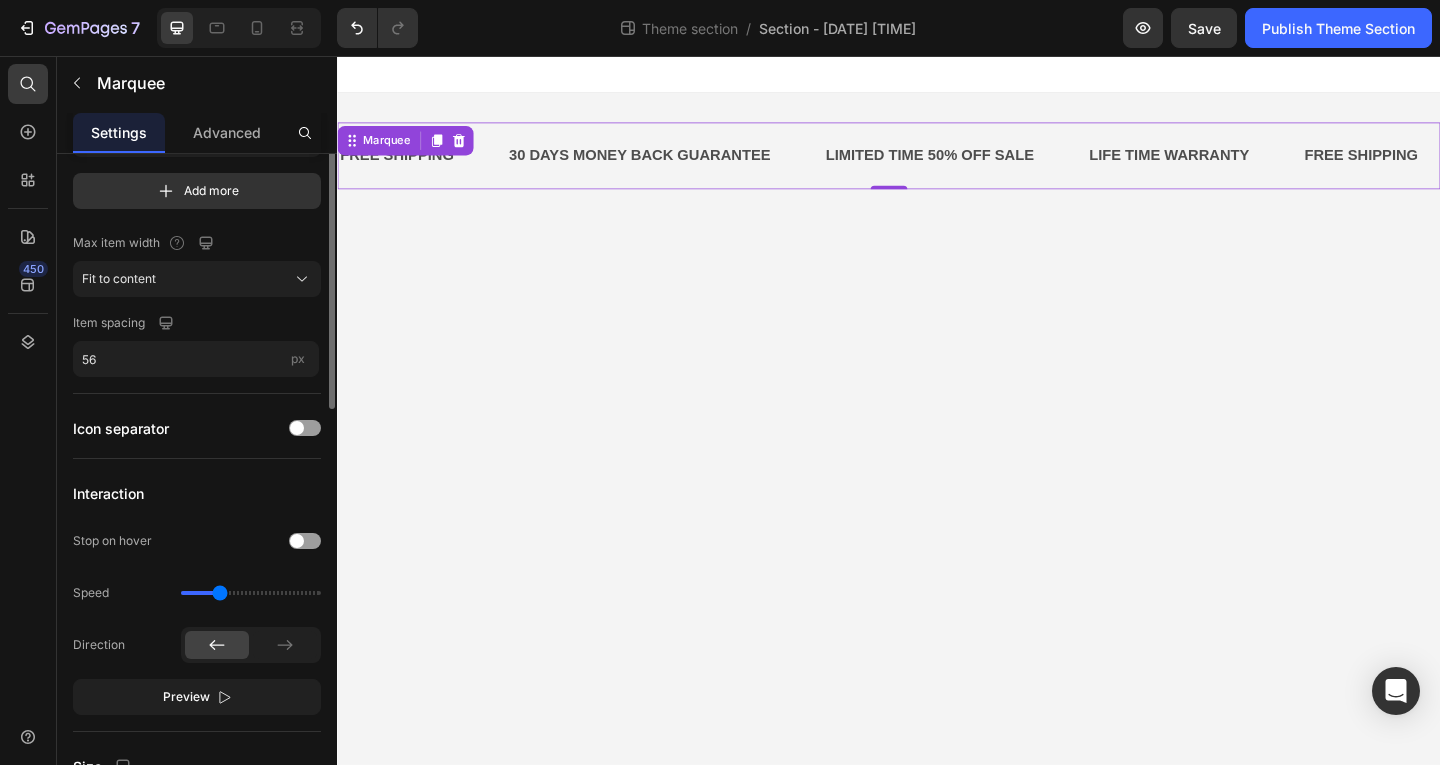 scroll, scrollTop: 129, scrollLeft: 0, axis: vertical 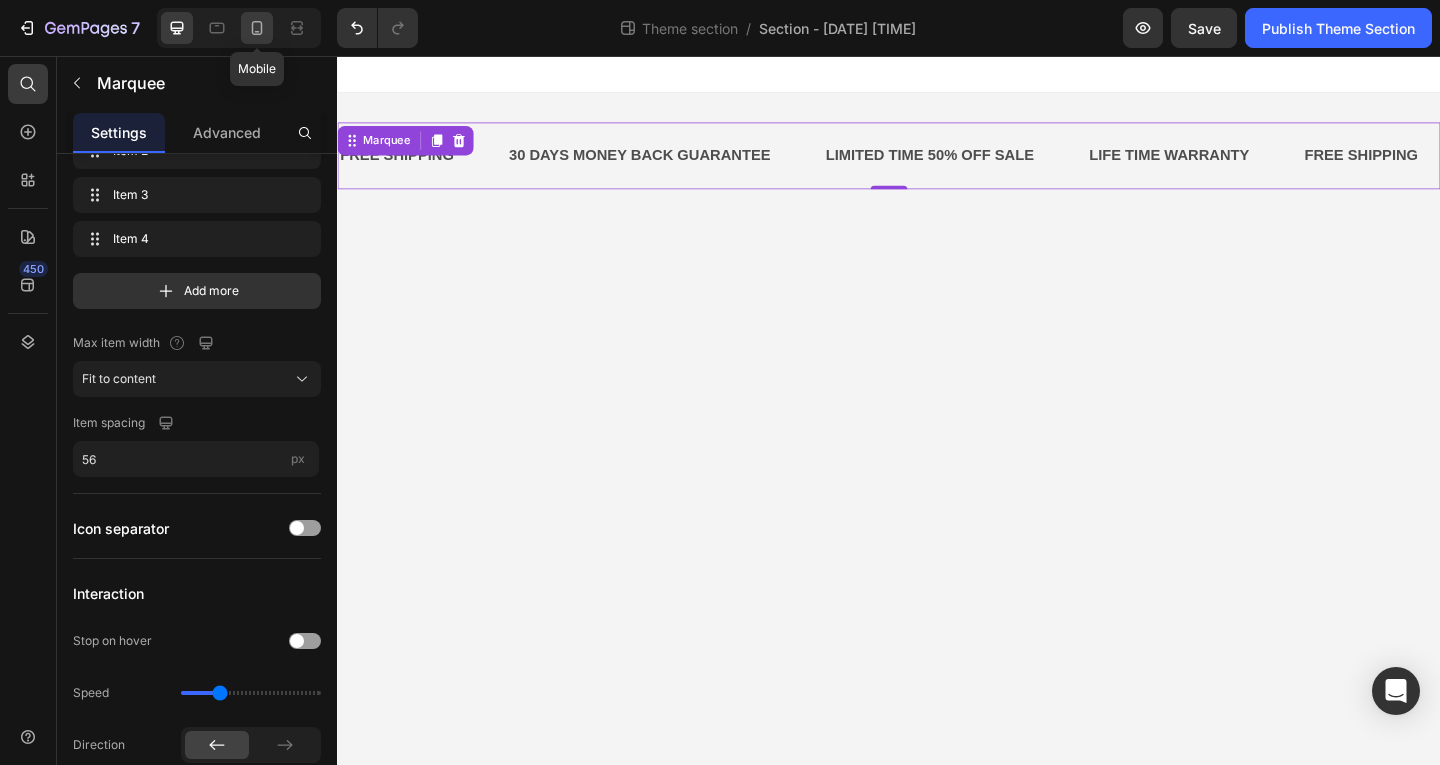 click 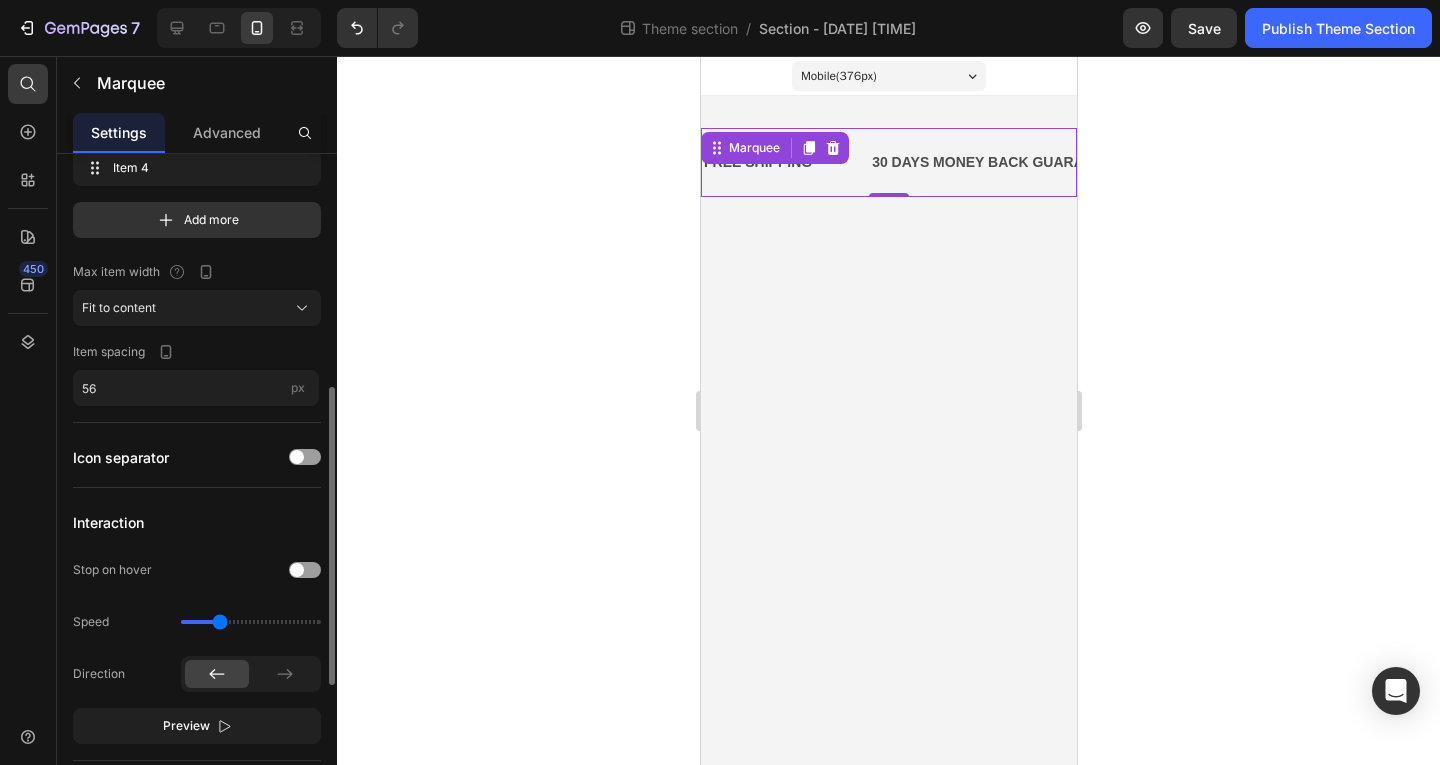 scroll, scrollTop: 300, scrollLeft: 0, axis: vertical 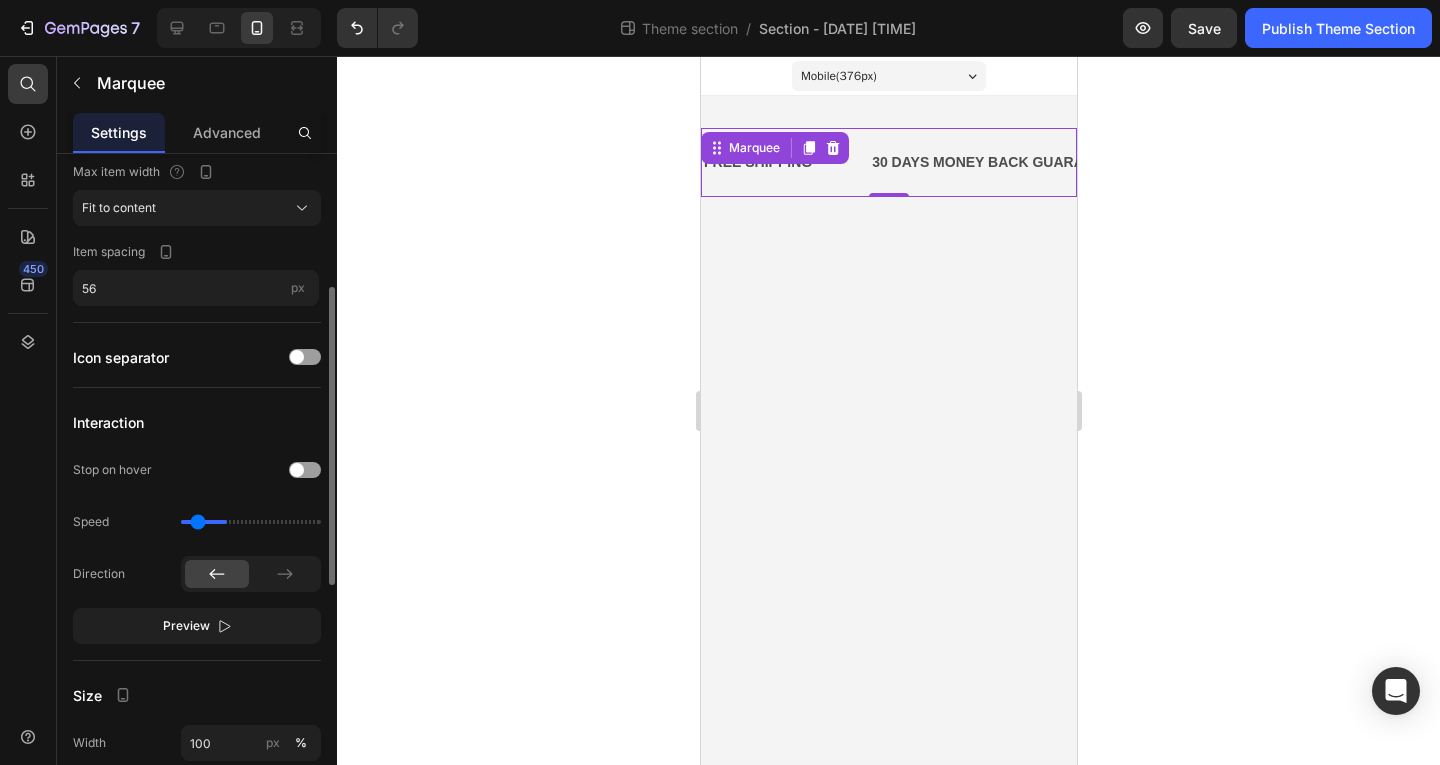 click at bounding box center [251, 522] 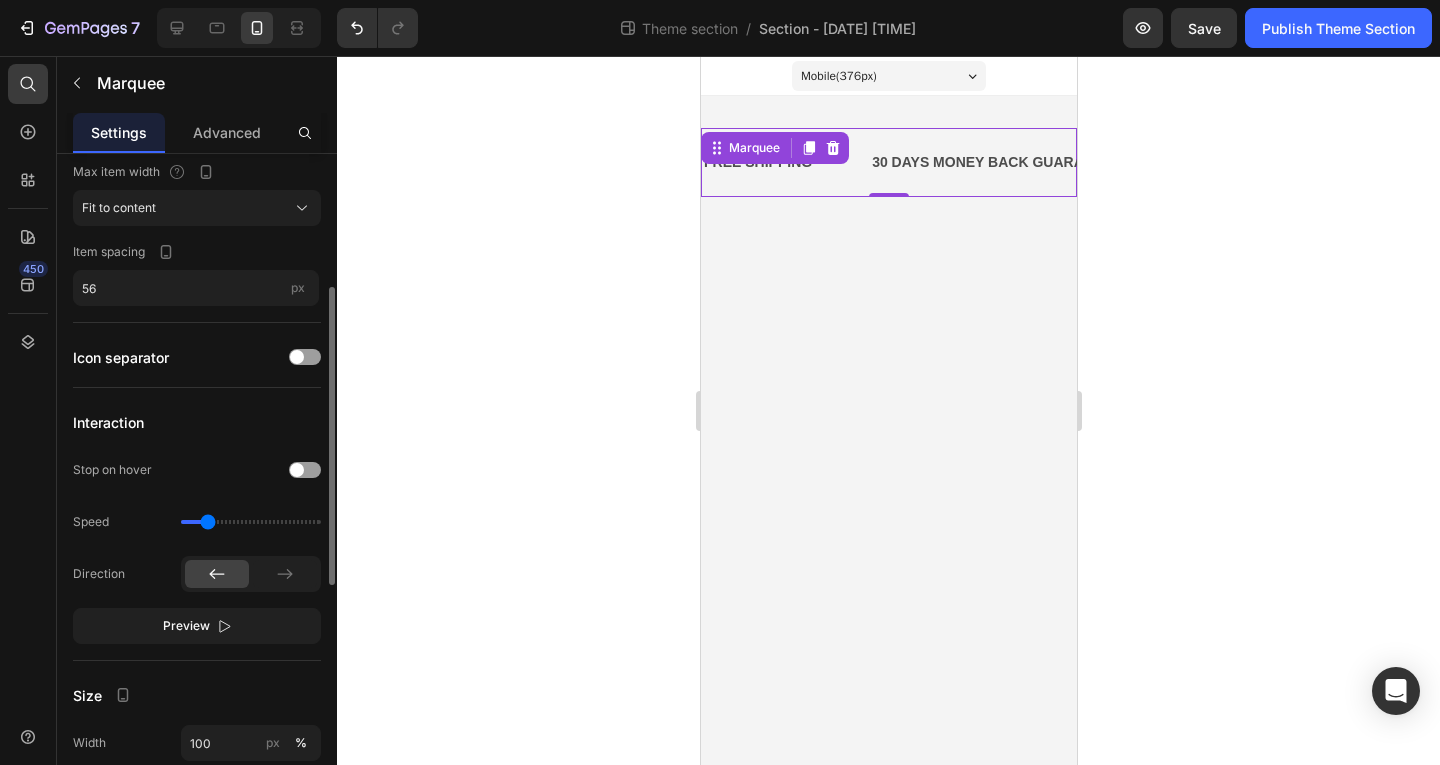 type on "0.6" 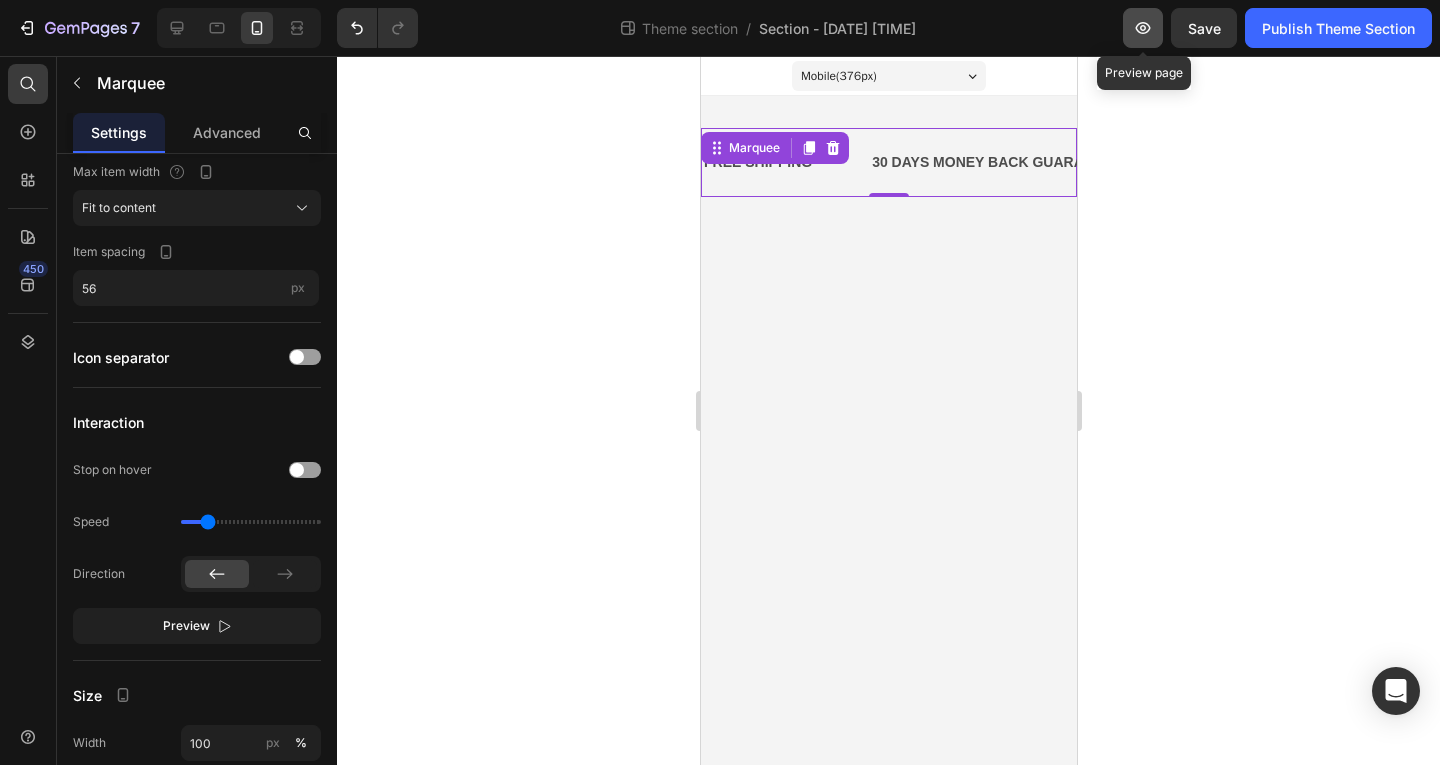 click 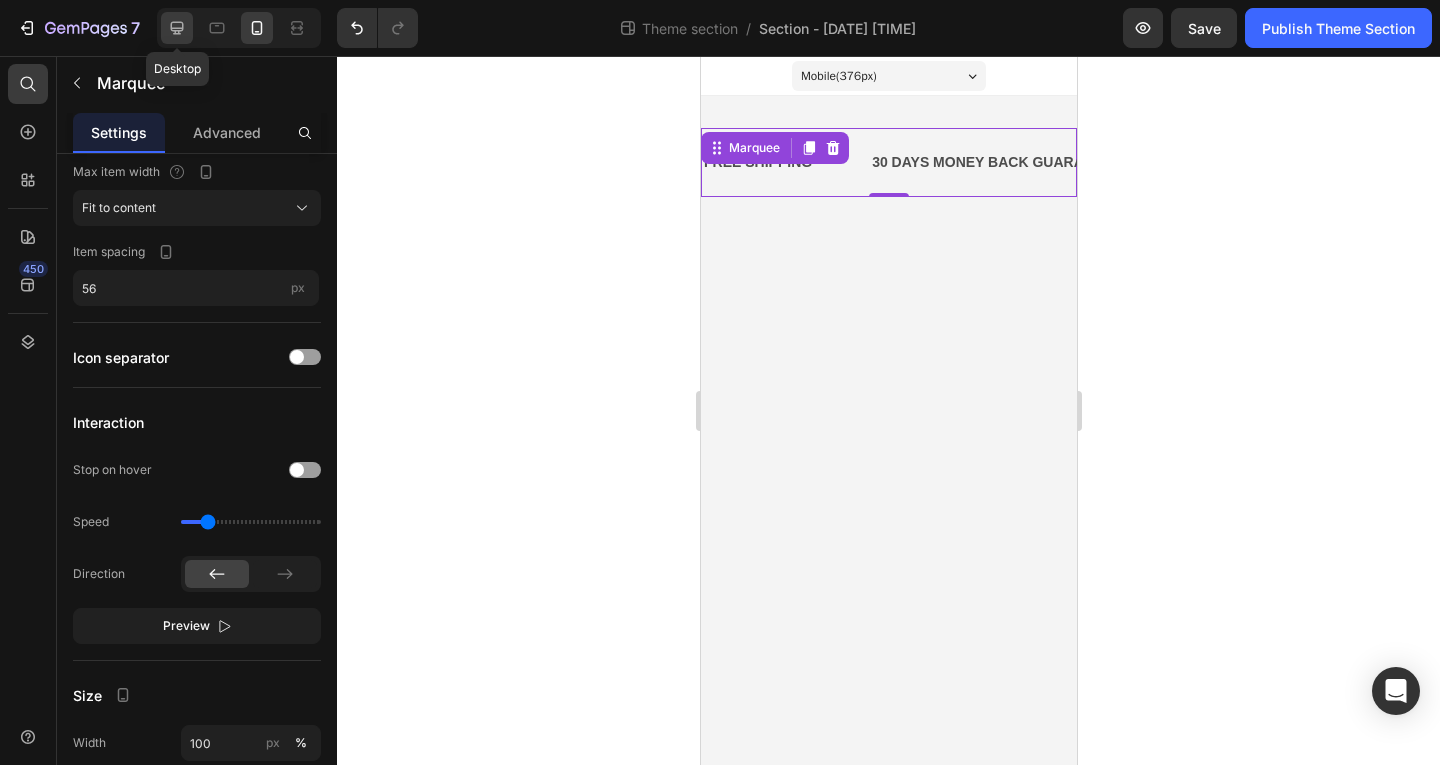 click 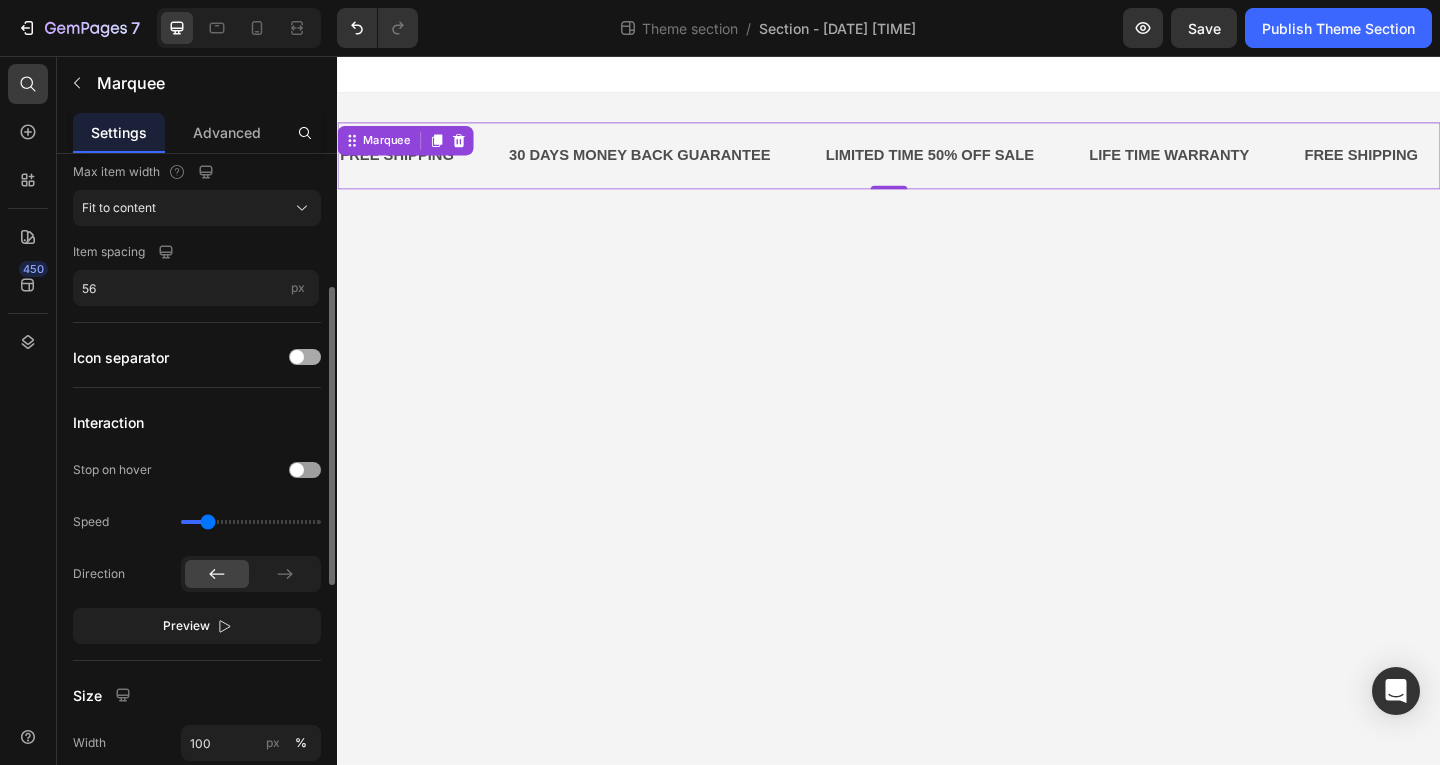 scroll, scrollTop: 0, scrollLeft: 0, axis: both 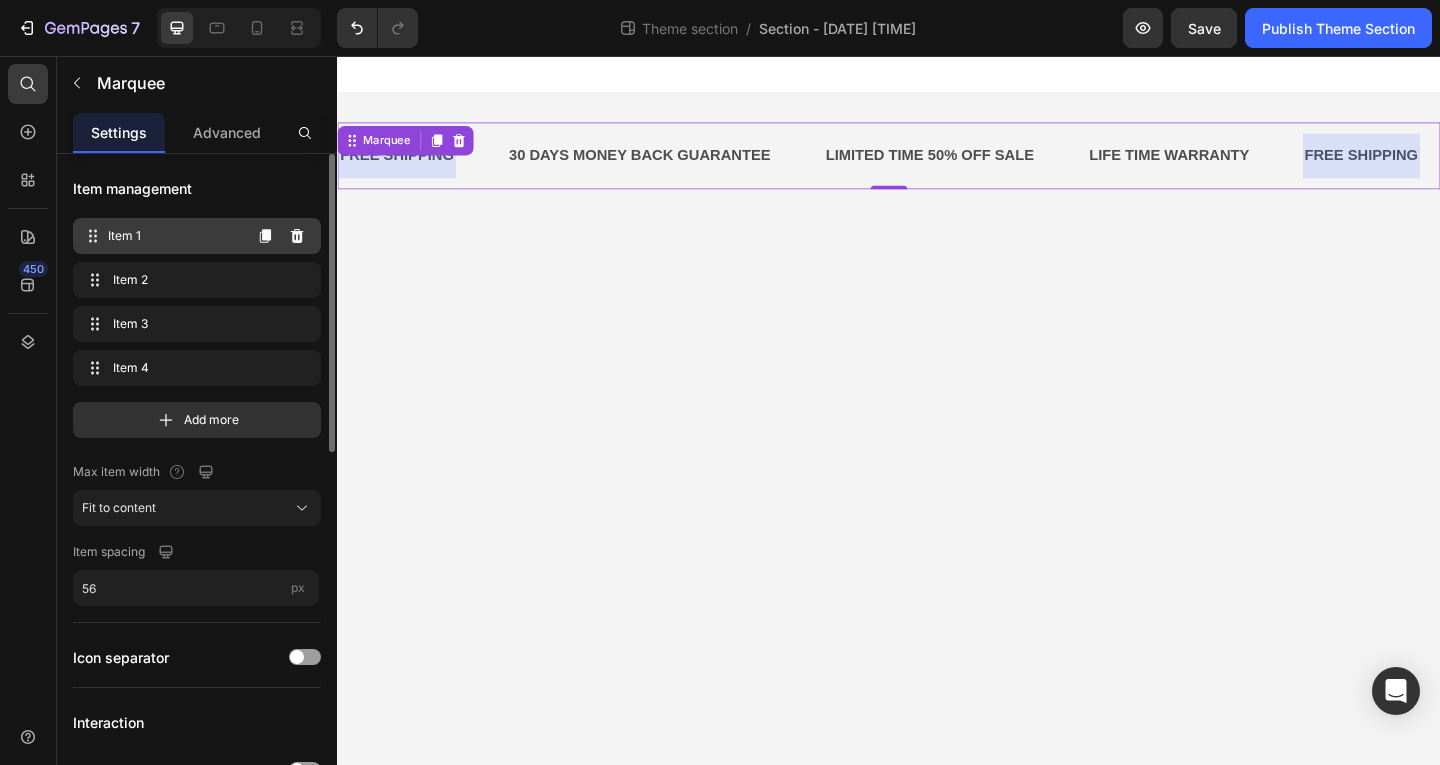 click on "Item 1" at bounding box center [174, 236] 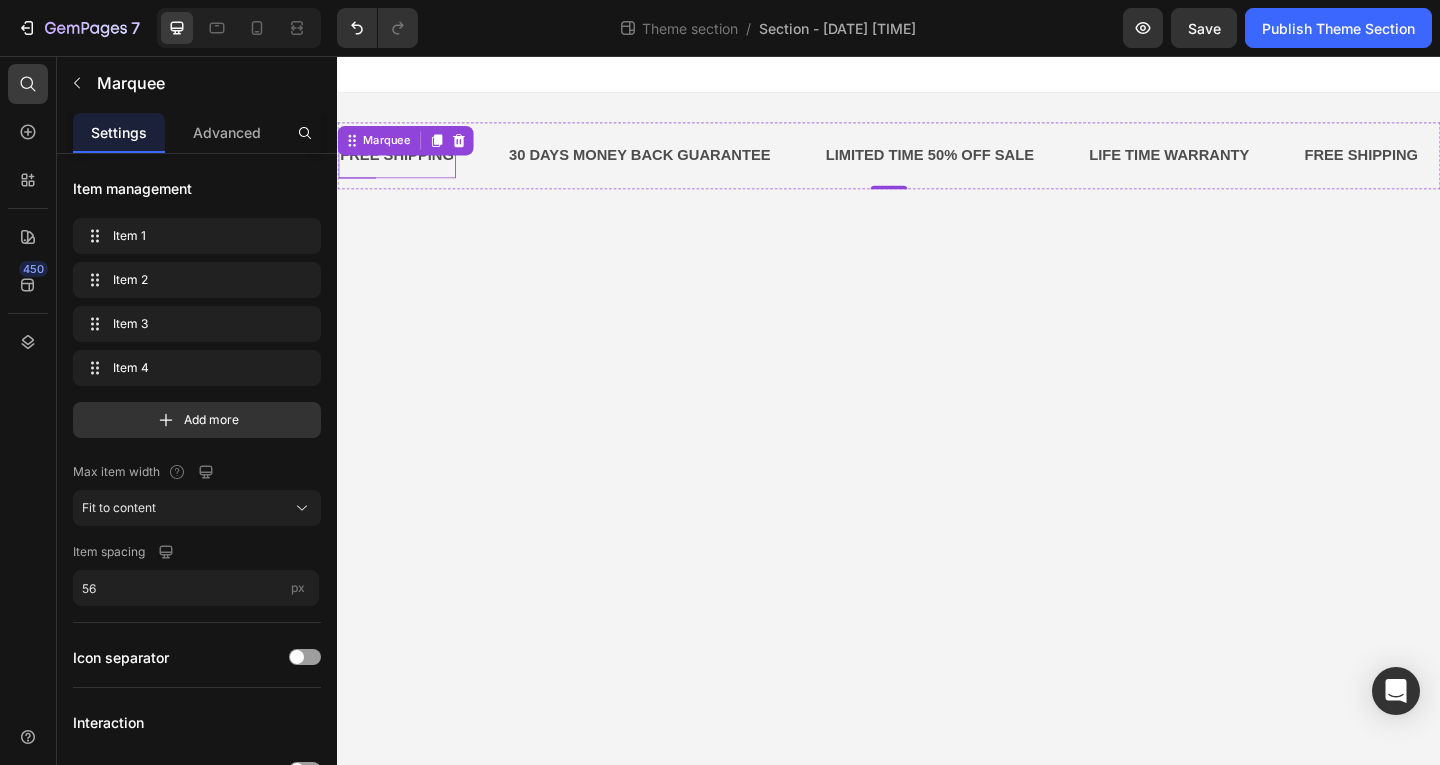 click on "FREE SHIPPING" at bounding box center (392, 164) 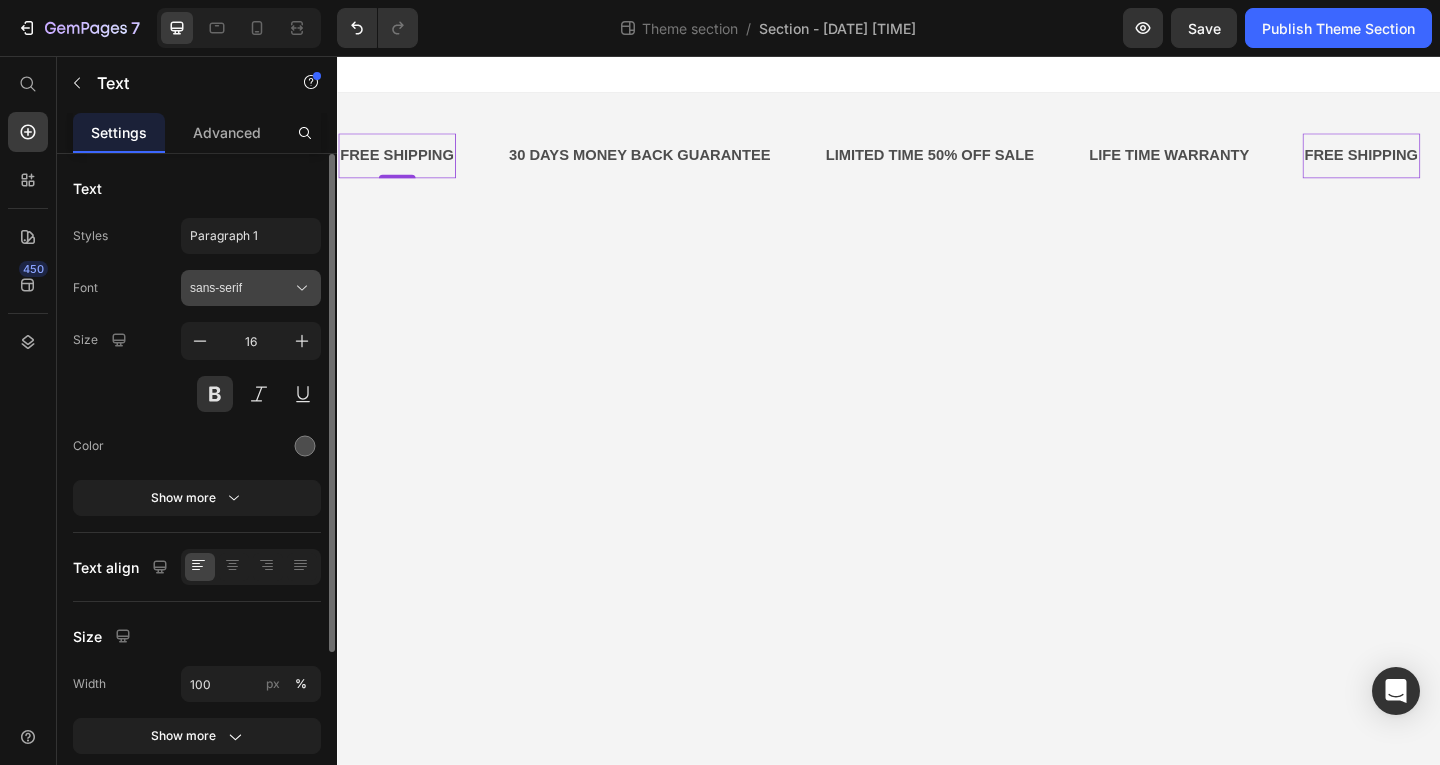 click on "sans-serif" at bounding box center [251, 288] 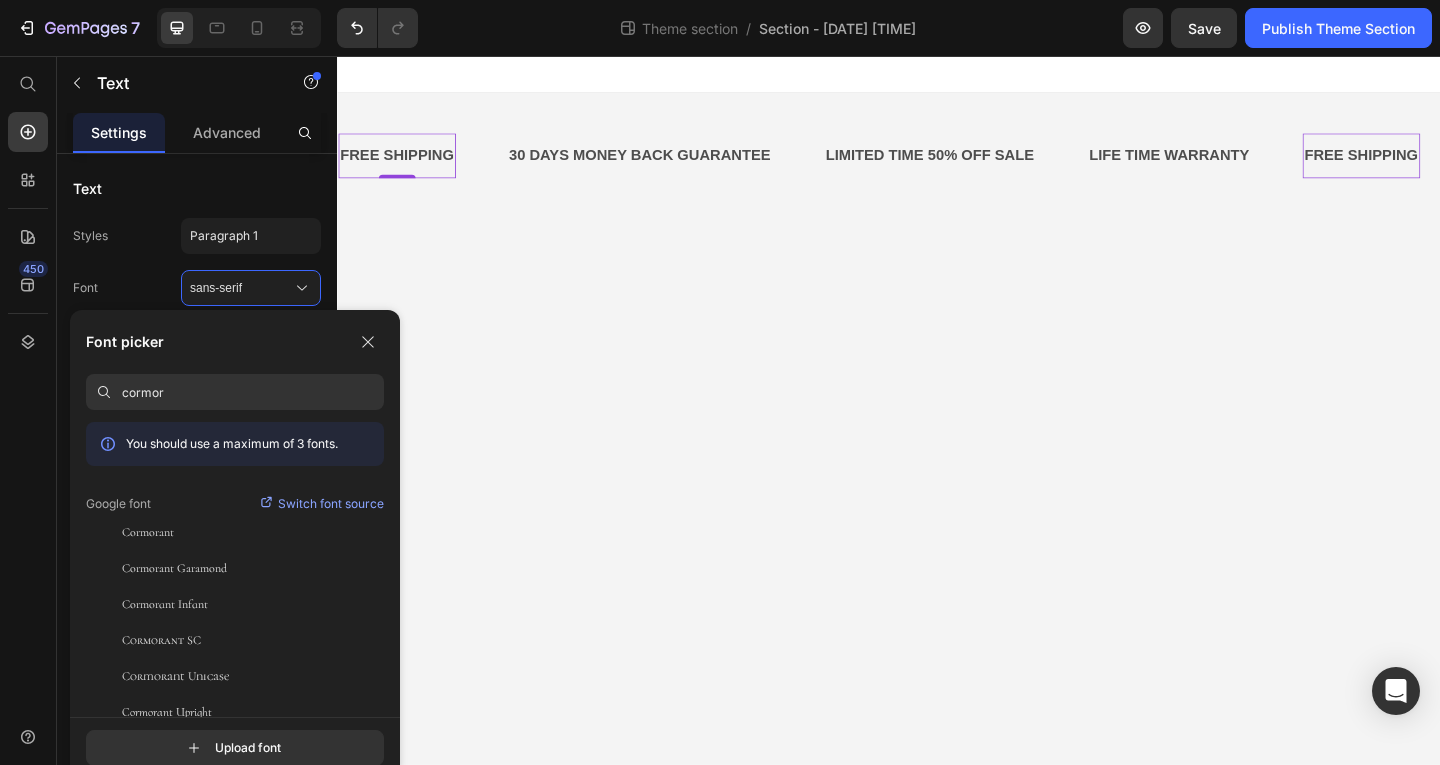 type on "cormor" 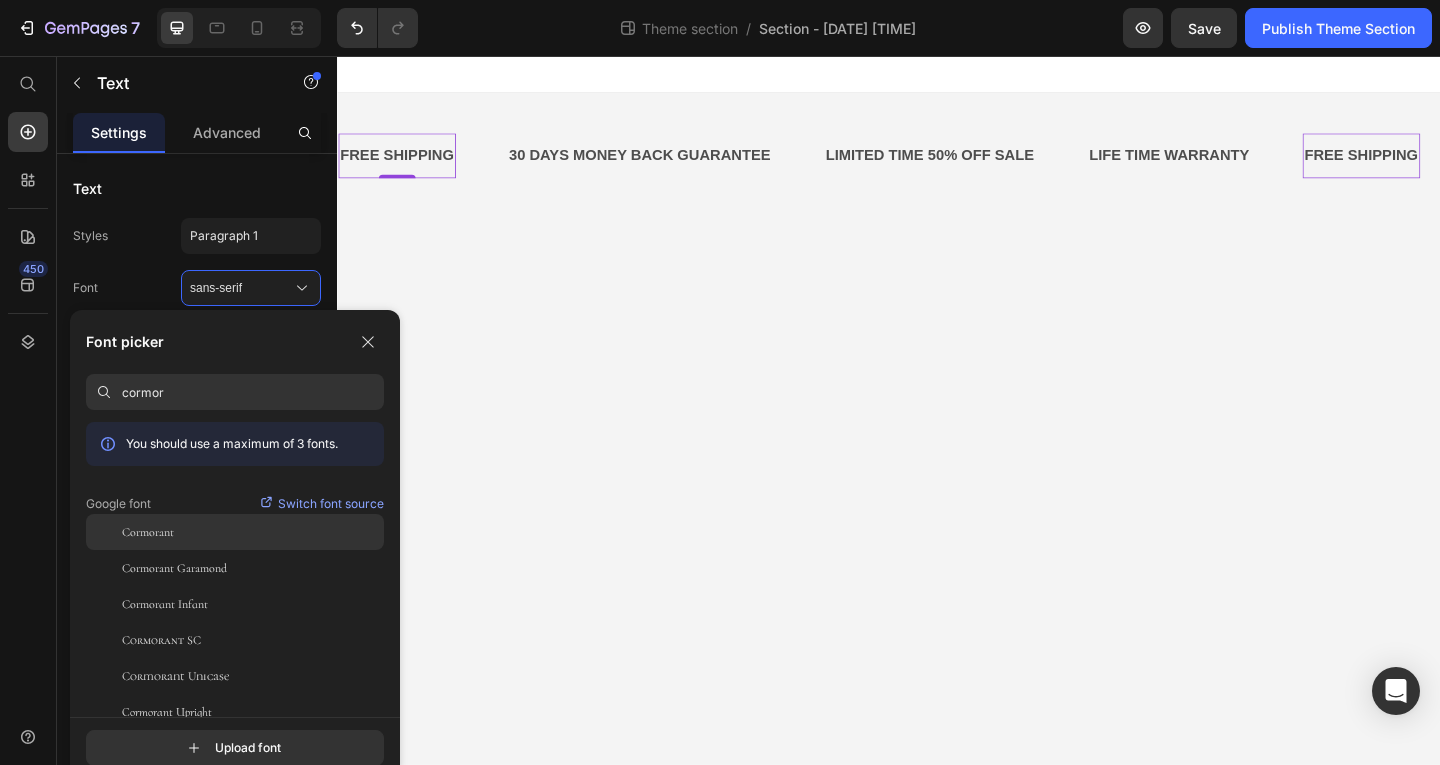 click on "Cormorant" 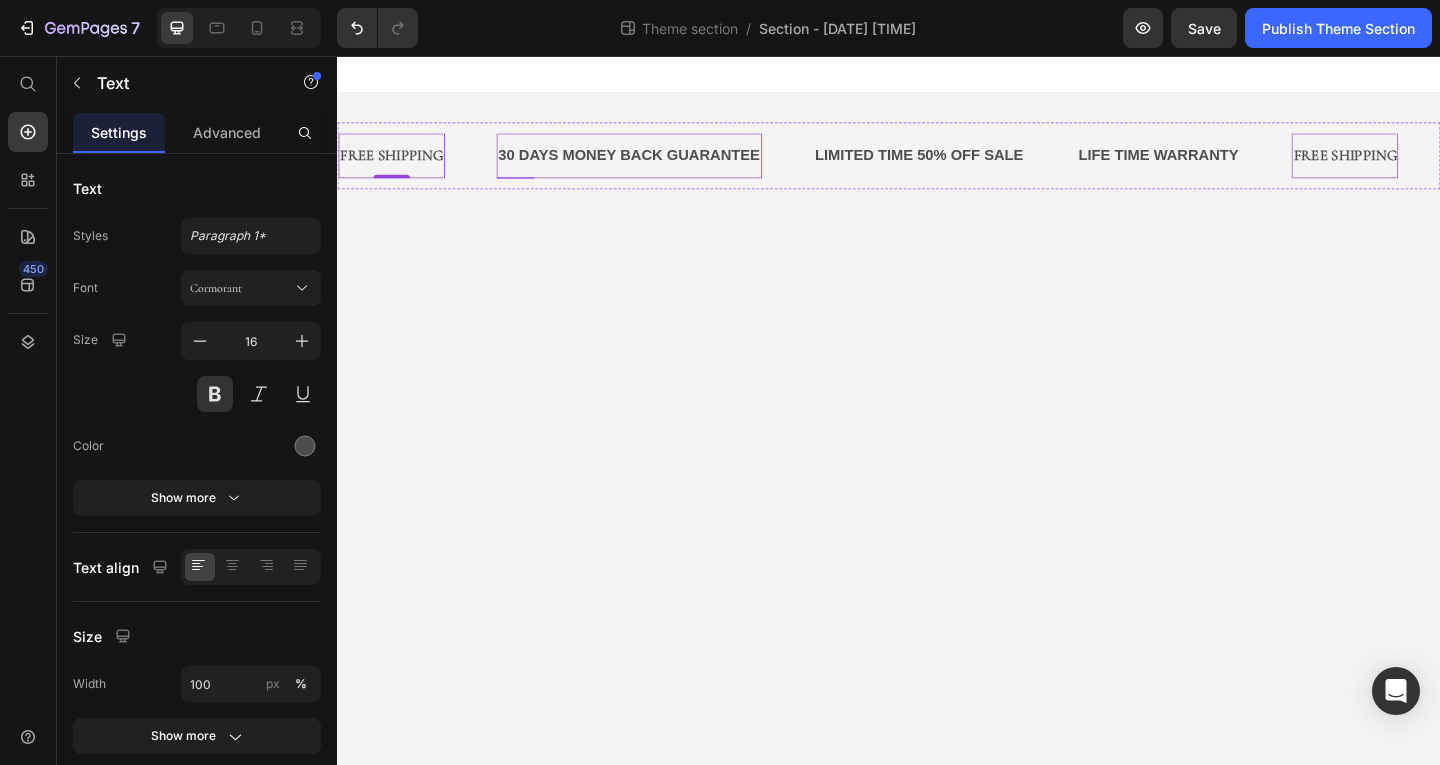 click on "30 DAYS MONEY BACK GUARANTEE" at bounding box center [647, 164] 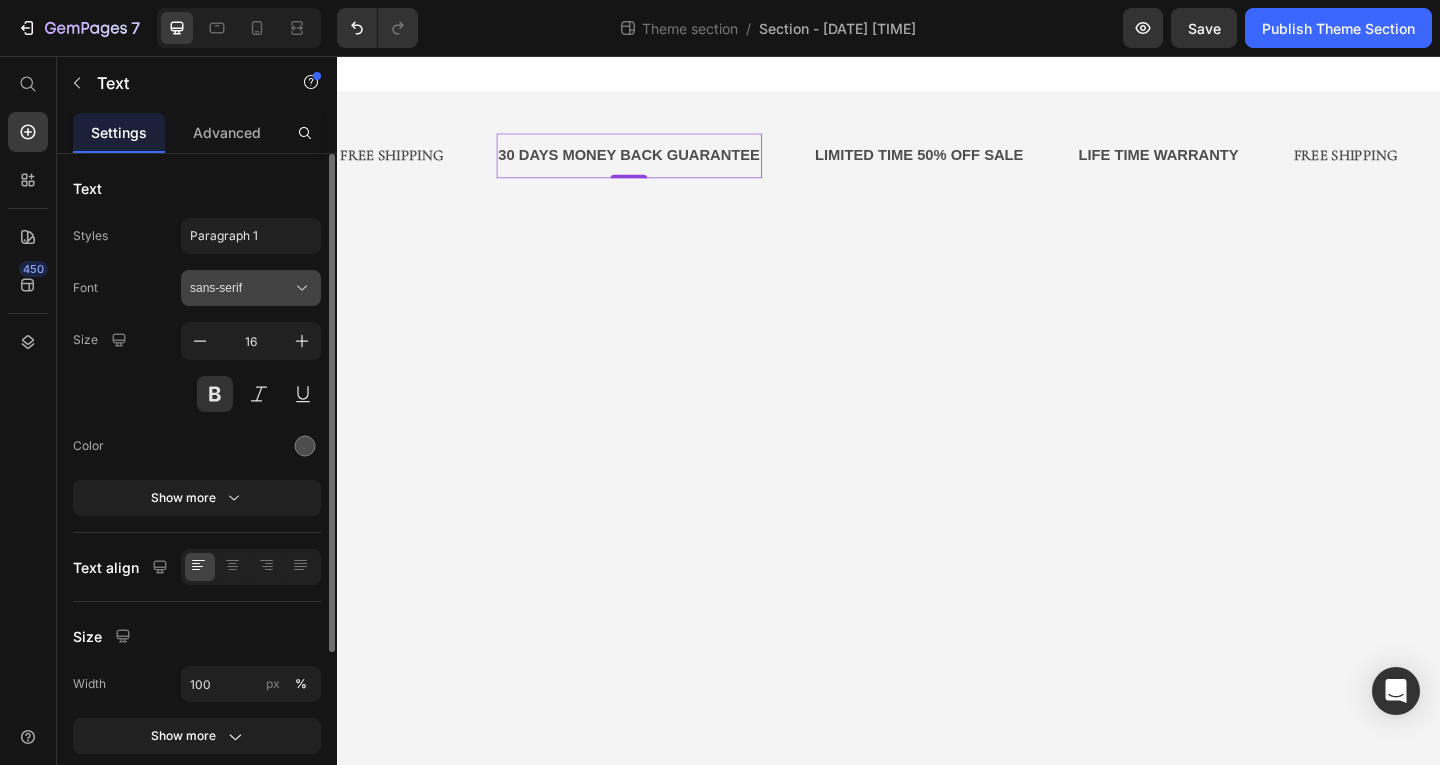 click on "sans-serif" at bounding box center (241, 288) 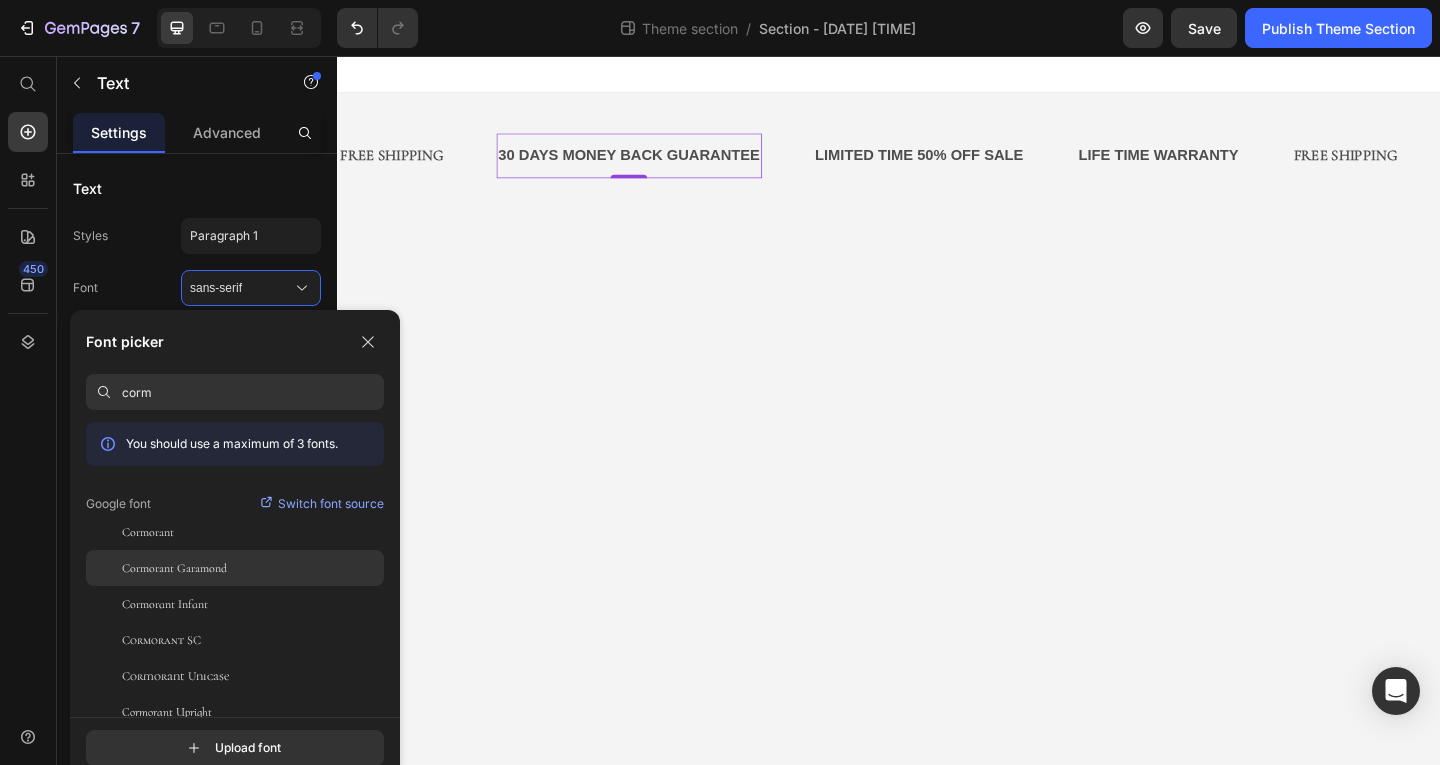 type on "corm" 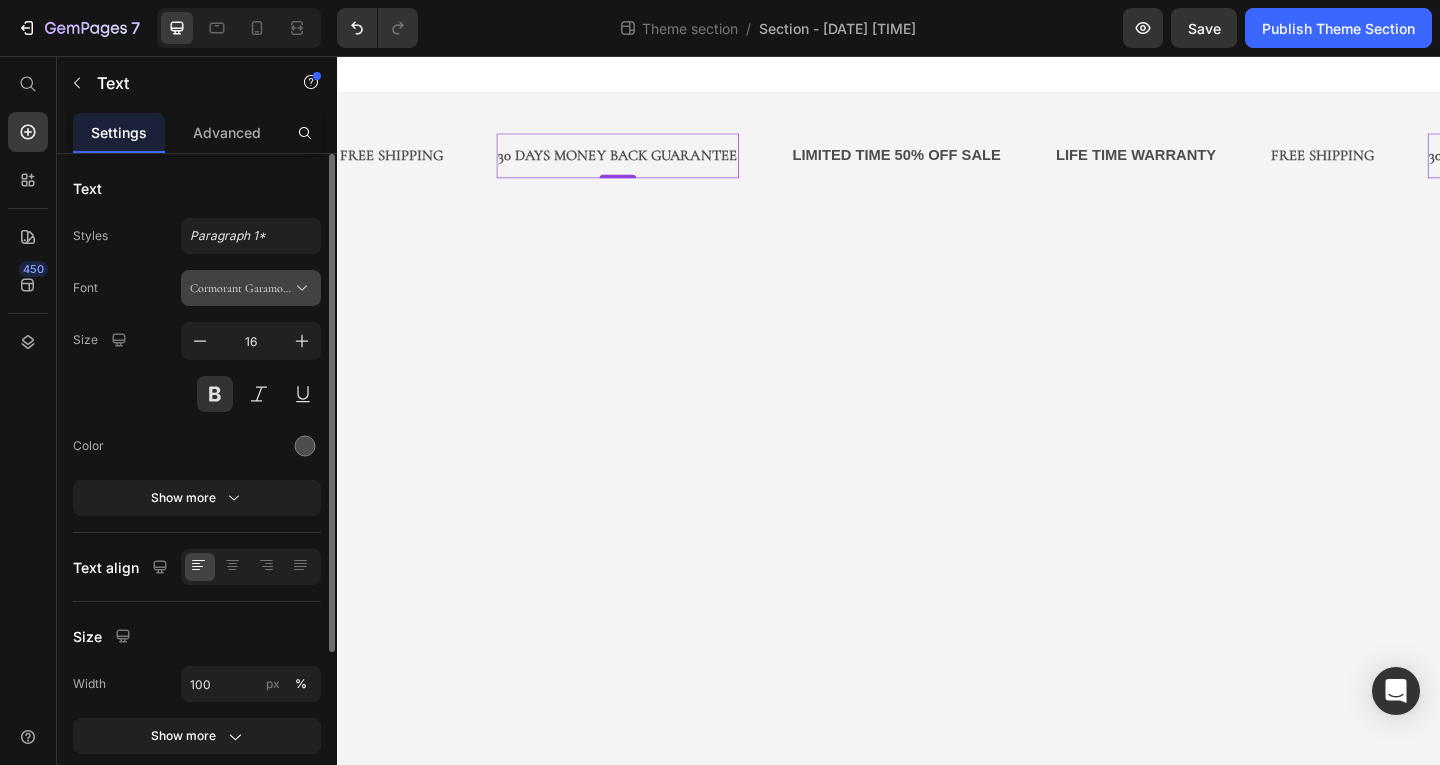 click on "Cormorant Garamond" at bounding box center (251, 288) 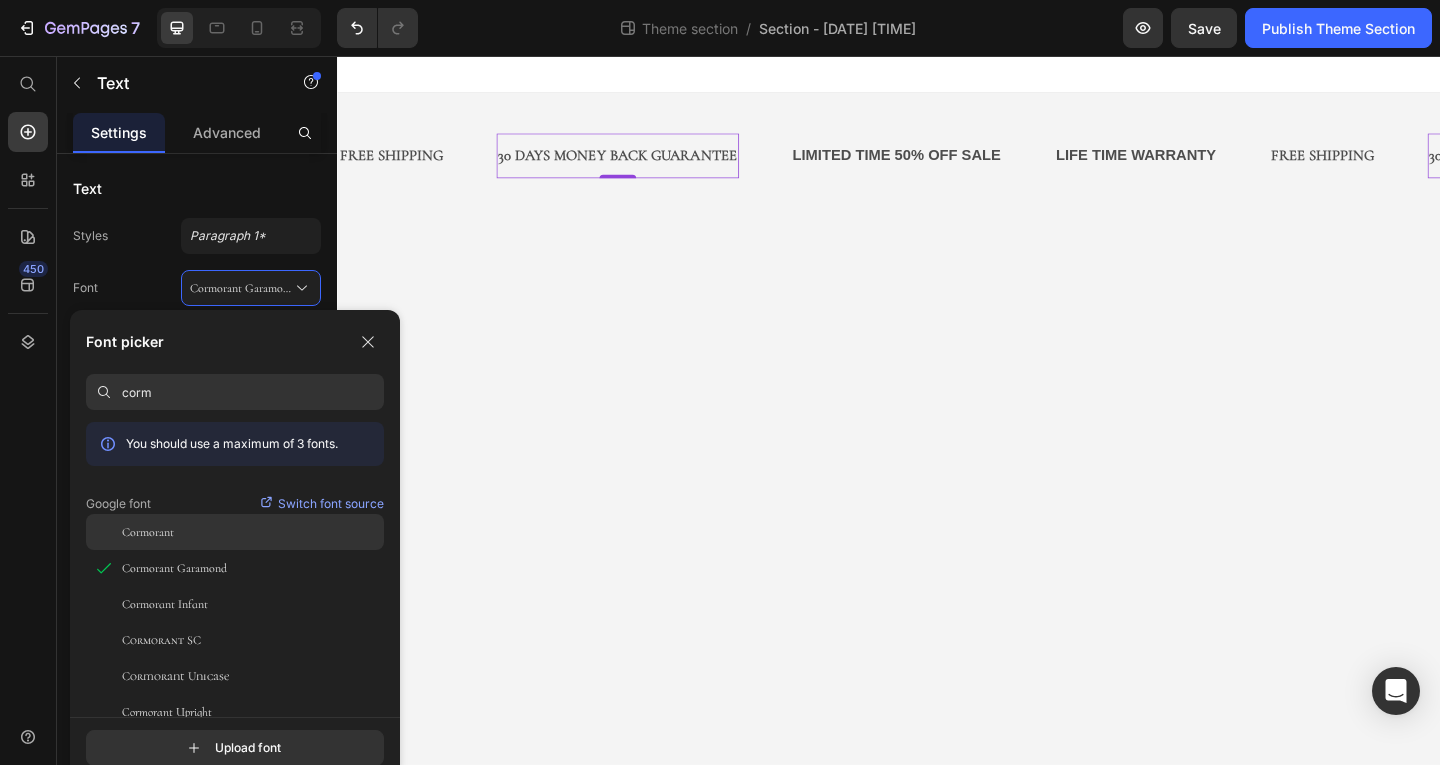 click on "Cormorant" 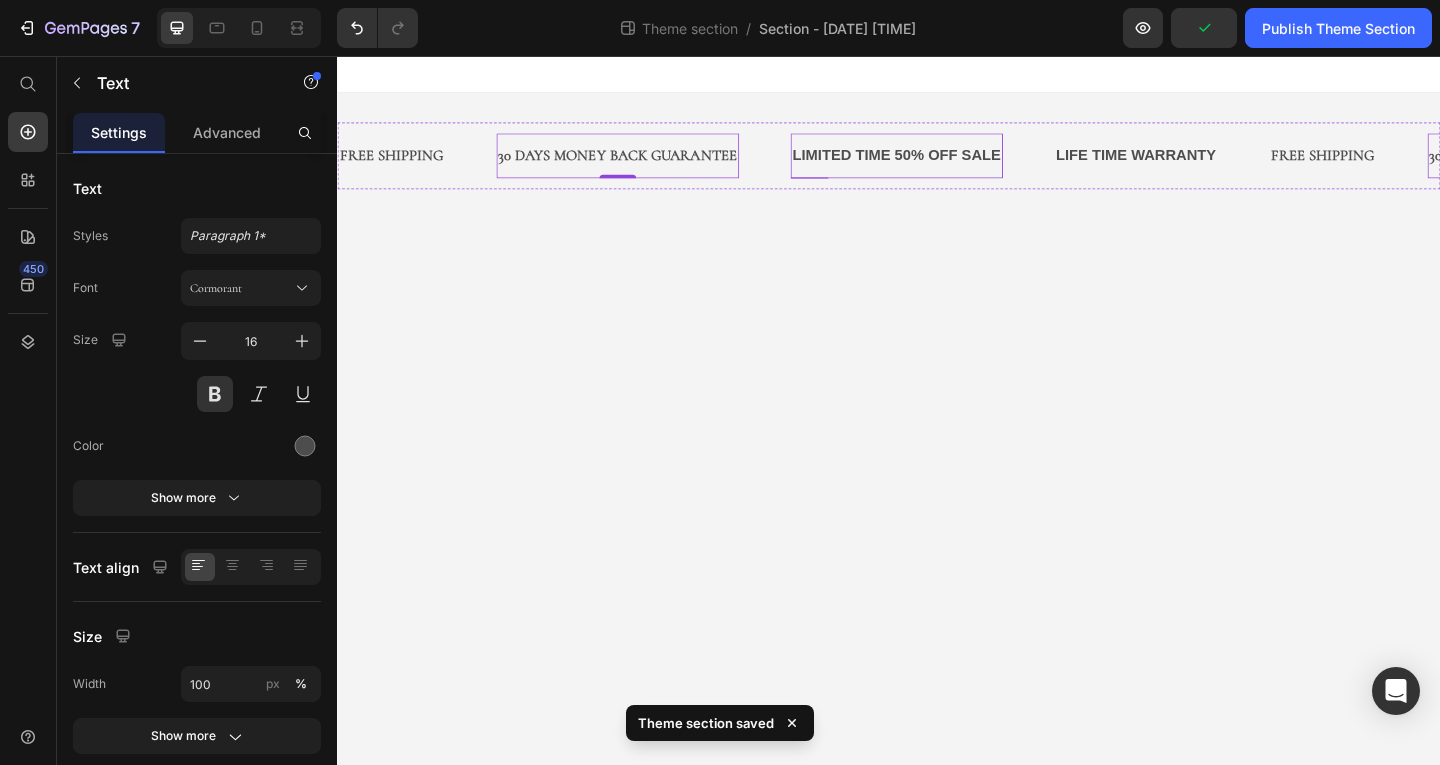 click on "LIMITED TIME 50% OFF SALE Text" at bounding box center [935, 164] 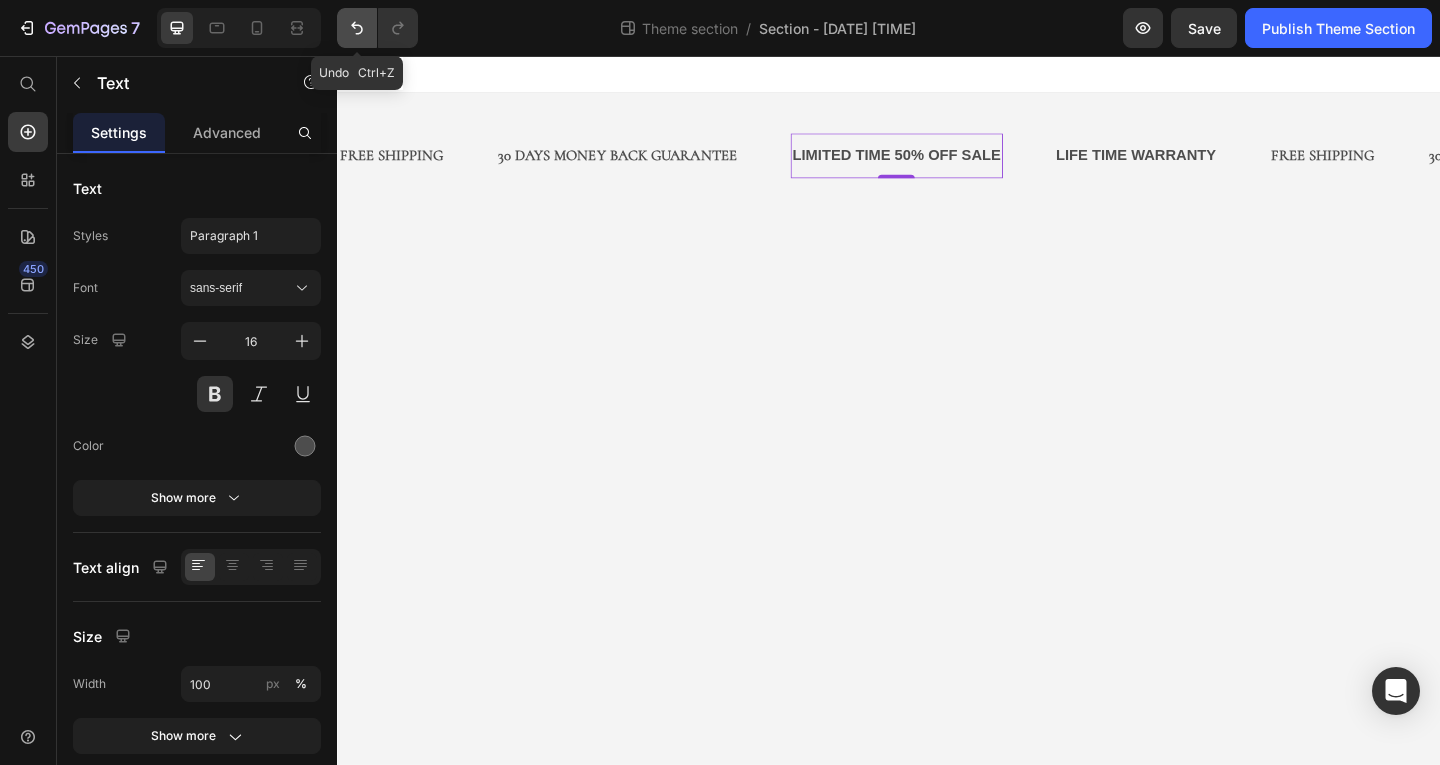 click 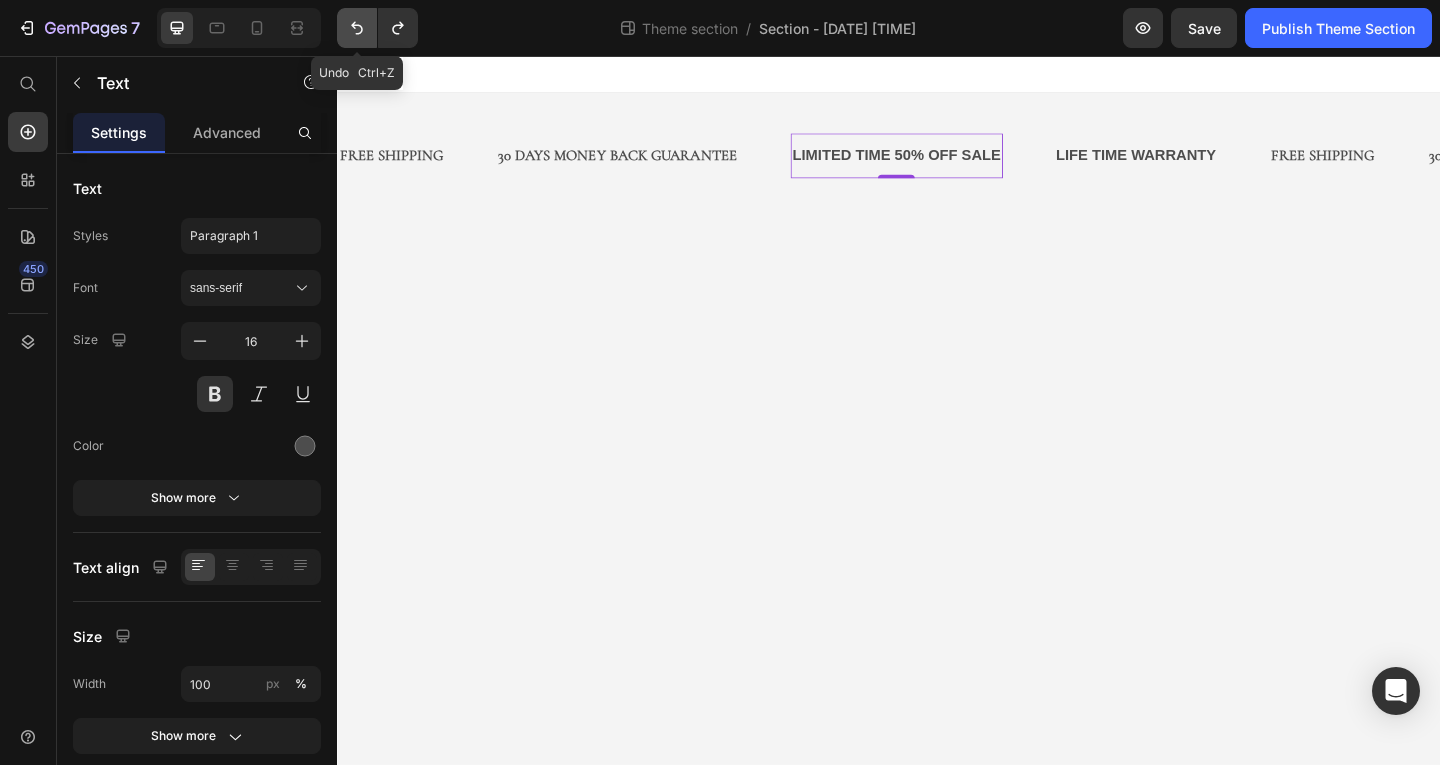 click 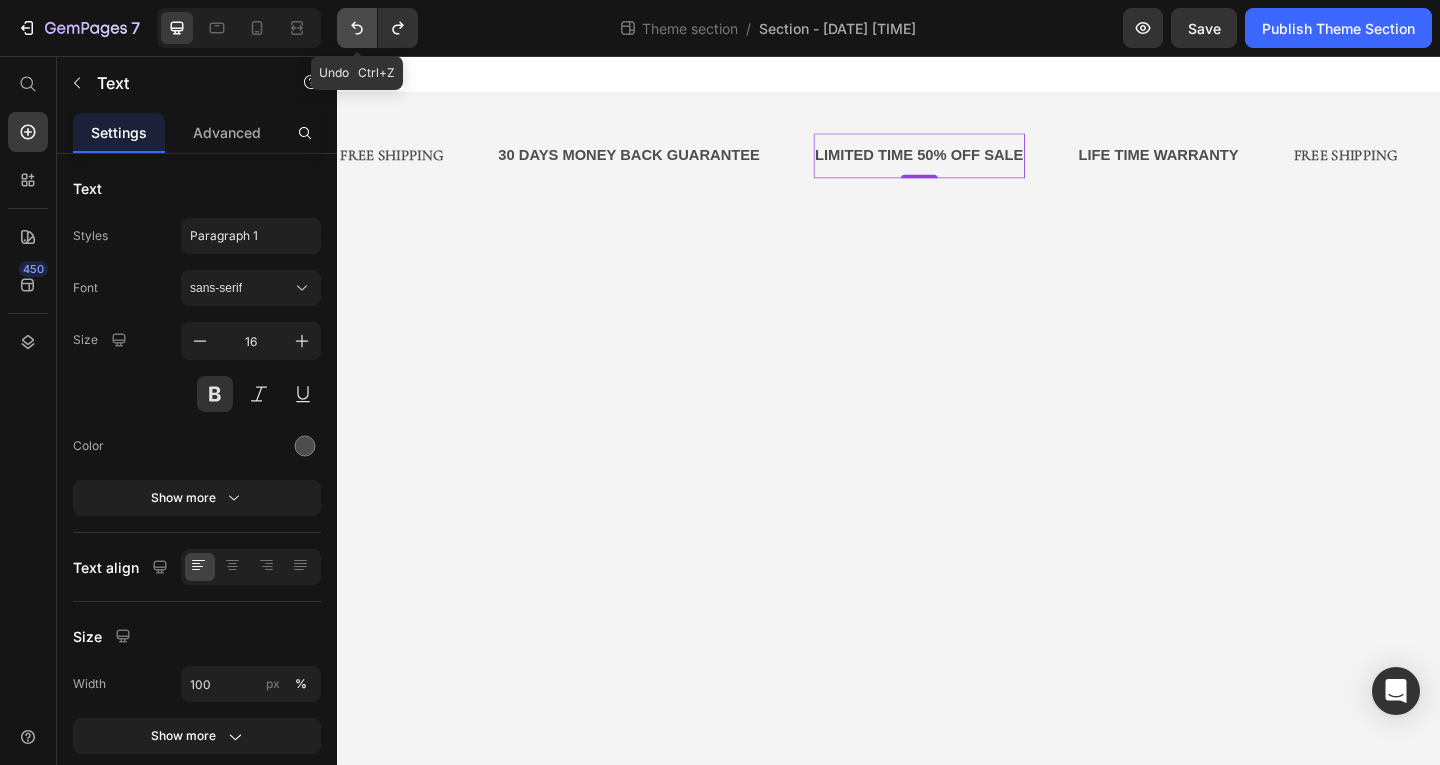 click 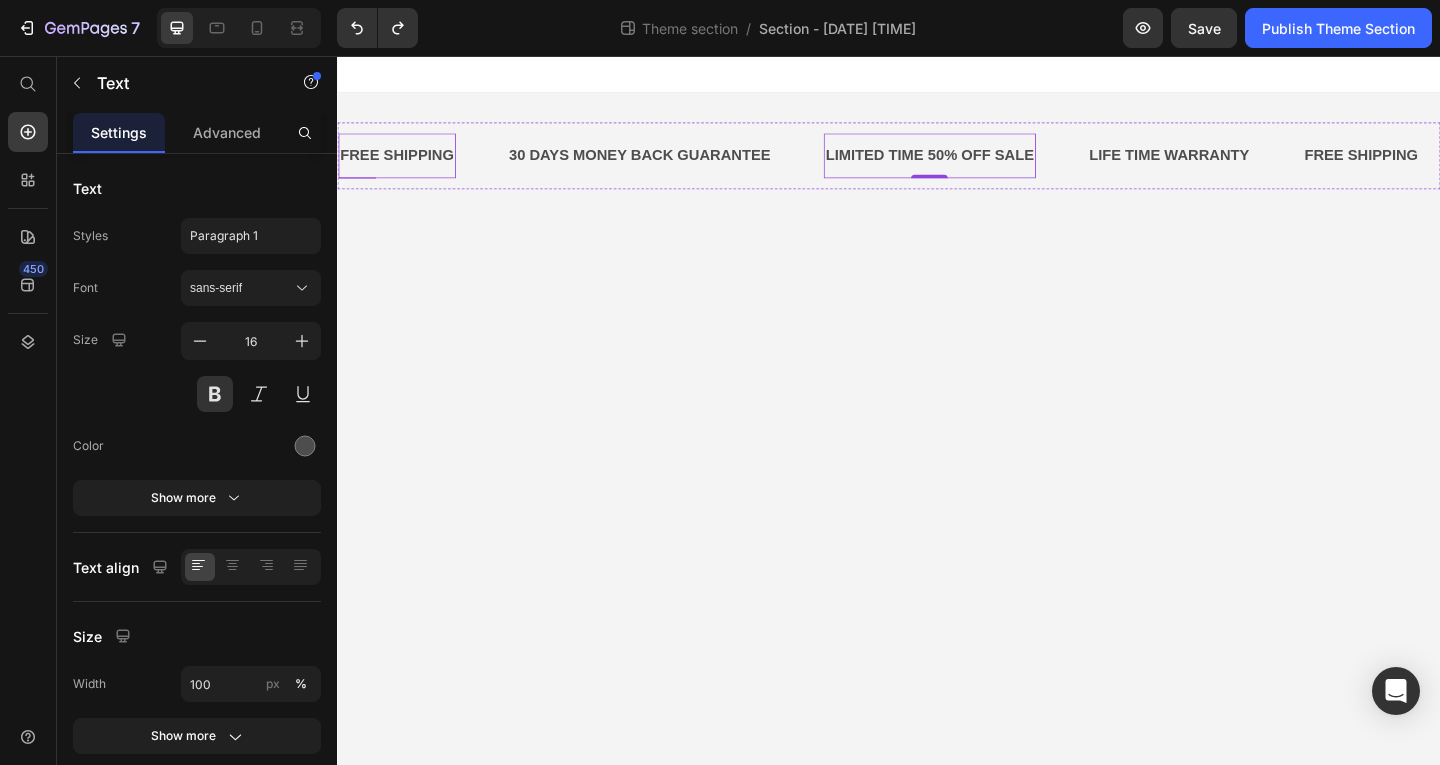 click on "FREE SHIPPING" at bounding box center (402, 164) 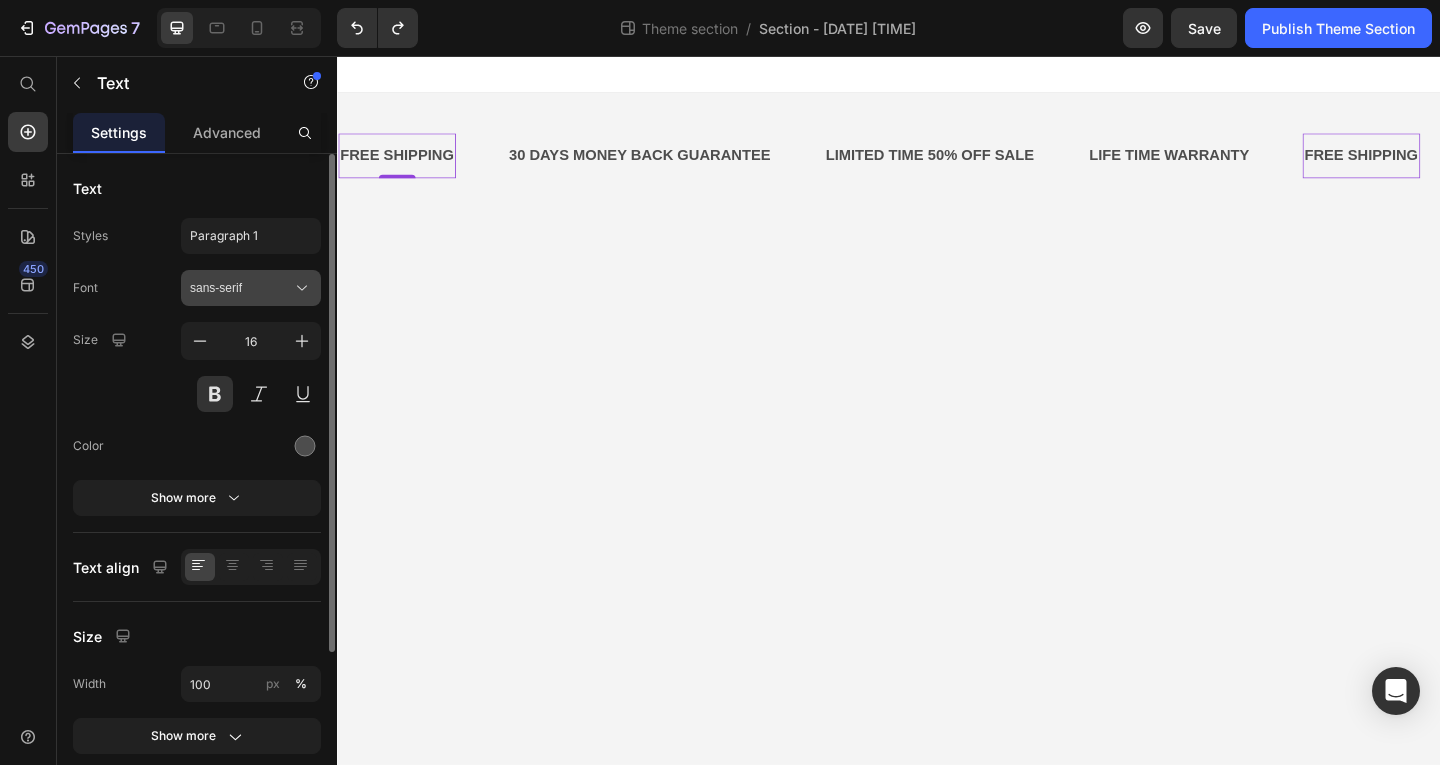 click on "sans-serif" at bounding box center (241, 288) 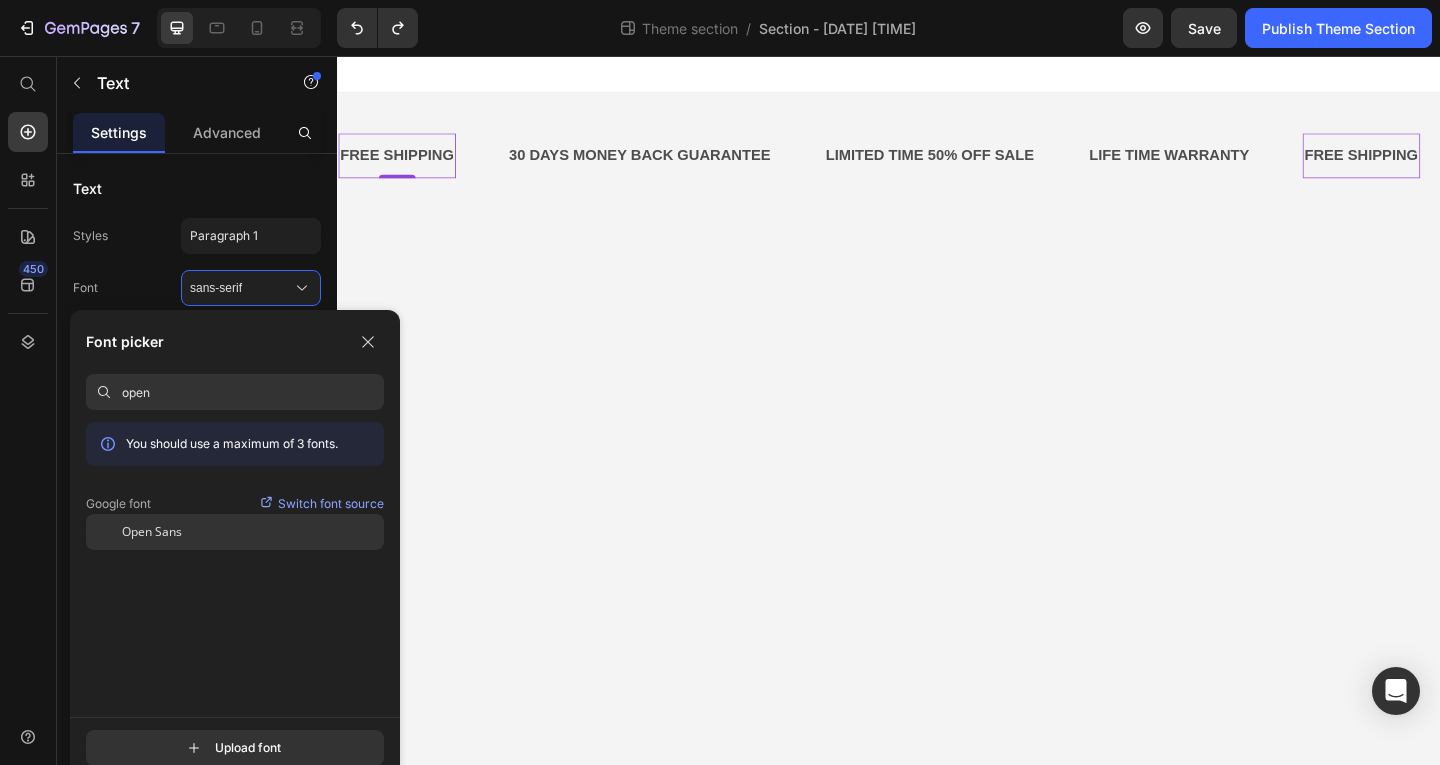 type on "open" 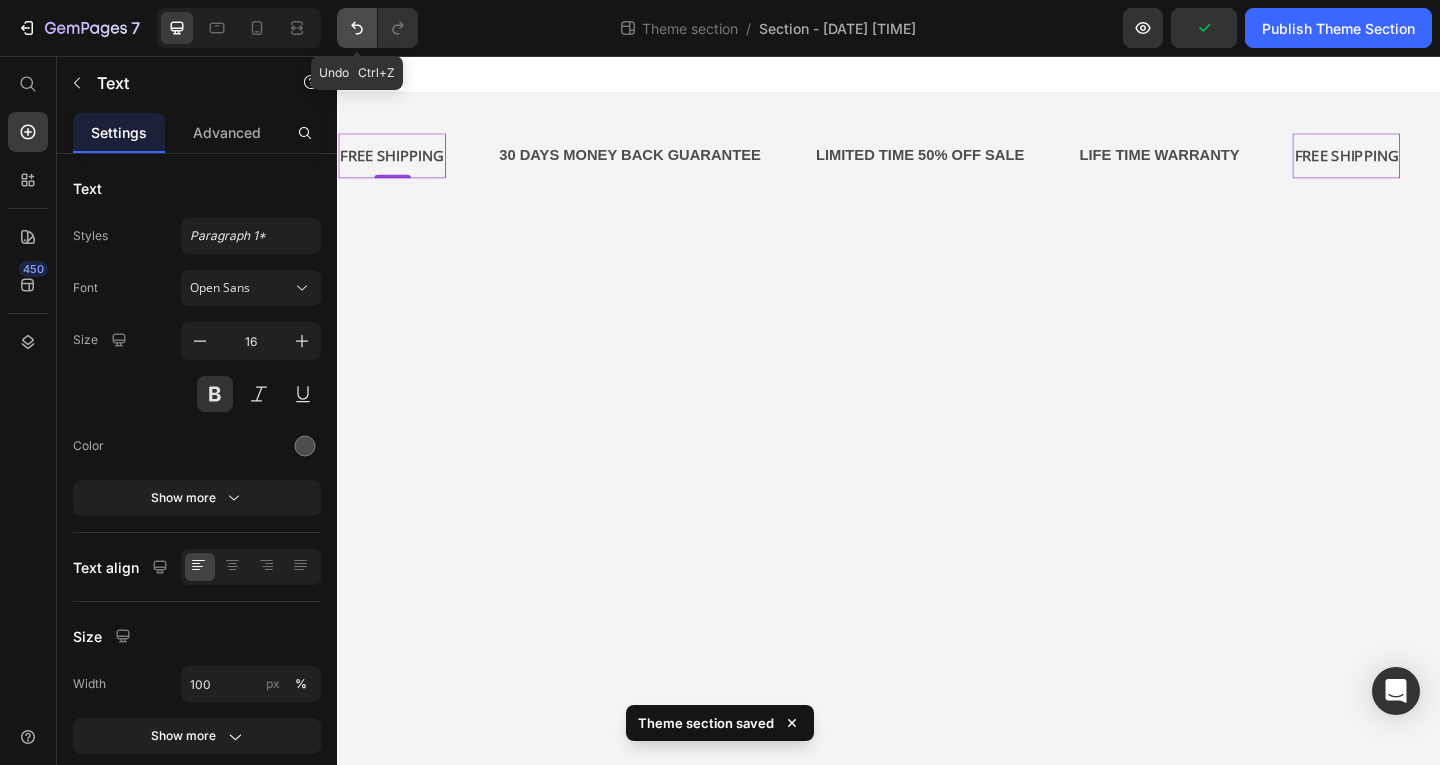 click 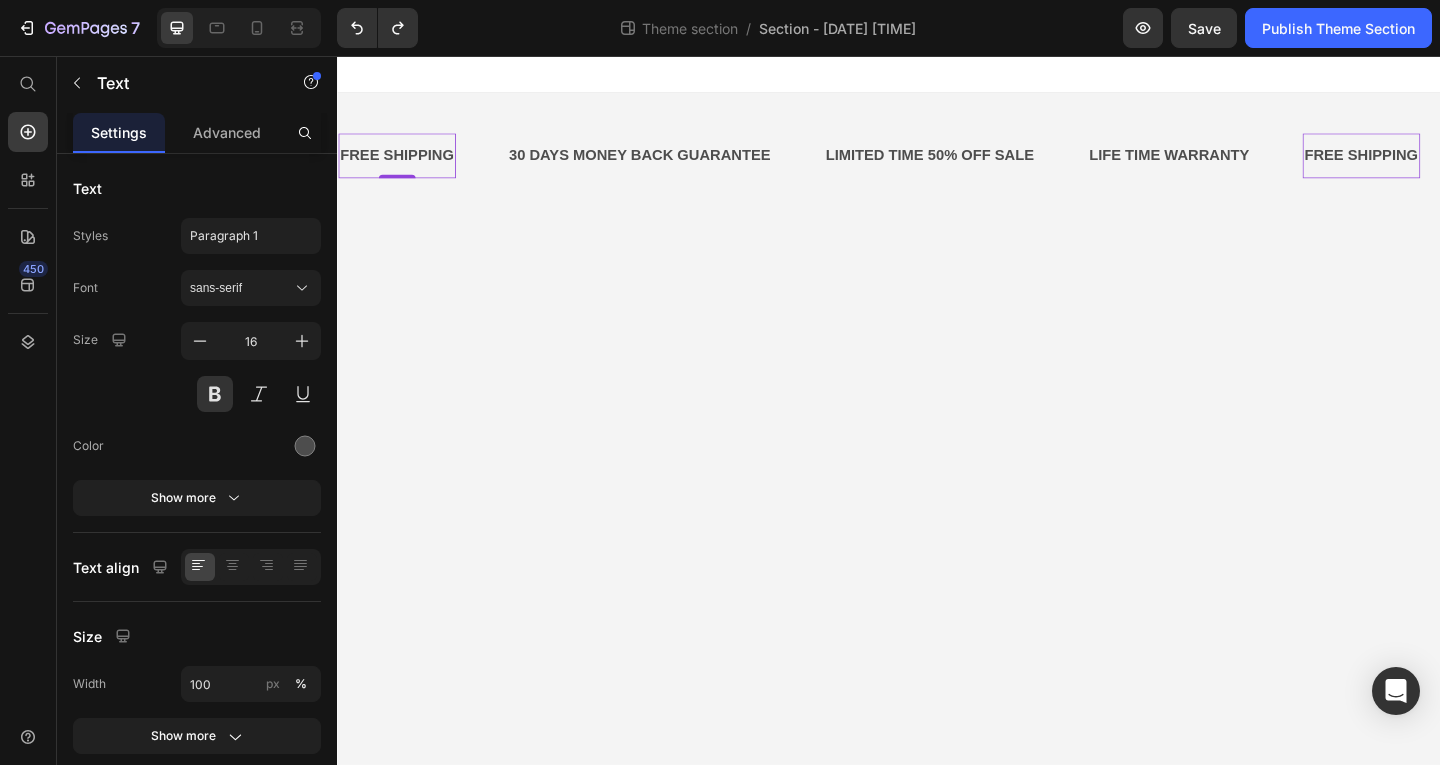 click on "FREE SHIPPING" at bounding box center (392, 164) 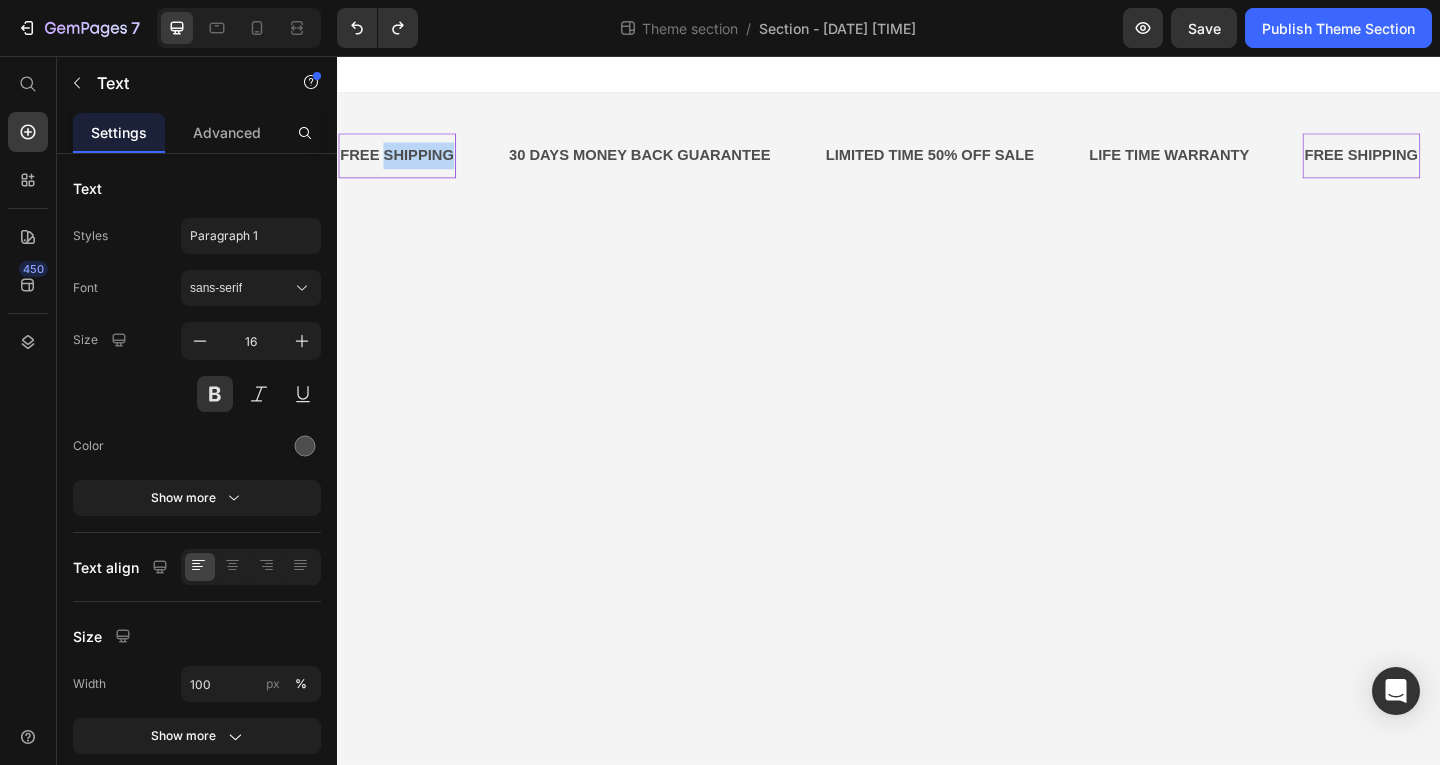 click on "FREE SHIPPING" at bounding box center [399, 164] 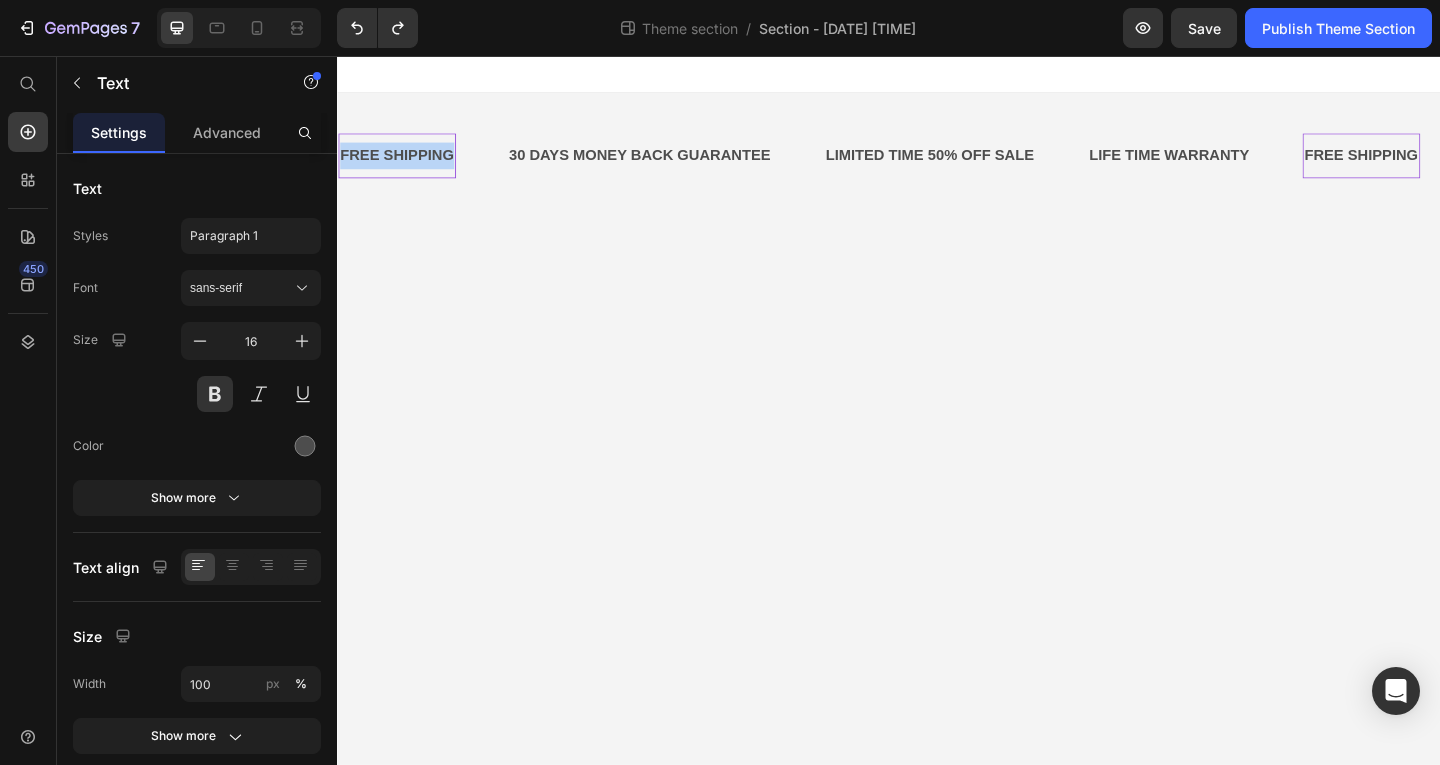 click on "FREE SHIPPING" at bounding box center (395, 164) 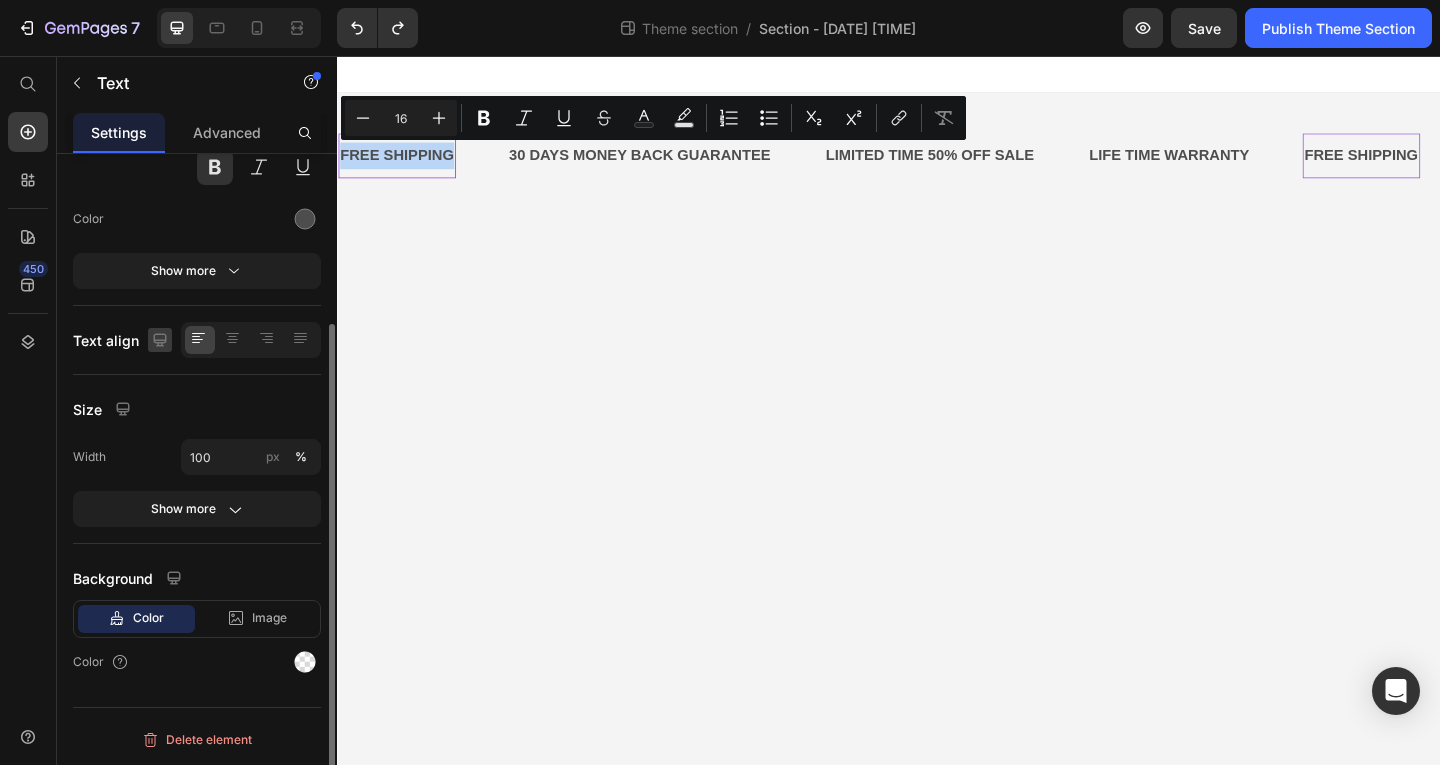 scroll, scrollTop: 0, scrollLeft: 0, axis: both 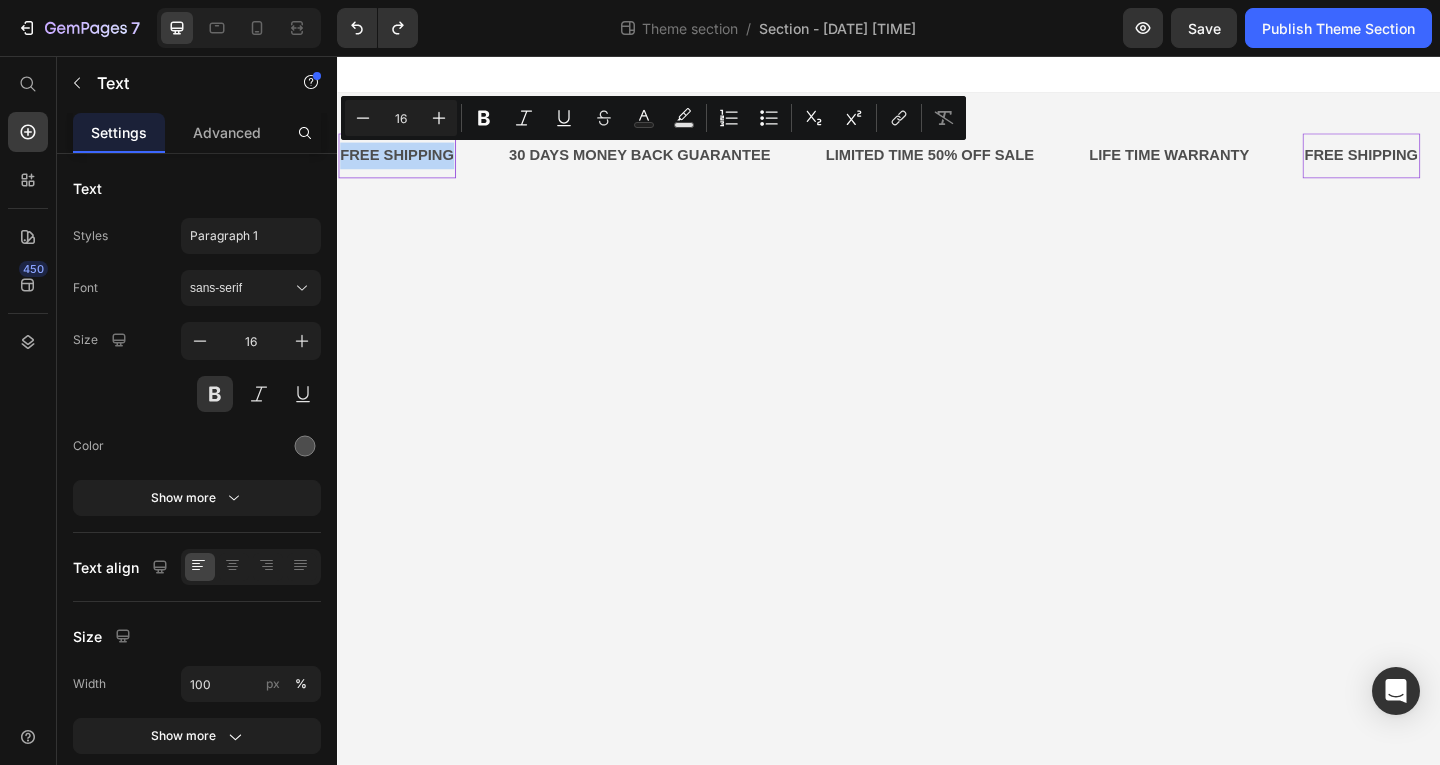 click on "FREE SHIPPING" at bounding box center [399, 164] 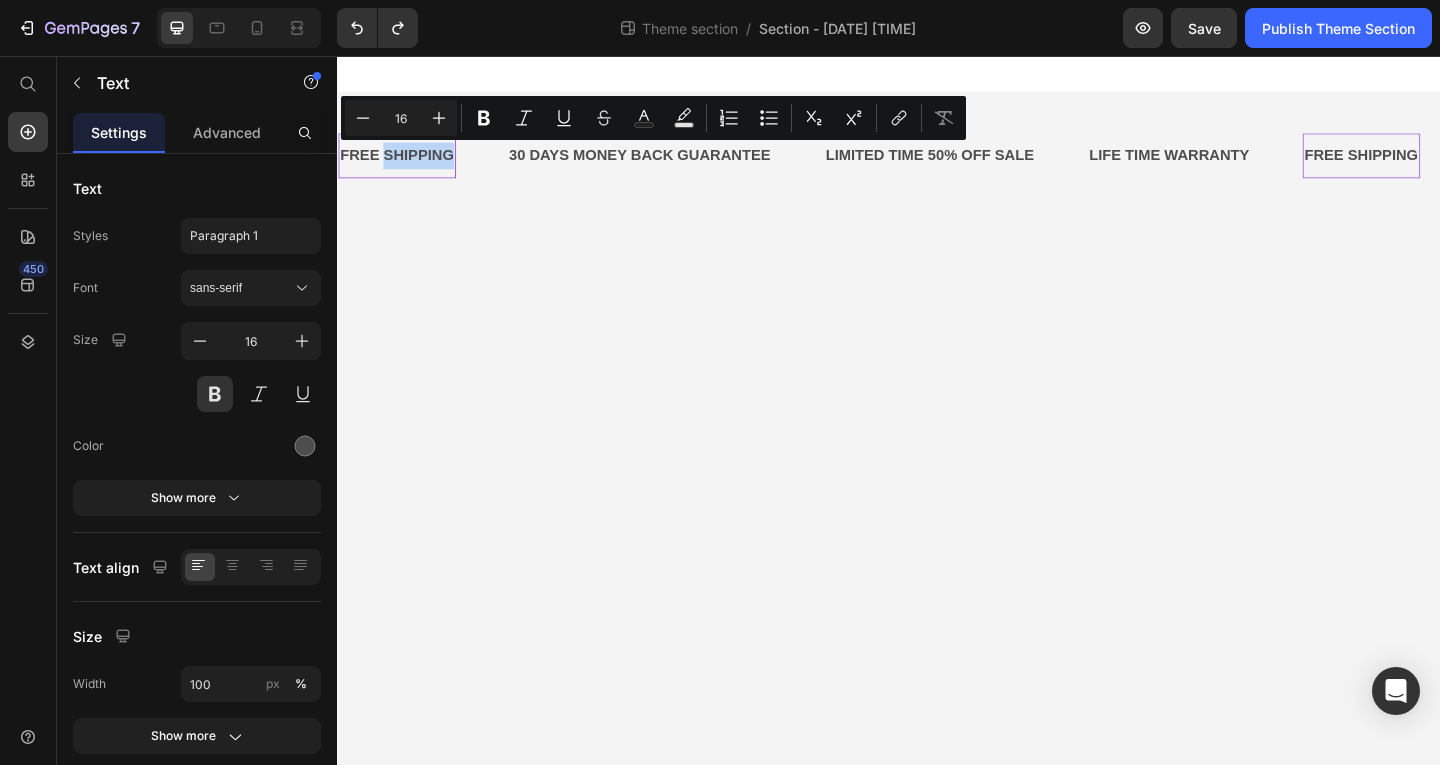 click on "FREE SHIPPING" at bounding box center [392, 164] 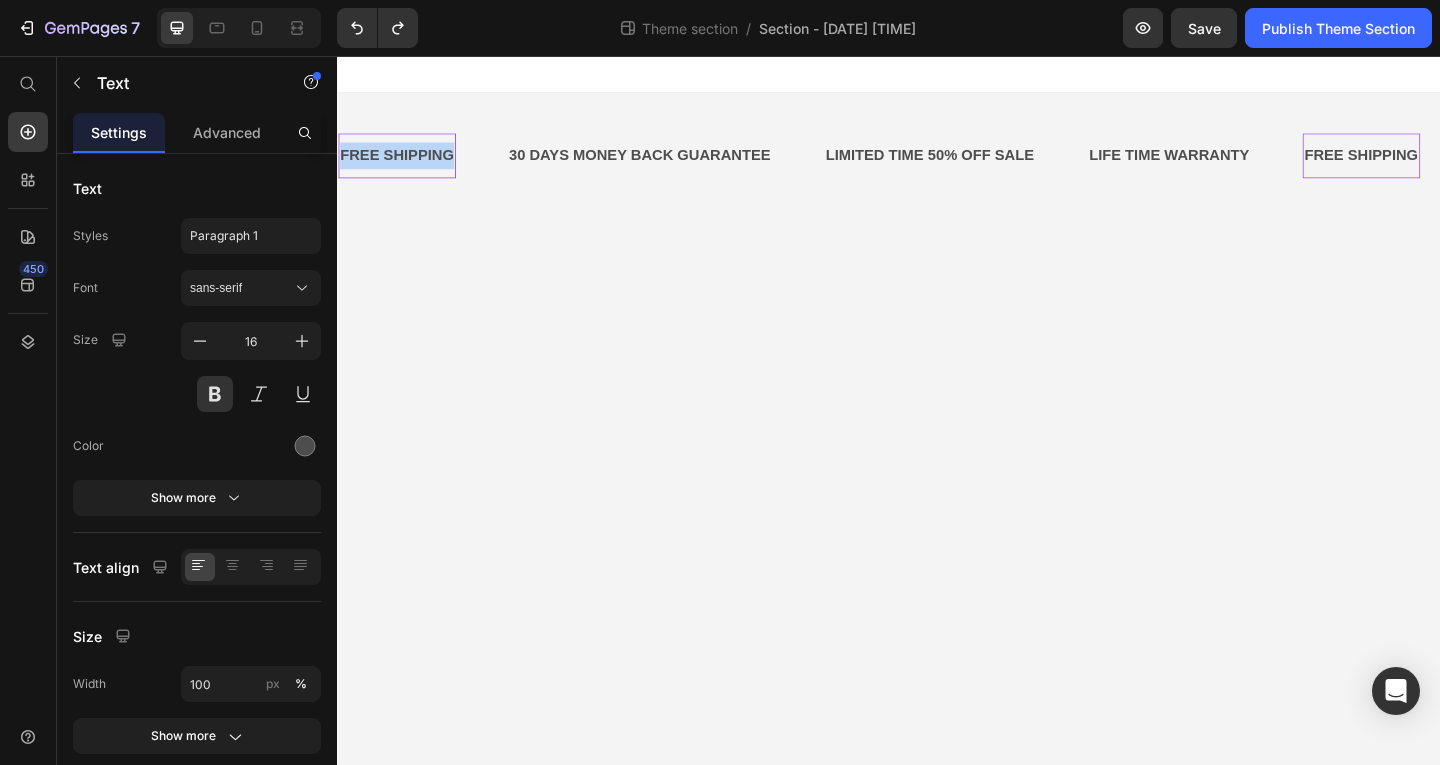 click on "FREE SHIPPING" at bounding box center [395, 164] 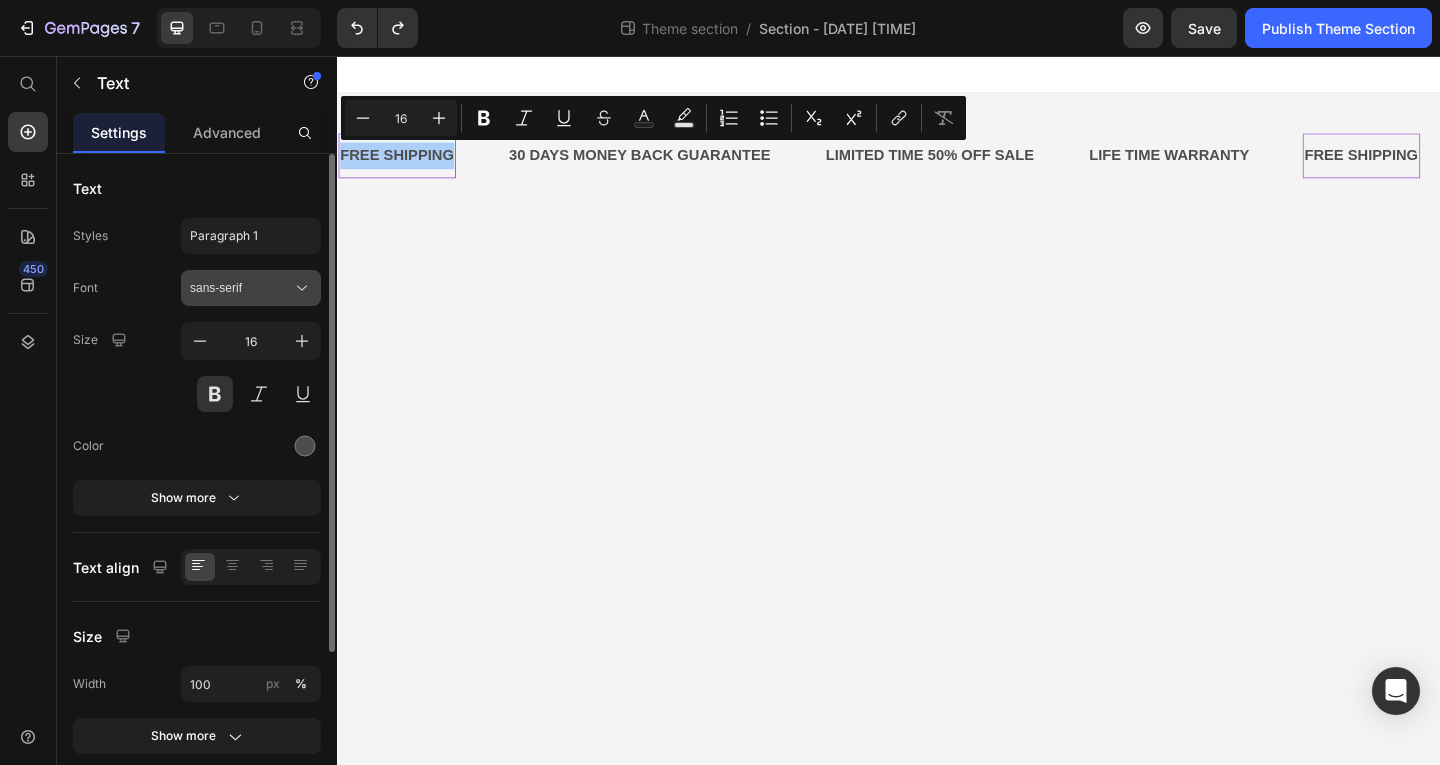 click on "sans-serif" at bounding box center (241, 288) 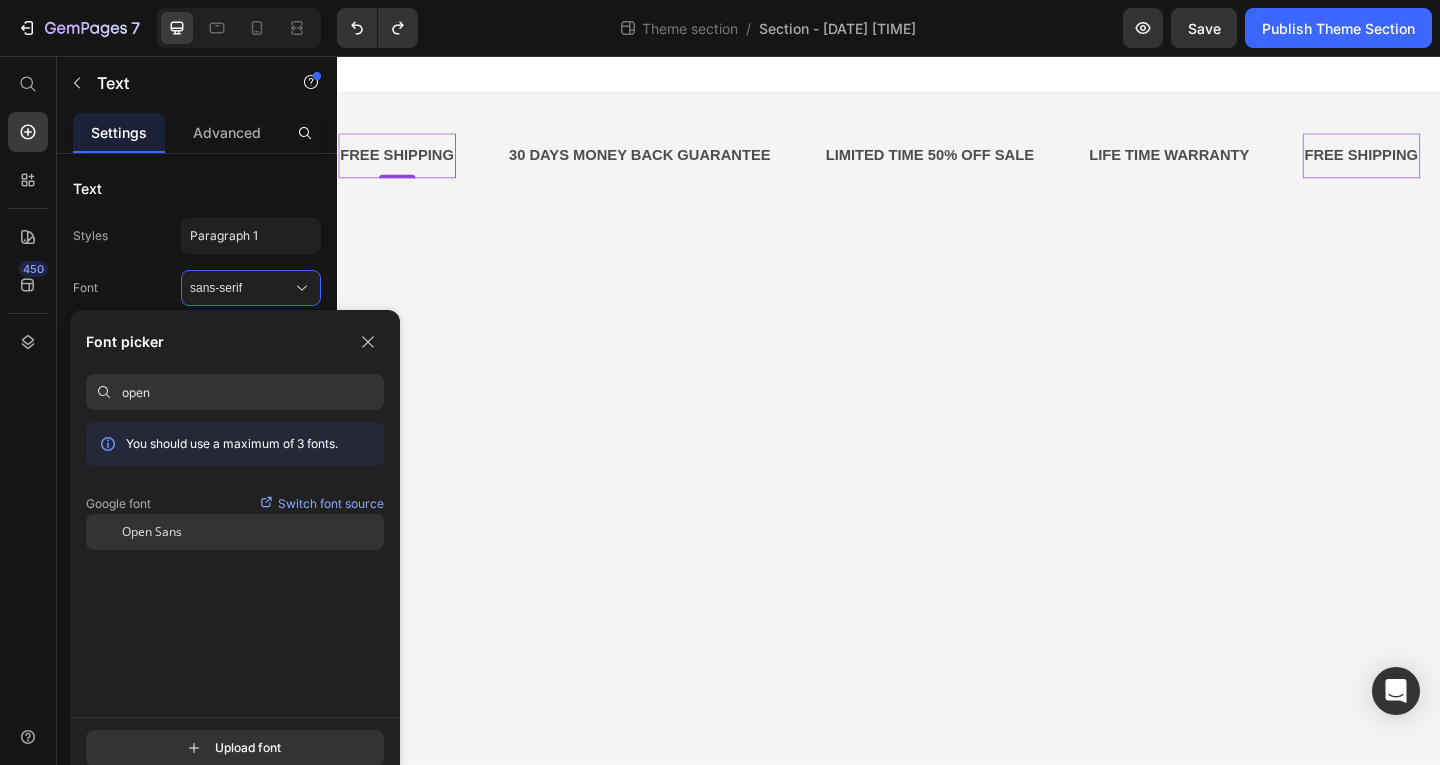 click on "Open Sans" at bounding box center (152, 532) 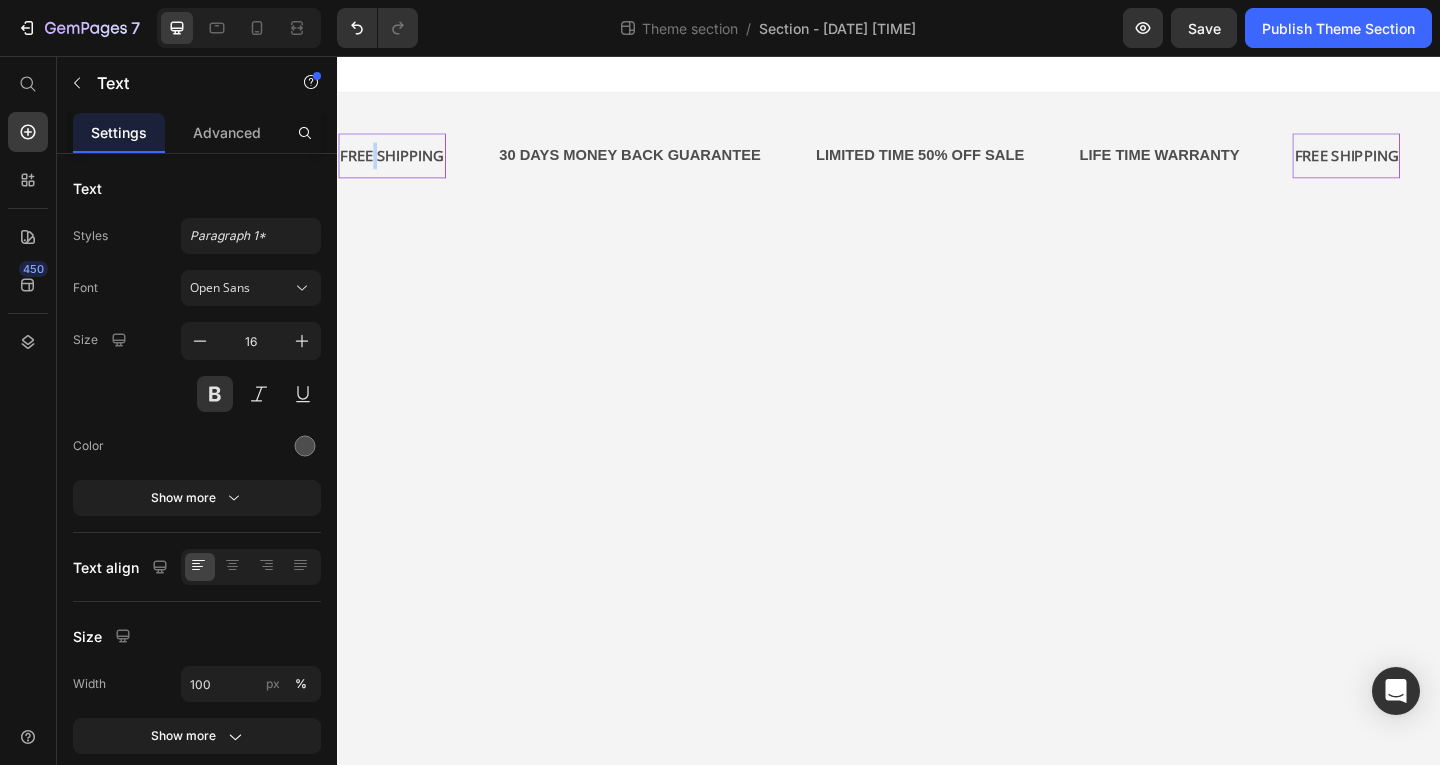 click on "FREE SHIPPING" at bounding box center [389, 164] 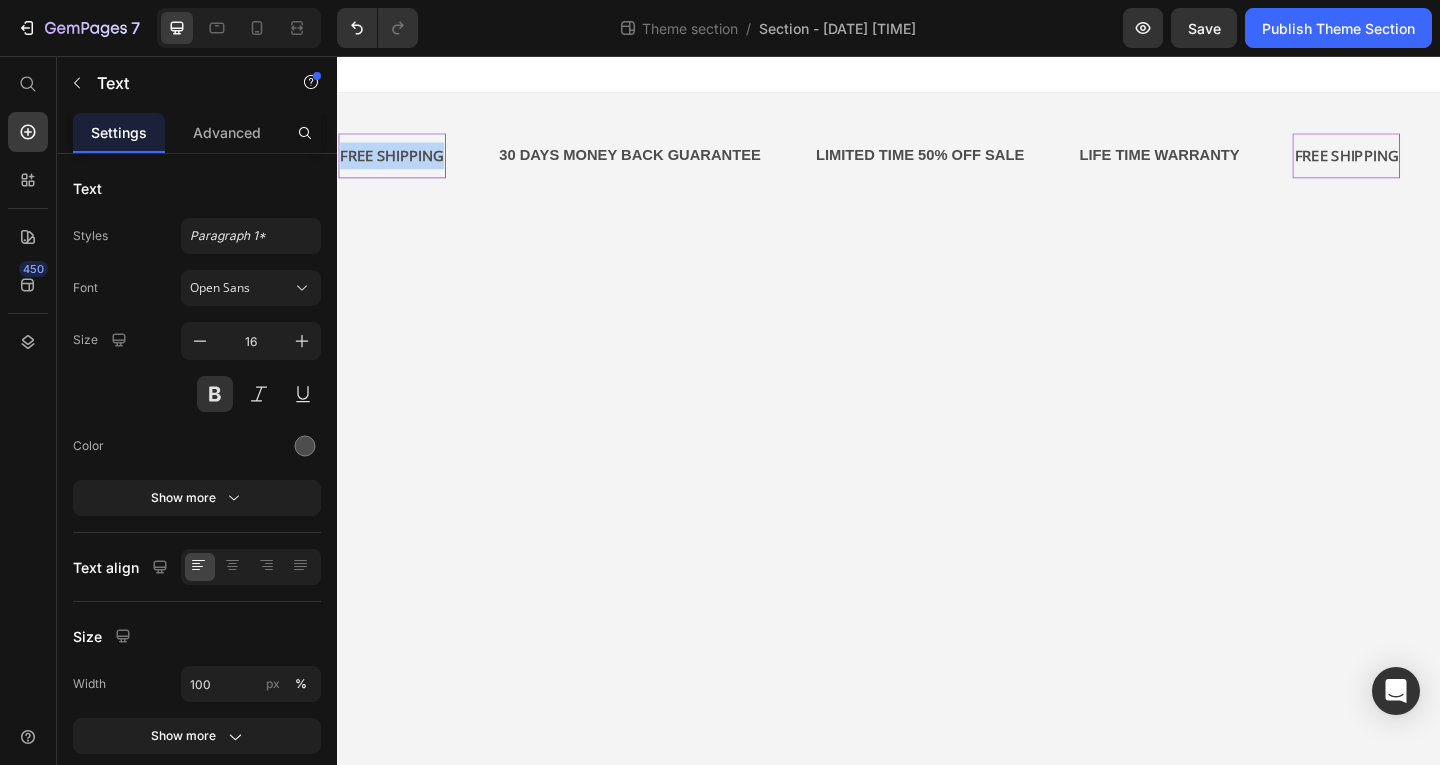 click on "FREE SHIPPING" at bounding box center (393, 164) 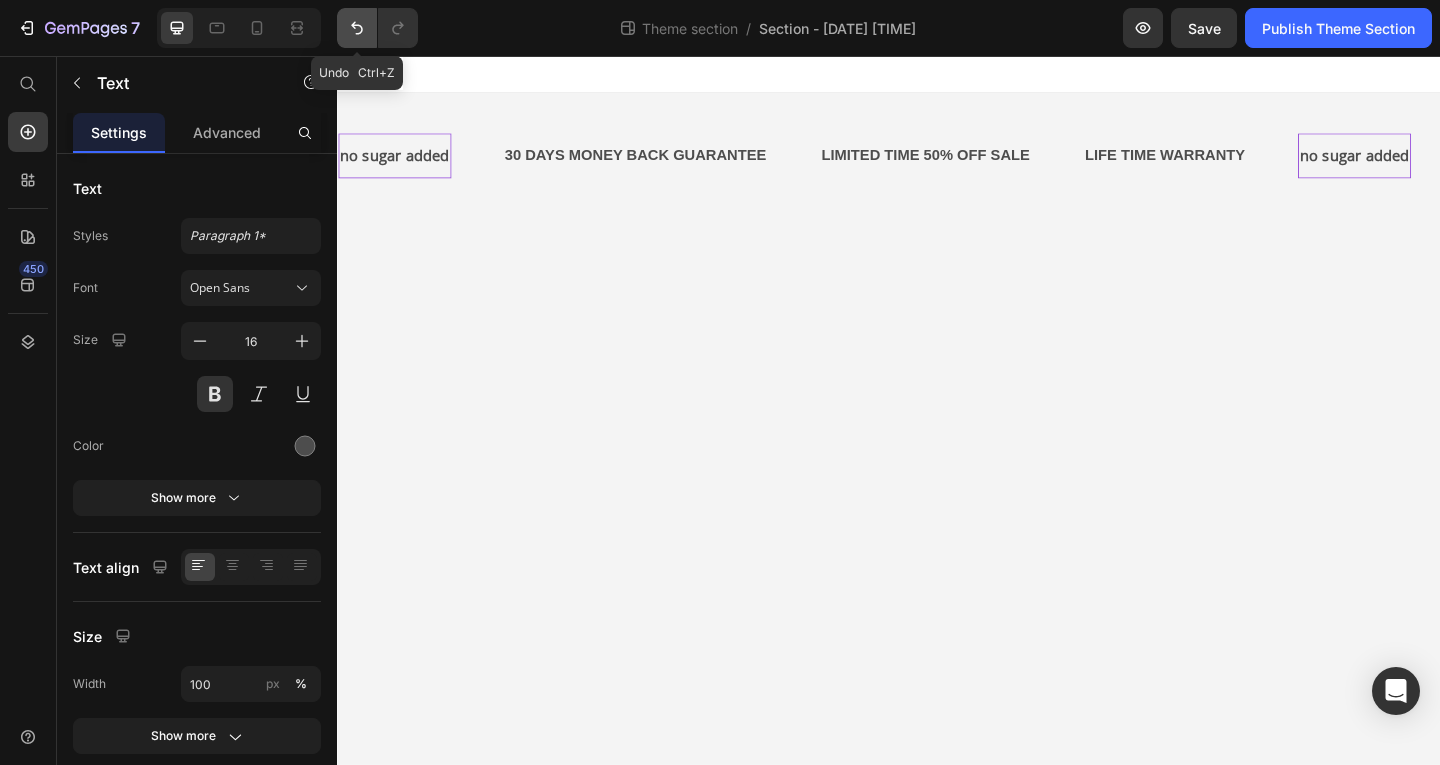click 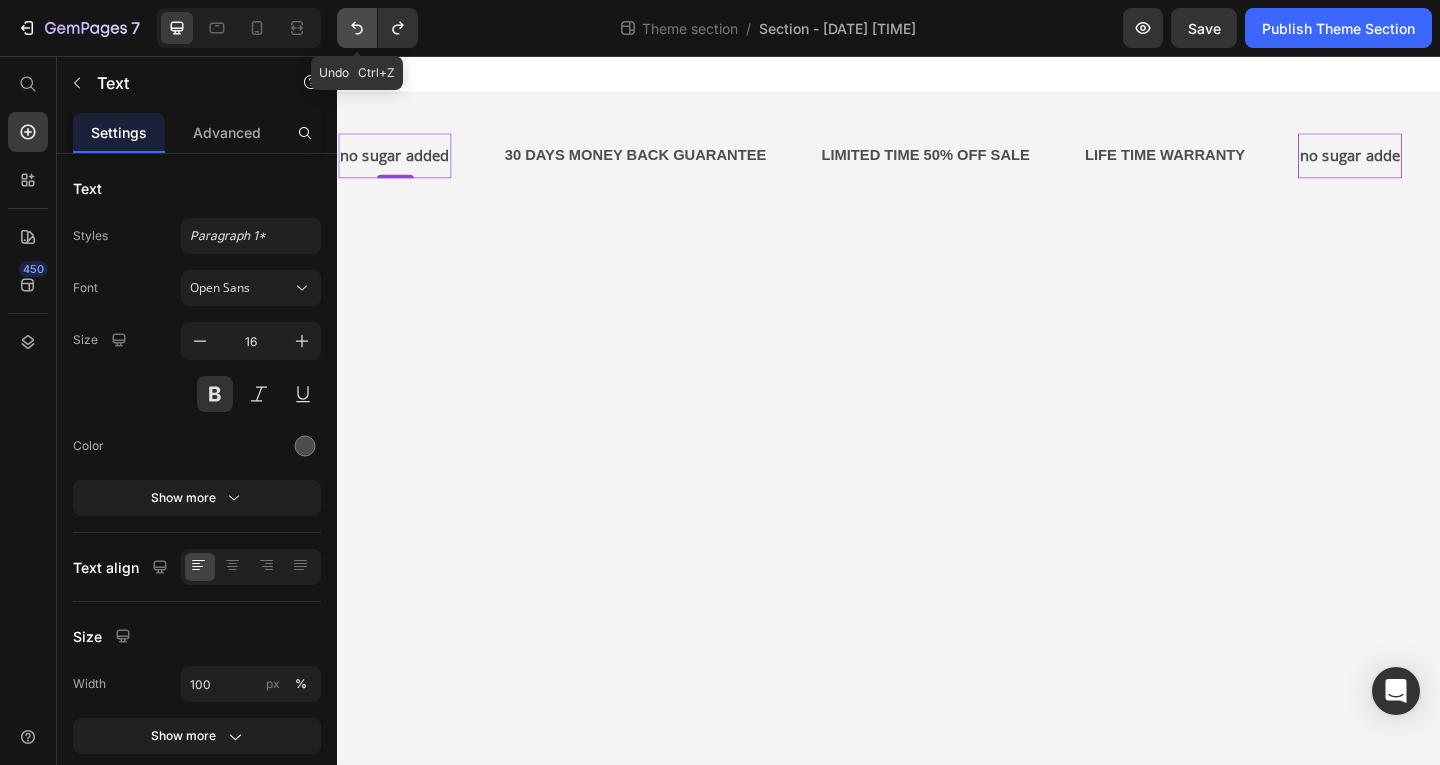 click 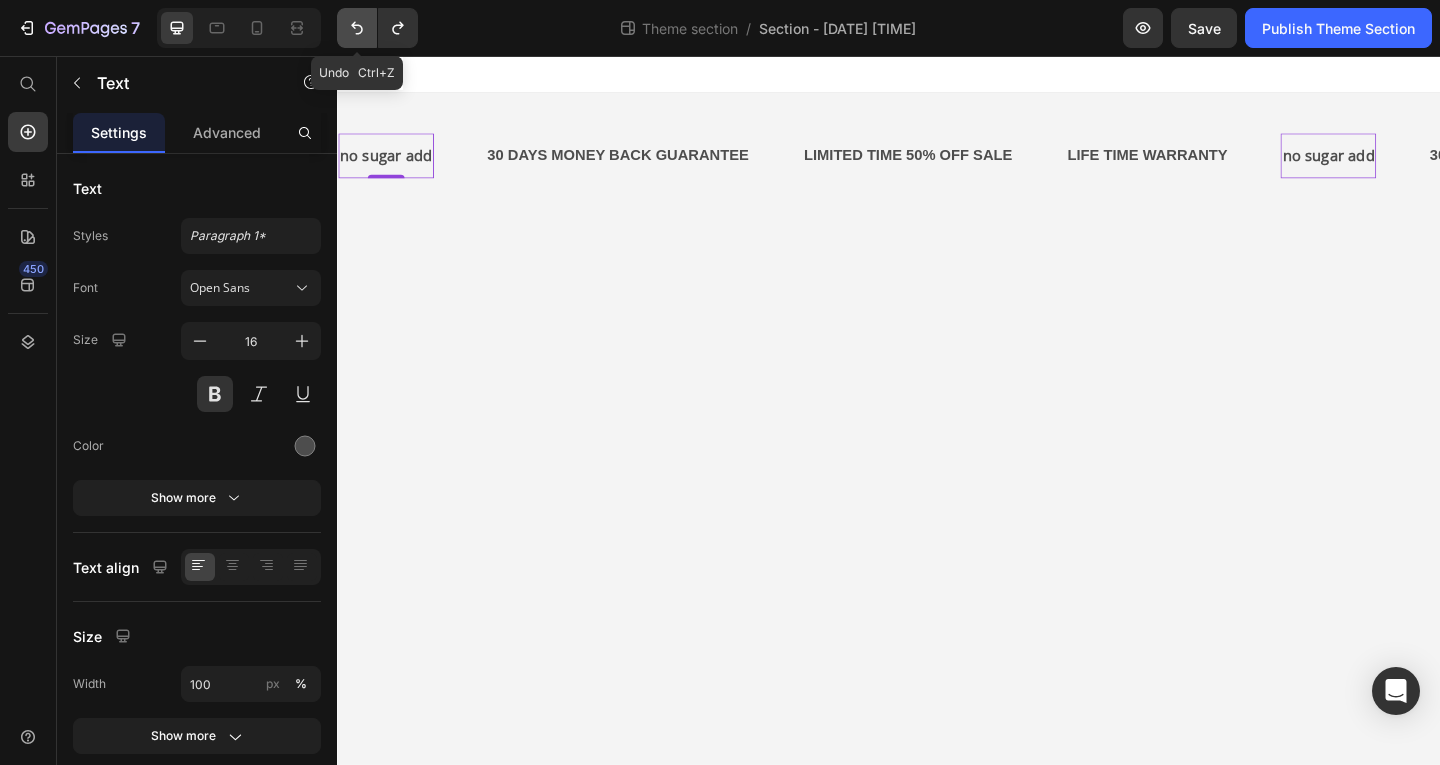 click 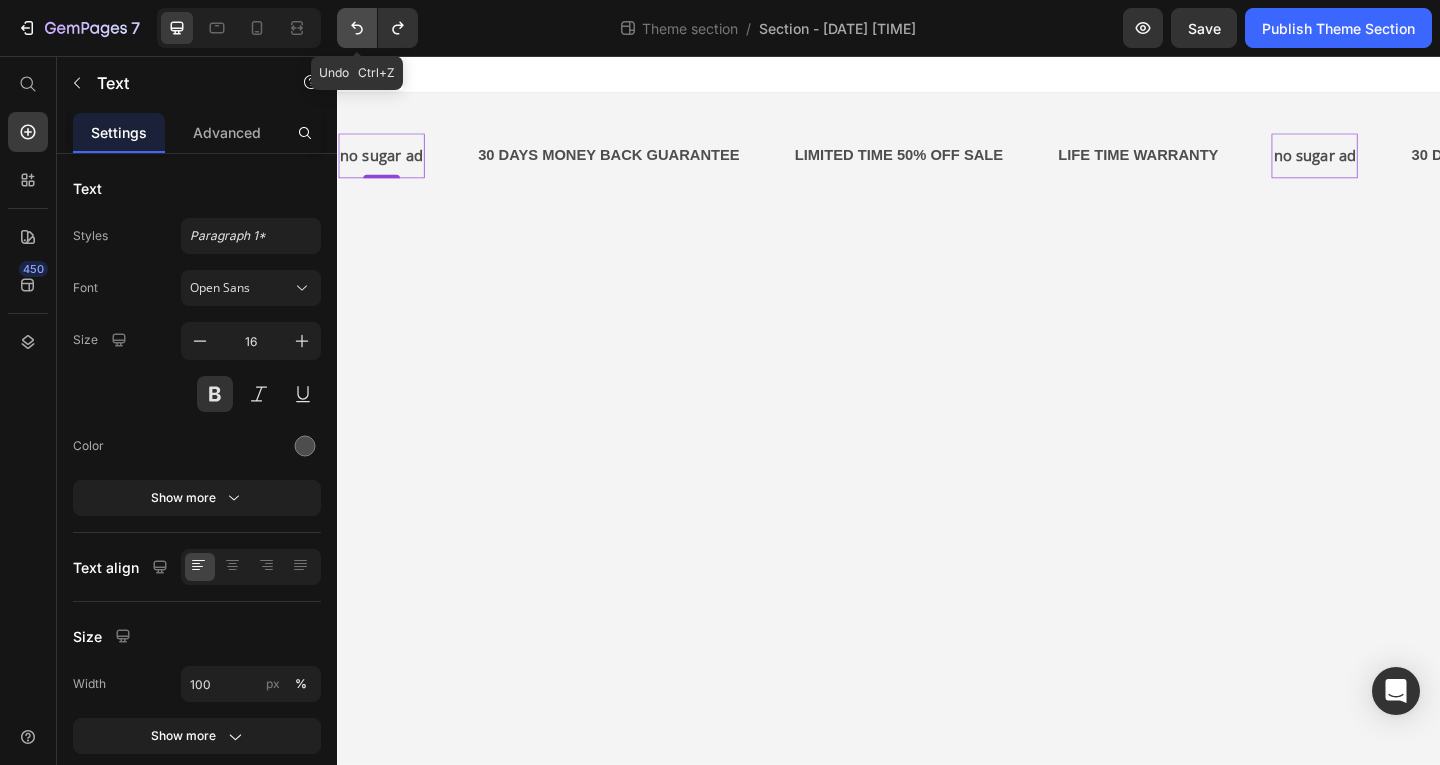 click 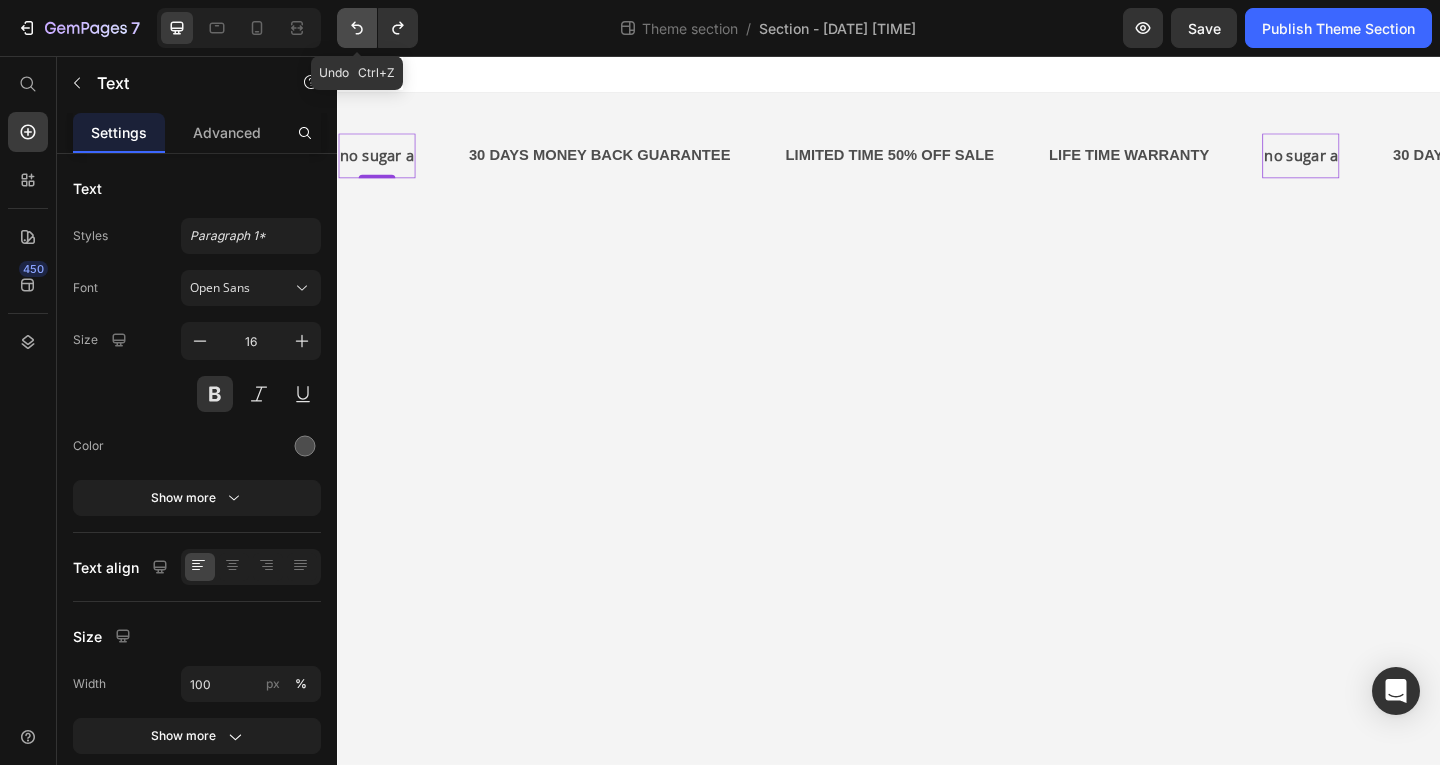 click 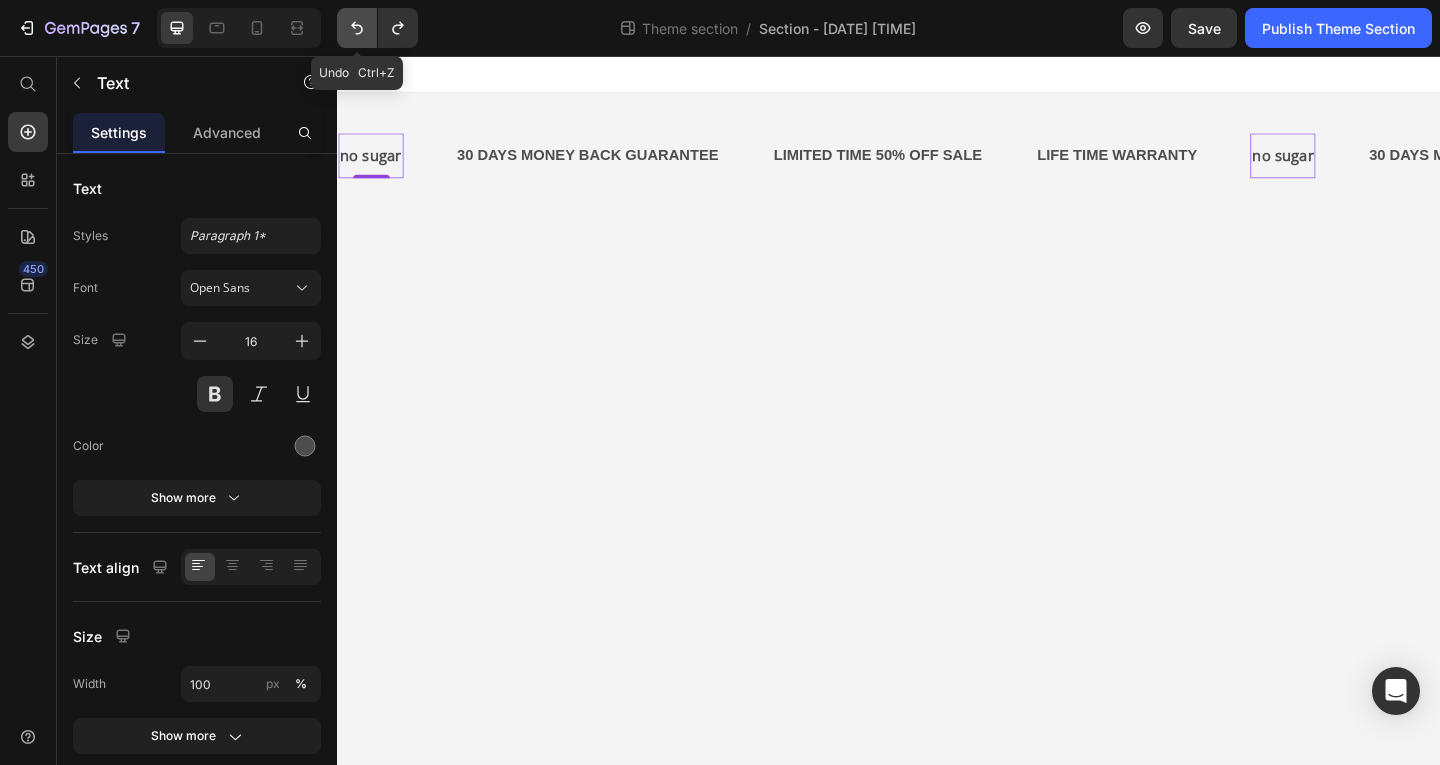 click 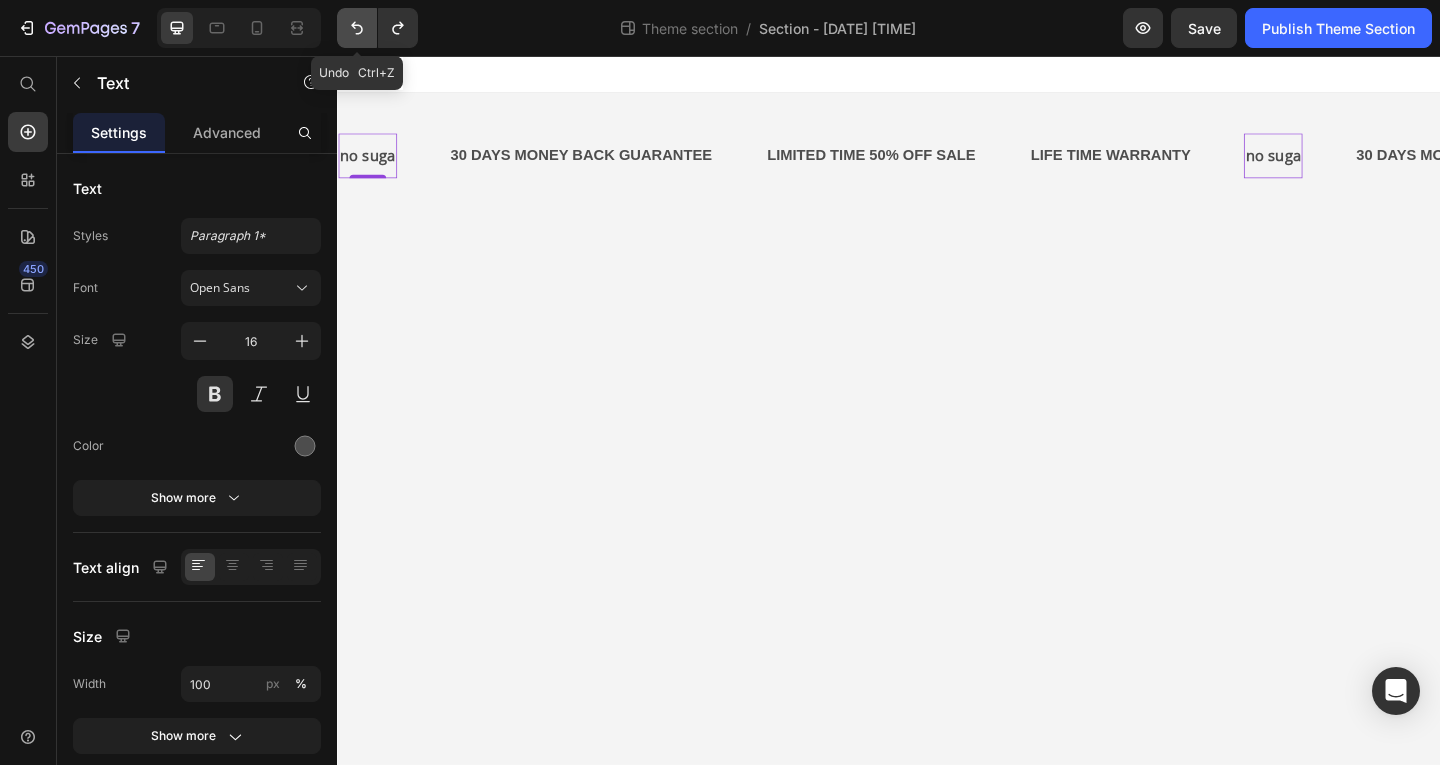 click 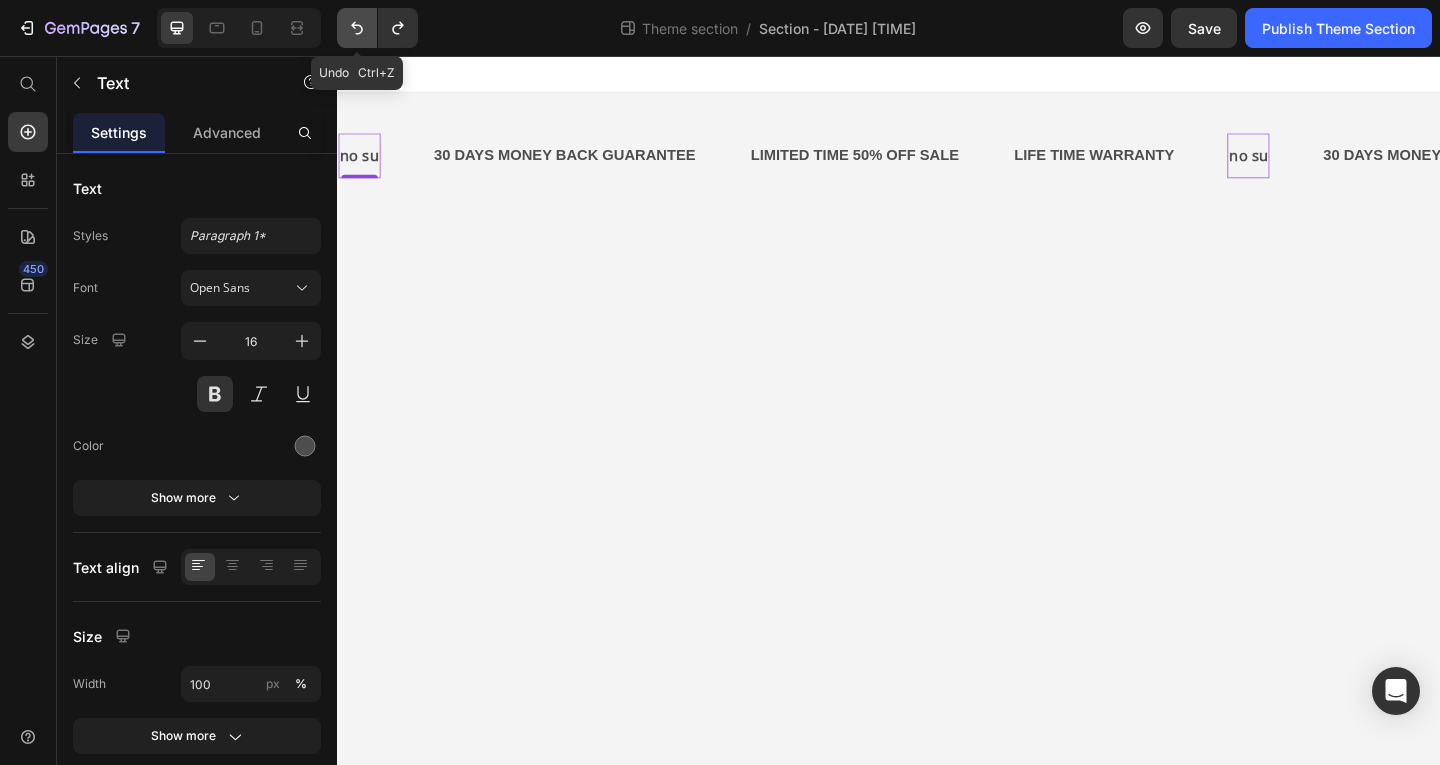 click 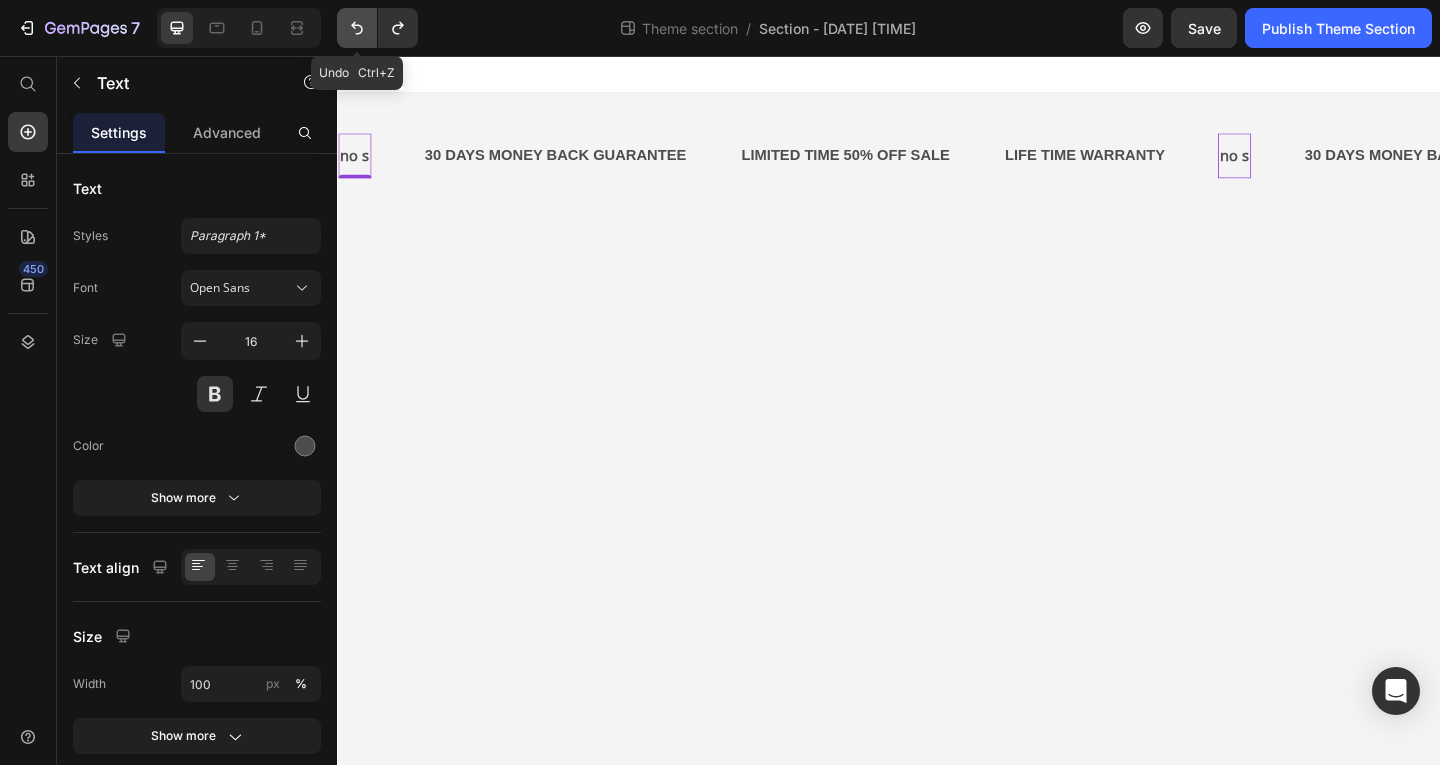 click 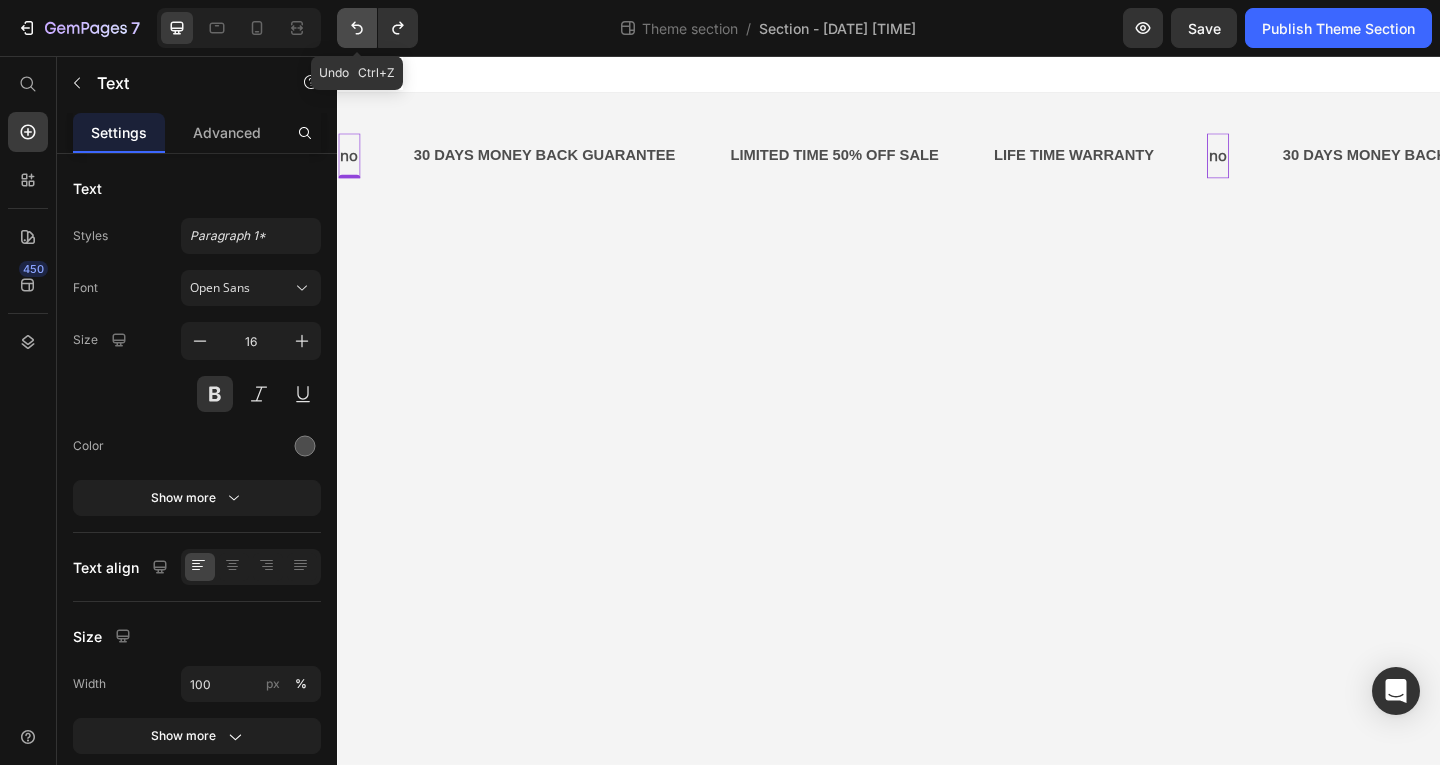 click 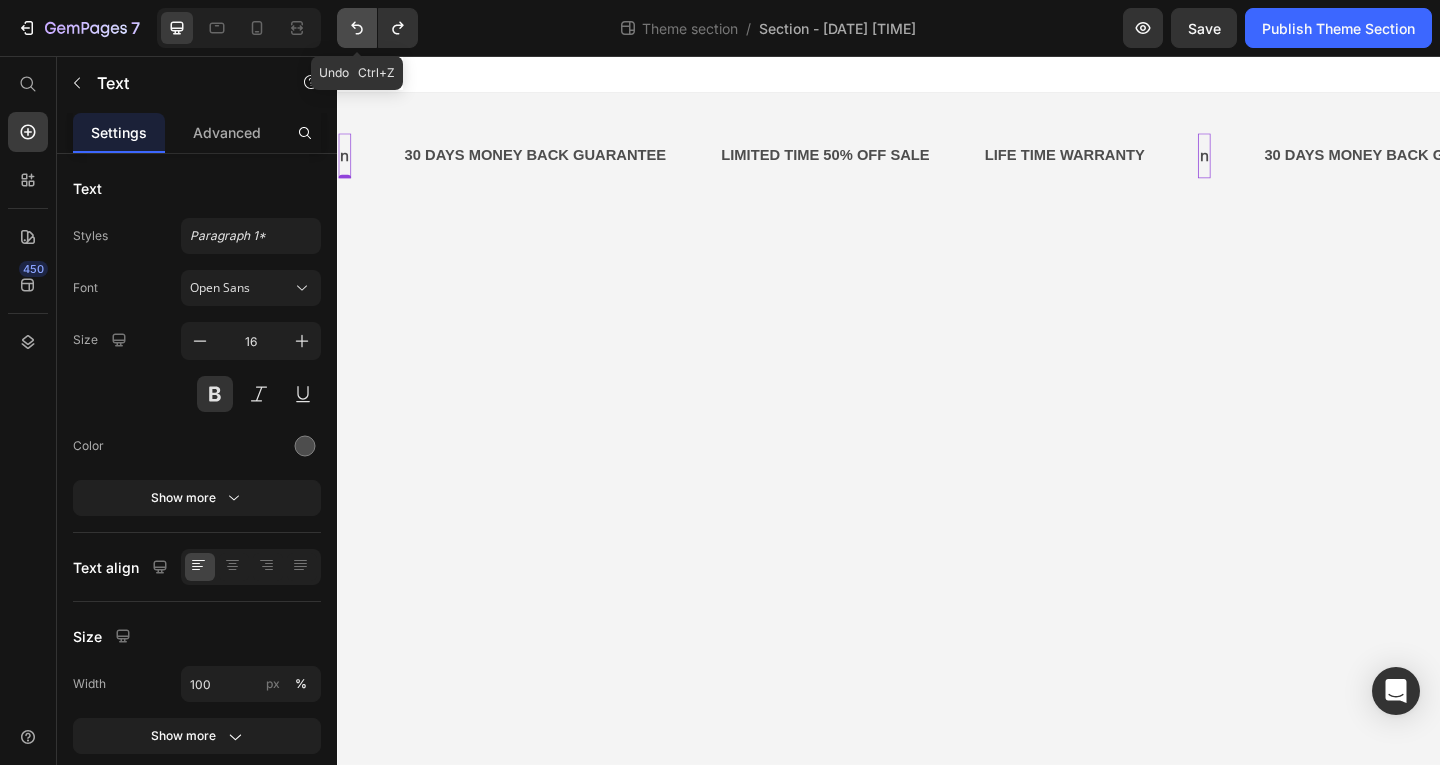 click 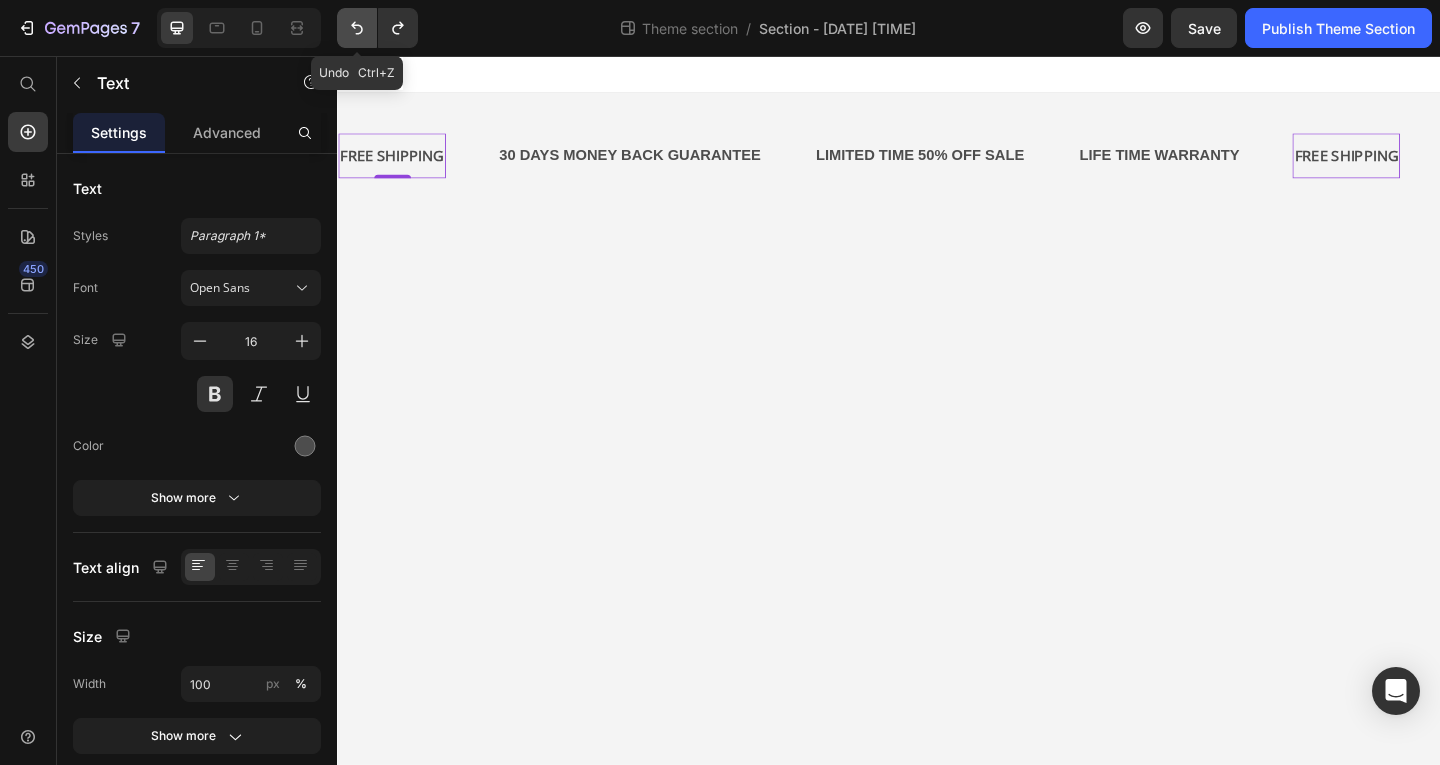 click 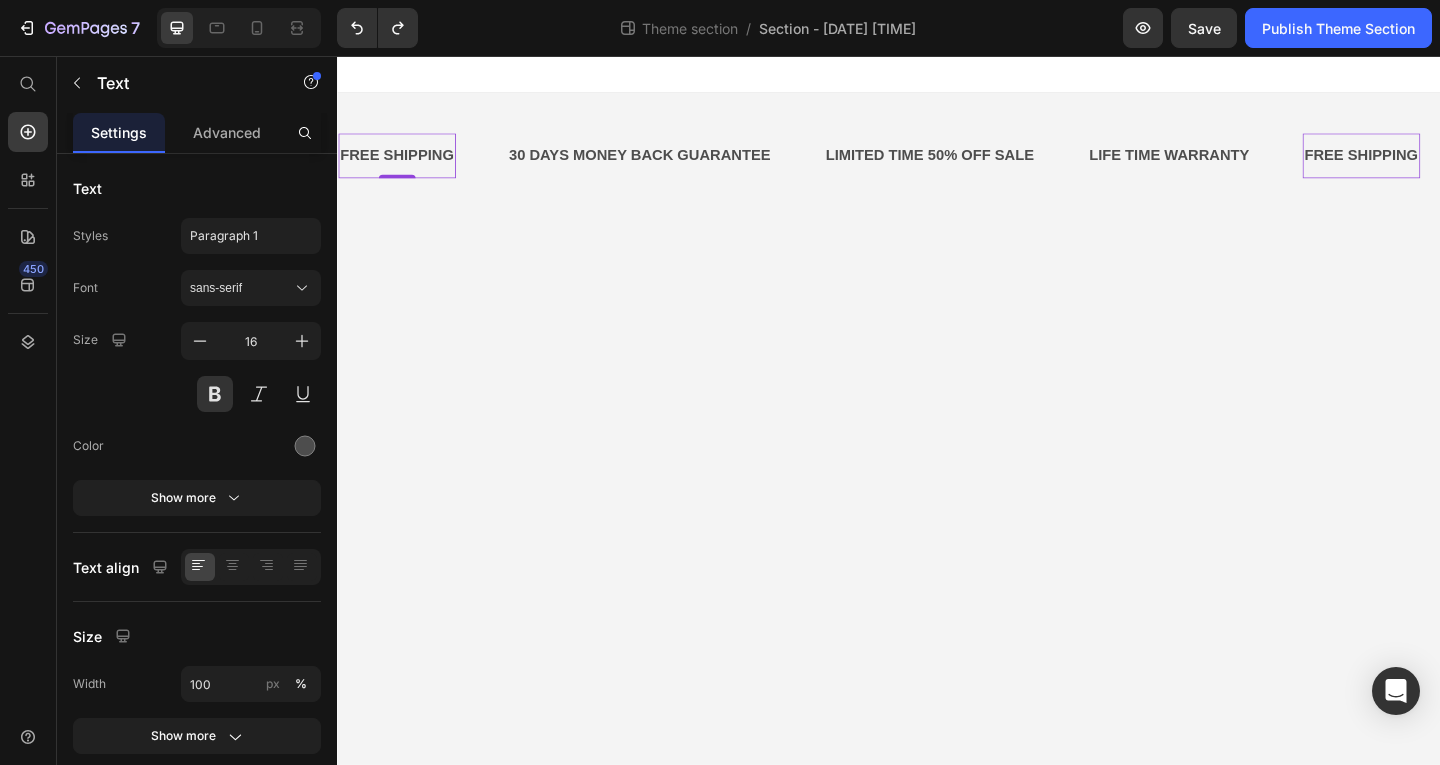 click on "FREE SHIPPING" at bounding box center (399, 164) 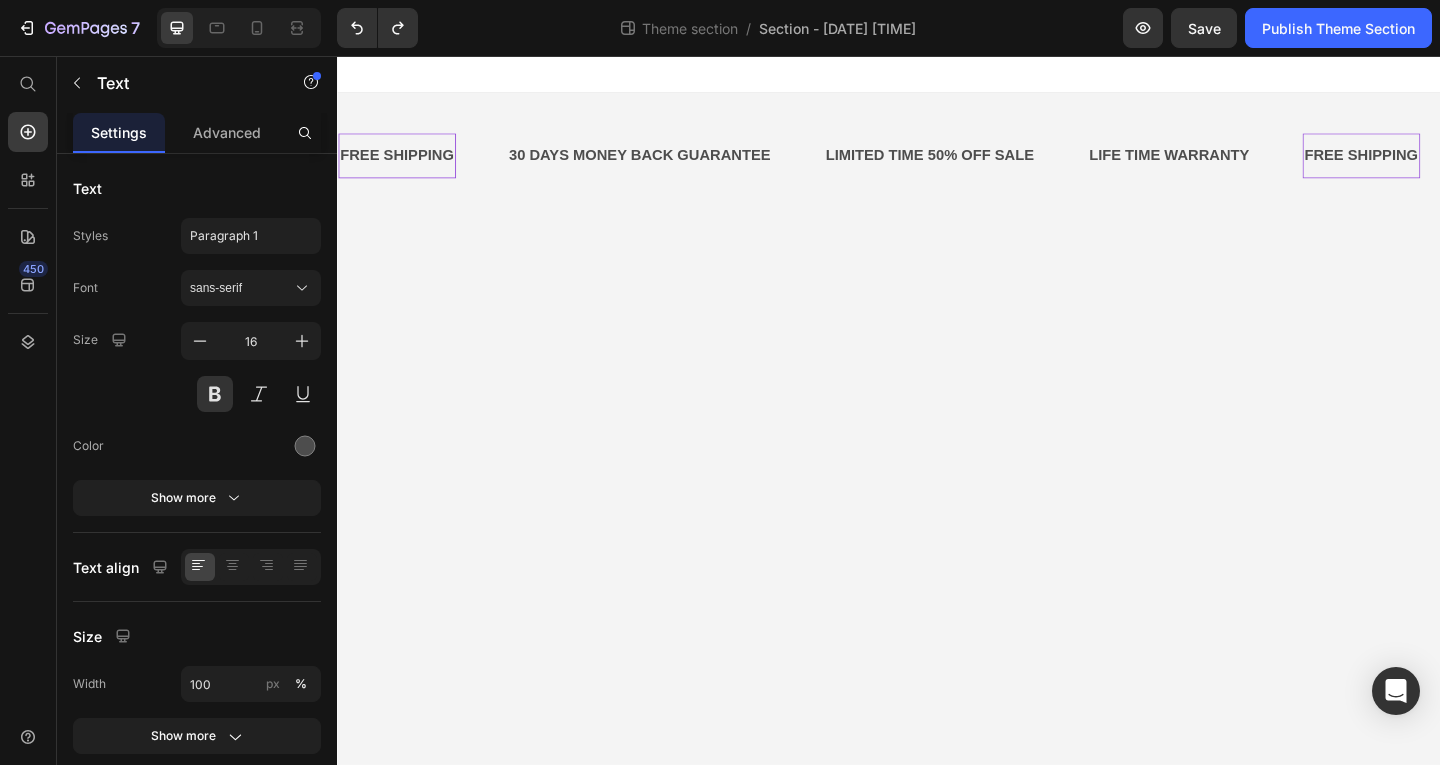 click on "FREE SHIPPING" at bounding box center (399, 164) 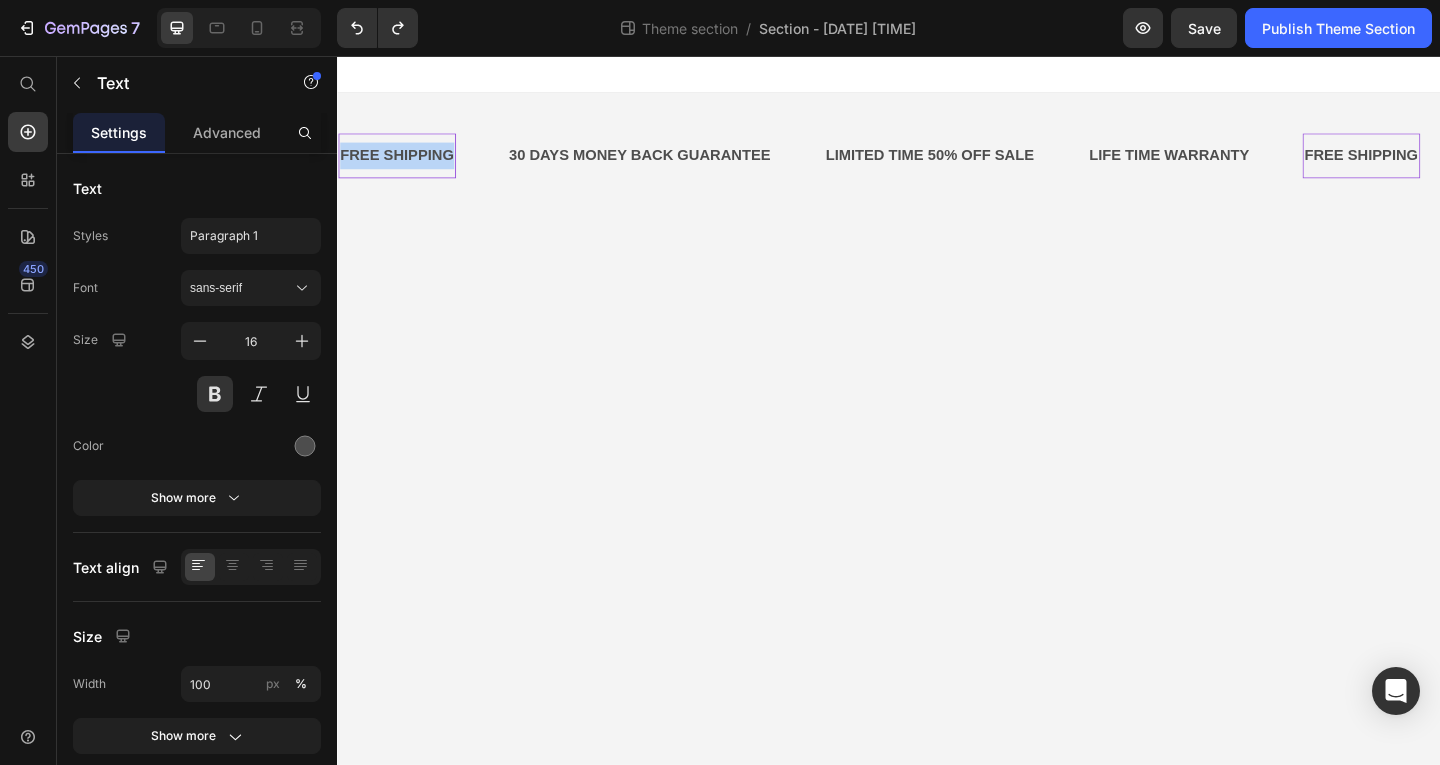 click on "FREE SHIPPING" at bounding box center (392, 164) 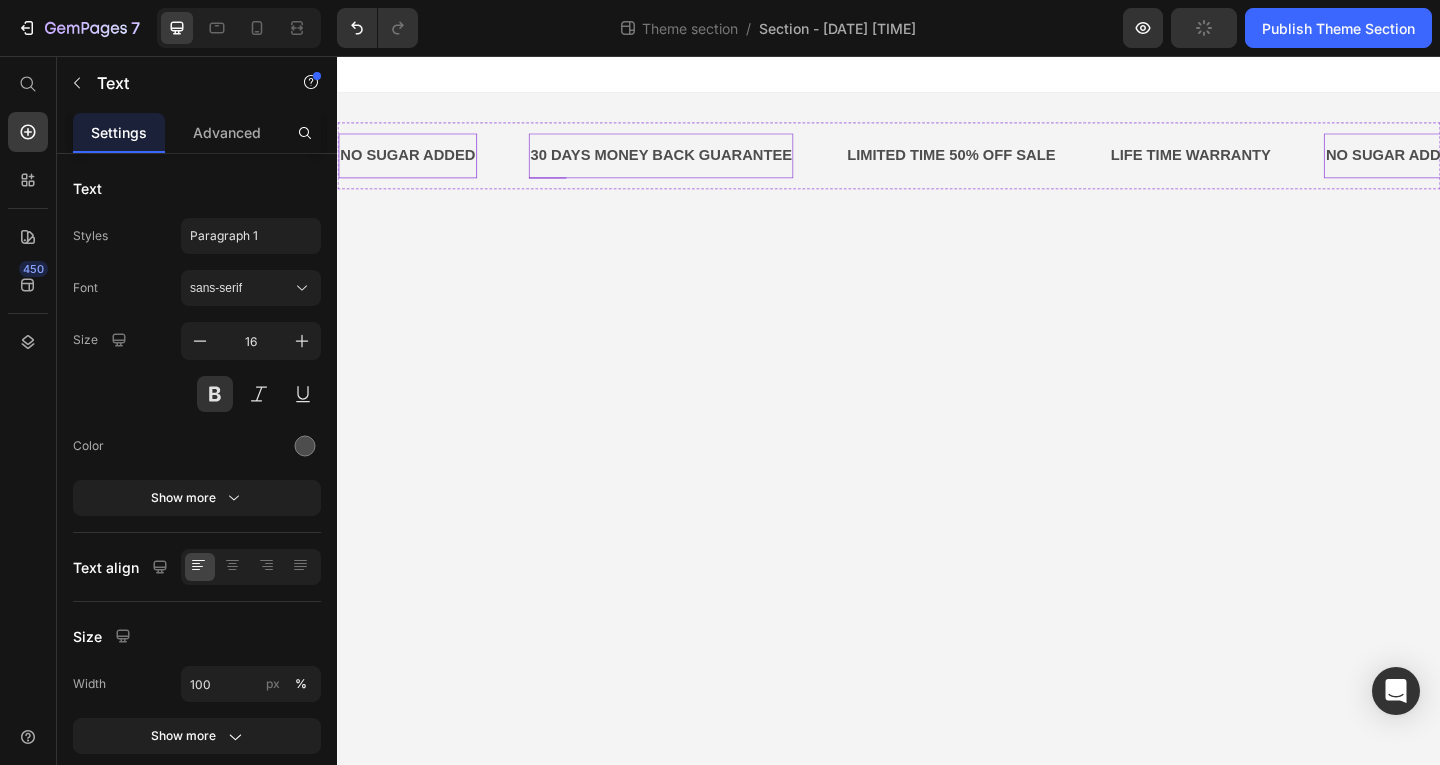 click on "30 DAYS MONEY BACK GUARANTEE" at bounding box center [682, 164] 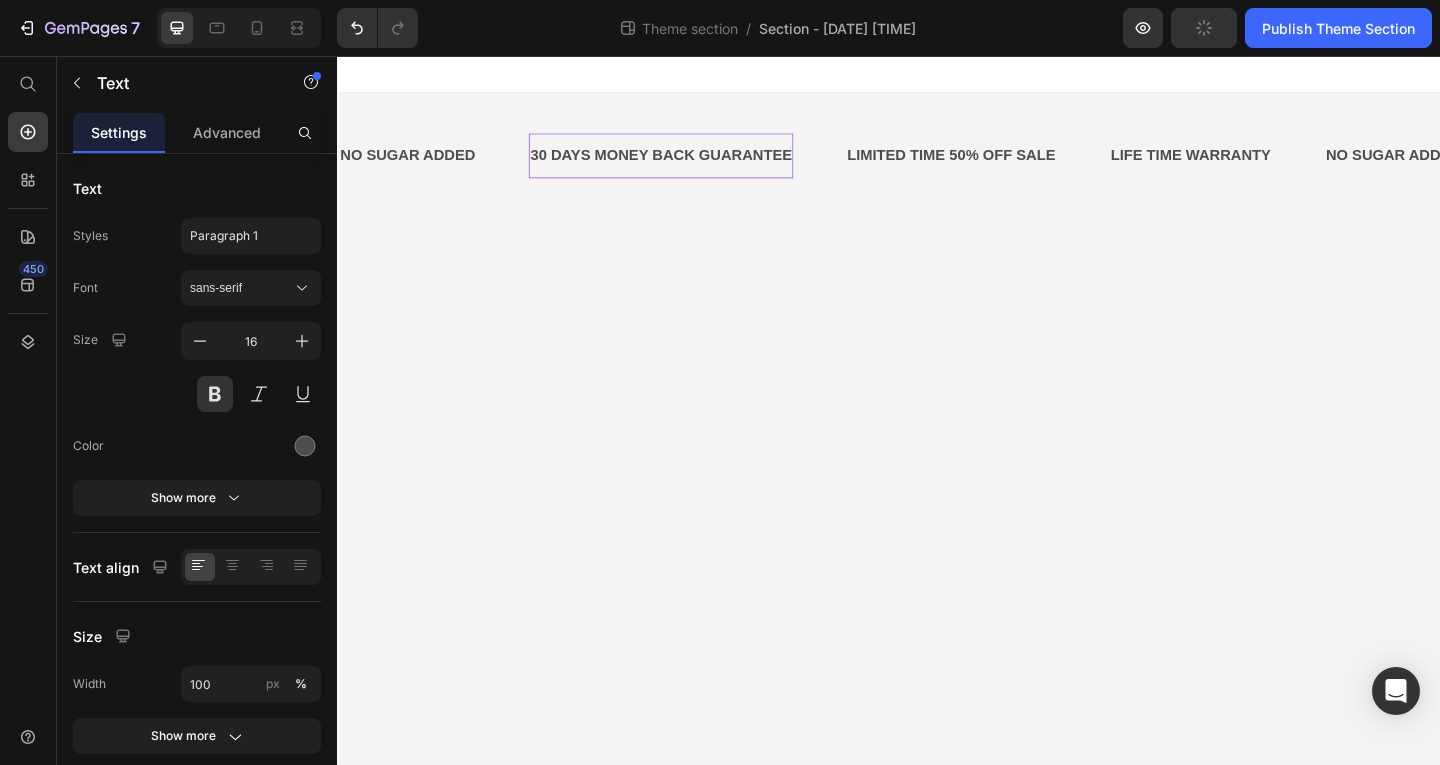 click on "30 DAYS MONEY BACK GUARANTEE" at bounding box center [689, 164] 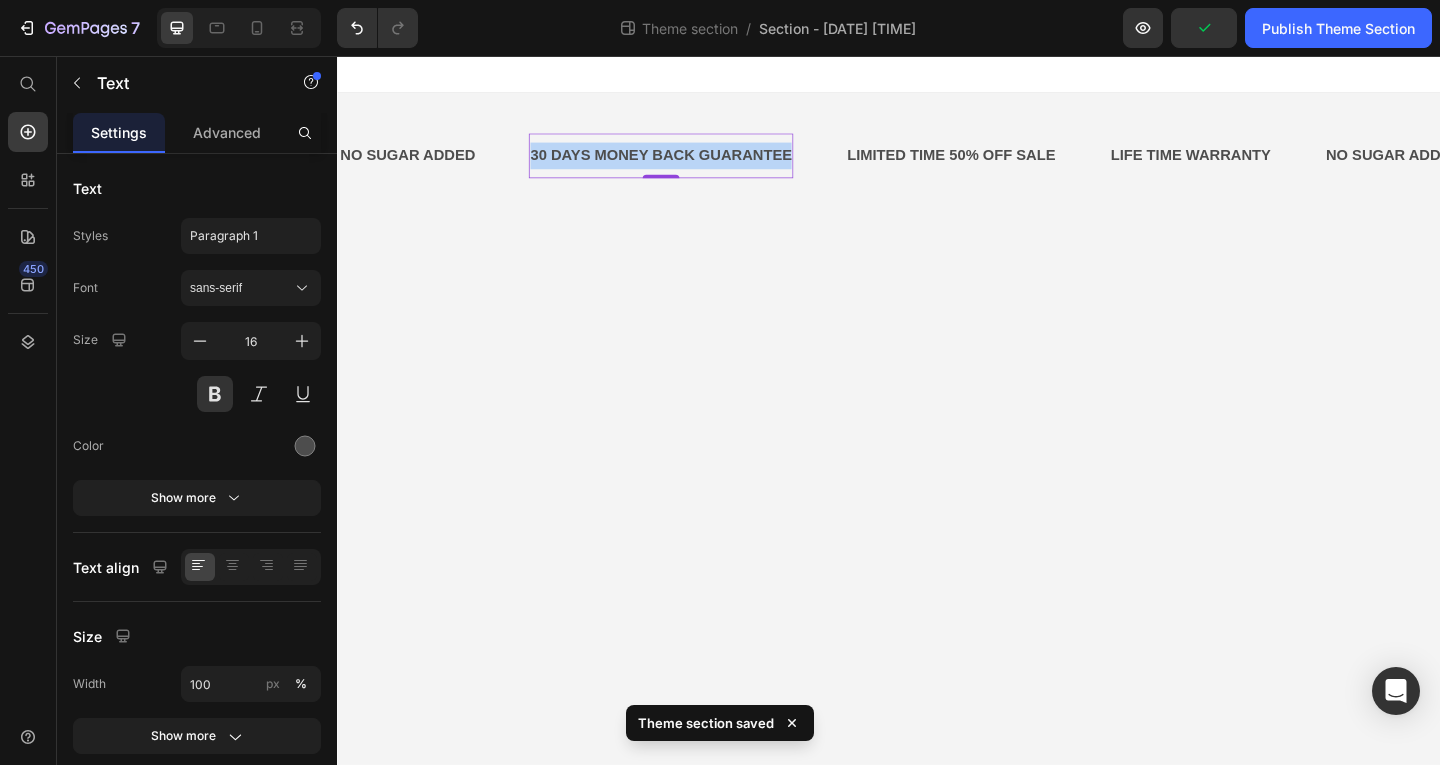 click on "30 DAYS MONEY BACK GUARANTEE" at bounding box center (686, 164) 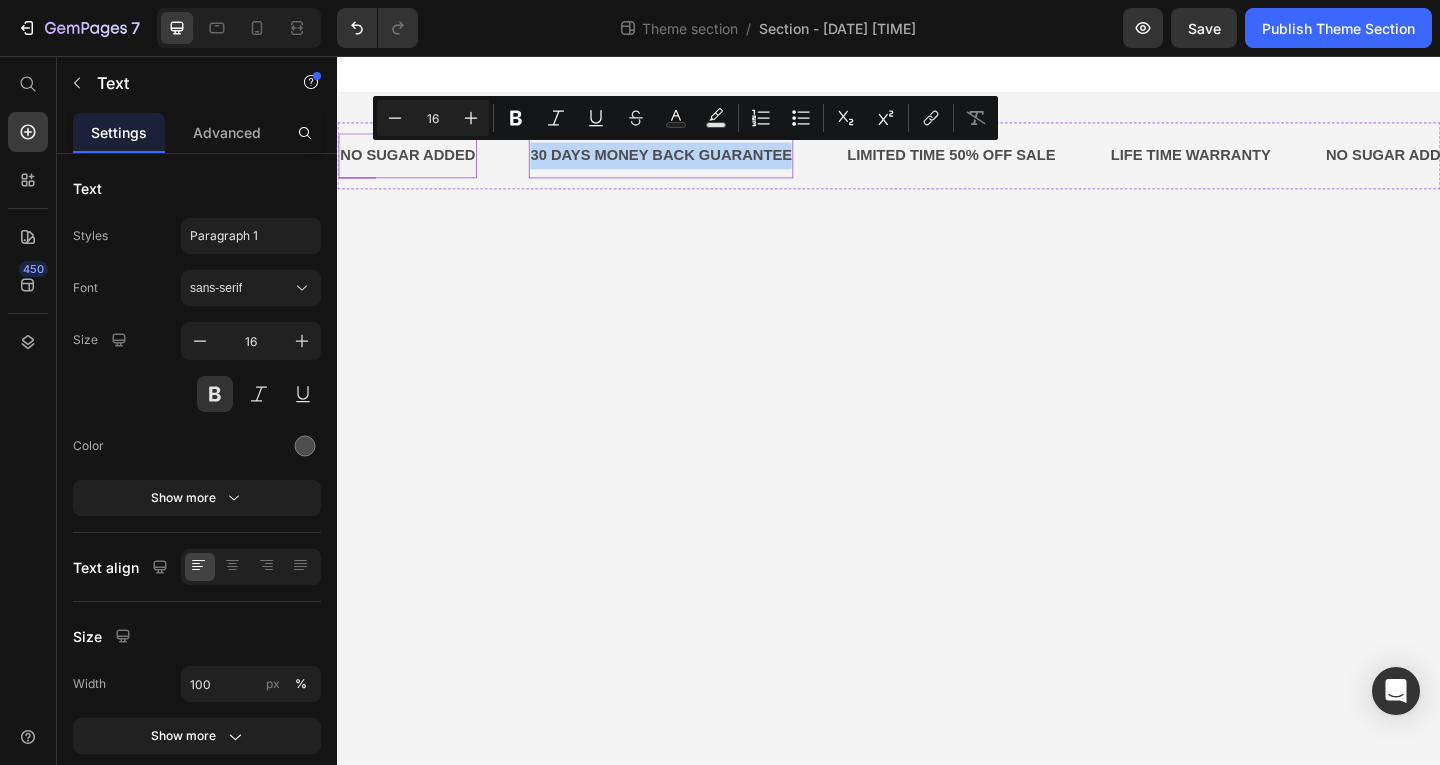 click on "NO SUGAR ADDED" at bounding box center [413, 164] 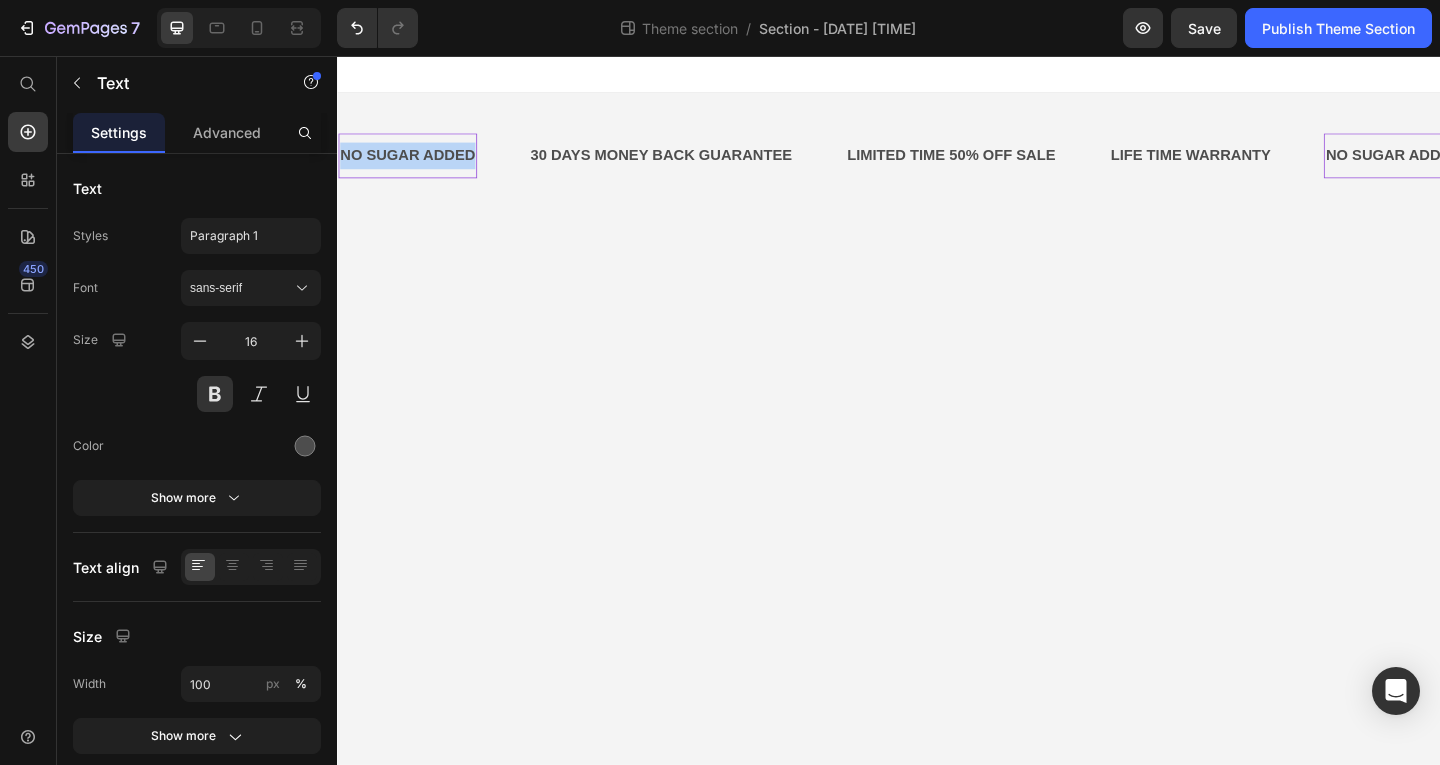 click on "NO SUGAR ADDED" at bounding box center (-252, 164) 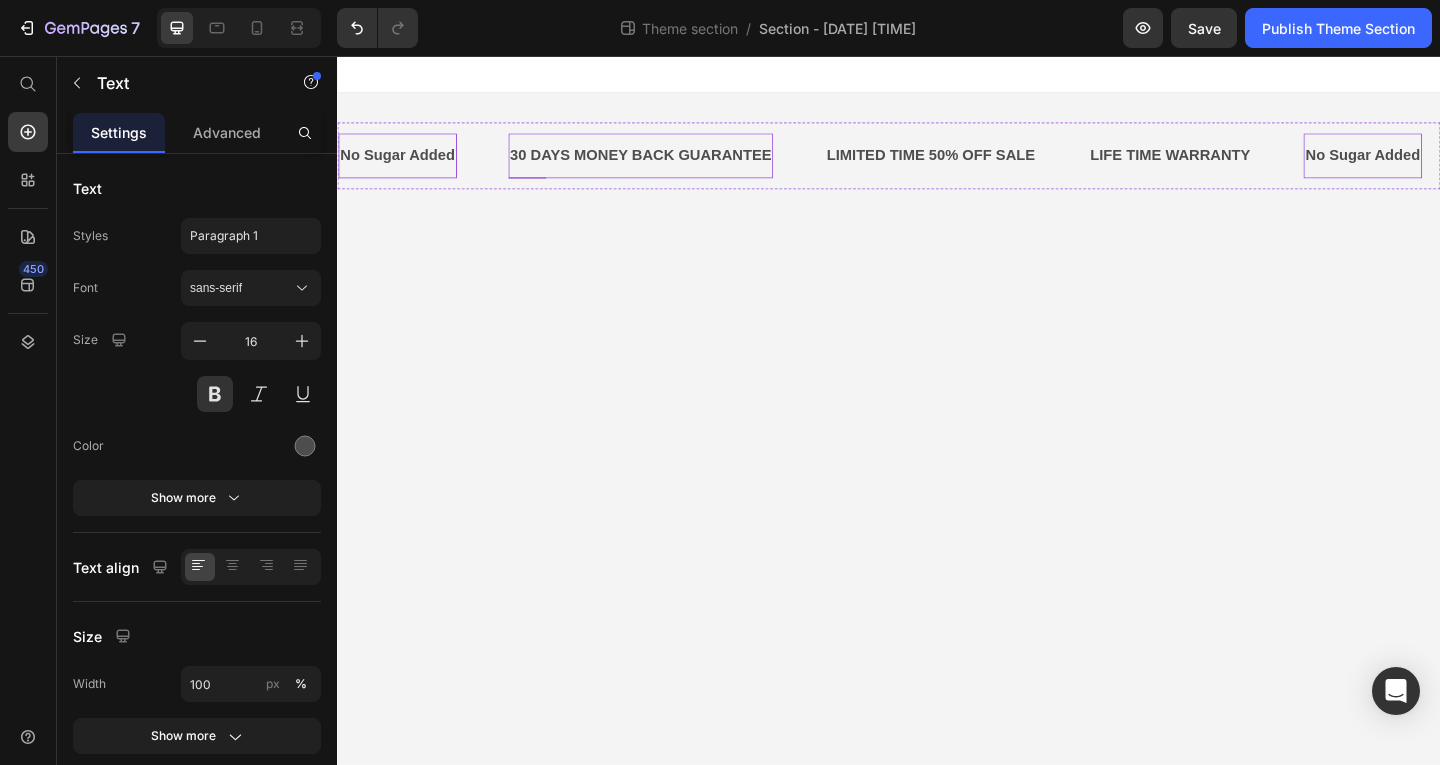 click on "30 DAYS MONEY BACK GUARANTEE" at bounding box center (653, 164) 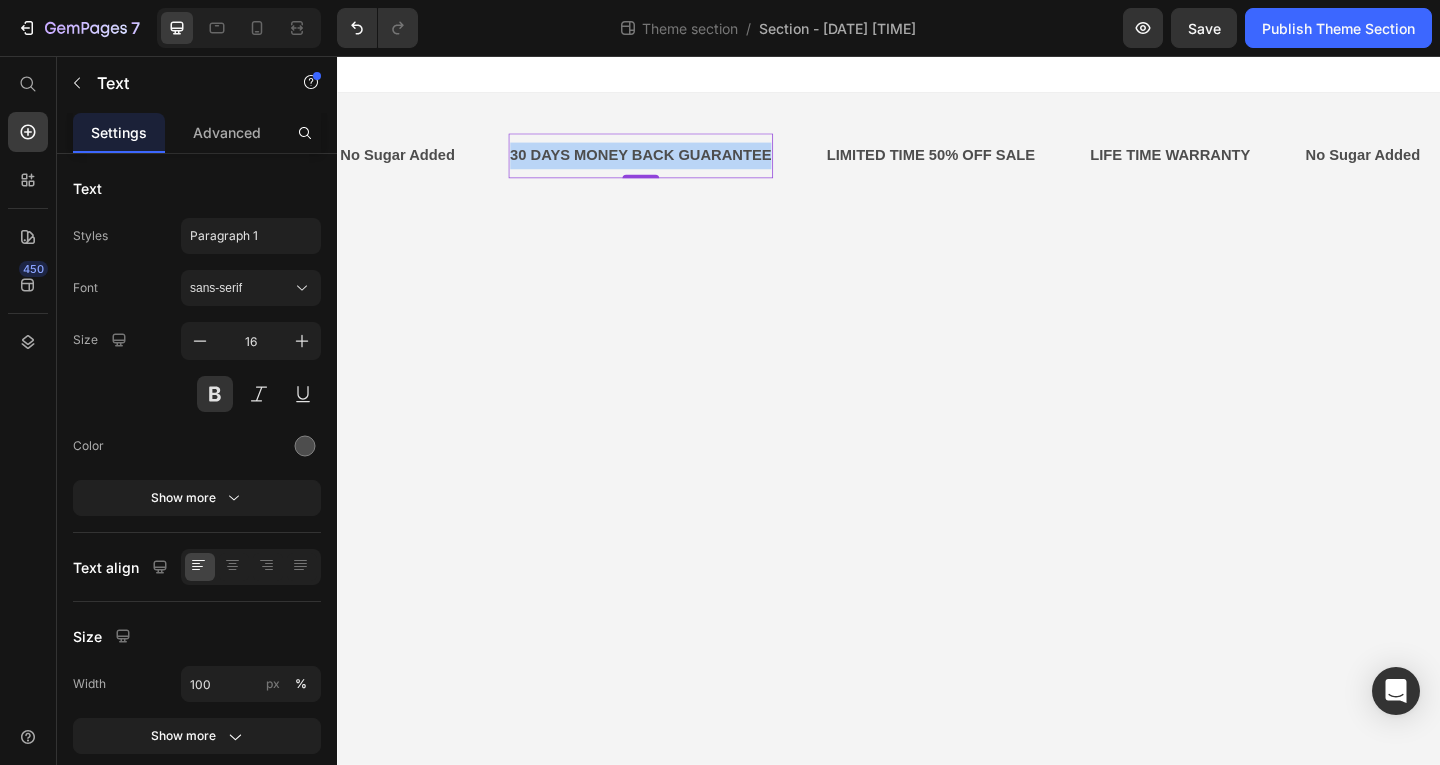 click on "30 DAYS MONEY BACK GUARANTEE" at bounding box center [660, 164] 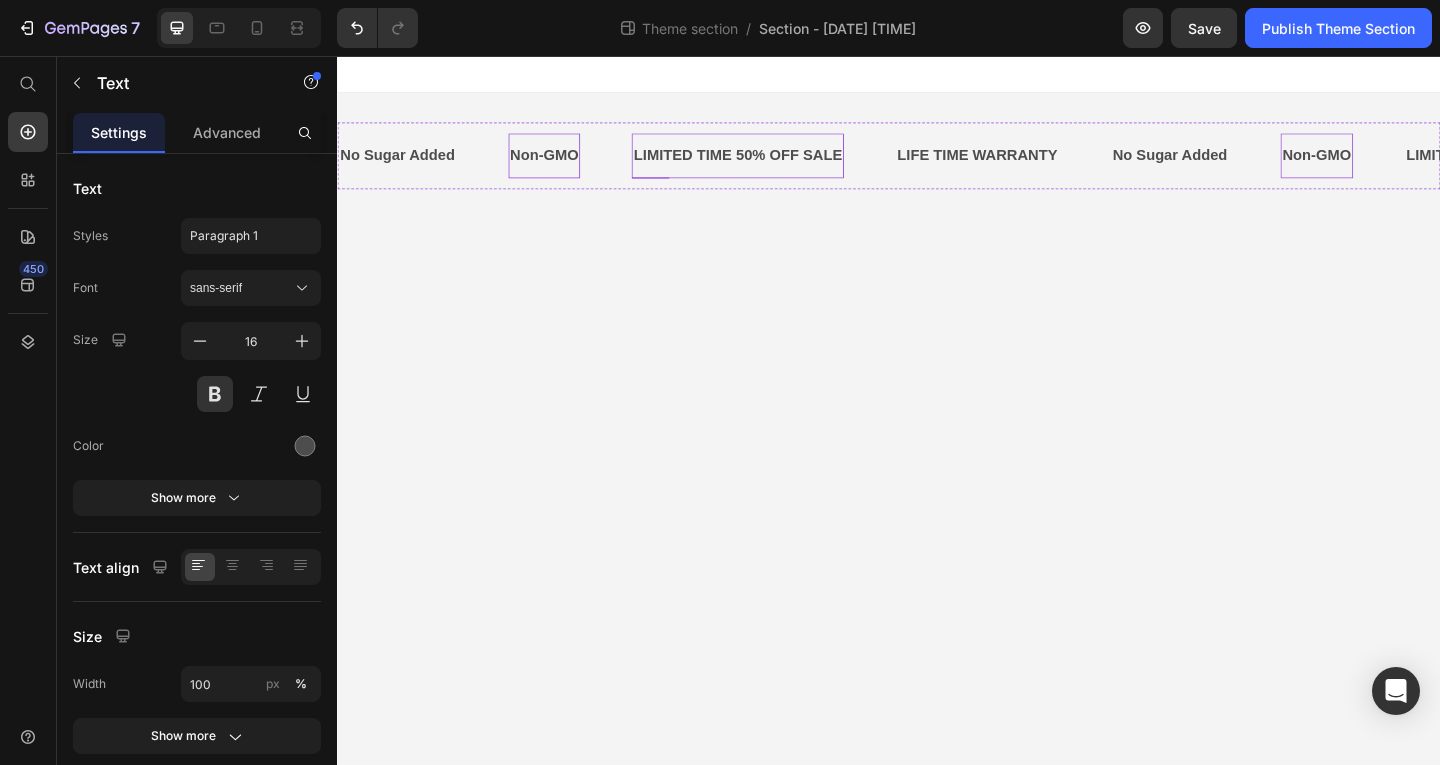 click on "LIMITED TIME 50% OFF SALE" at bounding box center [770, 164] 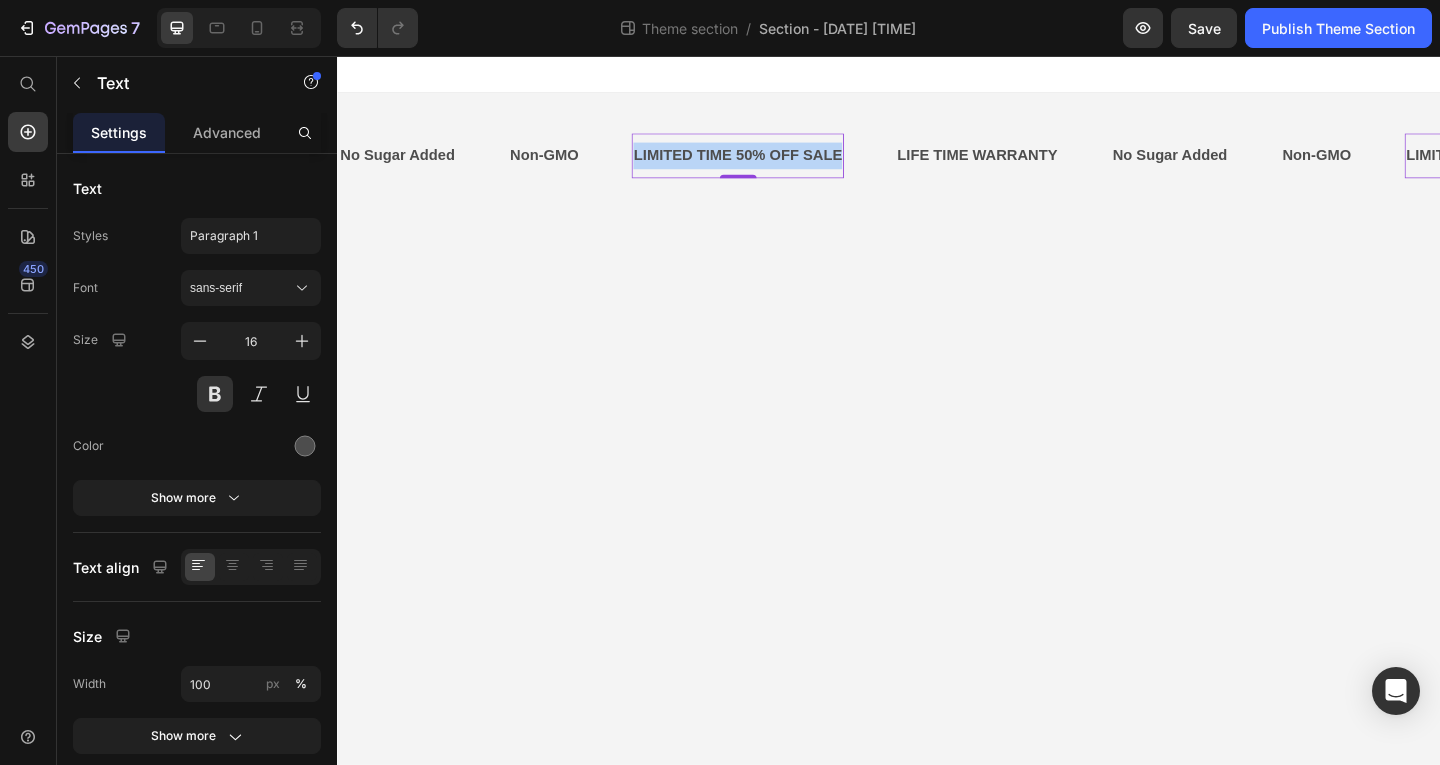 click on "LIMITED TIME 50% OFF SALE" at bounding box center (677, 164) 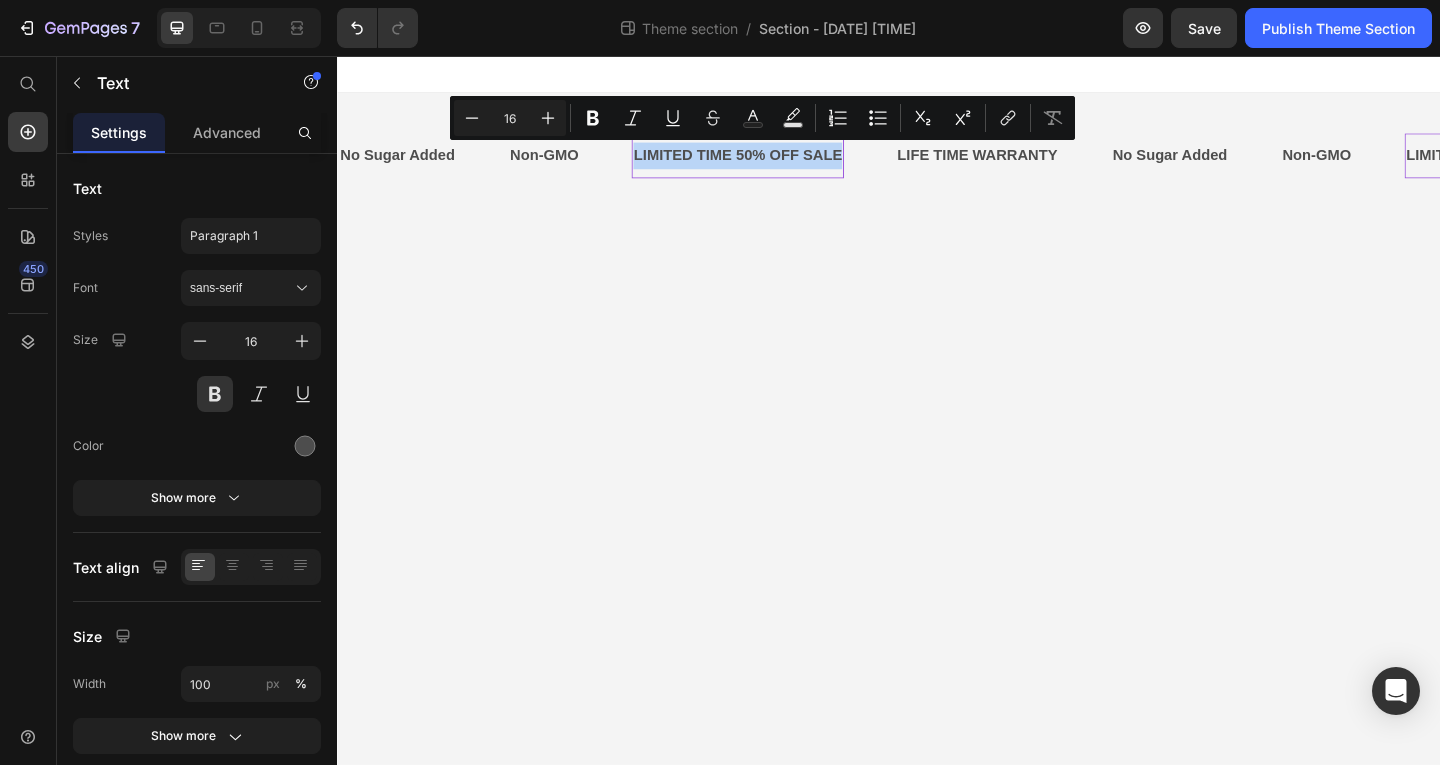 click on "LIMITED TIME 50% OFF SALE" at bounding box center [770, 164] 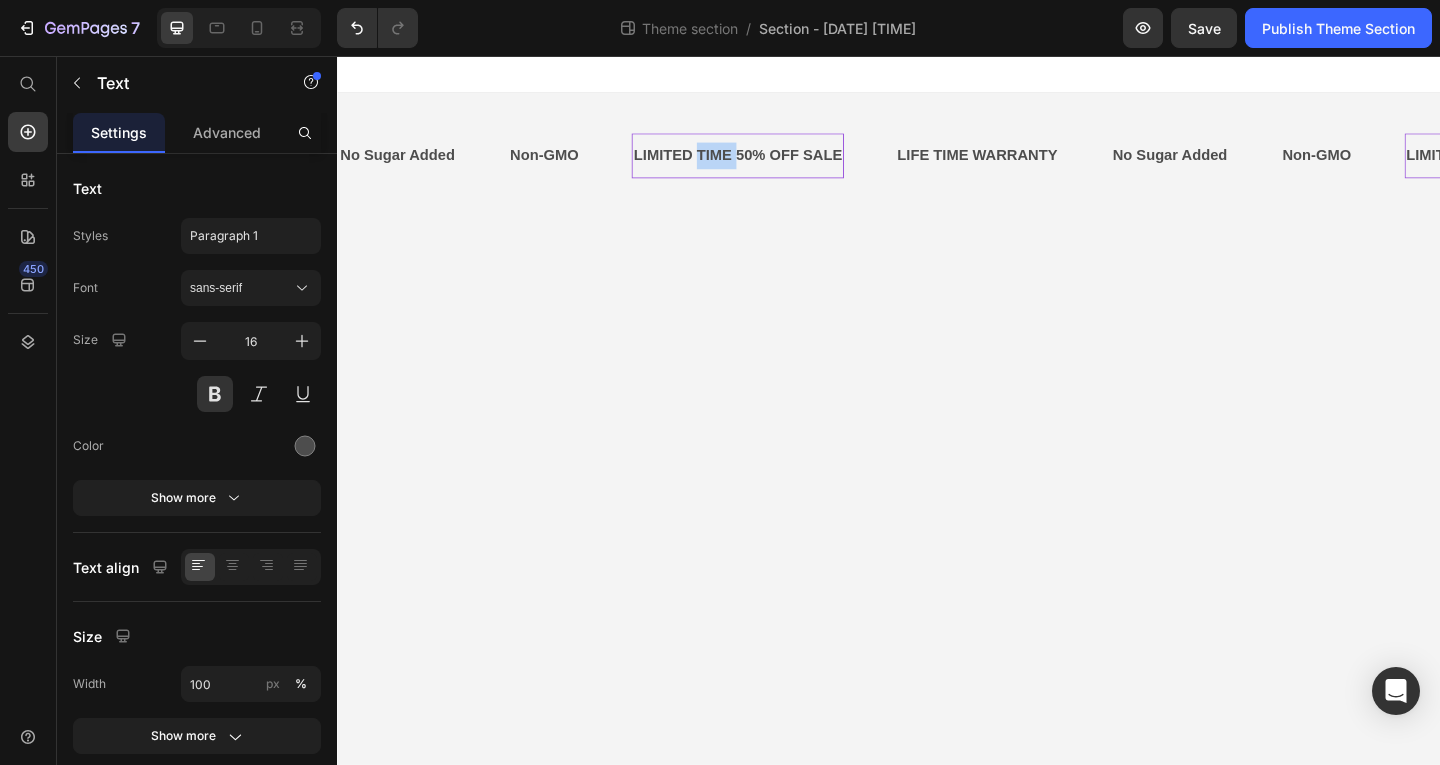 click on "LIMITED TIME 50% OFF SALE" at bounding box center (764, 164) 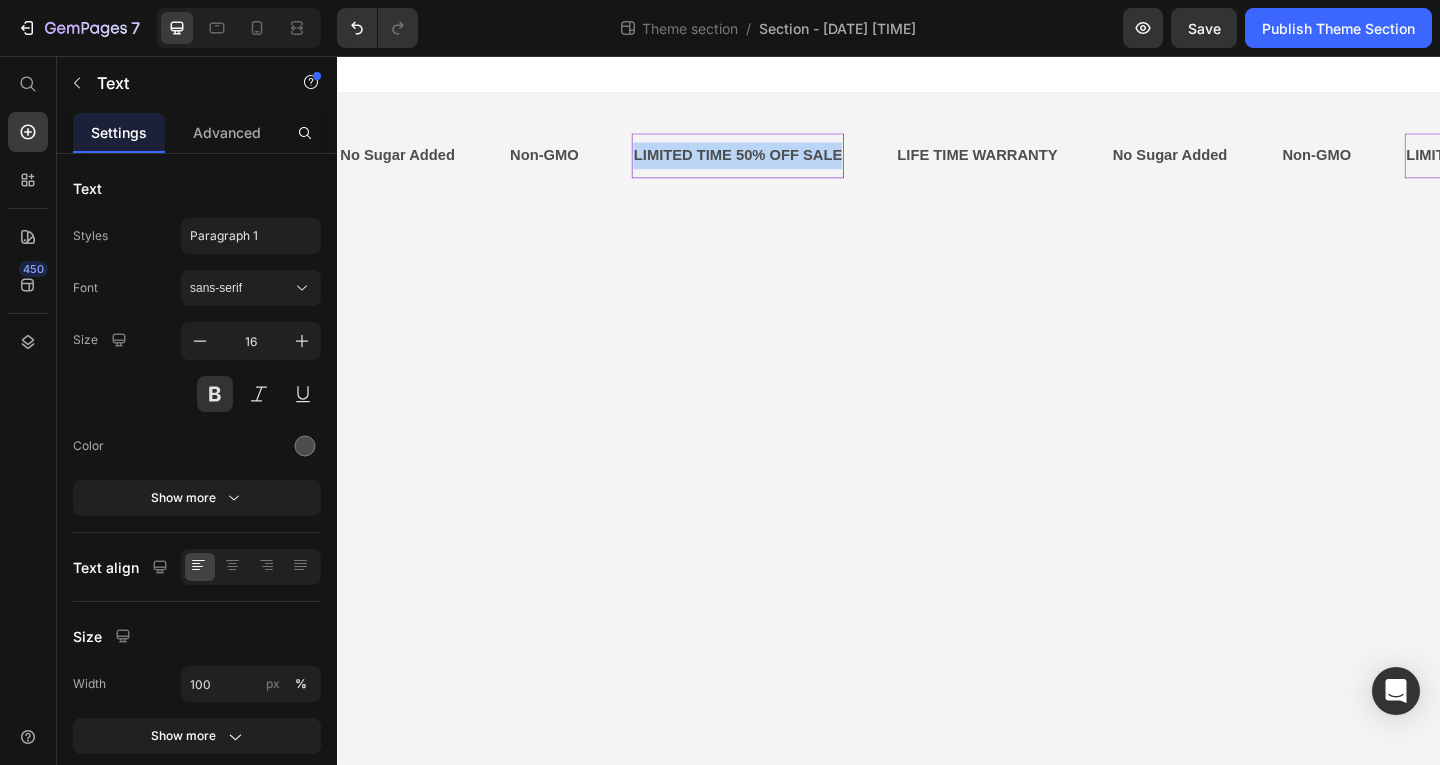 click on "LIMITED TIME 50% OFF SALE" at bounding box center (772, 164) 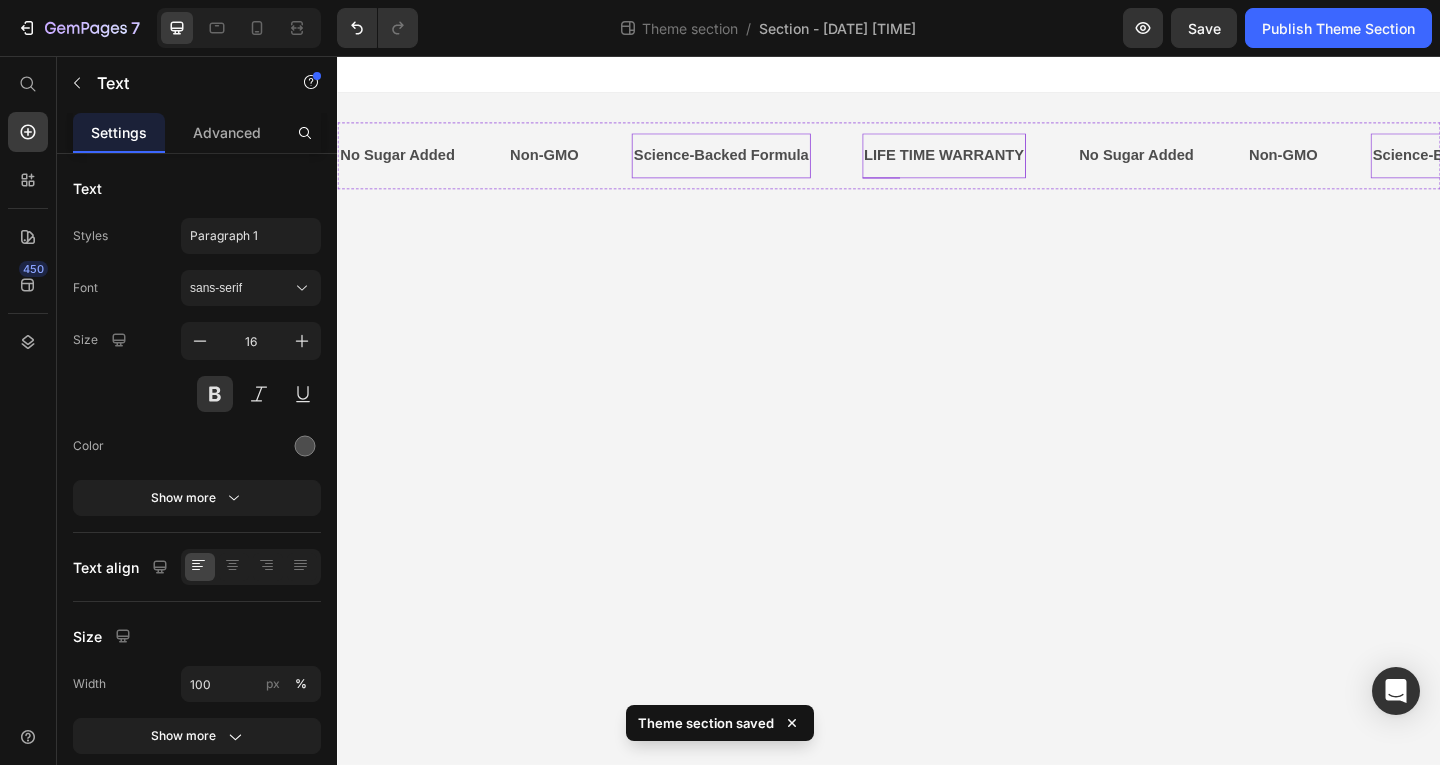click on "LIFE TIME WARRANTY" at bounding box center (992, 164) 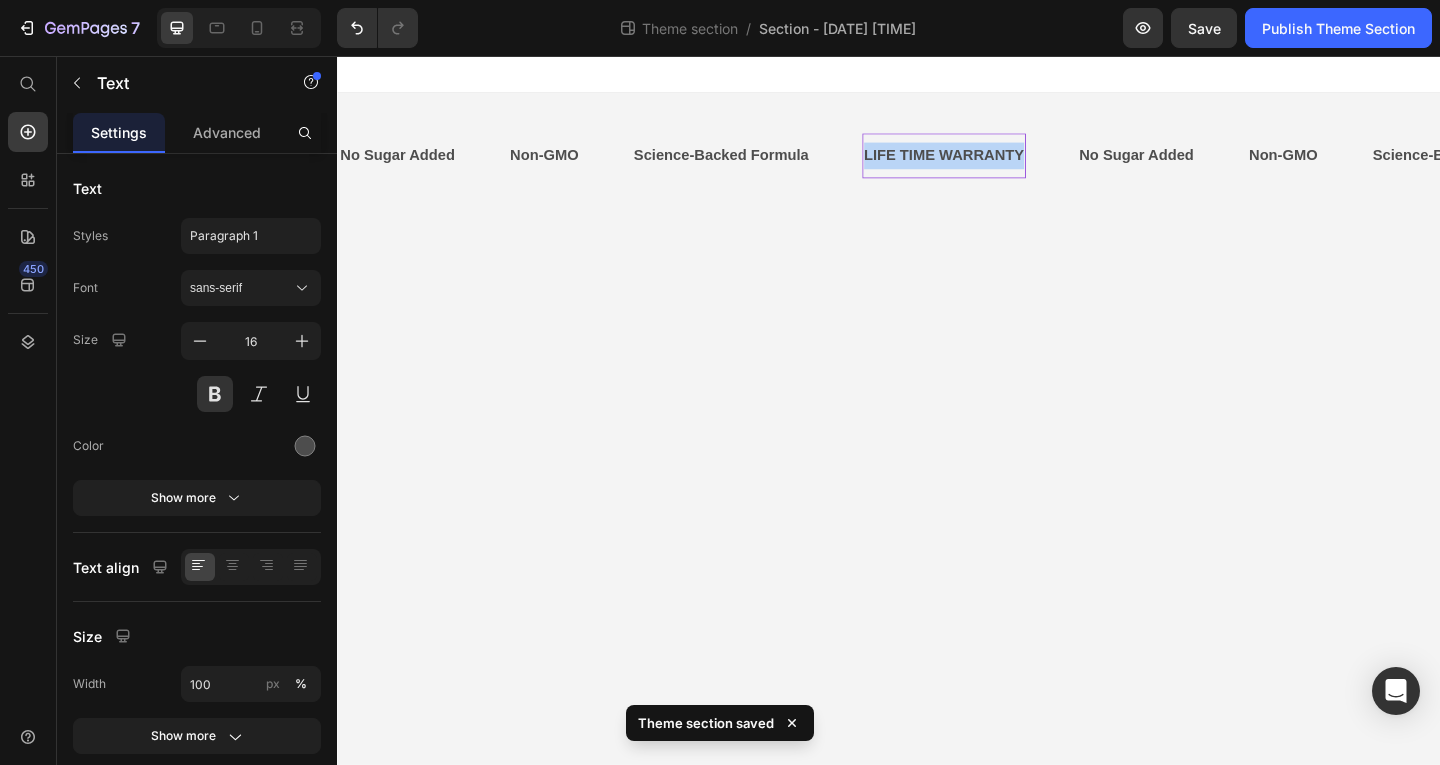 click on "LIFE TIME WARRANTY" at bounding box center (964, 164) 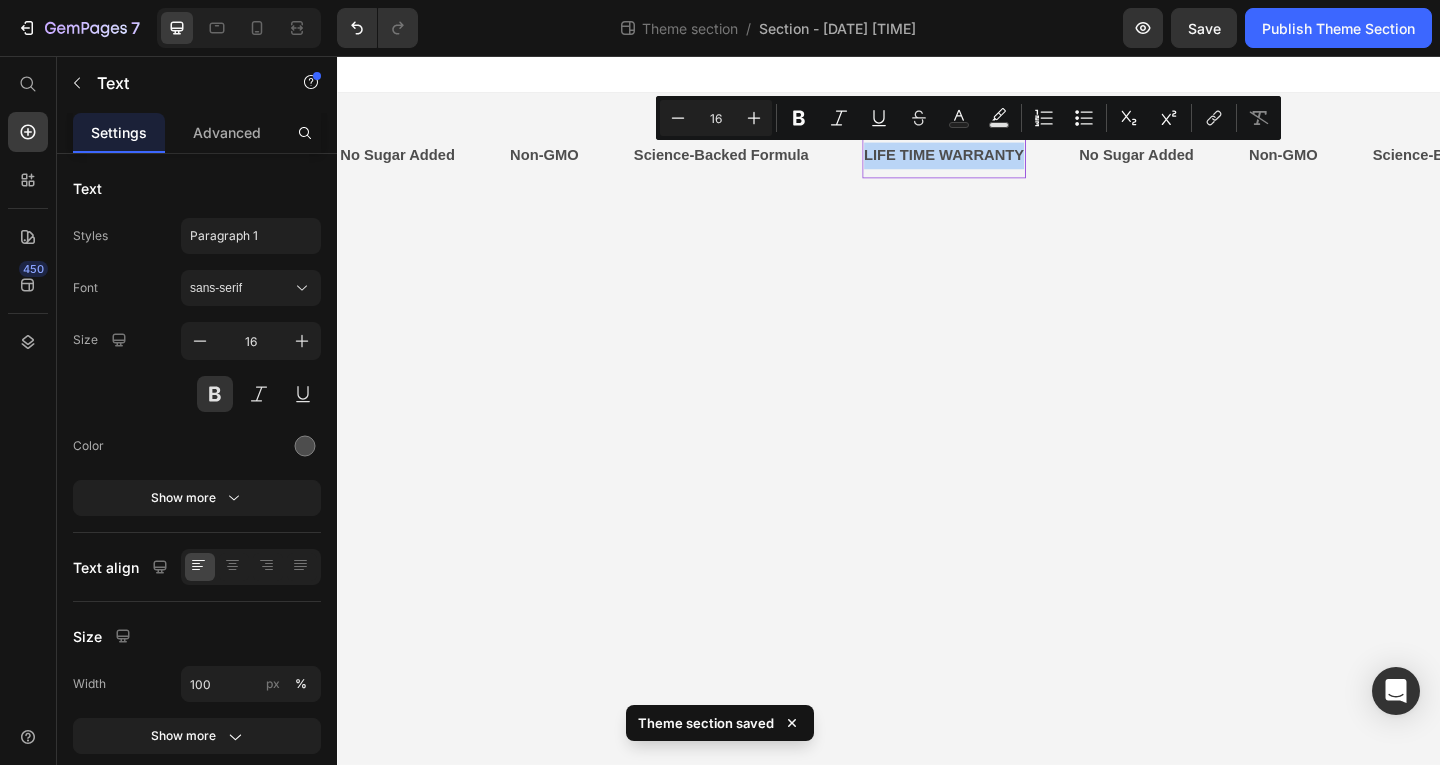 click on "LIFE TIME WARRANTY" at bounding box center [981, 164] 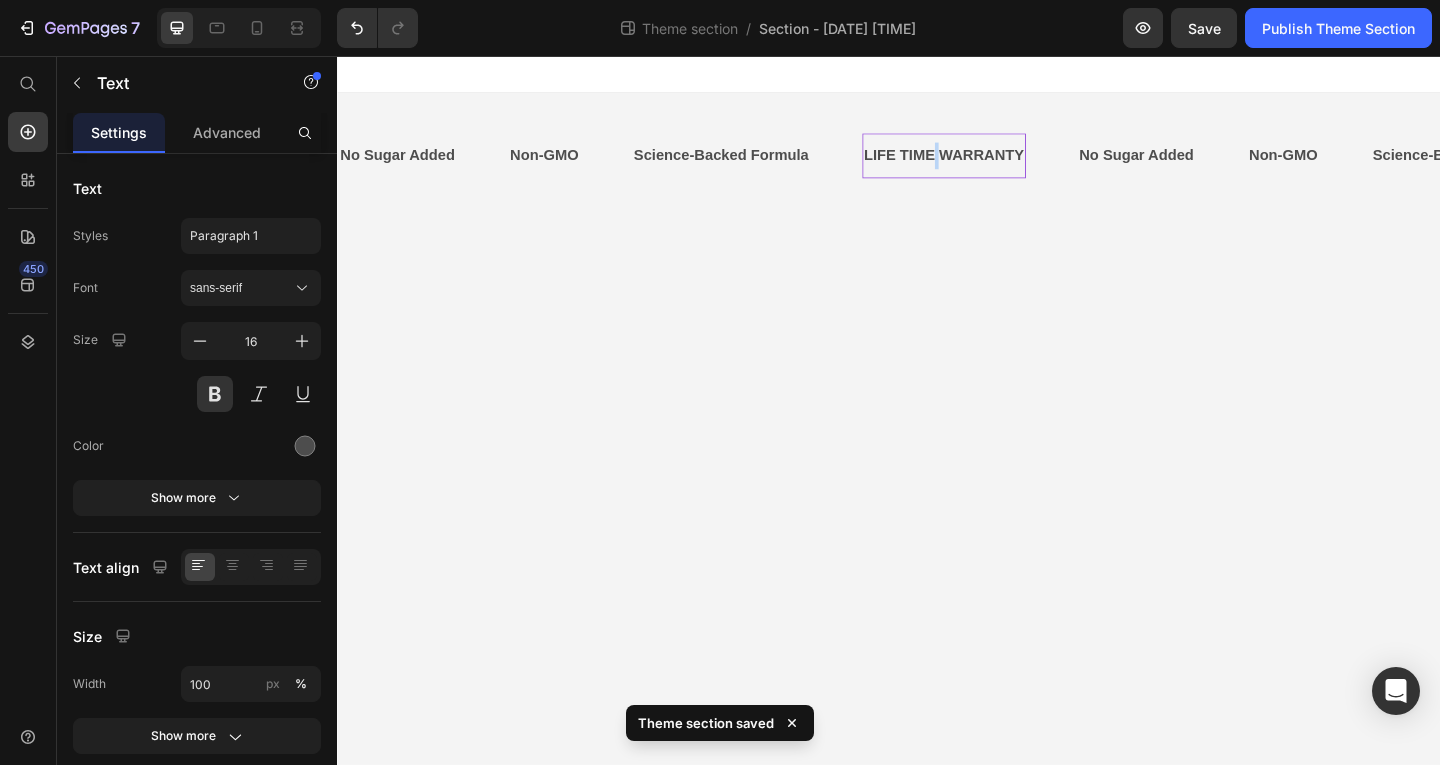click on "LIFE TIME WARRANTY" at bounding box center [997, 164] 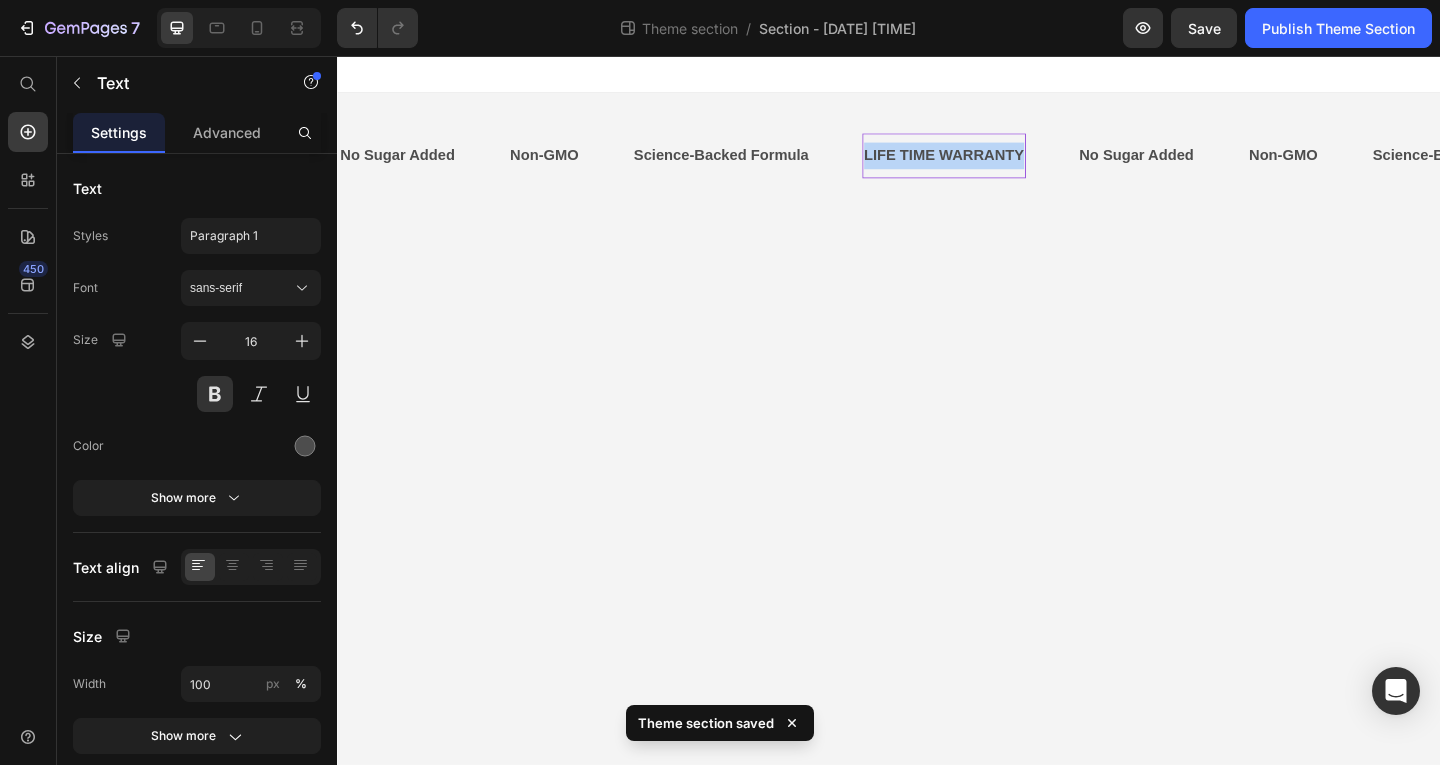 click on "LIFE TIME WARRANTY" at bounding box center (987, 164) 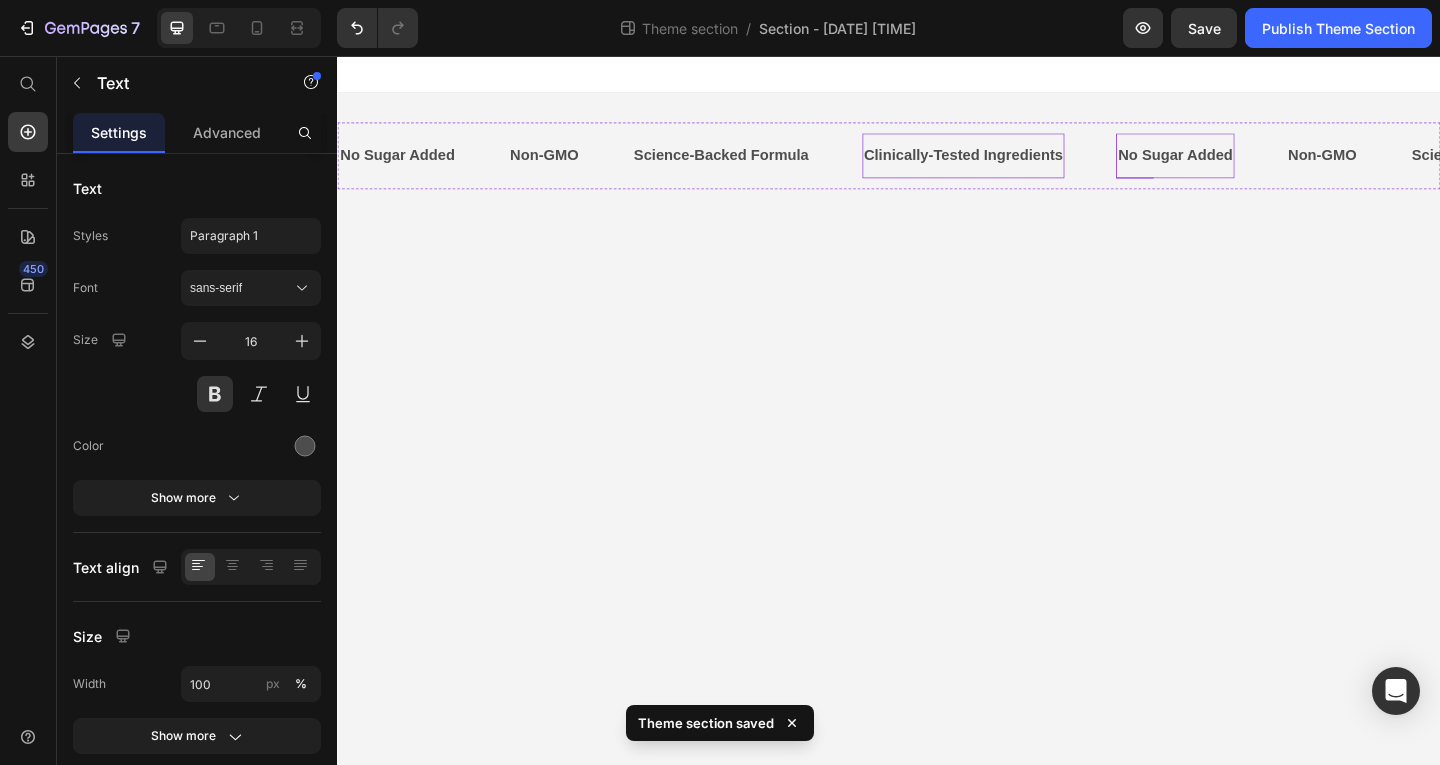 click on "No Sugar Added" at bounding box center (1246, 164) 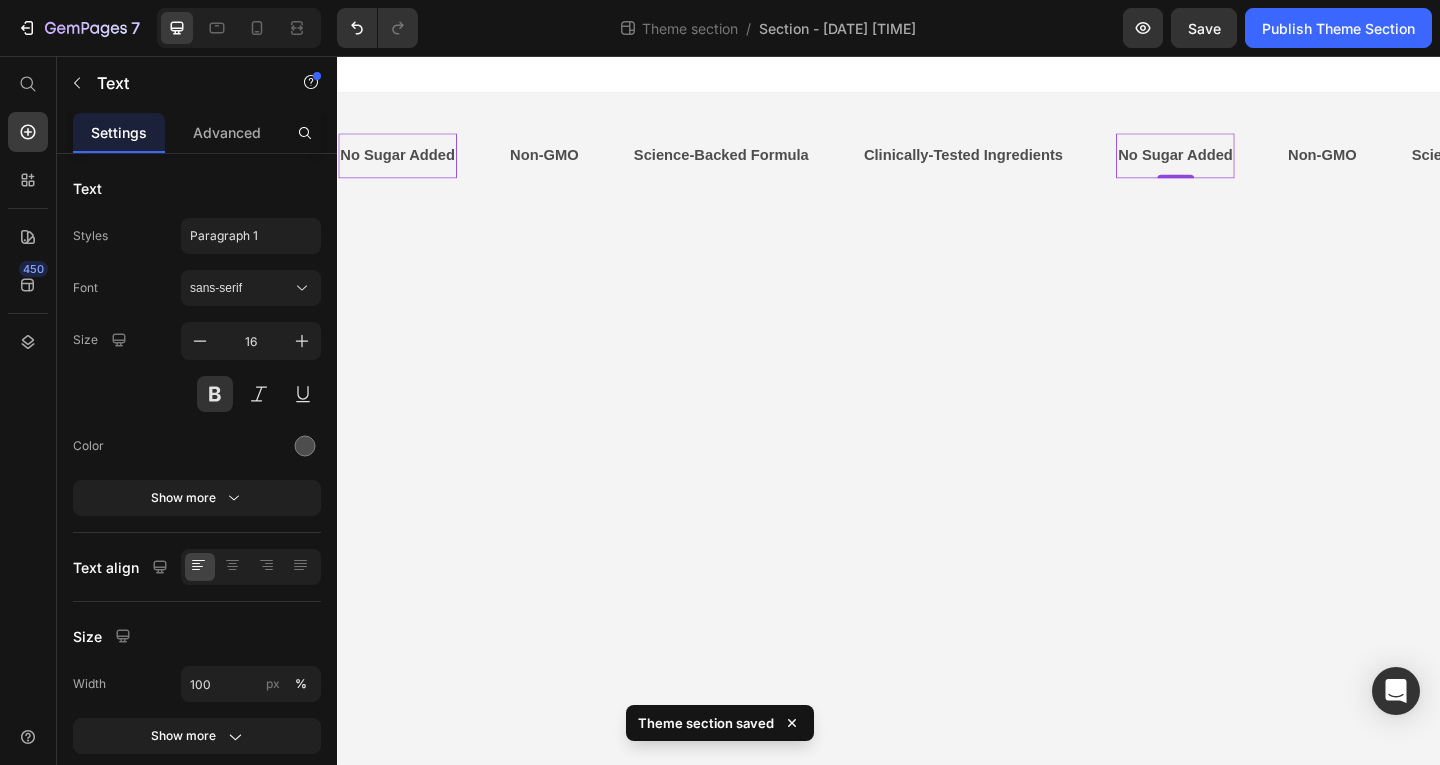 click on "No Sugar Added" at bounding box center [1248, 164] 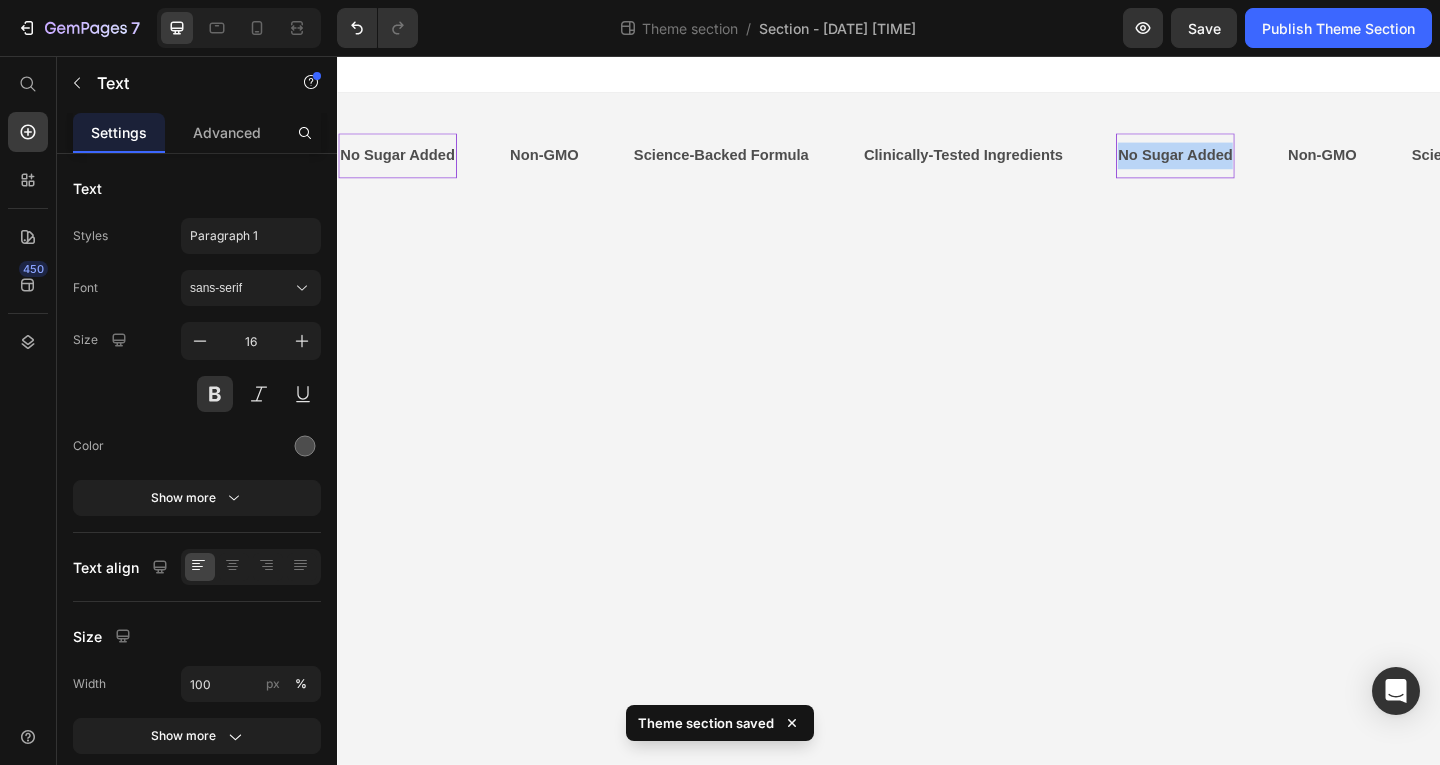 click on "No Sugar Added" at bounding box center [1240, 164] 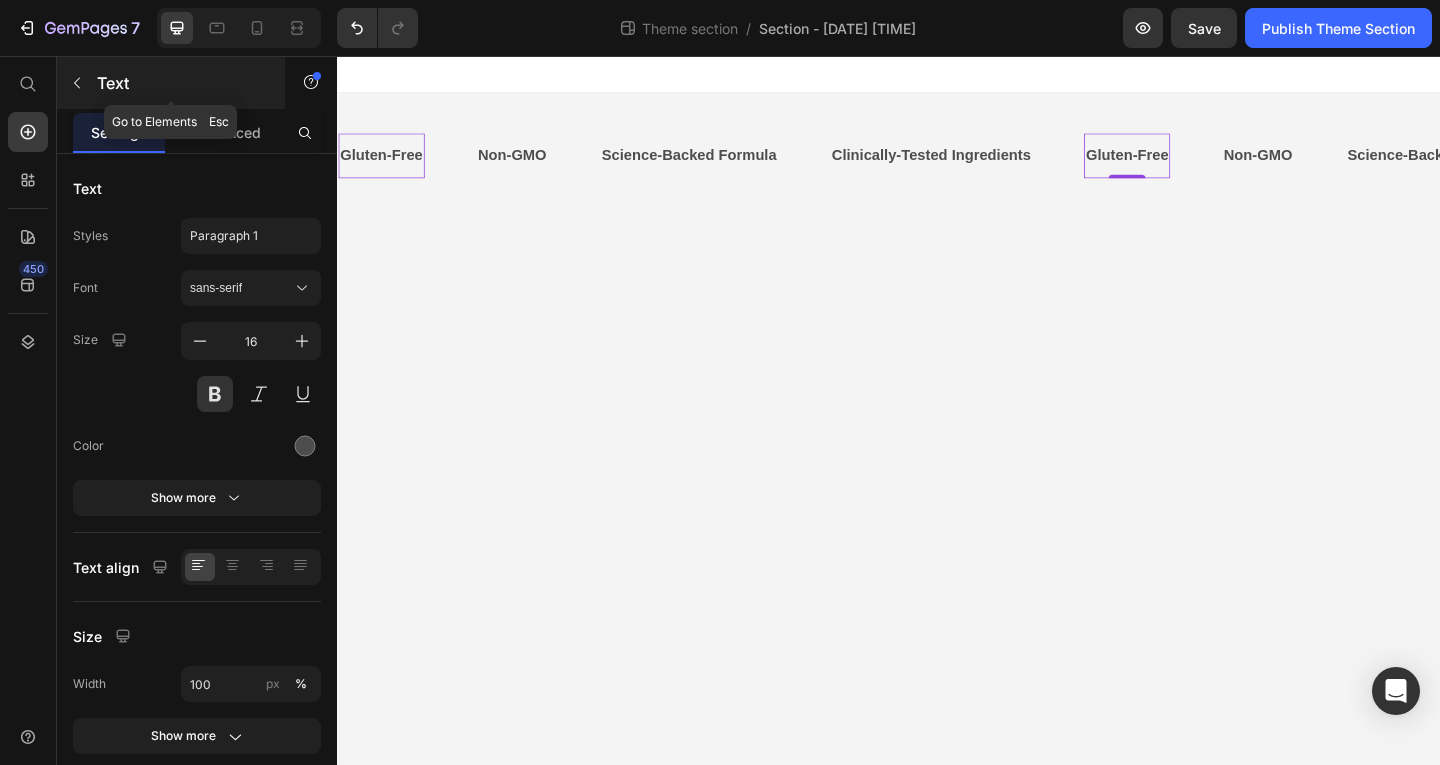 click at bounding box center [77, 83] 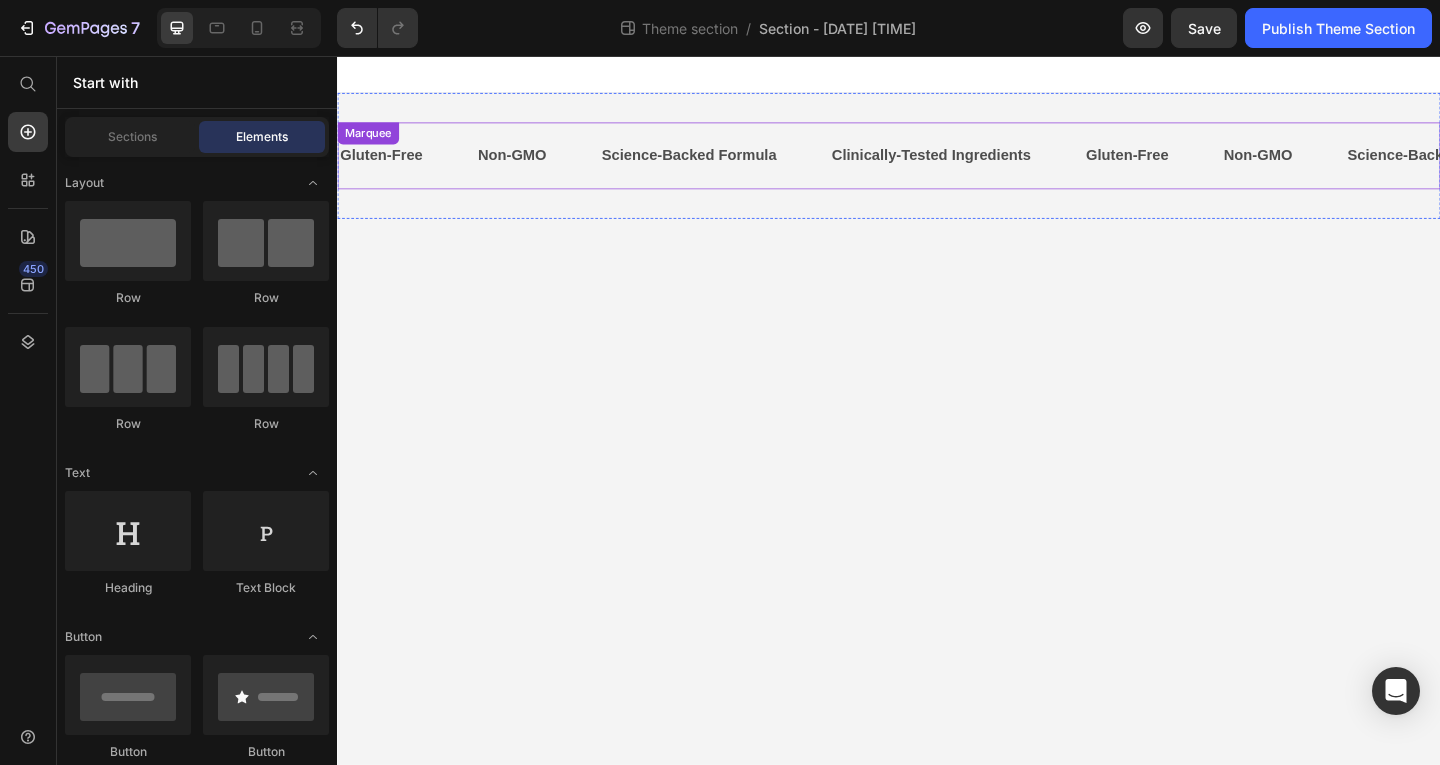 click on "Gluten-Free Text Non-GMO Text Science-Backed Formula Text Clinically-Tested Ingredients Text Gluten-Free Text Non-GMO Text Science-Backed Formula Text Clinically-Tested Ingredients Text Gluten-Free Text Non-GMO Text Science-Backed Formula Text Clinically-Tested Ingredients Text Gluten-Free Text Non-GMO Text Science-Backed Formula Text Clinically-Tested Ingredients Text Gluten-Free Text Non-GMO Text Science-Backed Formula Text Clinically-Tested Ingredients Text Gluten-Free Text Non-GMO Text Science-Backed Formula Text Clinically-Tested Ingredients Text Marquee" at bounding box center [937, 164] 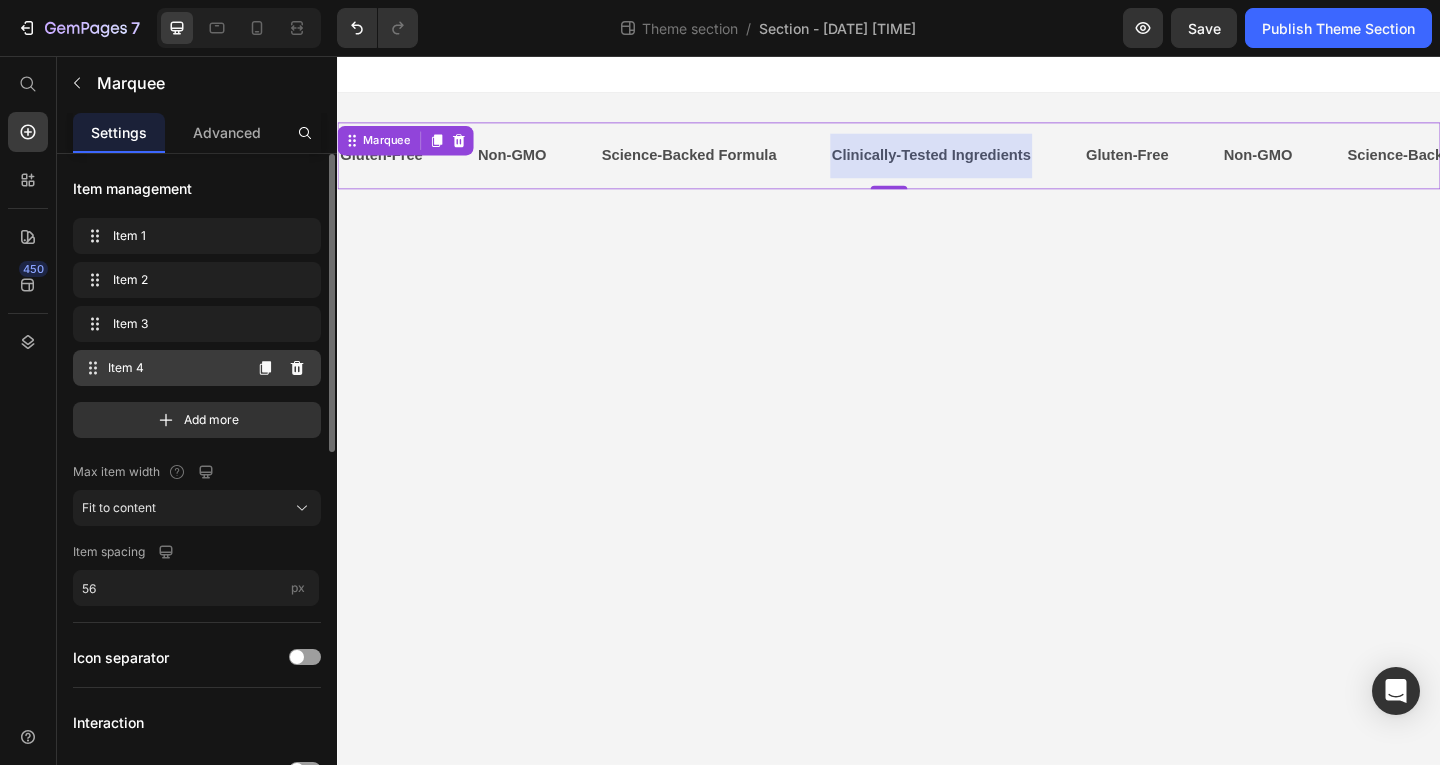click on "Item 4" at bounding box center [174, 368] 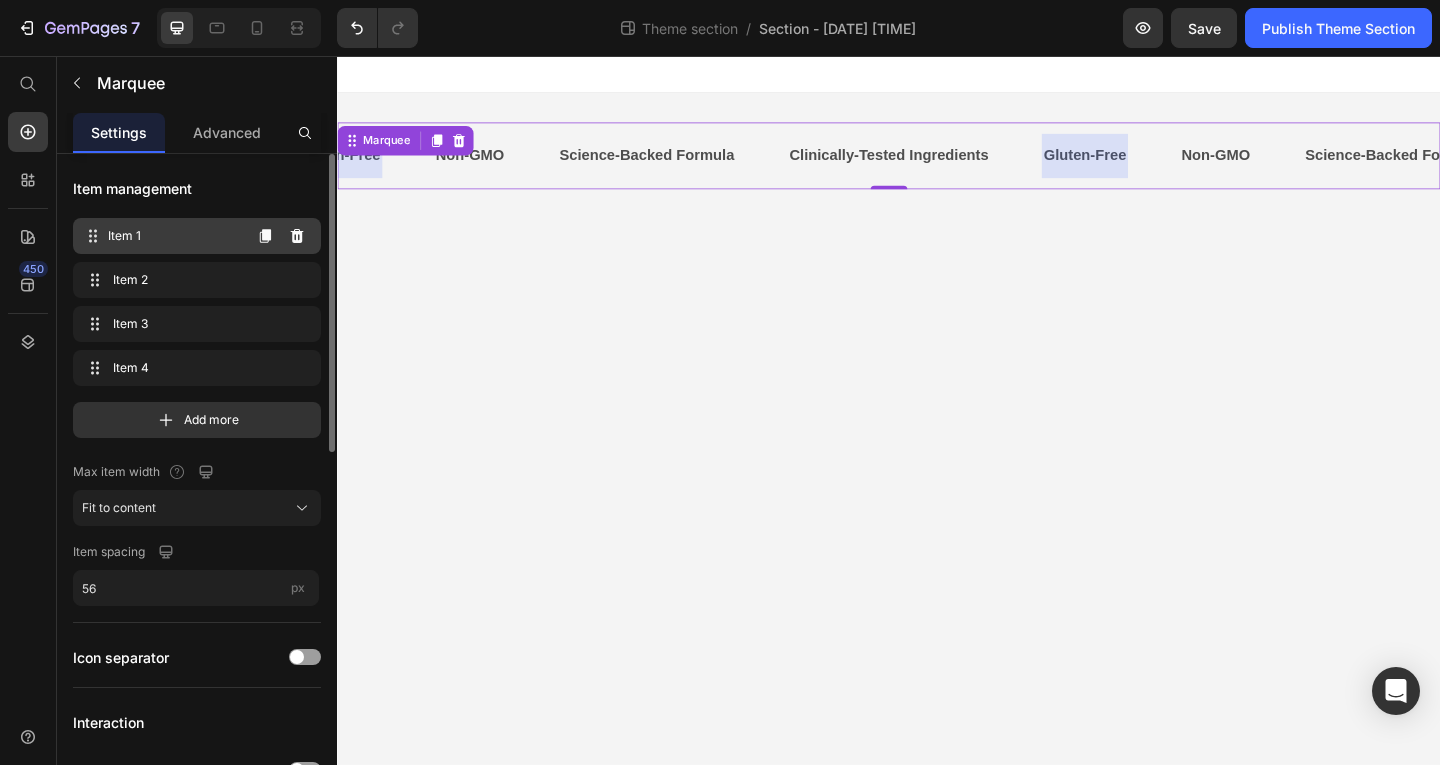 click on "Item 1" at bounding box center [174, 236] 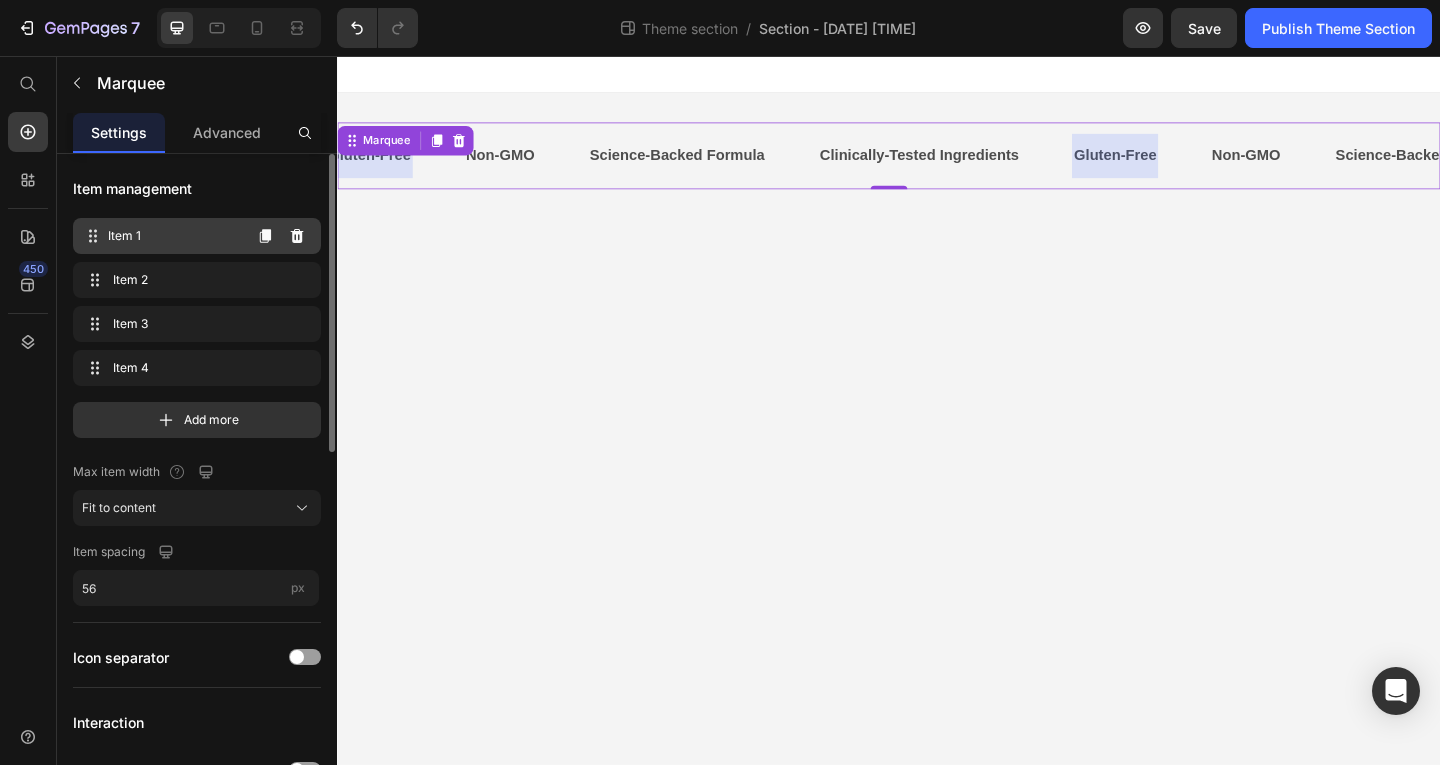 scroll, scrollTop: 0, scrollLeft: 0, axis: both 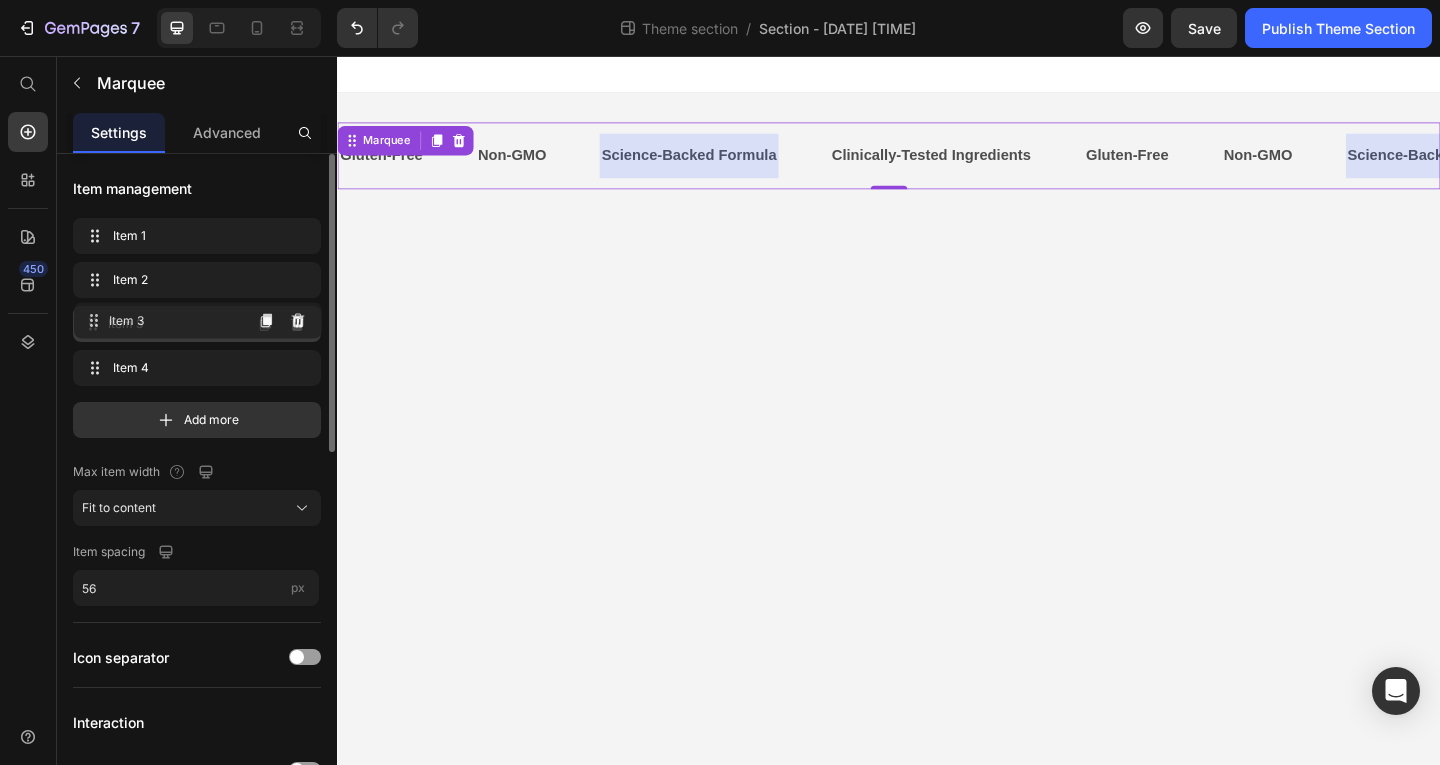 type 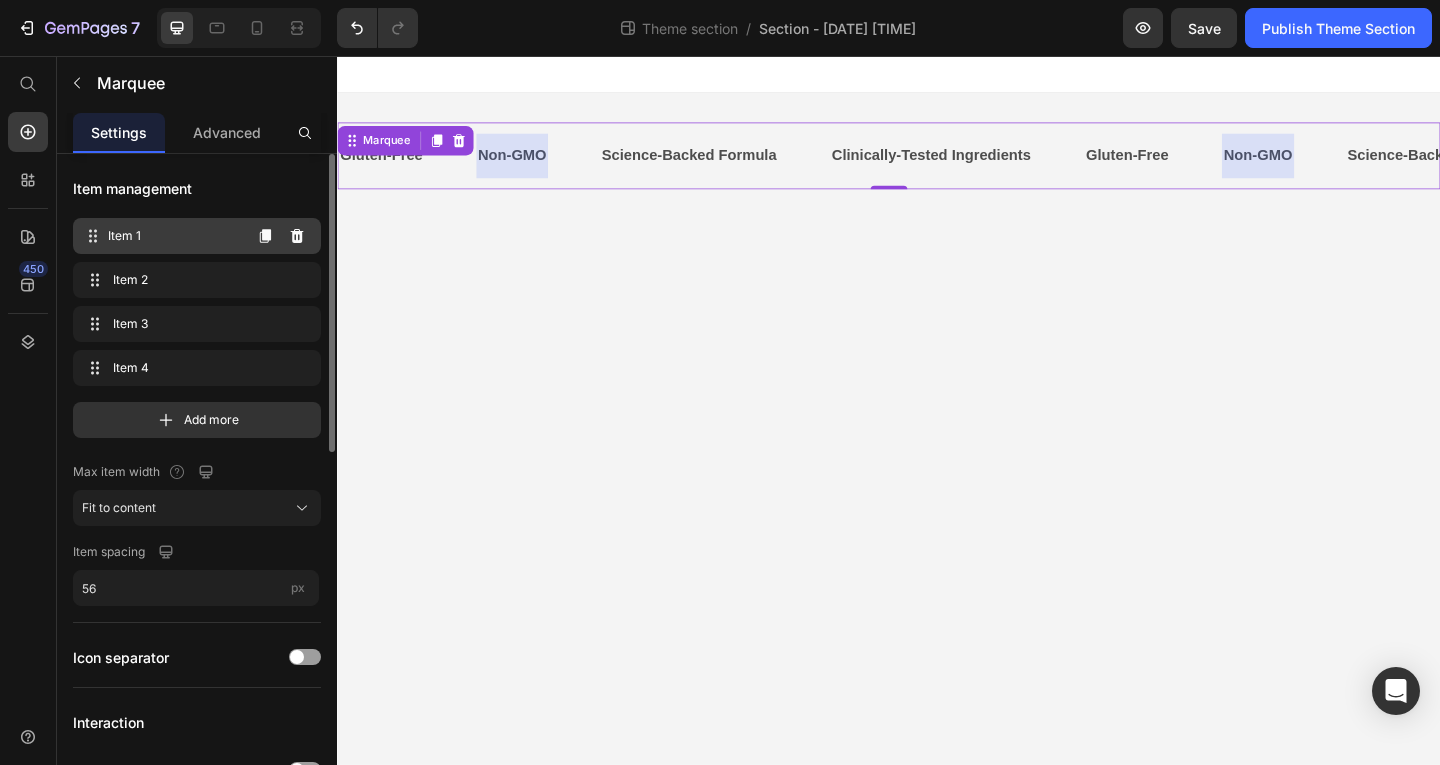 click on "Item 1 Item 1" at bounding box center (161, 236) 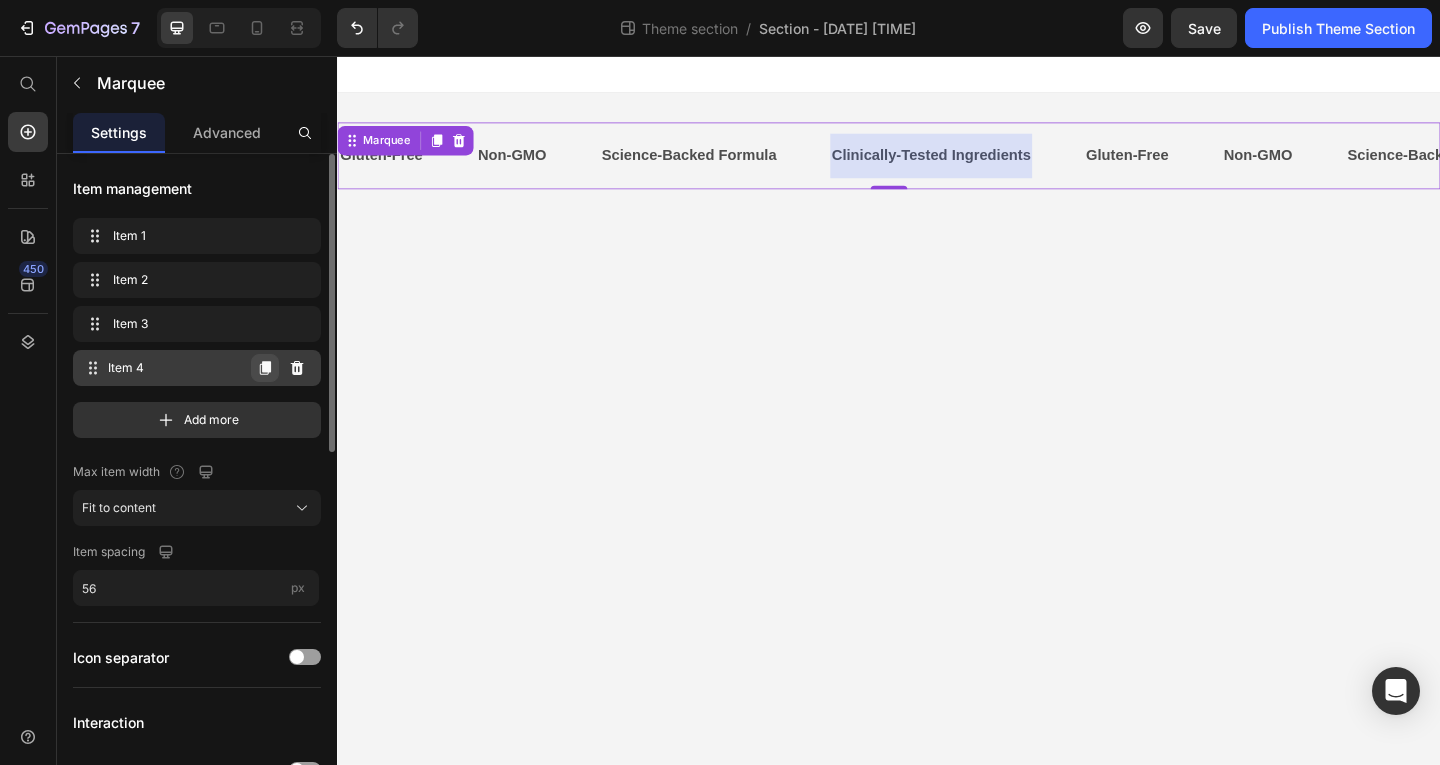 click 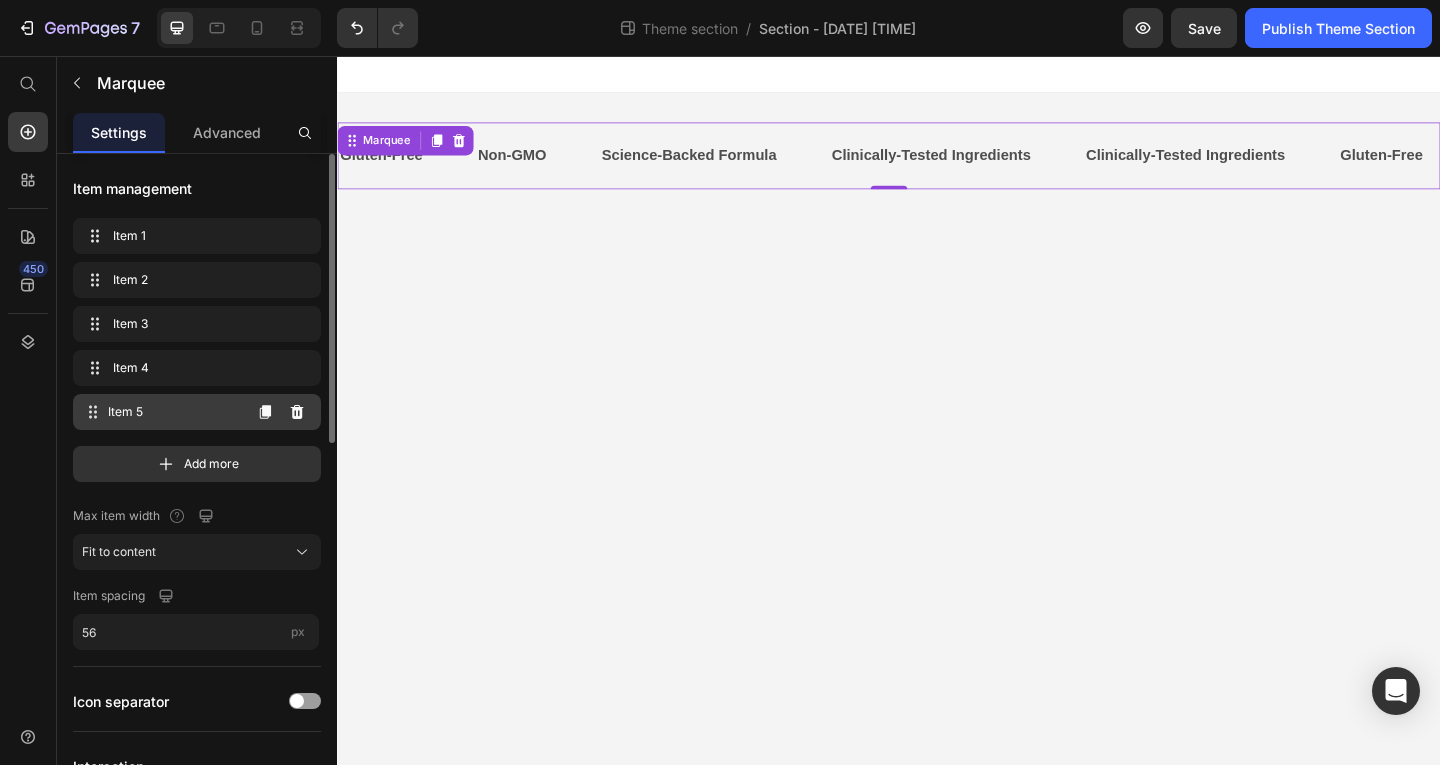 click on "Item 5" at bounding box center [174, 412] 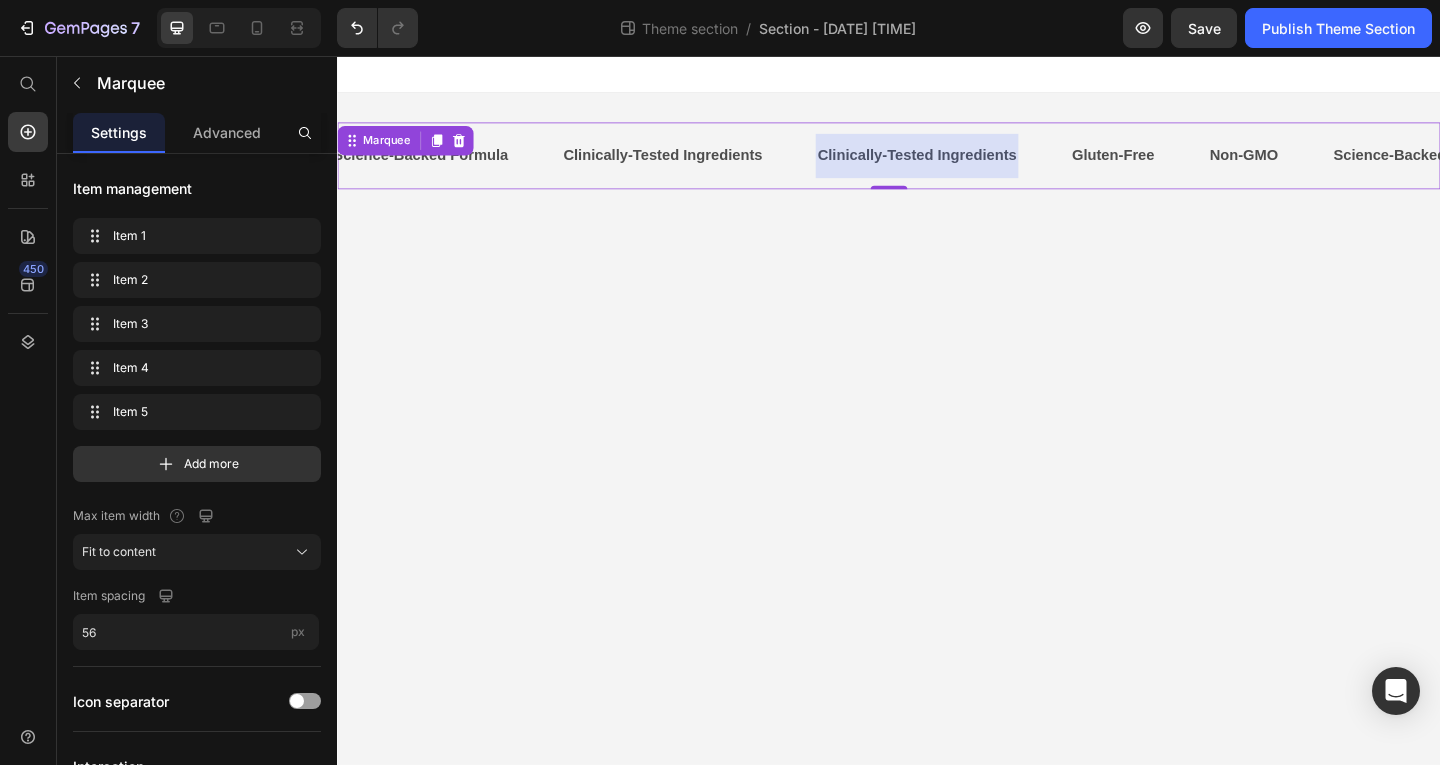 scroll, scrollTop: 0, scrollLeft: 322, axis: horizontal 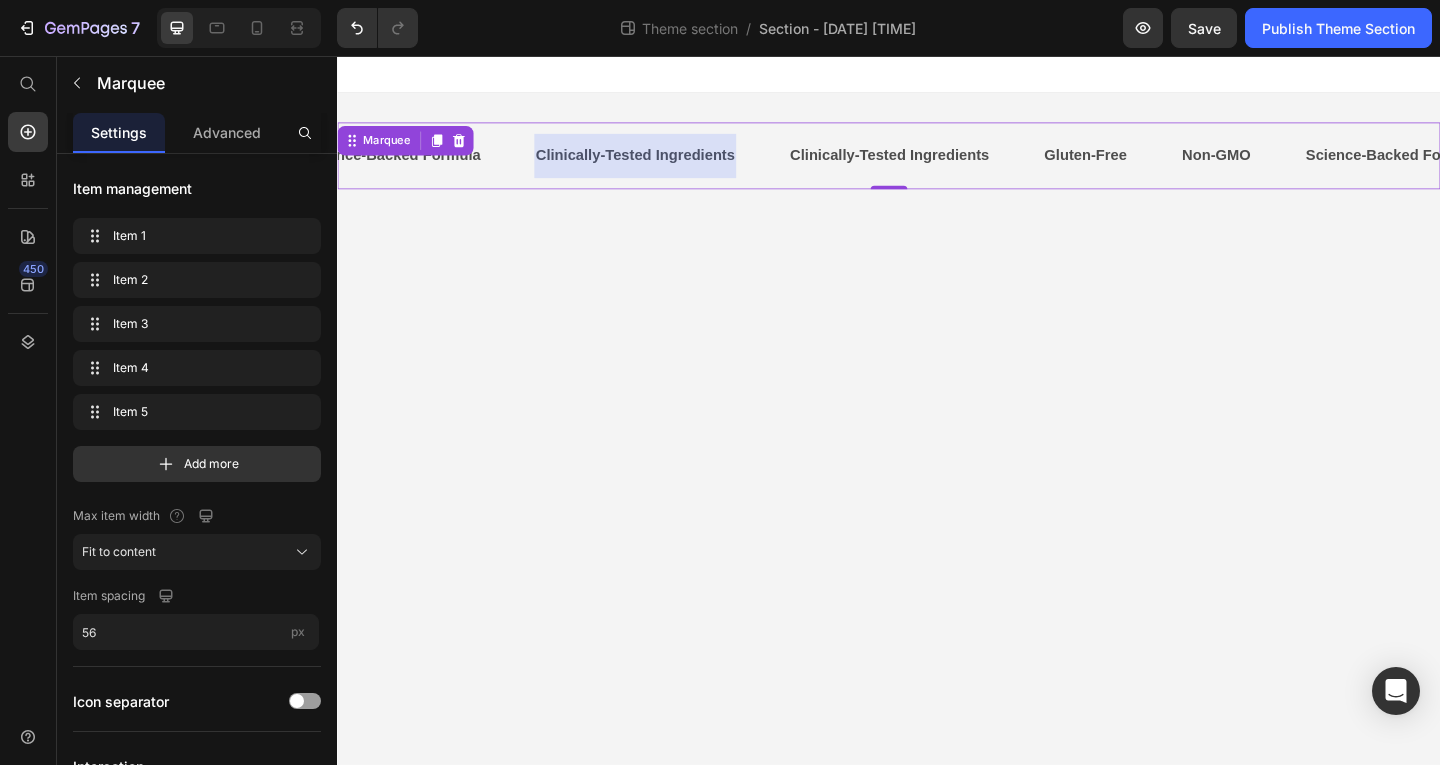 click on "Clinically-Tested Ingredients" at bounding box center (657, 164) 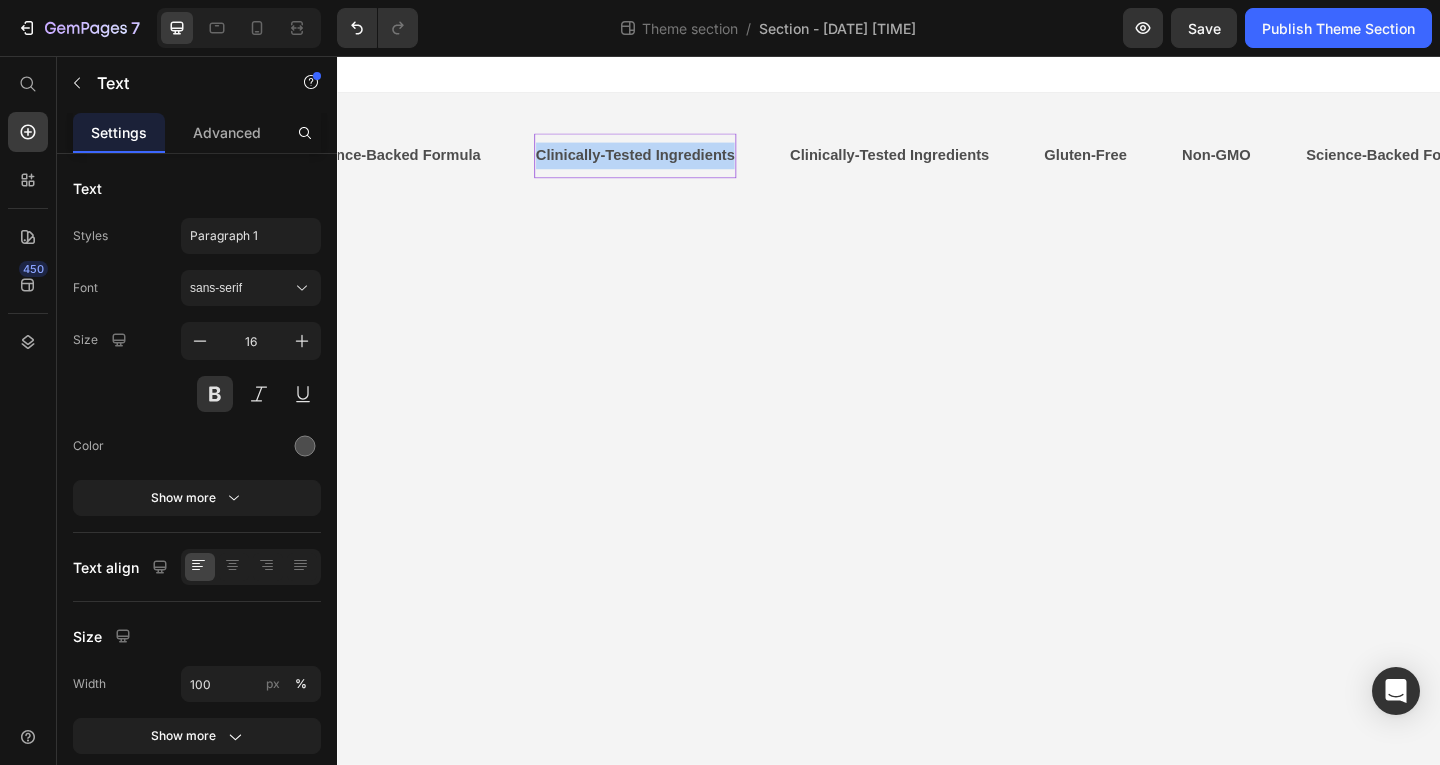 click on "Clinically-Tested Ingredients" at bounding box center (654, 164) 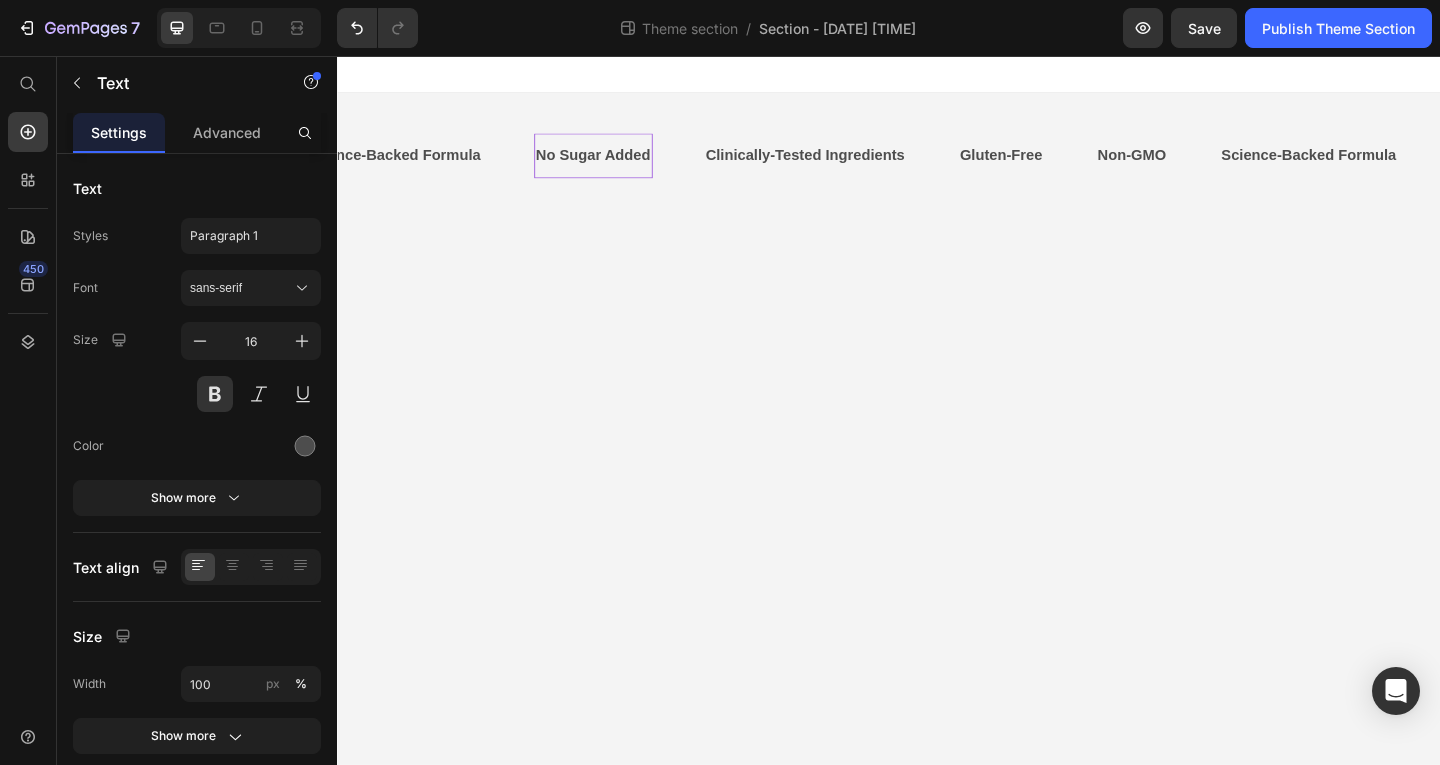 click on "Gluten-Free Text Non-GMO Text Science-Backed Formula Text No Sugar Added Text   0 Clinically-Tested Ingredients Text Gluten-Free Text Non-GMO Text Science-Backed Formula Text No Sugar Added Text   0 Clinically-Tested Ingredients Text Gluten-Free Text Non-GMO Text Science-Backed Formula Text No Sugar Added Text   0 Clinically-Tested Ingredients Text Gluten-Free Text Non-GMO Text Science-Backed Formula Text No Sugar Added Text   0 Clinically-Tested Ingredients Text Gluten-Free Text Non-GMO Text Science-Backed Formula Text No Sugar Added Text   0 Clinically-Tested Ingredients Text Gluten-Free Text Non-GMO Text Science-Backed Formula Text No Sugar Added Text   0 Clinically-Tested Ingredients Text Marquee Root
Drag & drop element from sidebar or
Explore Library
Add section Choose templates inspired by CRO experts" at bounding box center (937, 441) 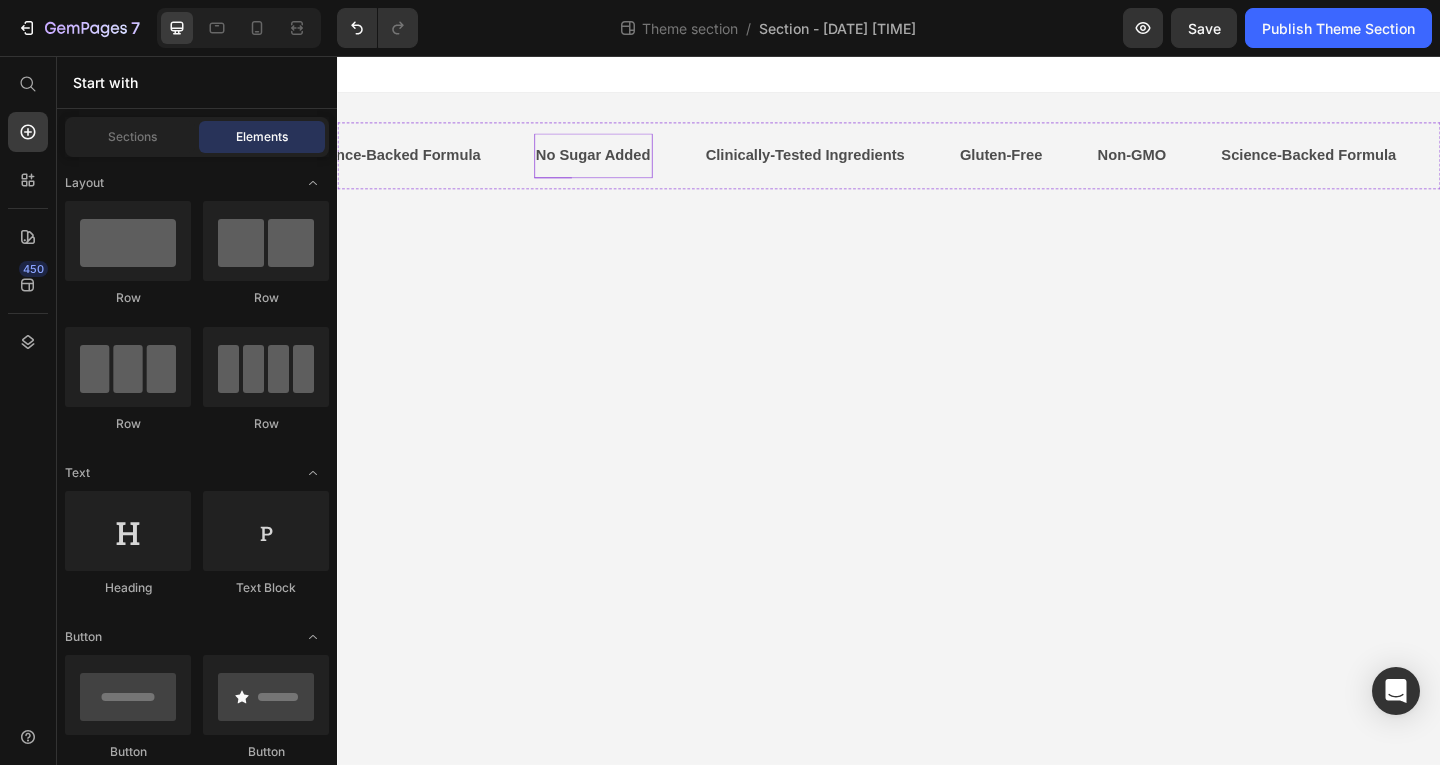 click on "No Sugar Added" at bounding box center [608, 164] 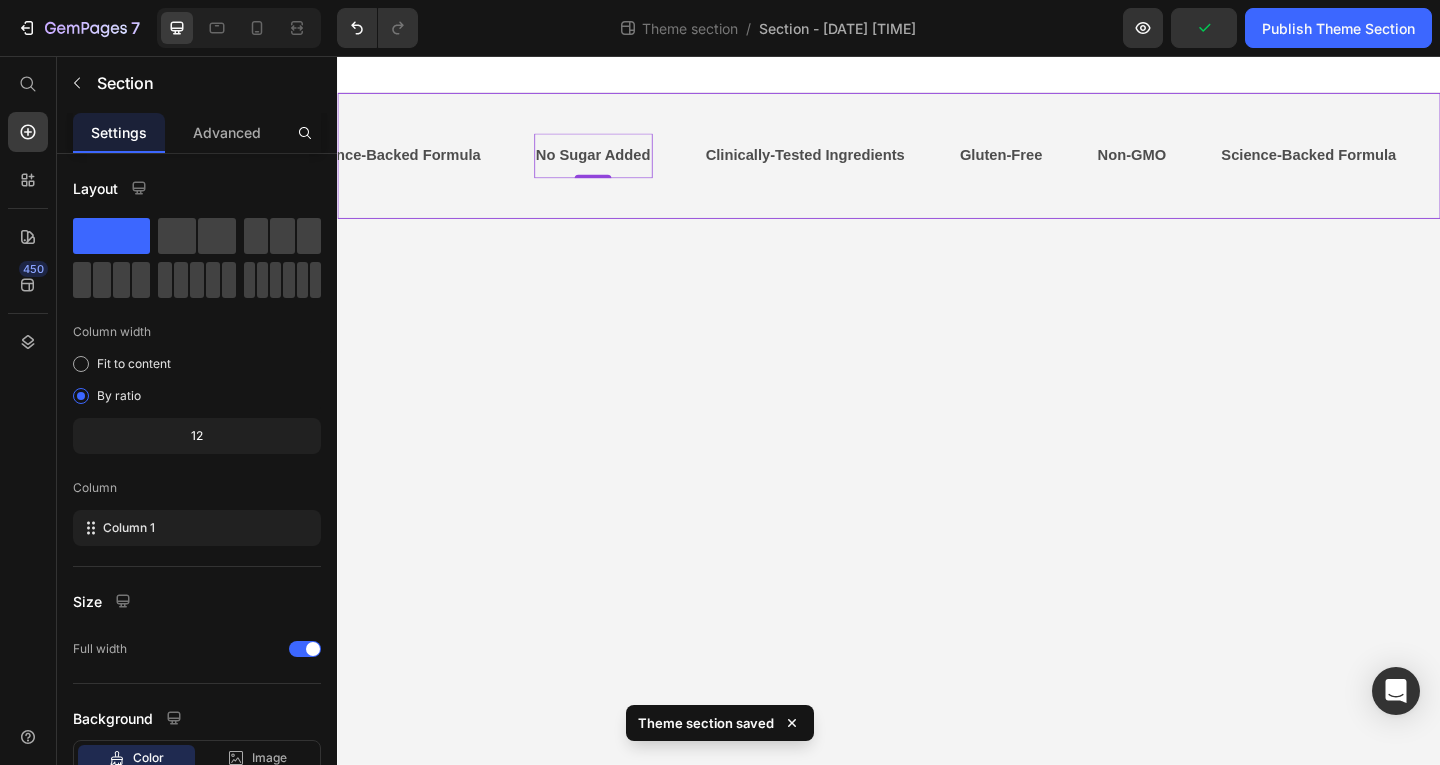 click on "Gluten-Free Text Non-GMO Text Science-Backed Formula Text No Sugar Added Text   0 Clinically-Tested Ingredients Text Gluten-Free Text Non-GMO Text Science-Backed Formula Text No Sugar Added Text   0 Clinically-Tested Ingredients Text Gluten-Free Text Non-GMO Text Science-Backed Formula Text No Sugar Added Text   0 Clinically-Tested Ingredients Text Gluten-Free Text Non-GMO Text Science-Backed Formula Text No Sugar Added Text   0 Clinically-Tested Ingredients Text Gluten-Free Text Non-GMO Text Science-Backed Formula Text No Sugar Added Text   0 Clinically-Tested Ingredients Text Gluten-Free Text Non-GMO Text Science-Backed Formula Text No Sugar Added Text   0 Clinically-Tested Ingredients Text Marquee" at bounding box center [937, 164] 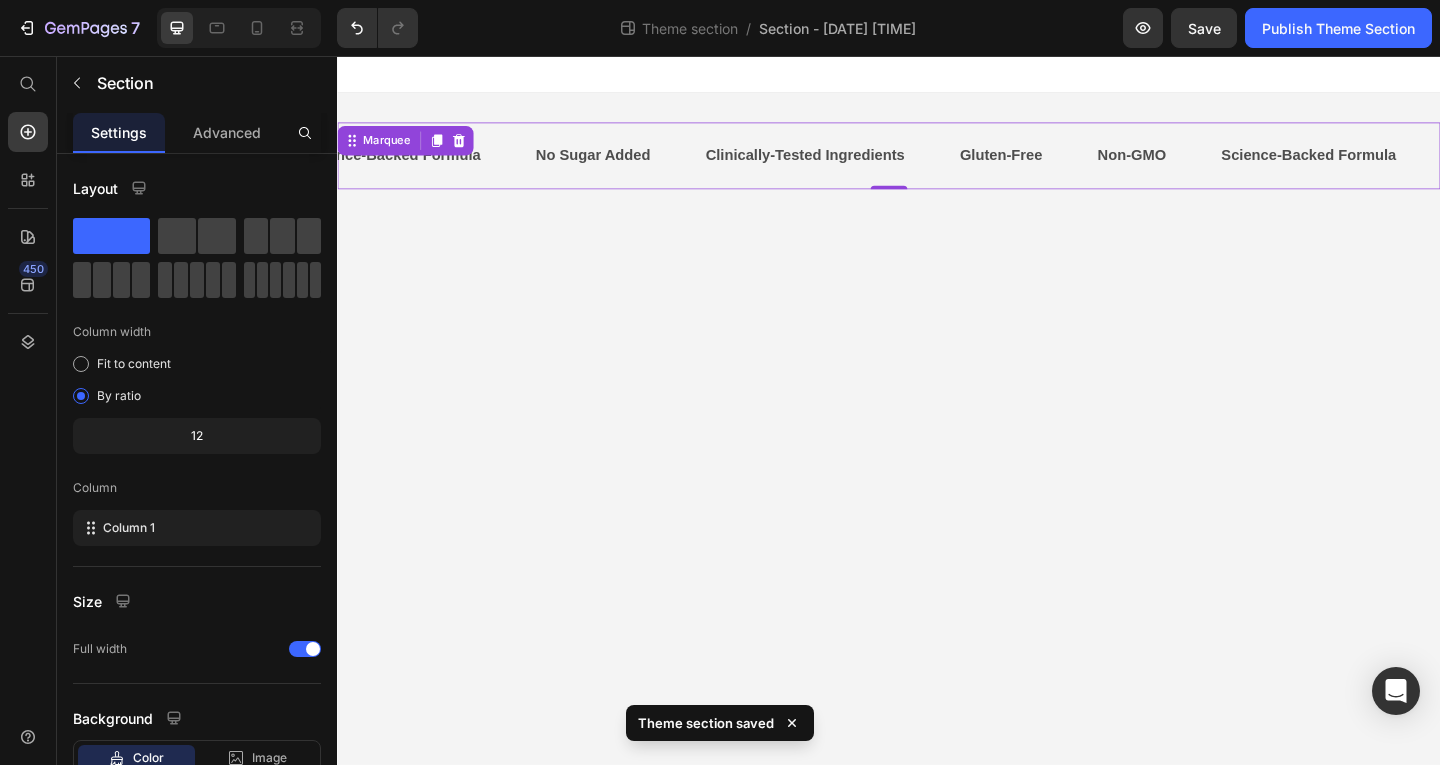 click on "Gluten-Free Text Non-GMO Text Science-Backed Formula Text No Sugar Added Text Clinically-Tested Ingredients Text Gluten-Free Text Non-GMO Text Science-Backed Formula Text No Sugar Added Text Clinically-Tested Ingredients Text Gluten-Free Text Non-GMO Text Science-Backed Formula Text No Sugar Added Text Clinically-Tested Ingredients Text Gluten-Free Text Non-GMO Text Science-Backed Formula Text No Sugar Added Text Clinically-Tested Ingredients Text Gluten-Free Text Non-GMO Text Science-Backed Formula Text No Sugar Added Text Clinically-Tested Ingredients Text Gluten-Free Text Non-GMO Text Science-Backed Formula Text No Sugar Added Text Clinically-Tested Ingredients Text Marquee   0" at bounding box center [937, 164] 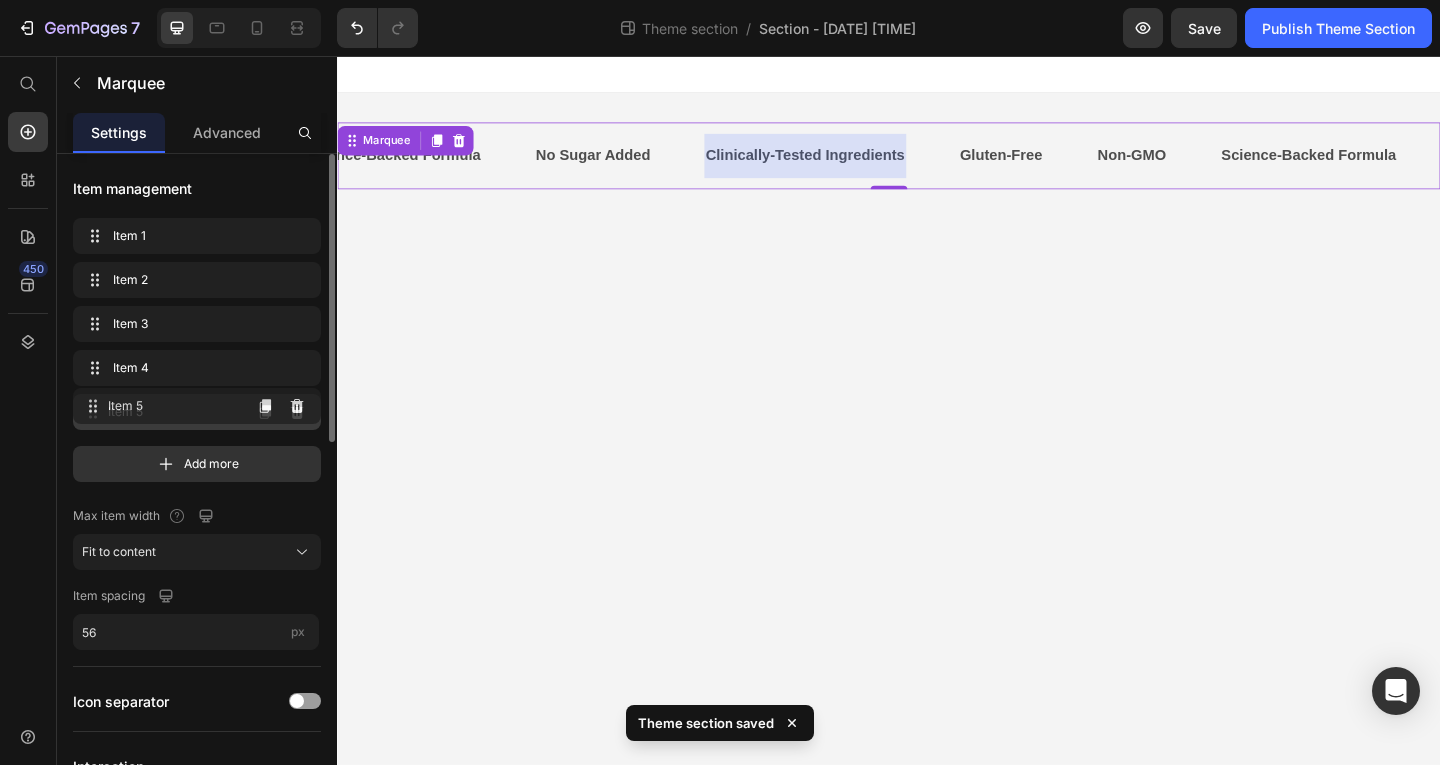 type 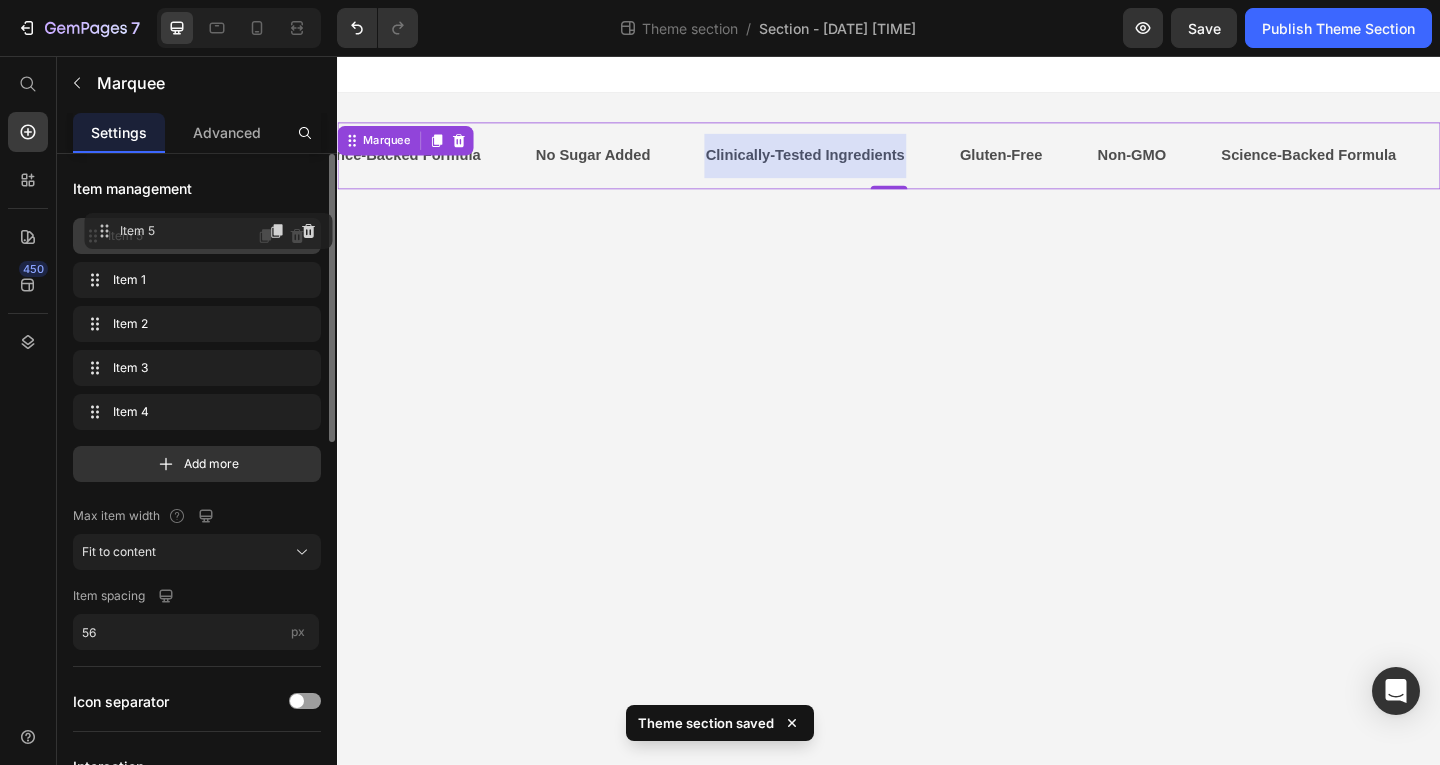 drag, startPoint x: 160, startPoint y: 421, endPoint x: 171, endPoint y: 239, distance: 182.3321 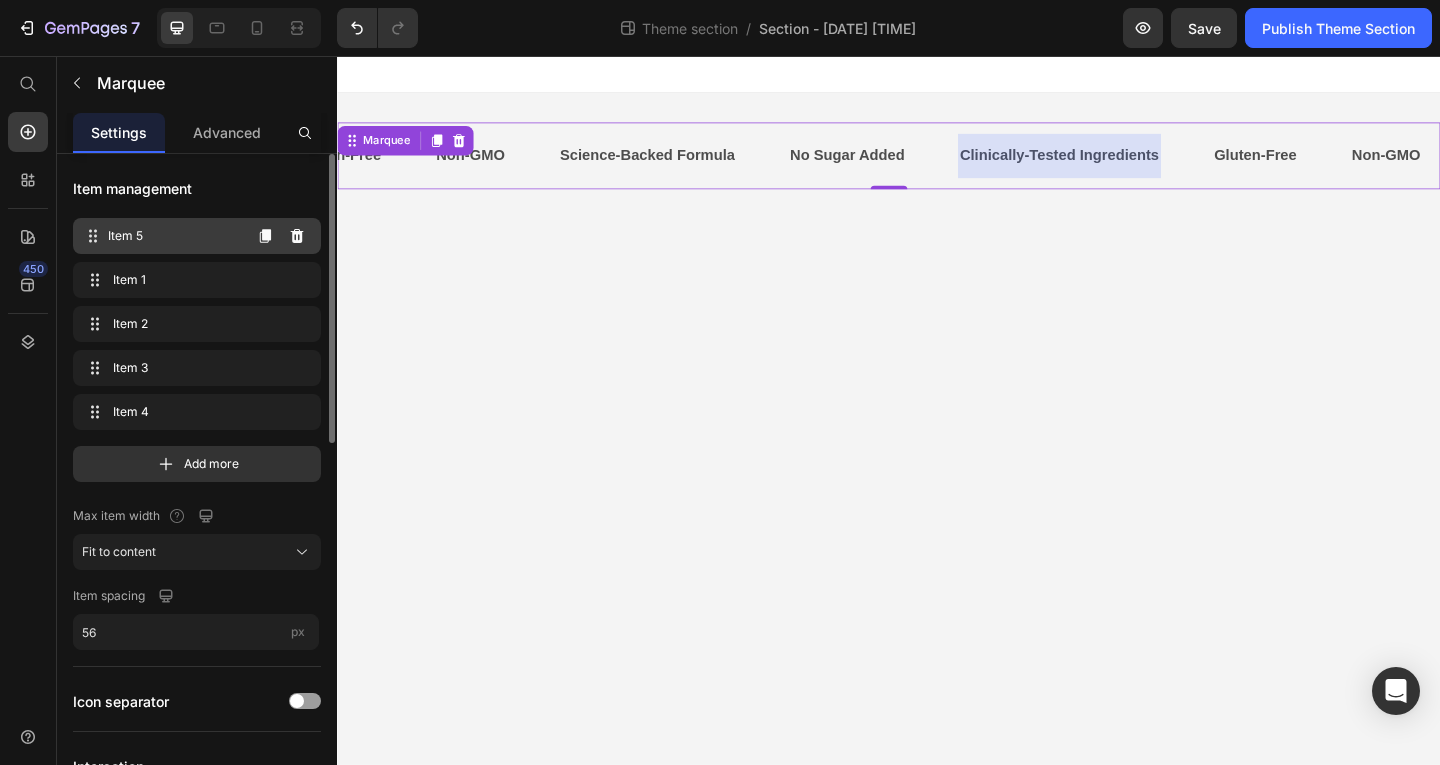 click on "Item 5 Item 5" at bounding box center [161, 236] 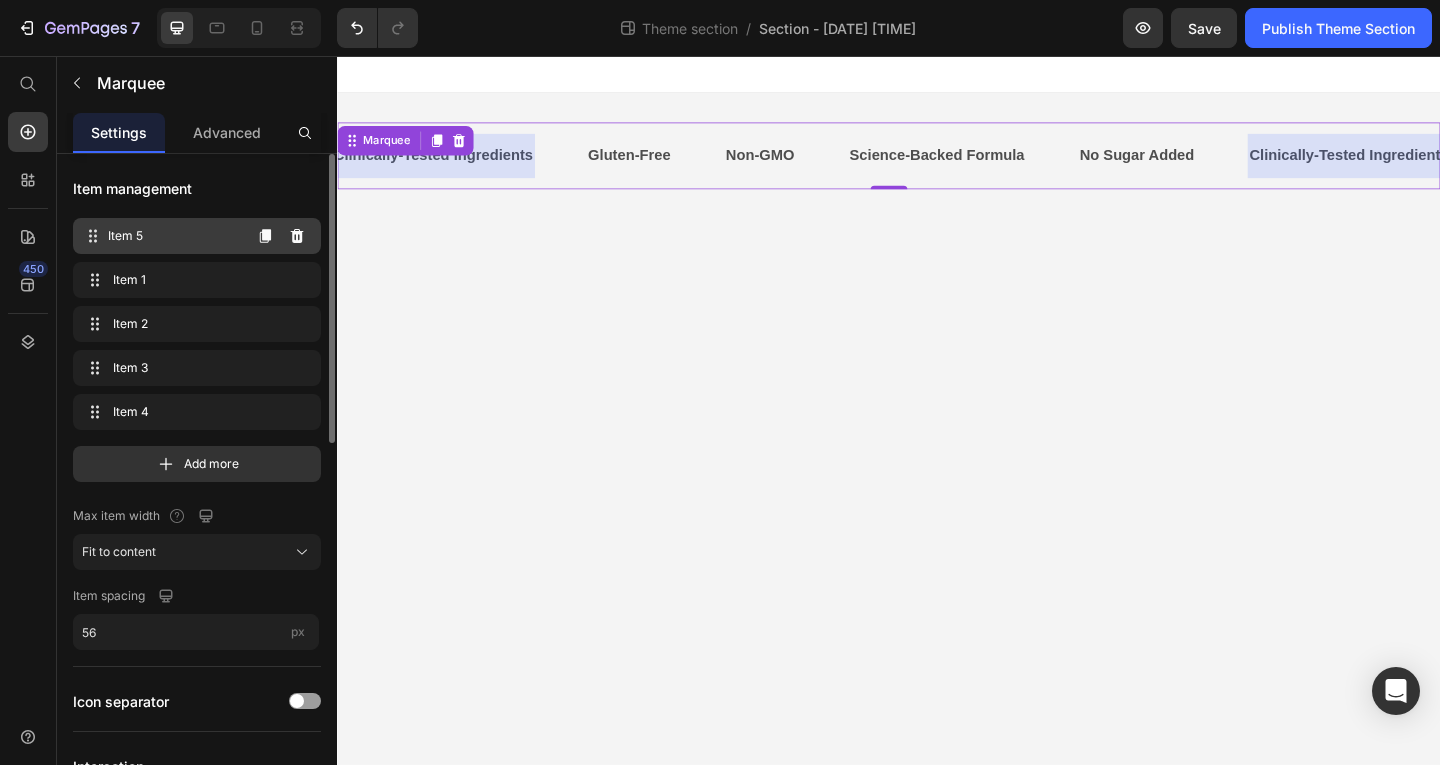 scroll, scrollTop: 0, scrollLeft: 0, axis: both 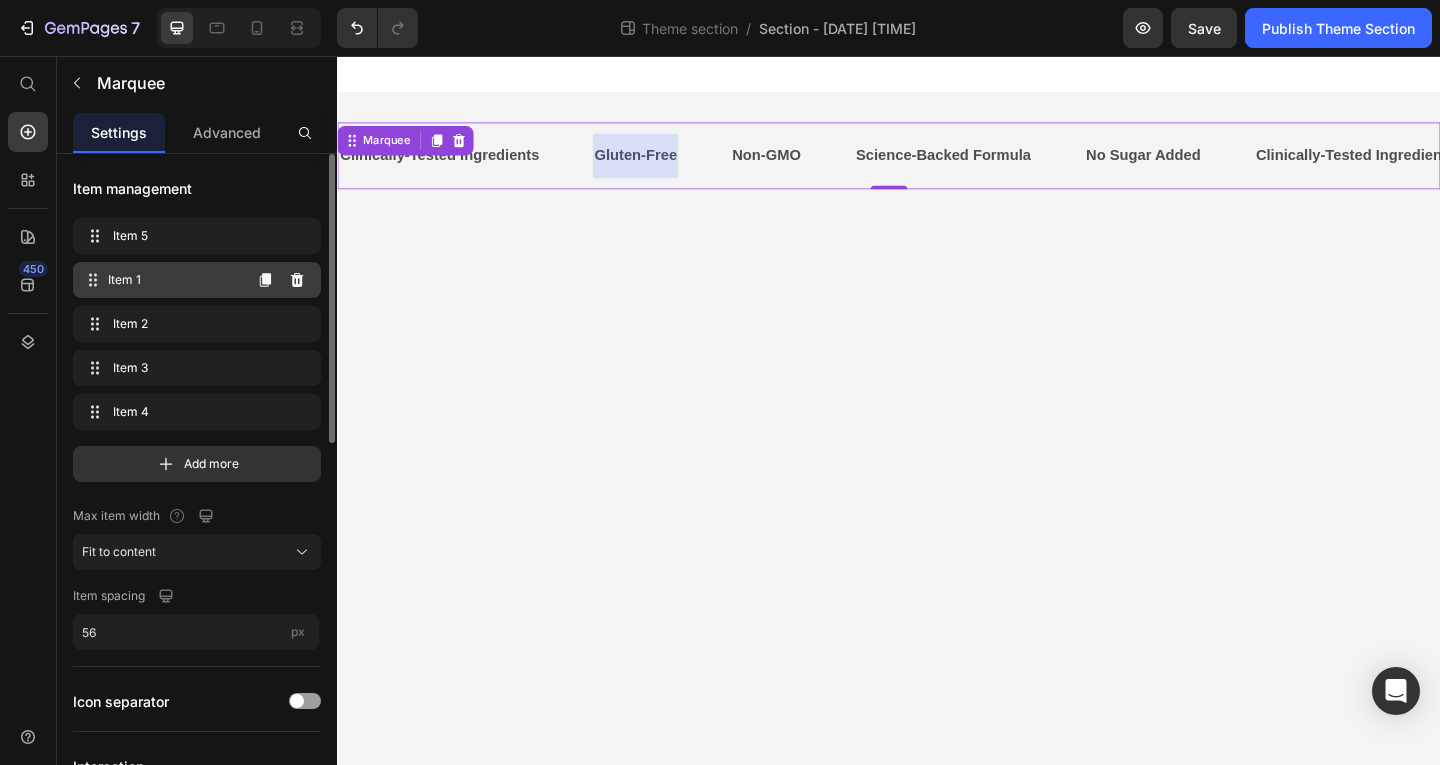 click on "Item 1" at bounding box center [174, 280] 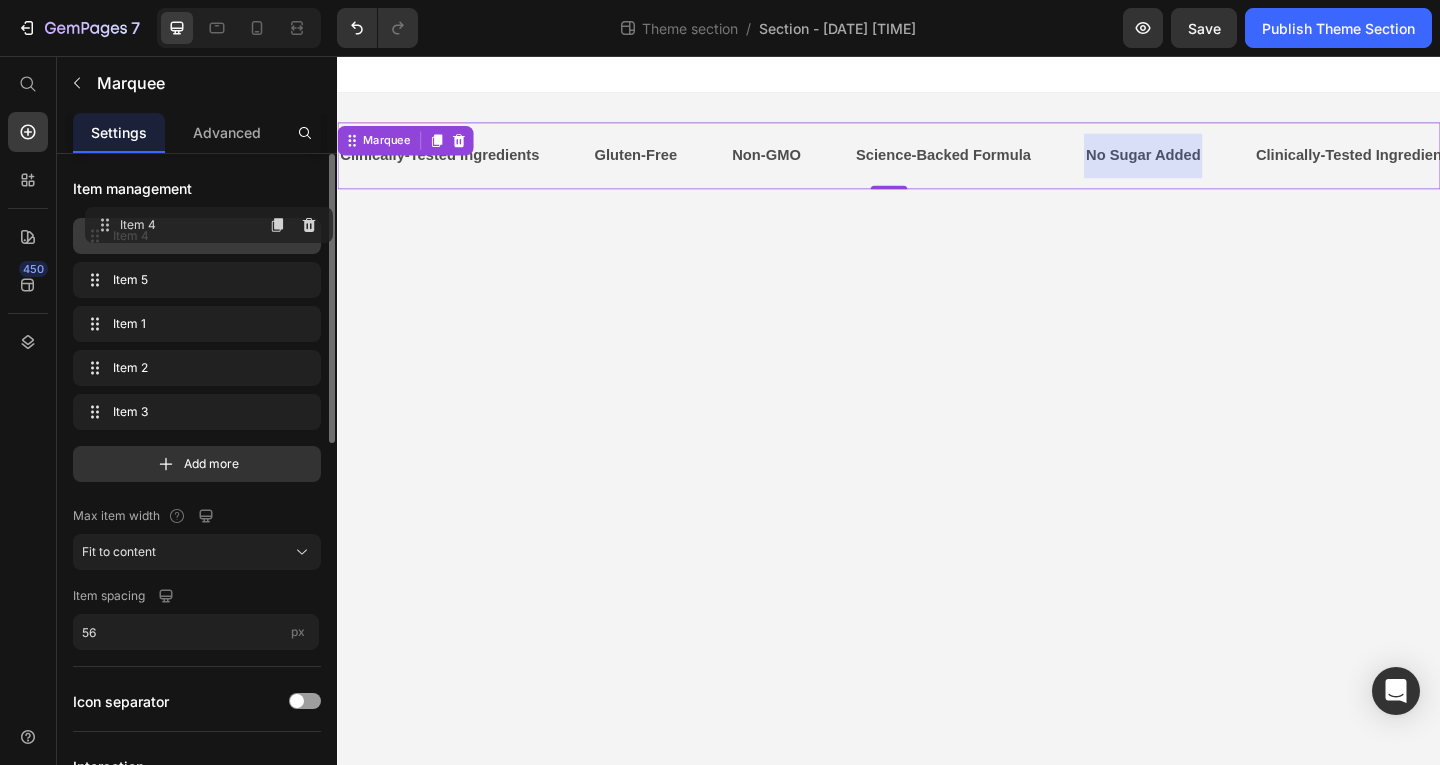 drag, startPoint x: 151, startPoint y: 400, endPoint x: 163, endPoint y: 213, distance: 187.38463 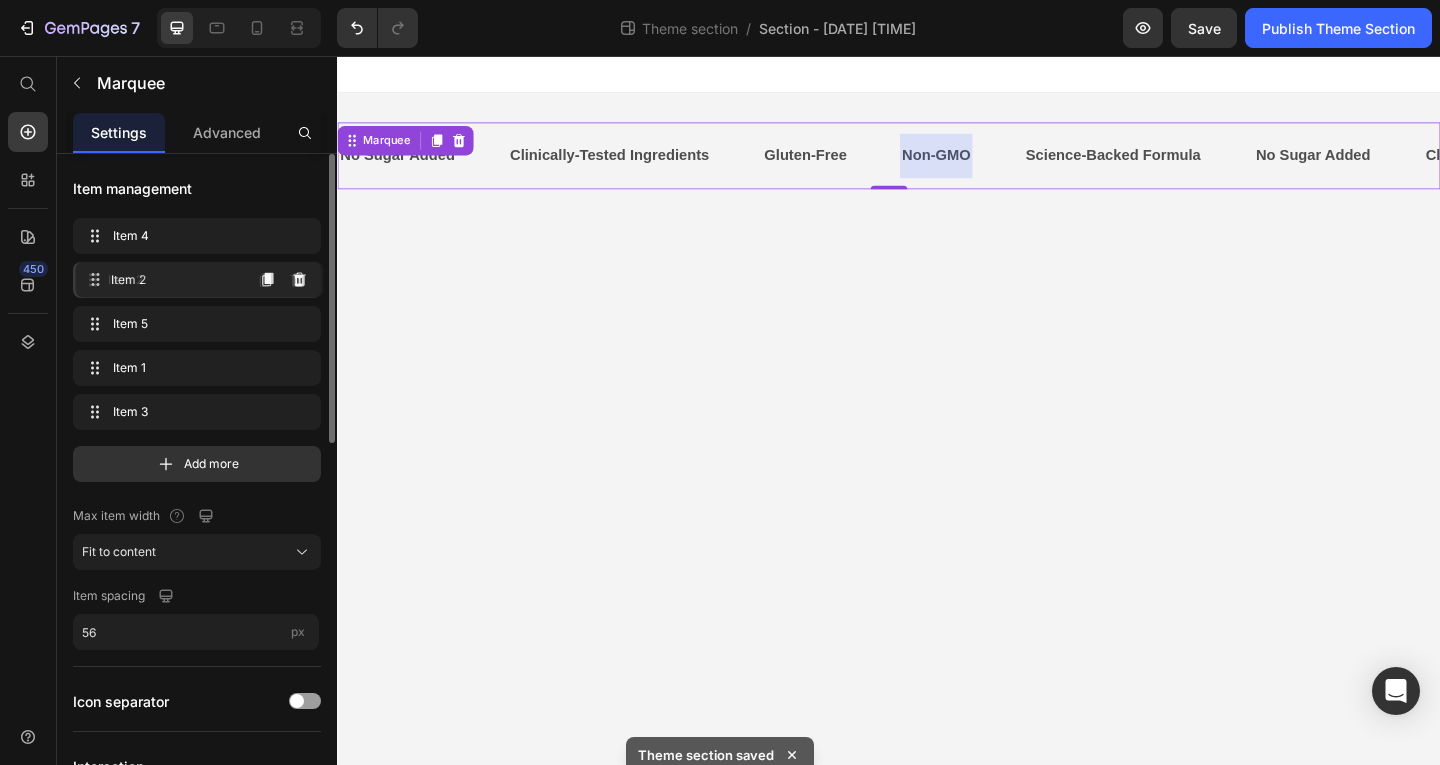 drag, startPoint x: 166, startPoint y: 363, endPoint x: 169, endPoint y: 274, distance: 89.050545 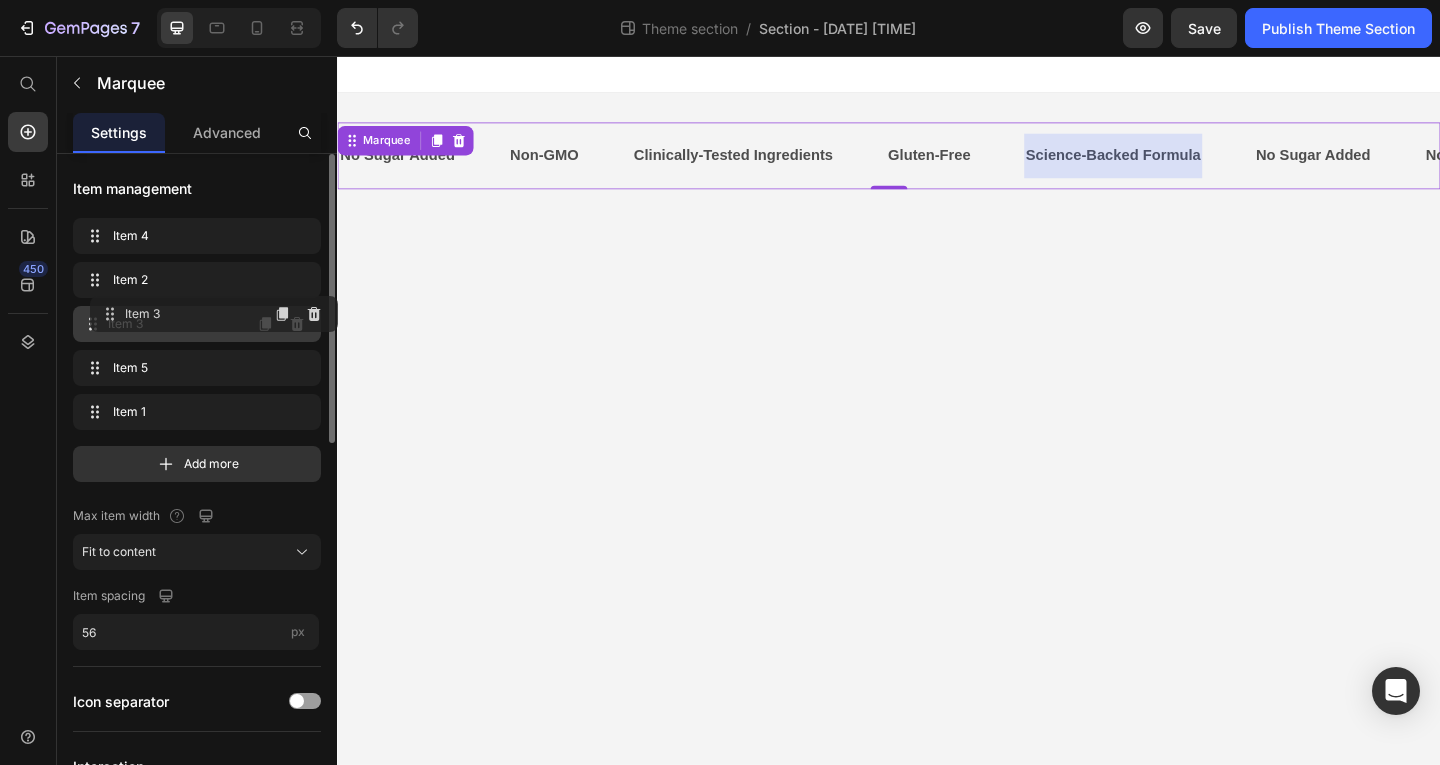 drag, startPoint x: 126, startPoint y: 419, endPoint x: 143, endPoint y: 321, distance: 99.46356 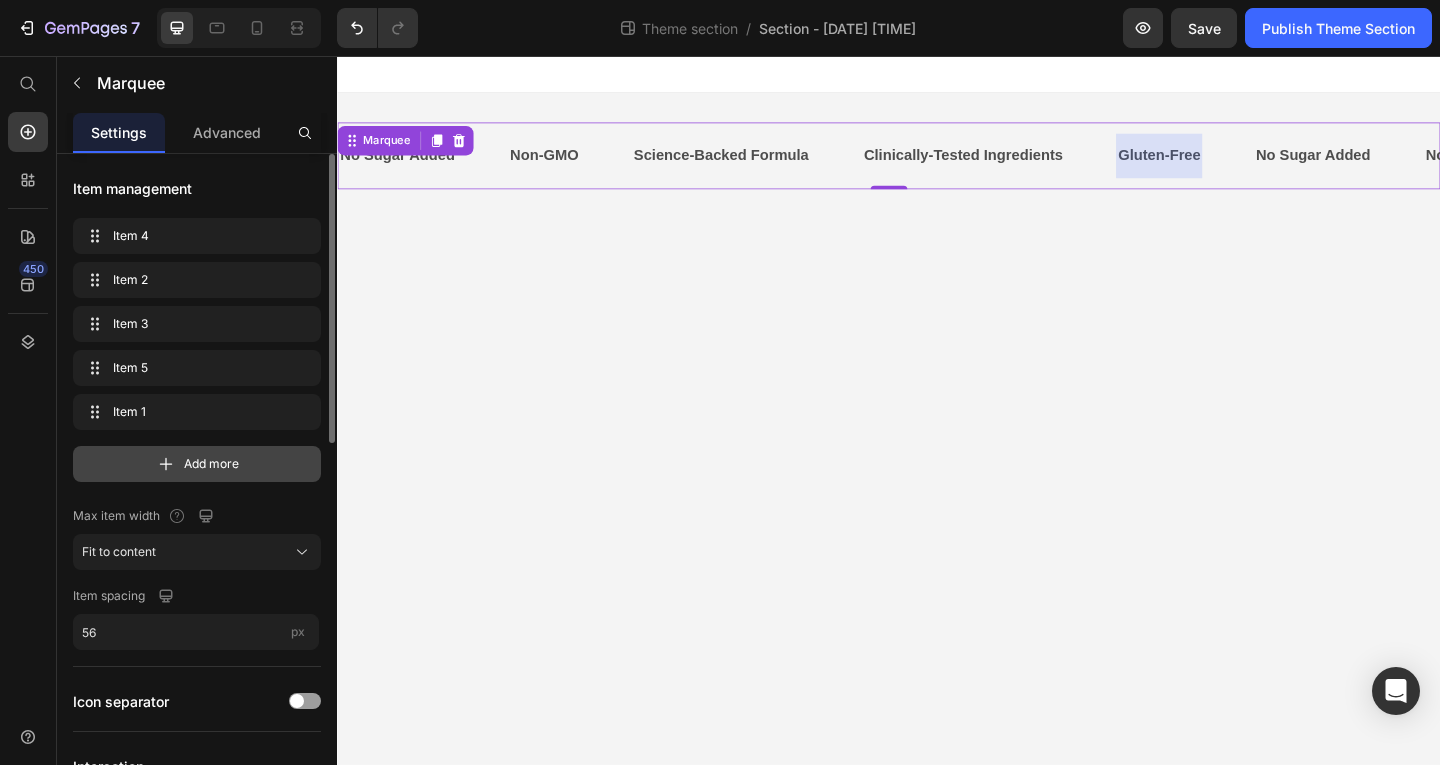 drag, startPoint x: 124, startPoint y: 461, endPoint x: 271, endPoint y: 463, distance: 147.01361 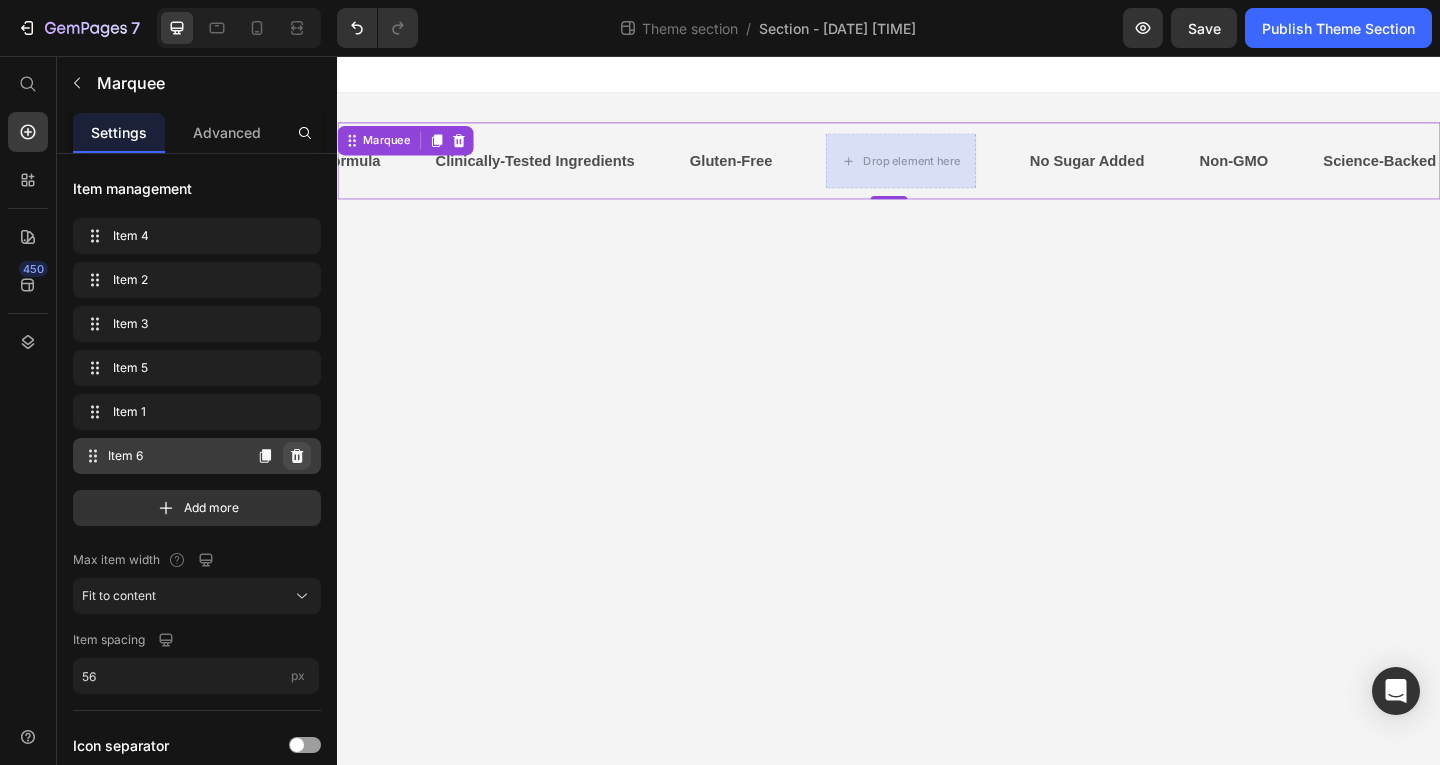 scroll, scrollTop: 0, scrollLeft: 479, axis: horizontal 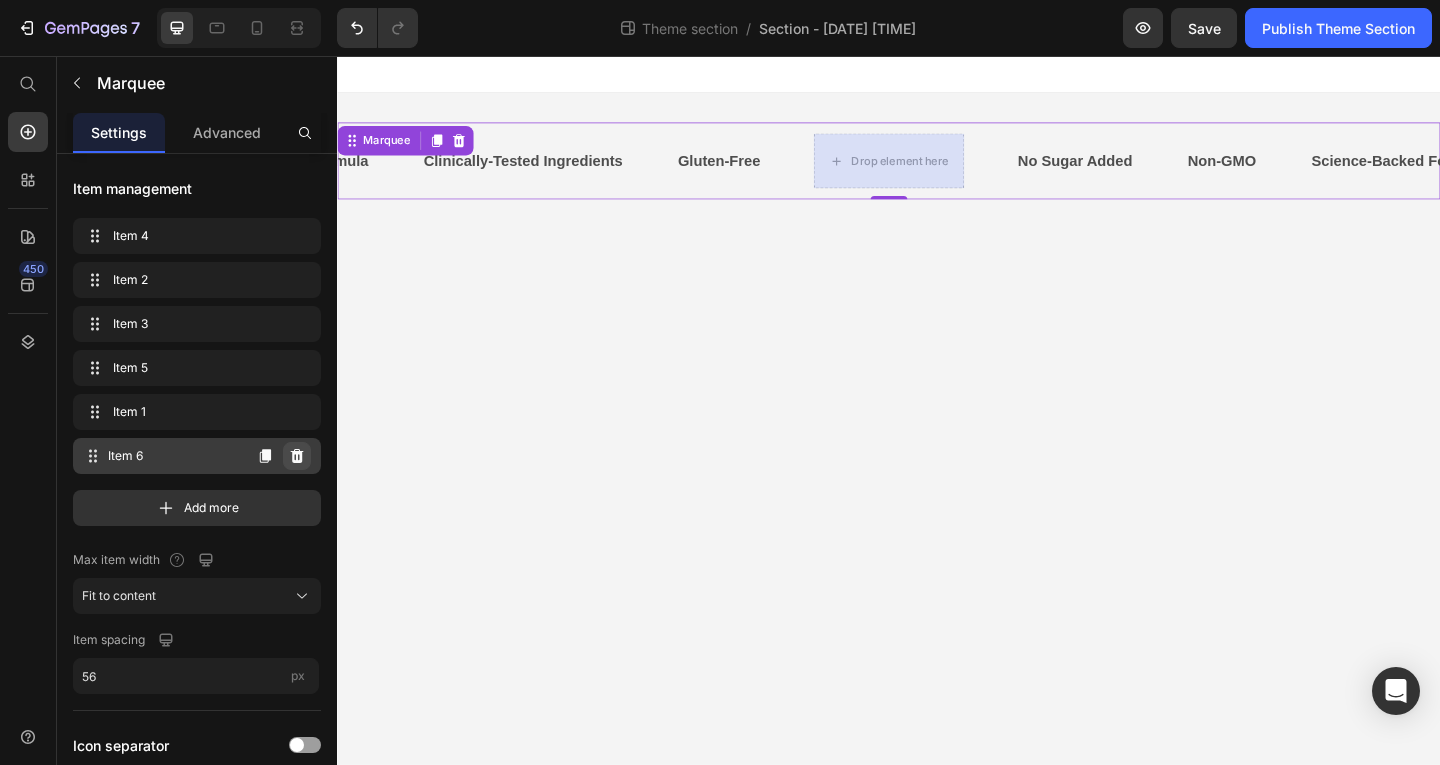 click 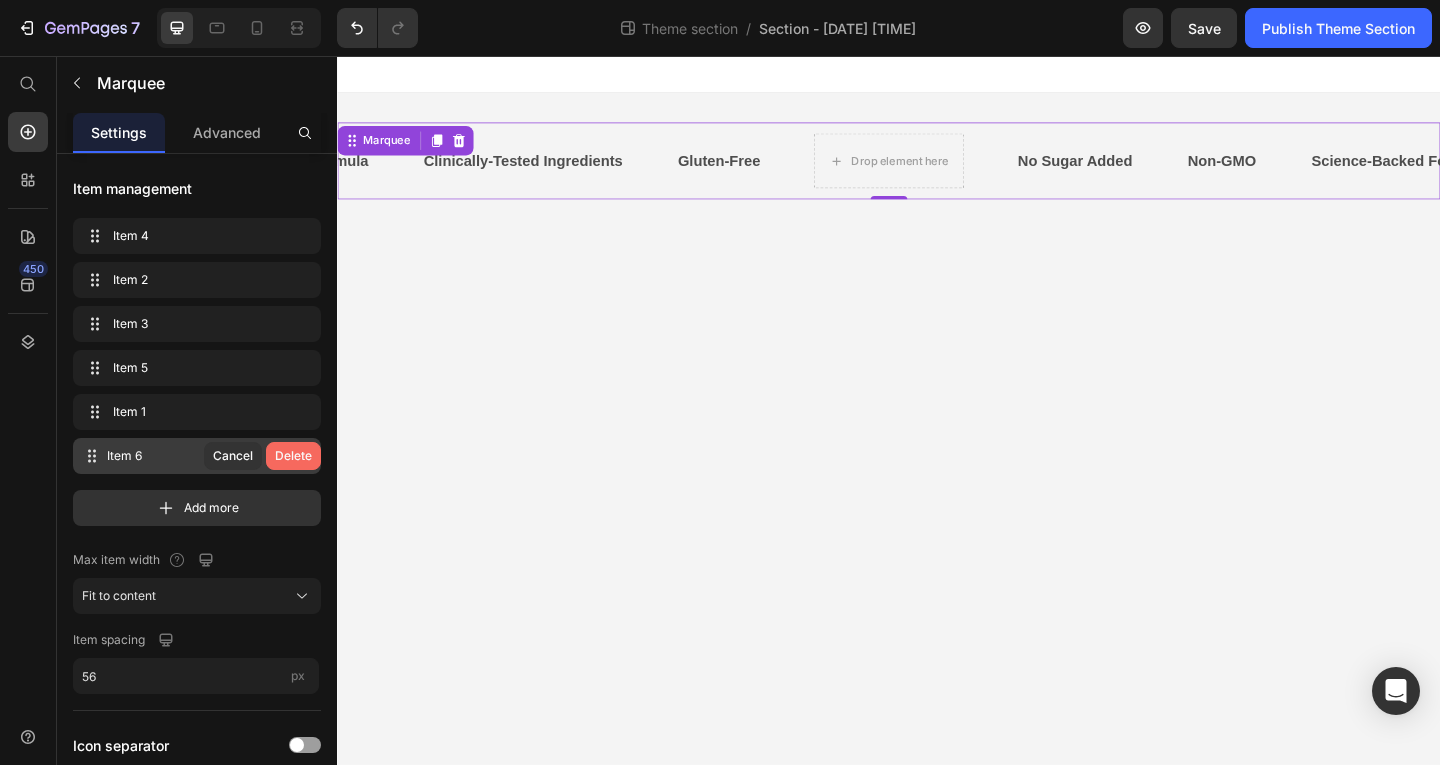 click on "Delete" at bounding box center (293, 456) 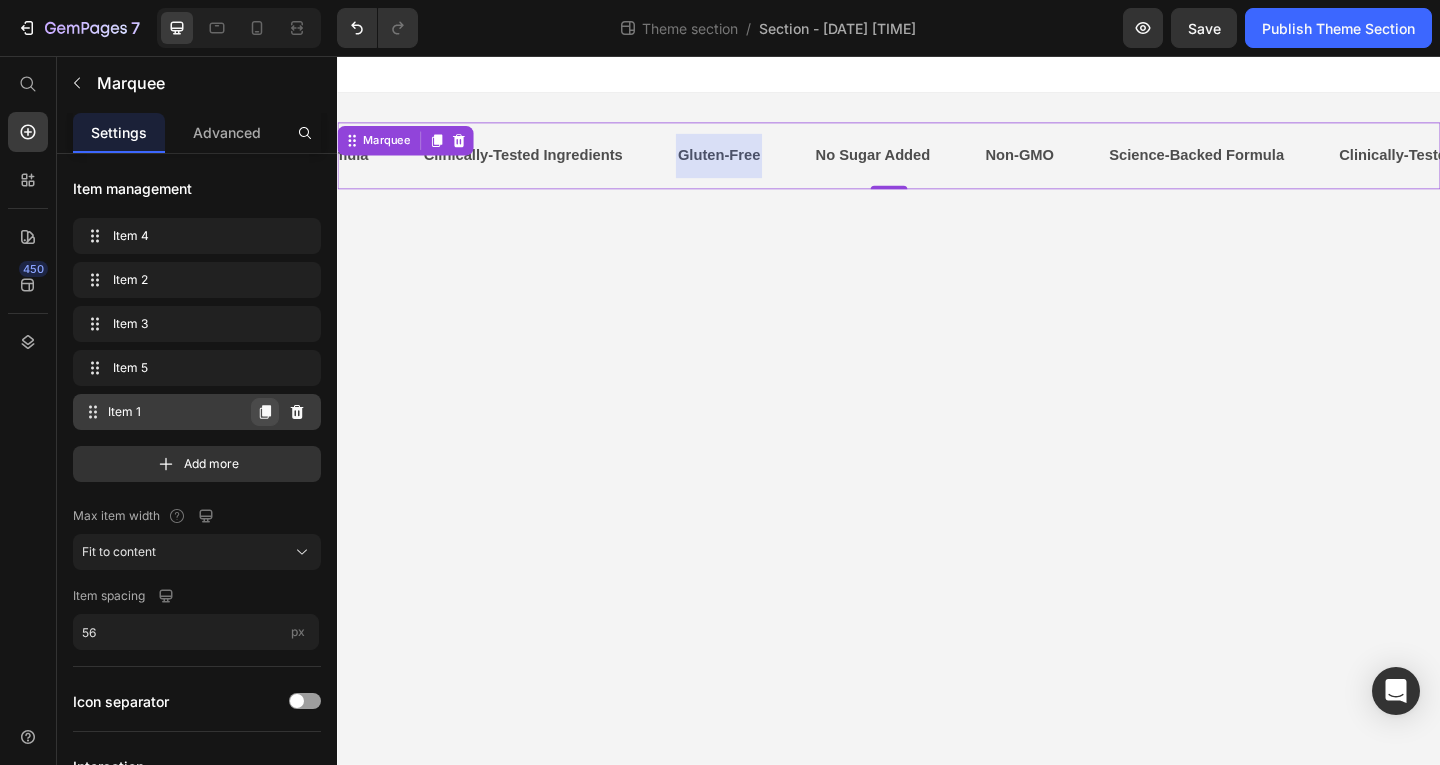 click 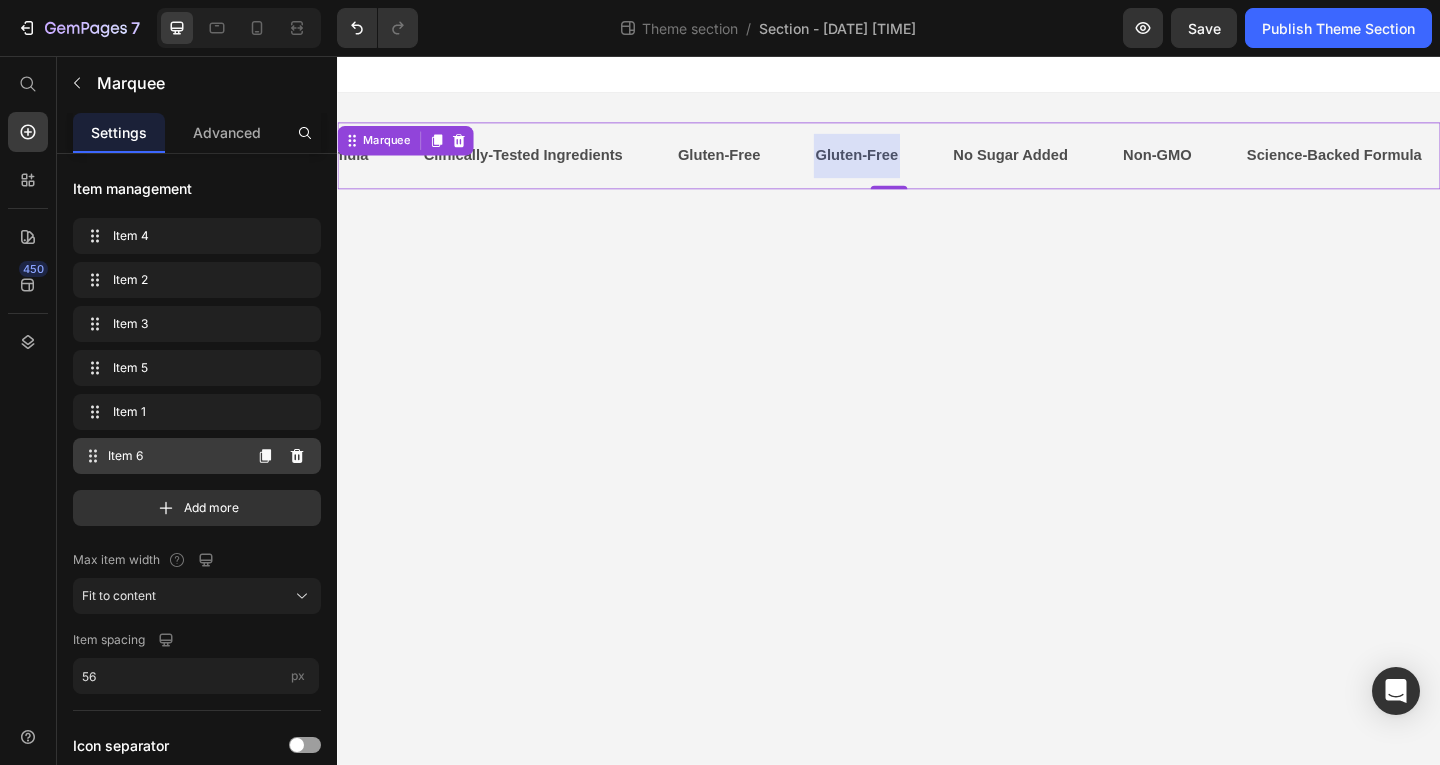 scroll, scrollTop: 0, scrollLeft: 444, axis: horizontal 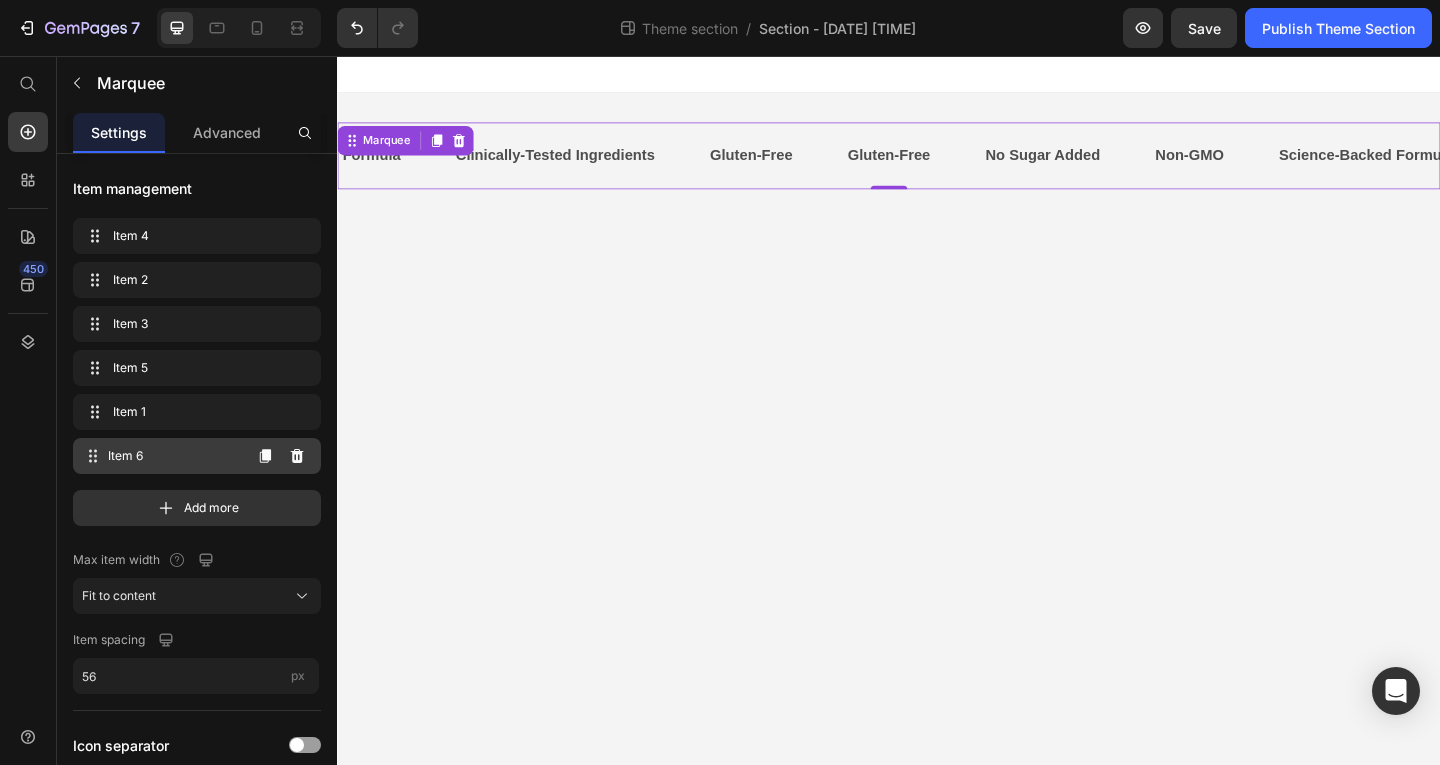 click on "Item 6" at bounding box center (174, 456) 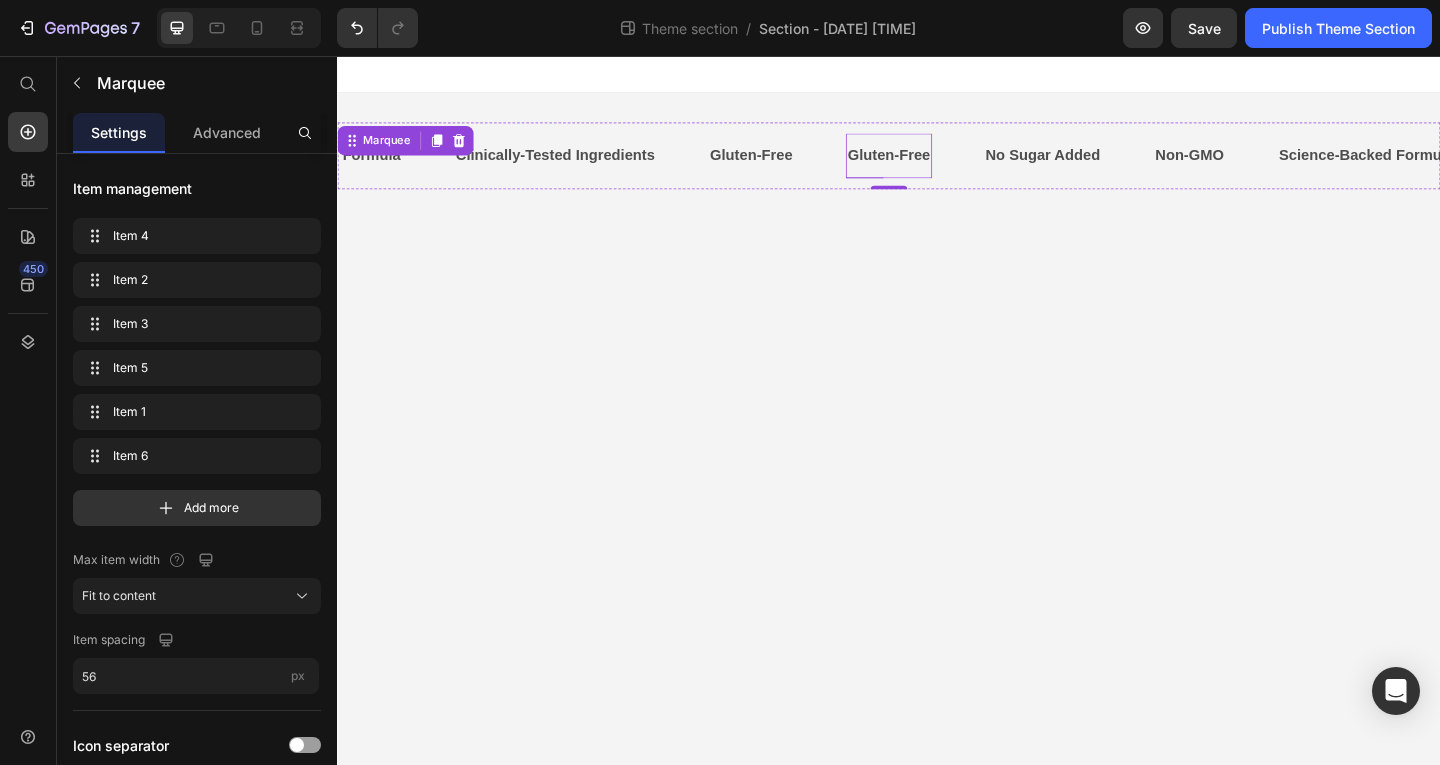 click on "Gluten-Free" at bounding box center [937, 164] 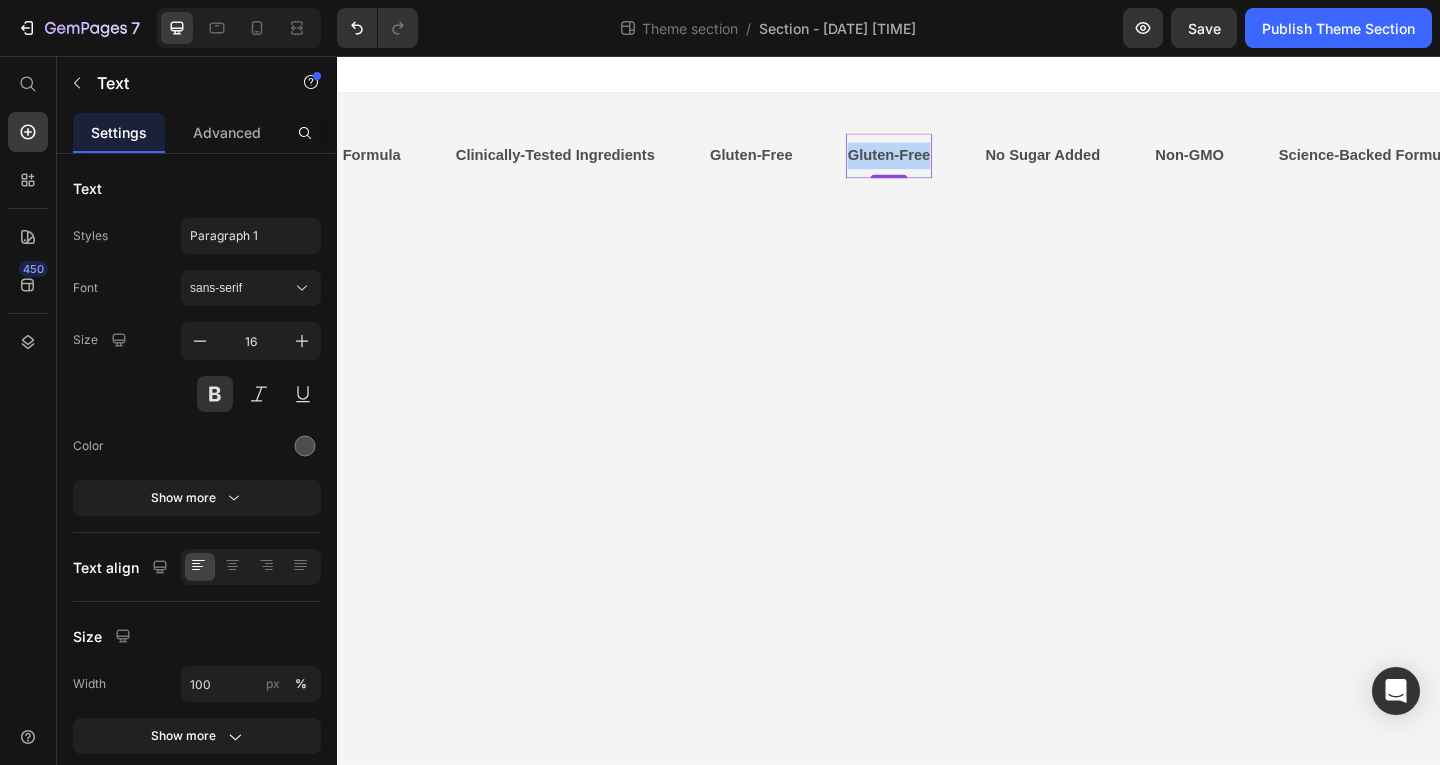 click on "Gluten-Free" at bounding box center [934, 164] 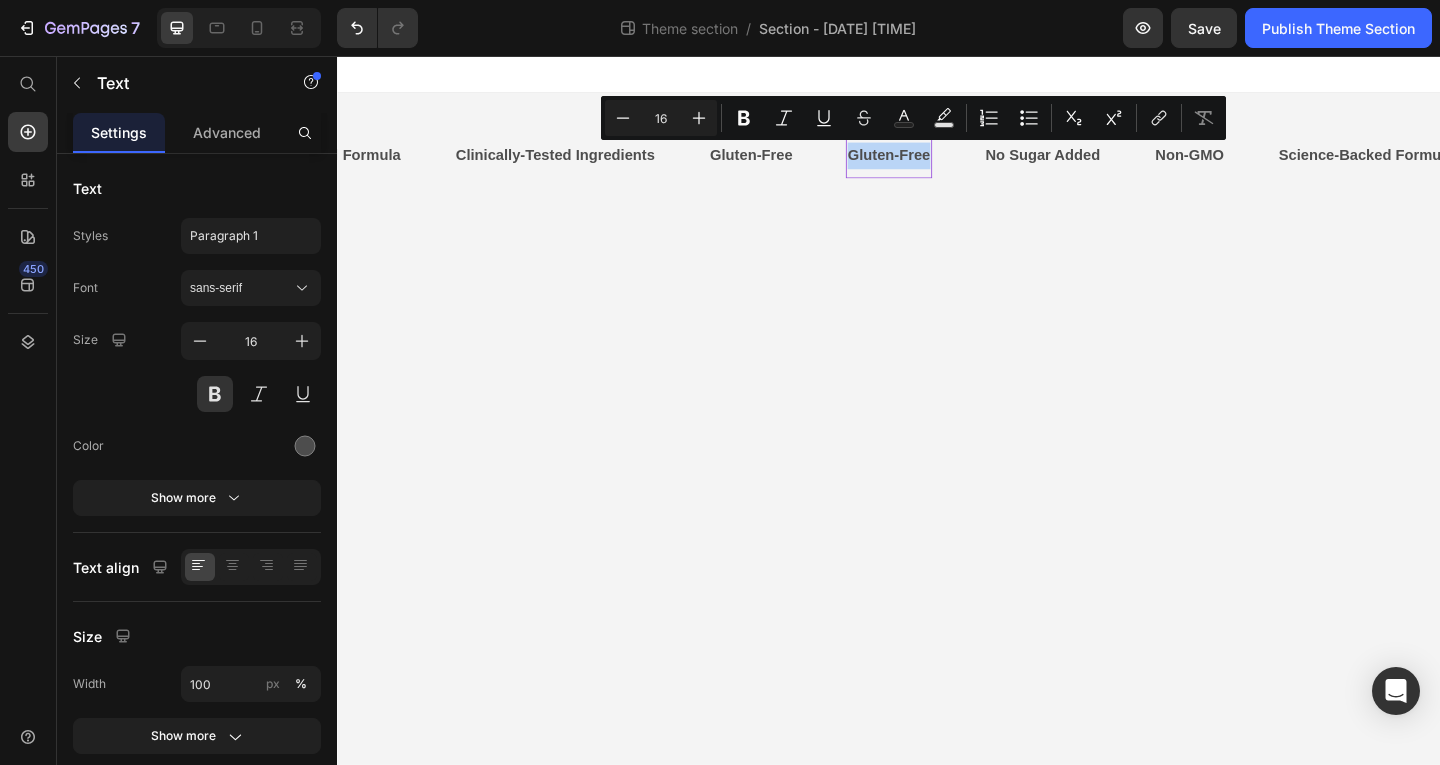 click on "Gluten-Free" at bounding box center (930, 164) 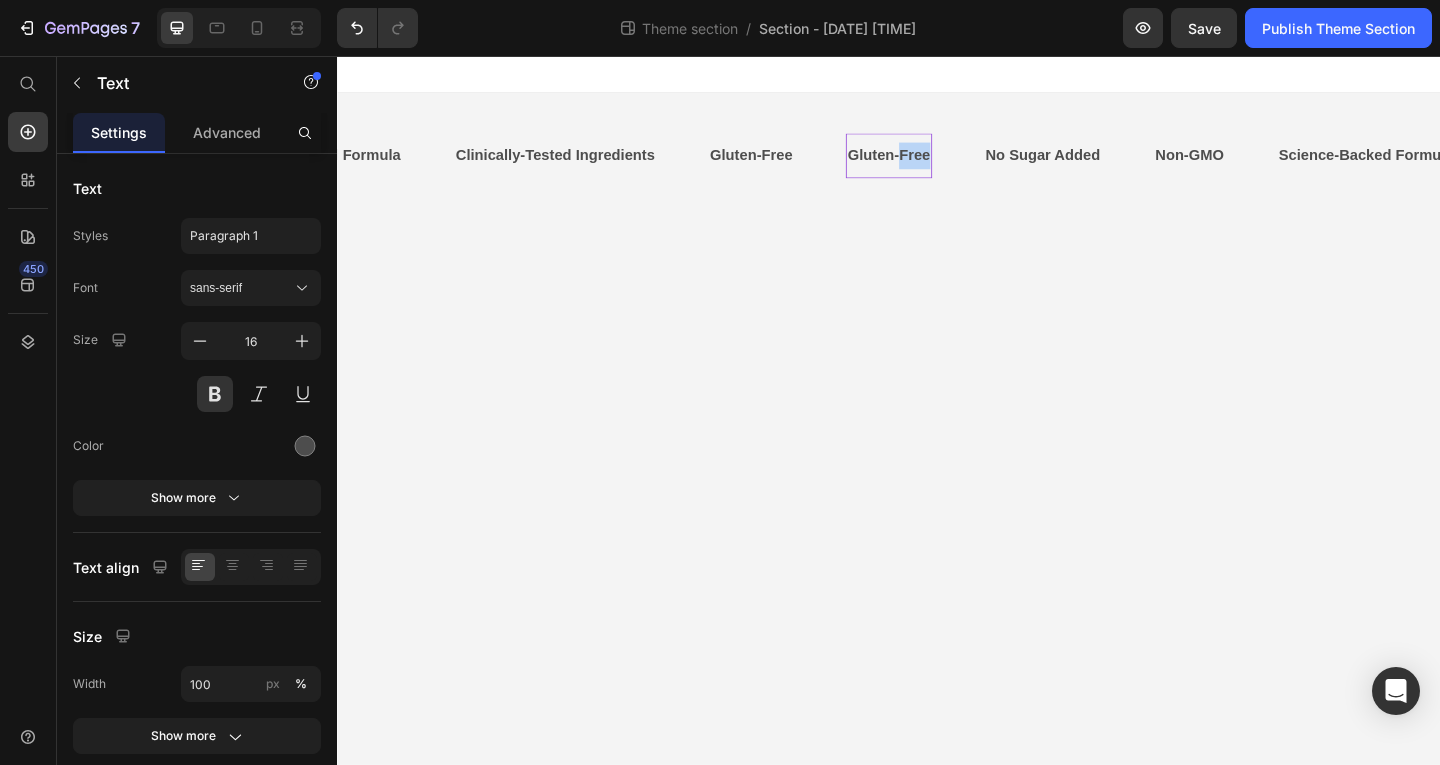 click on "Gluten-Free" at bounding box center (930, 164) 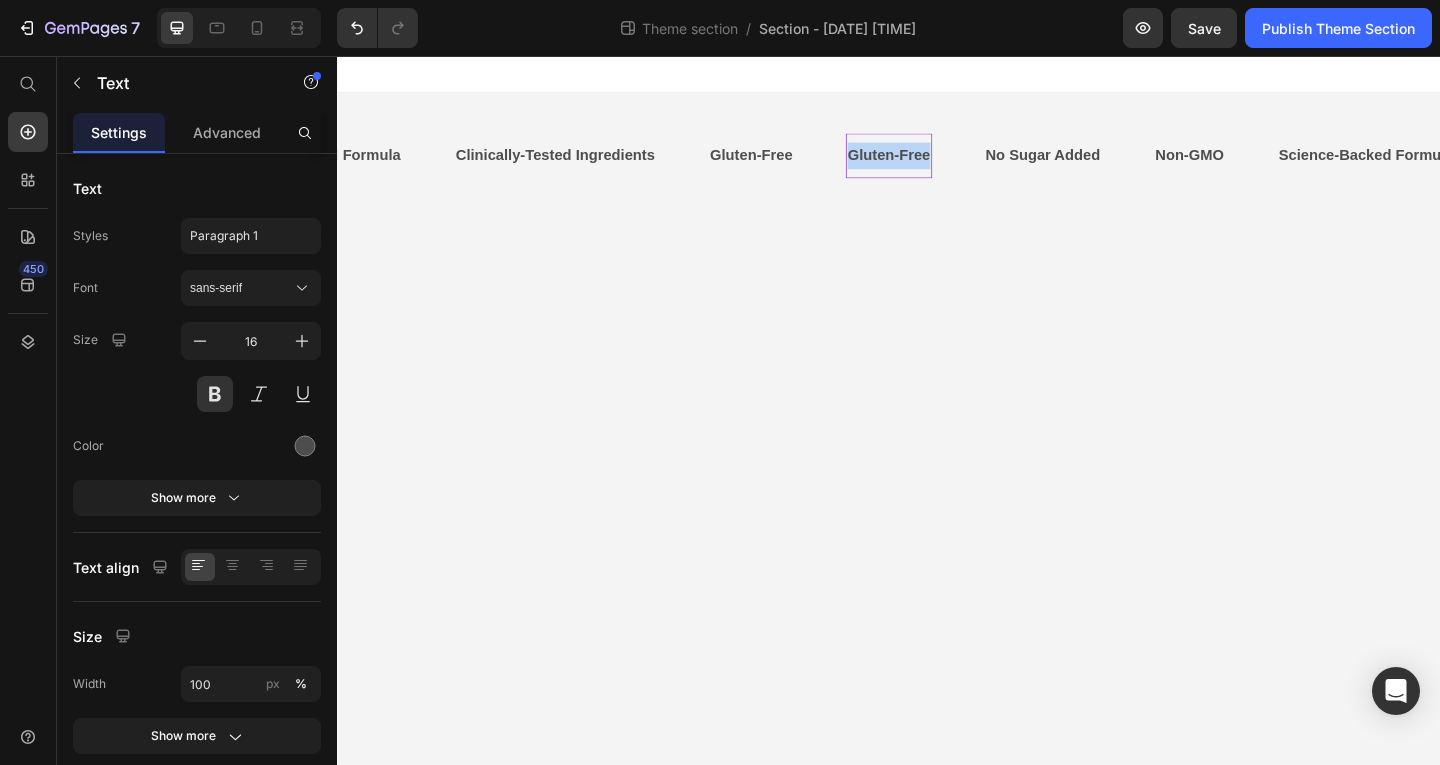 click on "Gluten-Free" at bounding box center (934, 164) 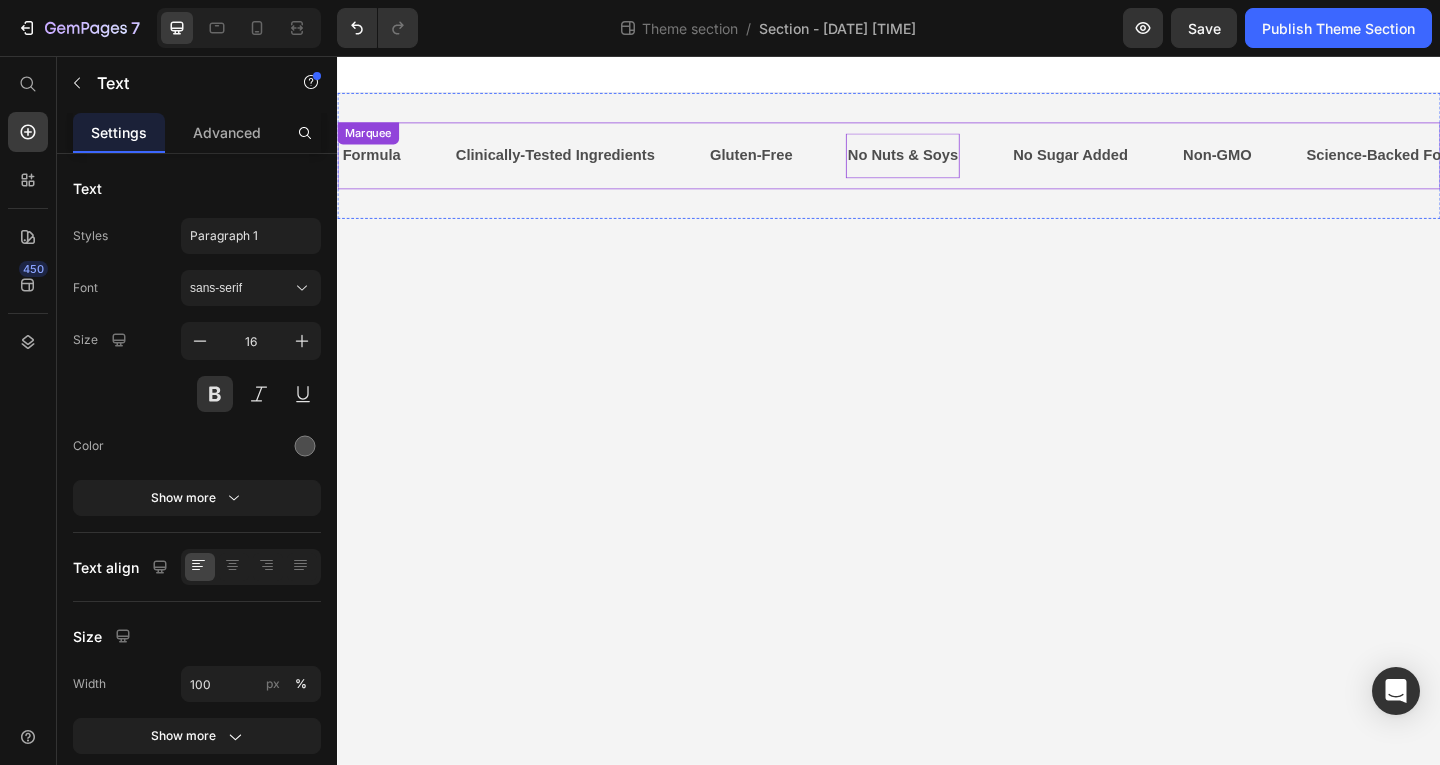 click on "No Sugar Added Text Non-GMO Text Science-Backed Formula Text Clinically-Tested Ingredients Text Gluten-Free Text No Nuts & Soys Text   0 No Sugar Added Text Non-GMO Text Science-Backed Formula Text Clinically-Tested Ingredients Text Gluten-Free Text No Nuts & Soys Text   0 No Sugar Added Text Non-GMO Text Science-Backed Formula Text Clinically-Tested Ingredients Text Gluten-Free Text No Nuts & Soys Text   0 No Sugar Added Text Non-GMO Text Science-Backed Formula Text Clinically-Tested Ingredients Text Gluten-Free Text No Nuts & Soys Text   0 No Sugar Added Text Non-GMO Text Science-Backed Formula Text Clinically-Tested Ingredients Text Gluten-Free Text No Nuts & Soys Text   0 No Sugar Added Text Non-GMO Text Science-Backed Formula Text Clinically-Tested Ingredients Text Gluten-Free Text No Nuts & Soys Text   0 Marquee" at bounding box center [937, 164] 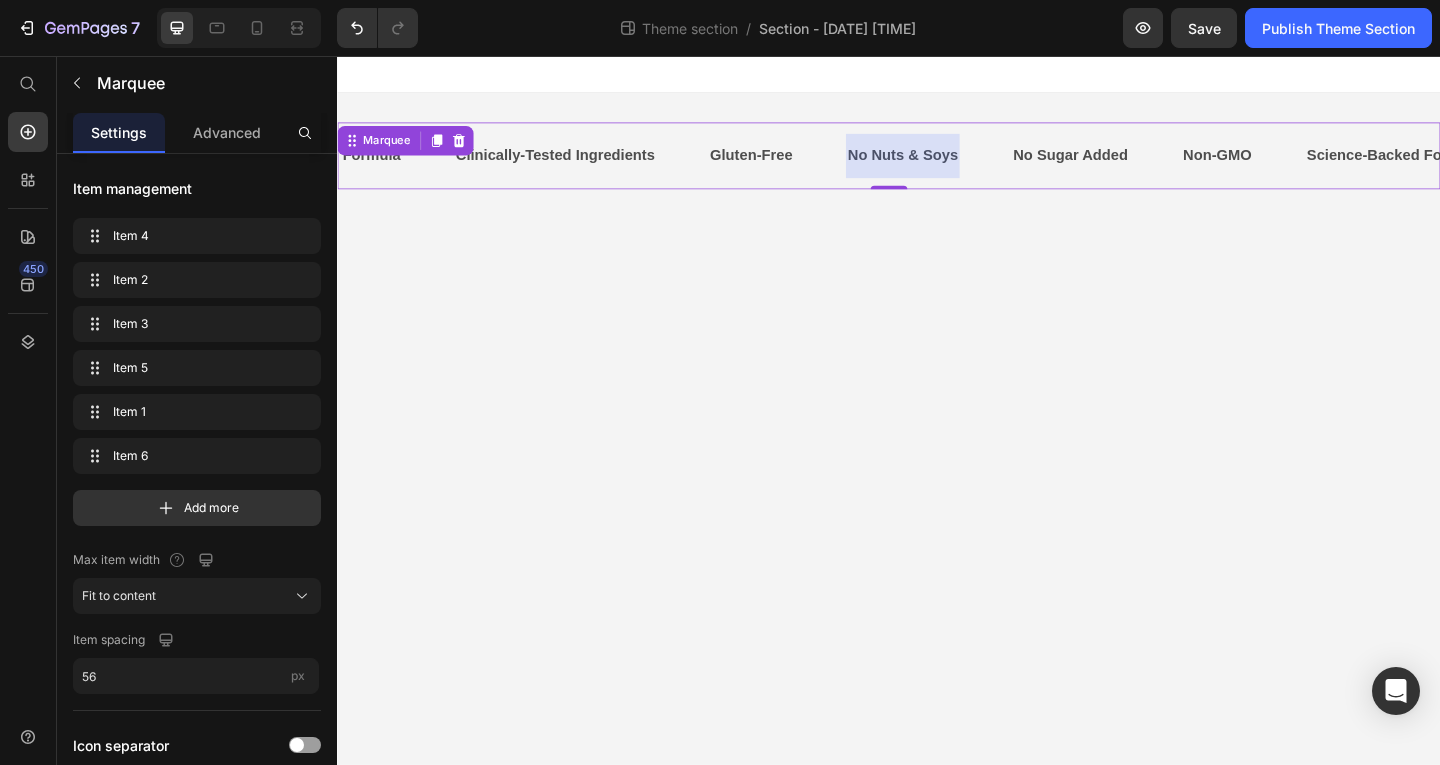 click at bounding box center (945, 164) 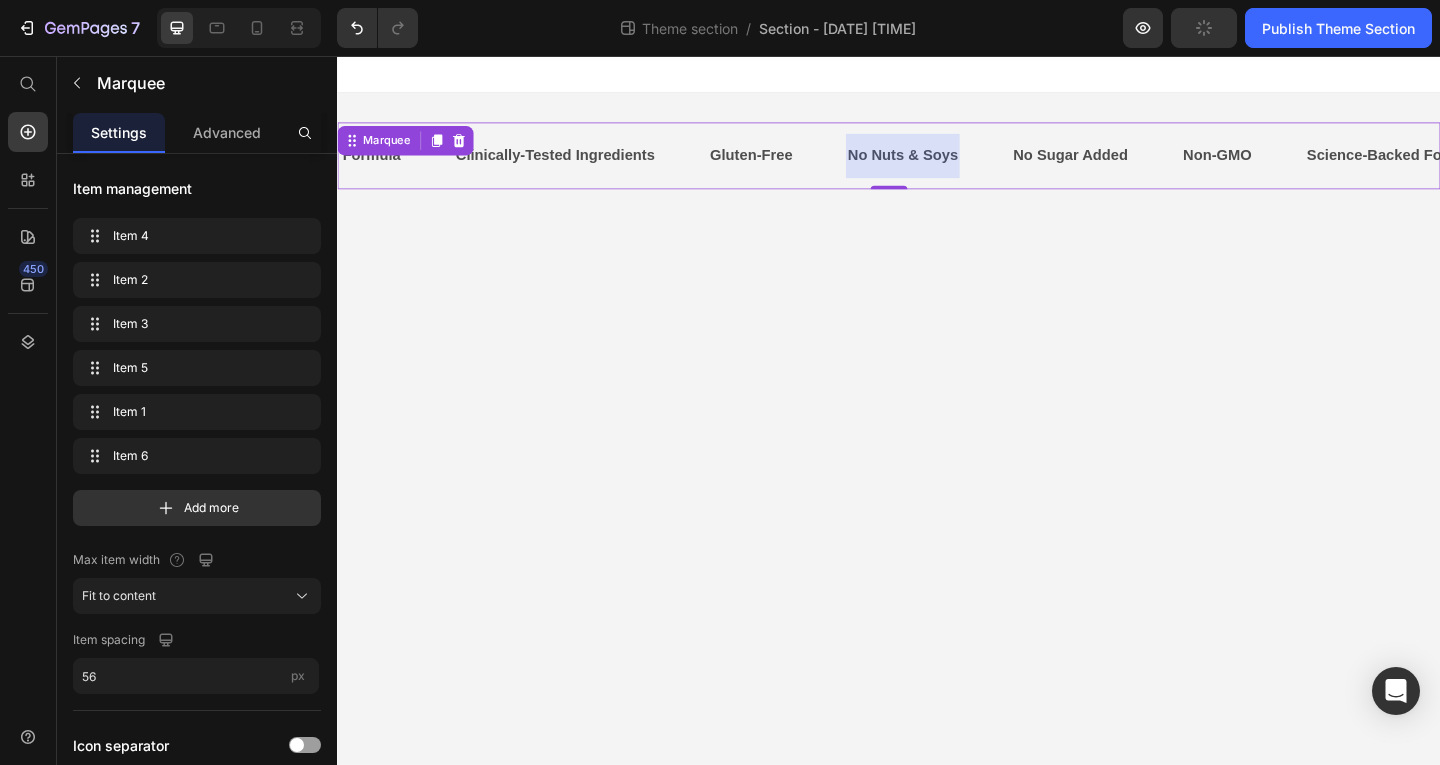 click at bounding box center (948, 164) 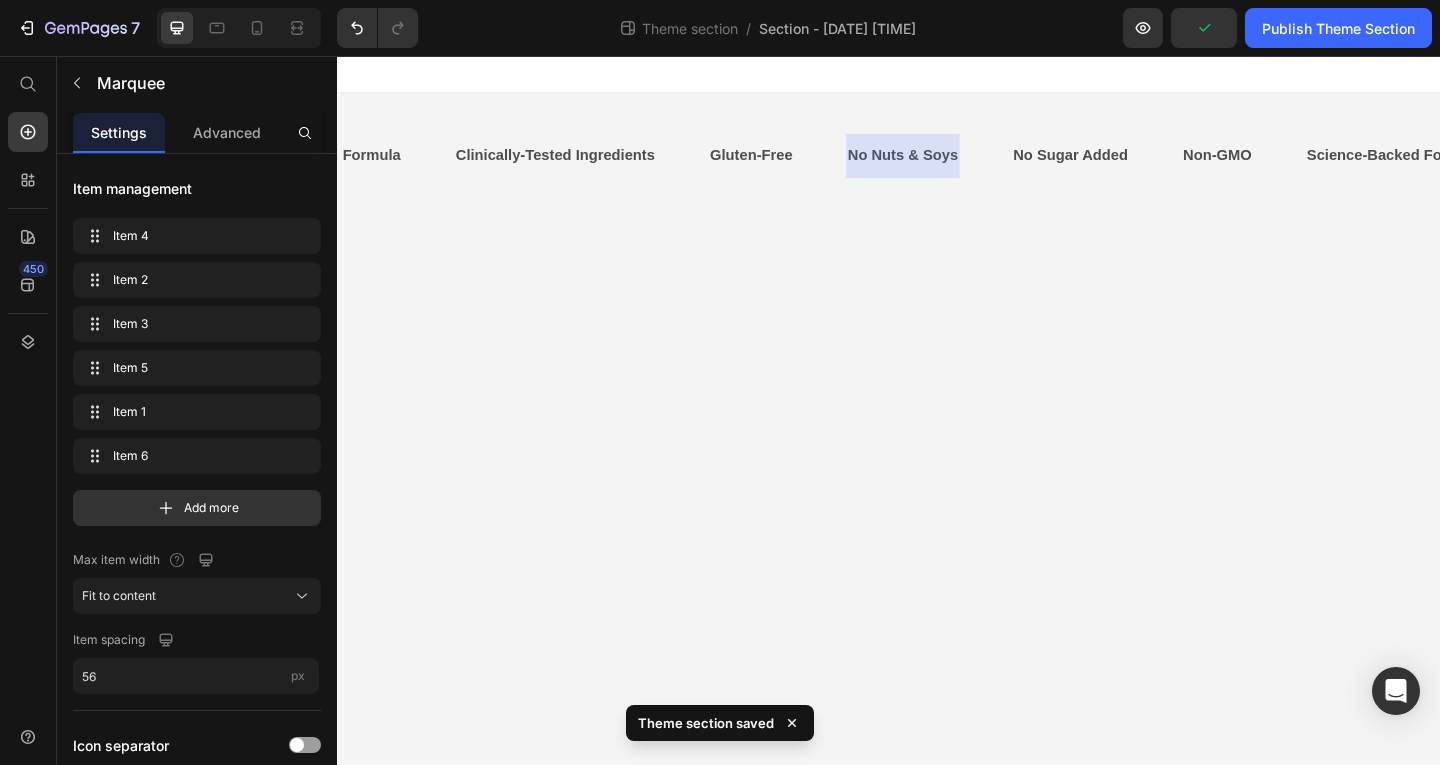 click on "No Sugar Added Text Non-GMO Text Science-Backed Formula Text Clinically-Tested Ingredients Text Gluten-Free Text No Nuts & Soys Text No Sugar Added Text Non-GMO Text Science-Backed Formula Text Clinically-Tested Ingredients Text Gluten-Free Text No Nuts & Soys Text No Sugar Added Text Non-GMO Text Science-Backed Formula Text Clinically-Tested Ingredients Text Gluten-Free Text No Nuts & Soys Text No Sugar Added Text Non-GMO Text Science-Backed Formula Text Clinically-Tested Ingredients Text Gluten-Free Text No Nuts & Soys Text No Sugar Added Text Non-GMO Text Science-Backed Formula Text Clinically-Tested Ingredients Text Gluten-Free Text No Nuts & Soys Text No Sugar Added Text Non-GMO Text Science-Backed Formula Text Clinically-Tested Ingredients Text Gluten-Free Text No Nuts & Soys Text Marquee Root
Explore Library" at bounding box center [937, 441] 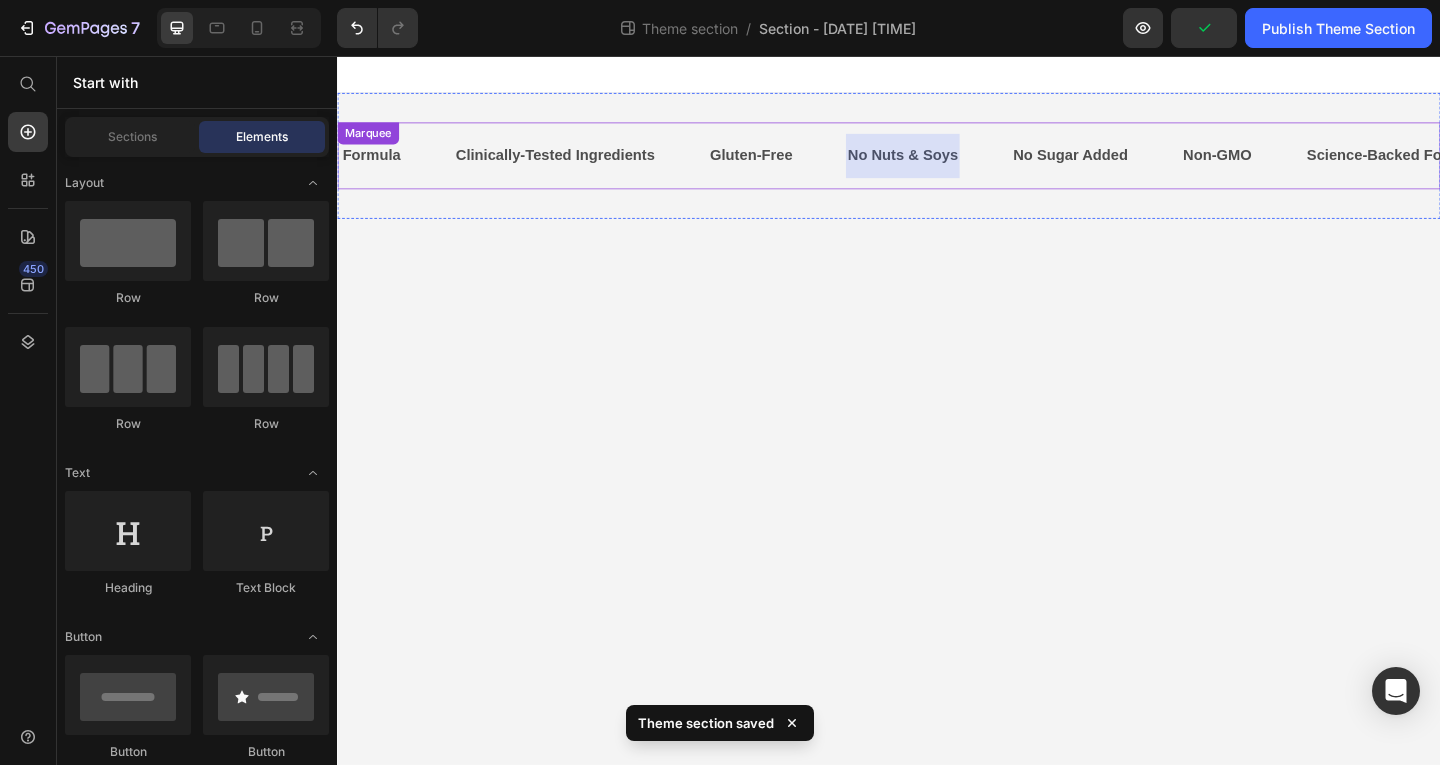 click at bounding box center [948, 164] 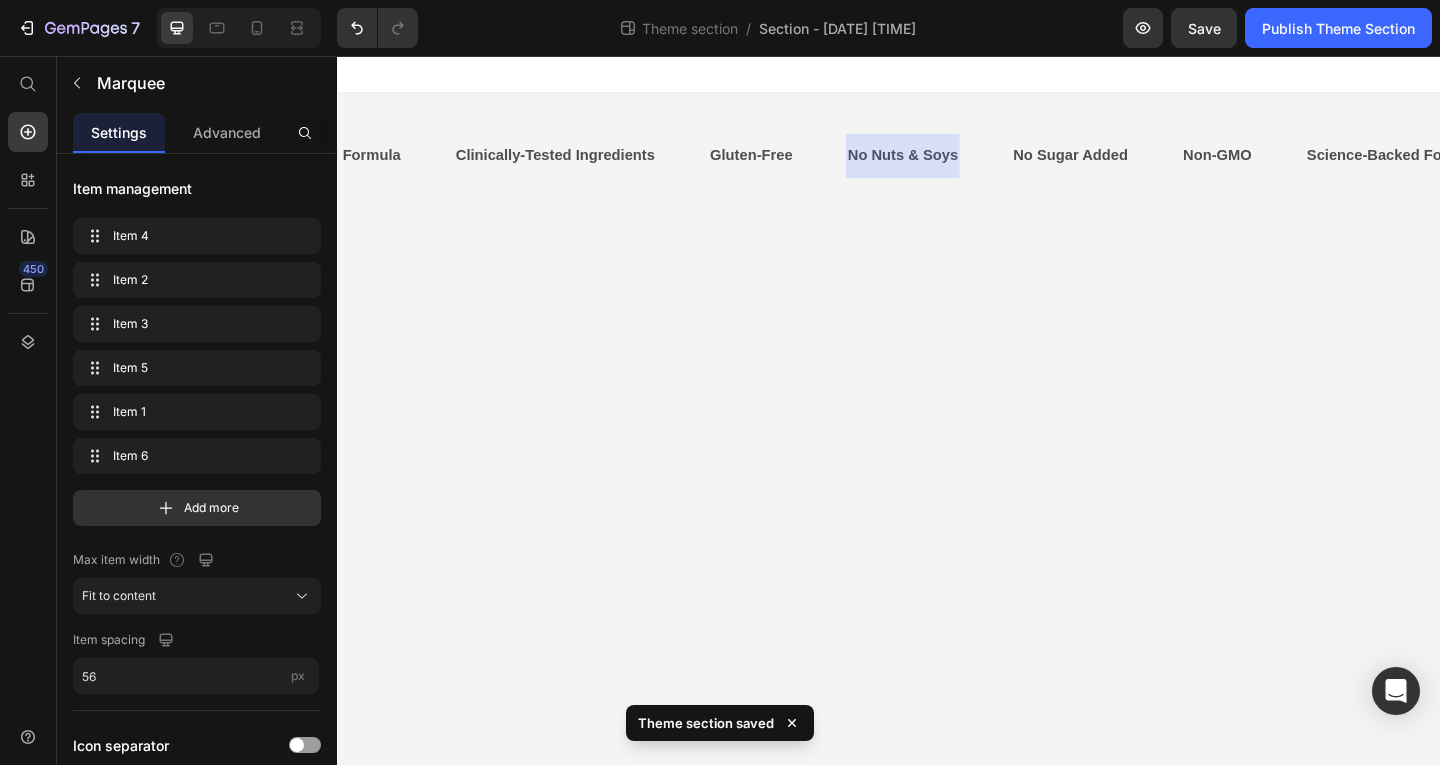 click on "No Sugar Added Text Non-GMO Text Science-Backed Formula Text Clinically-Tested Ingredients Text Gluten-Free Text No Nuts & Soys Text No Sugar Added Text Non-GMO Text Science-Backed Formula Text Clinically-Tested Ingredients Text Gluten-Free Text No Nuts & Soys Text No Sugar Added Text Non-GMO Text Science-Backed Formula Text Clinically-Tested Ingredients Text Gluten-Free Text No Nuts & Soys Text No Sugar Added Text Non-GMO Text Science-Backed Formula Text Clinically-Tested Ingredients Text Gluten-Free Text No Nuts & Soys Text No Sugar Added Text Non-GMO Text Science-Backed Formula Text Clinically-Tested Ingredients Text Gluten-Free Text No Nuts & Soys Text No Sugar Added Text Non-GMO Text Science-Backed Formula Text Clinically-Tested Ingredients Text Gluten-Free Text No Nuts & Soys Text Marquee Root
Explore Library" at bounding box center [937, 441] 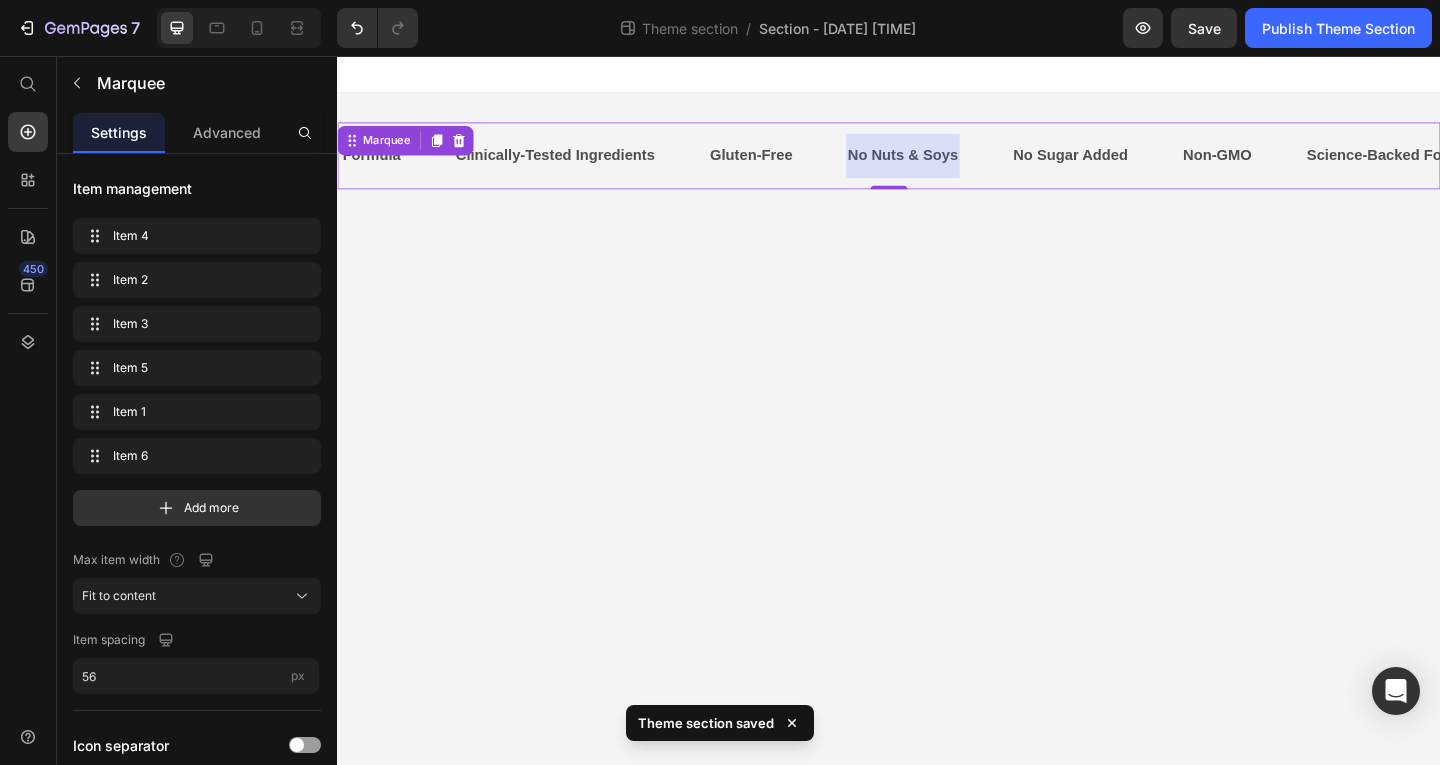 click on "No Sugar Added Text Non-GMO Text Science-Backed Formula Text Clinically-Tested Ingredients Text Gluten-Free Text No Nuts & Soys Text No Sugar Added Text Non-GMO Text Science-Backed Formula Text Clinically-Tested Ingredients Text Gluten-Free Text No Nuts & Soys Text No Sugar Added Text Non-GMO Text Science-Backed Formula Text Clinically-Tested Ingredients Text Gluten-Free Text No Nuts & Soys Text No Sugar Added Text Non-GMO Text Science-Backed Formula Text Clinically-Tested Ingredients Text Gluten-Free Text No Nuts & Soys Text No Sugar Added Text Non-GMO Text Science-Backed Formula Text Clinically-Tested Ingredients Text Gluten-Free Text No Nuts & Soys Text No Sugar Added Text Non-GMO Text Science-Backed Formula Text Clinically-Tested Ingredients Text Gluten-Free Text No Nuts & Soys Text Marquee   0" at bounding box center [937, 164] 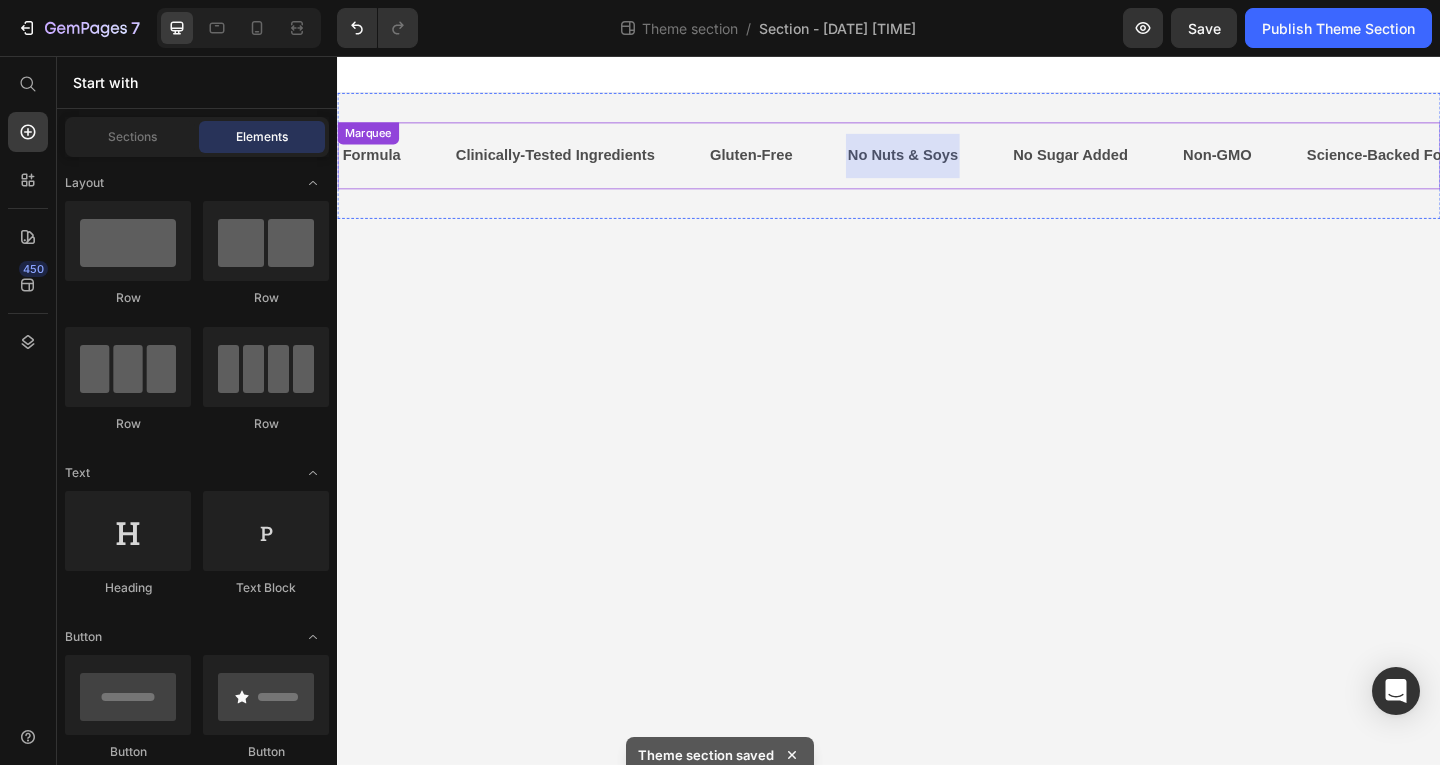 click at bounding box center (948, 164) 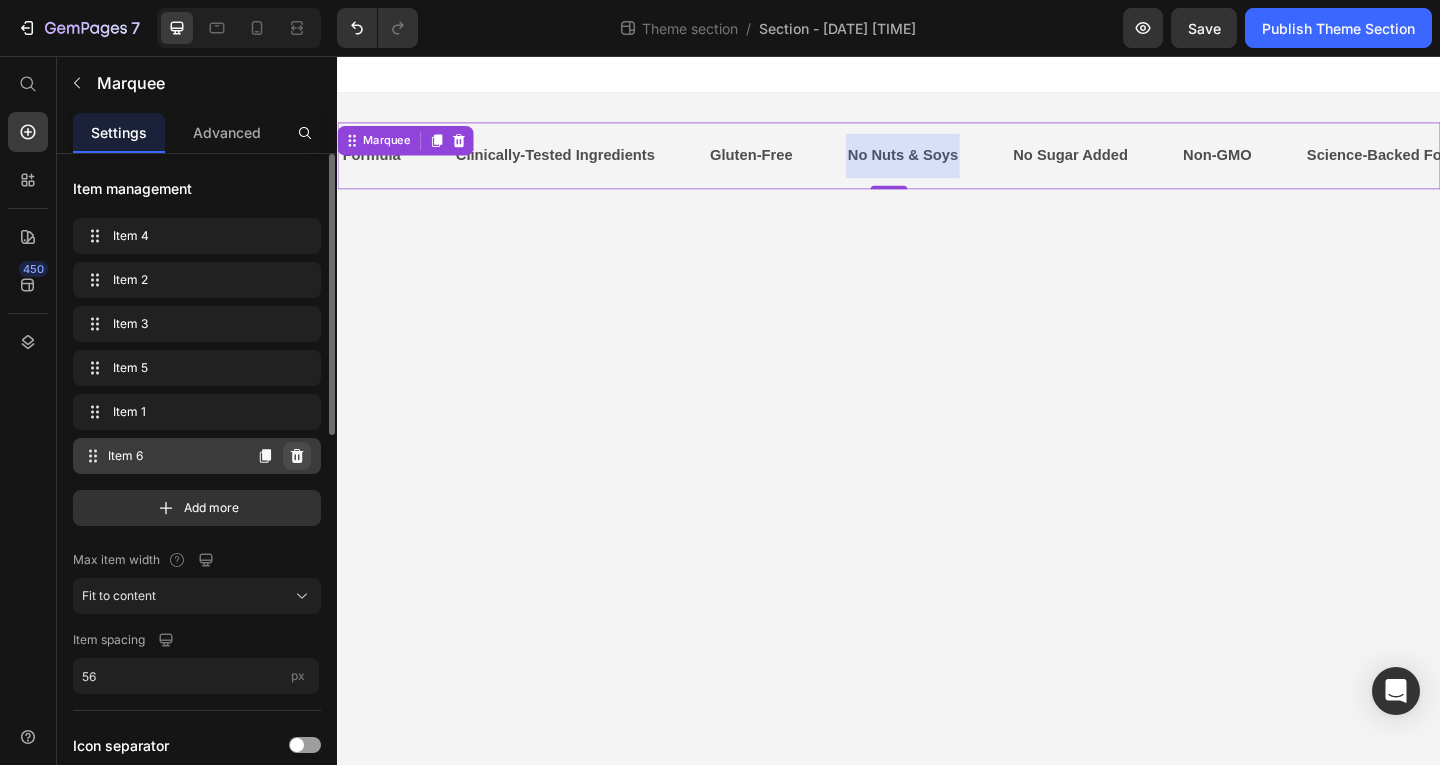 click 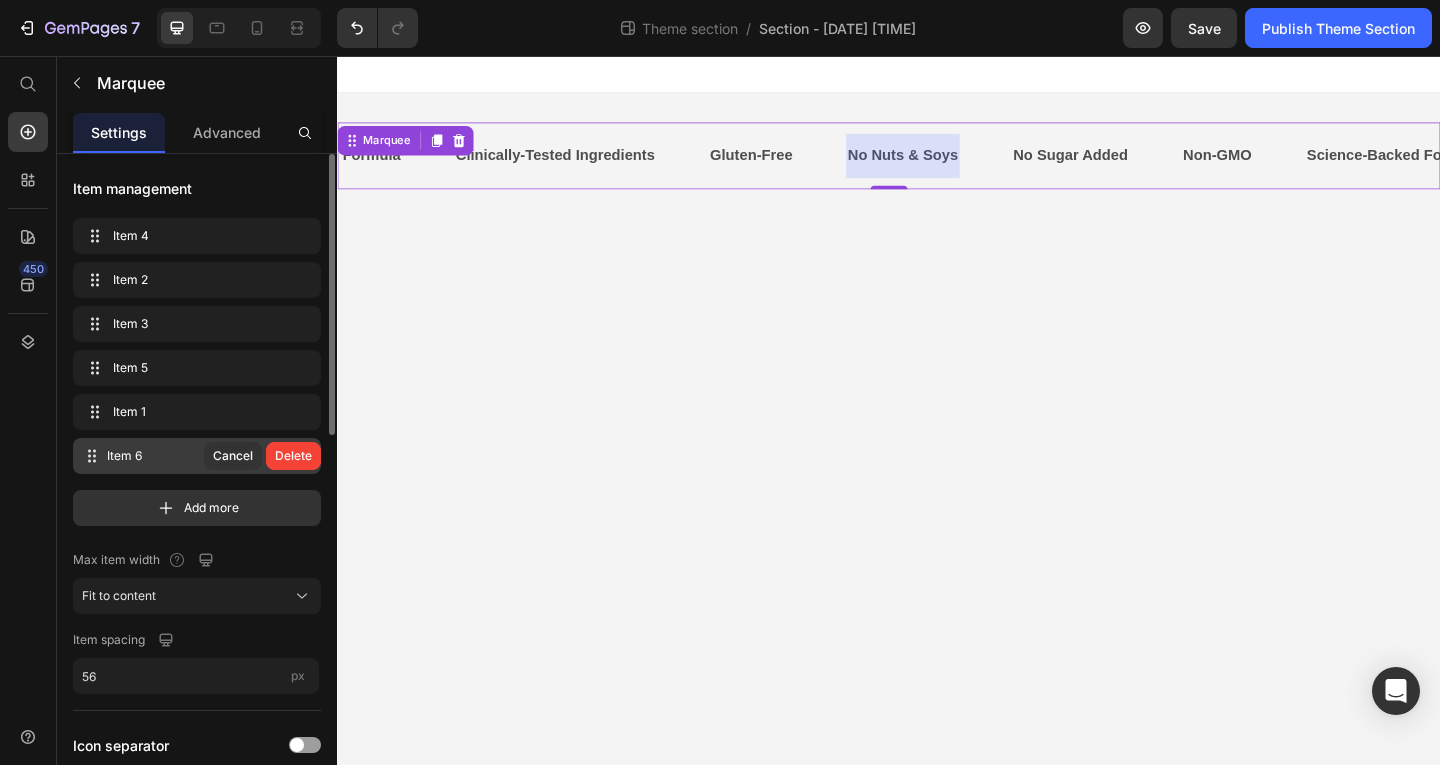 click on "Delete" at bounding box center [293, 456] 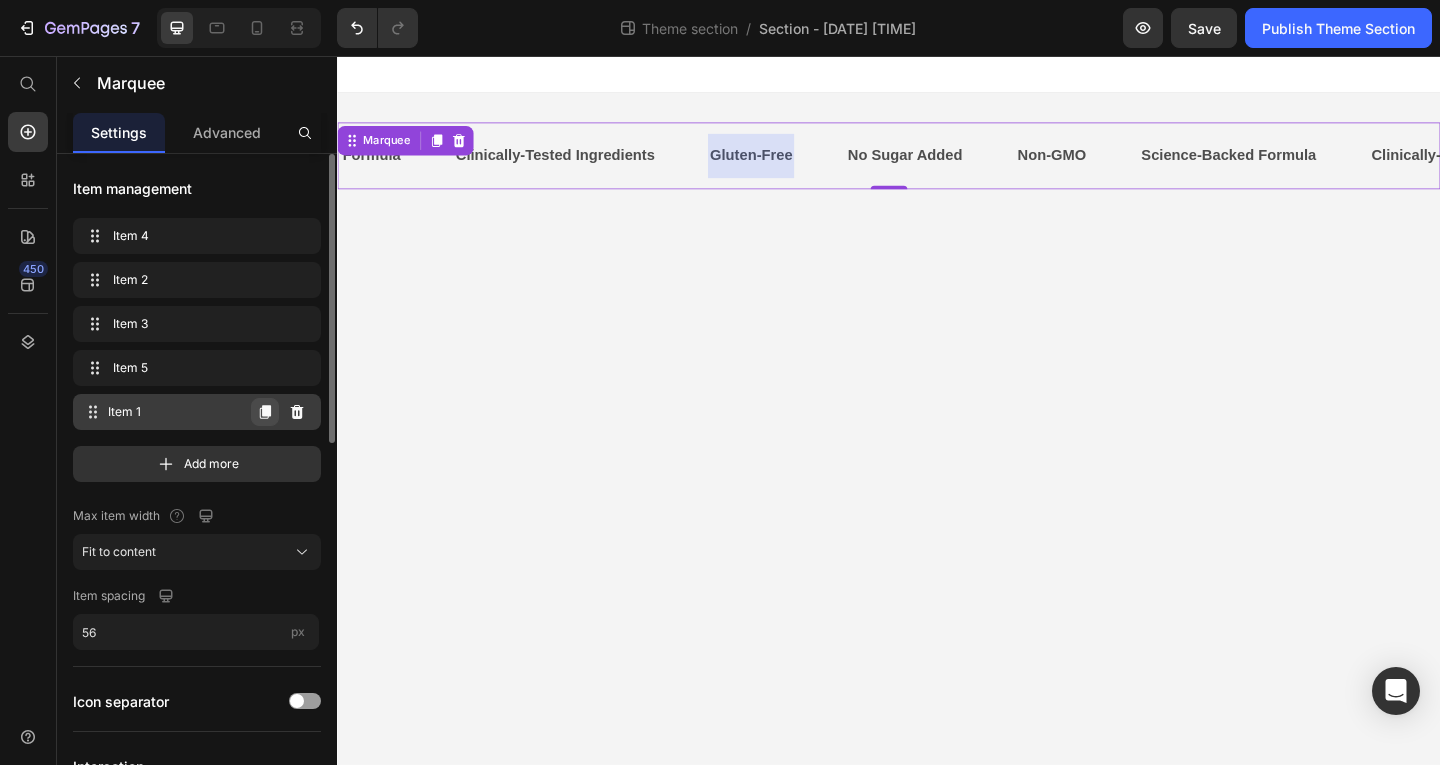 click 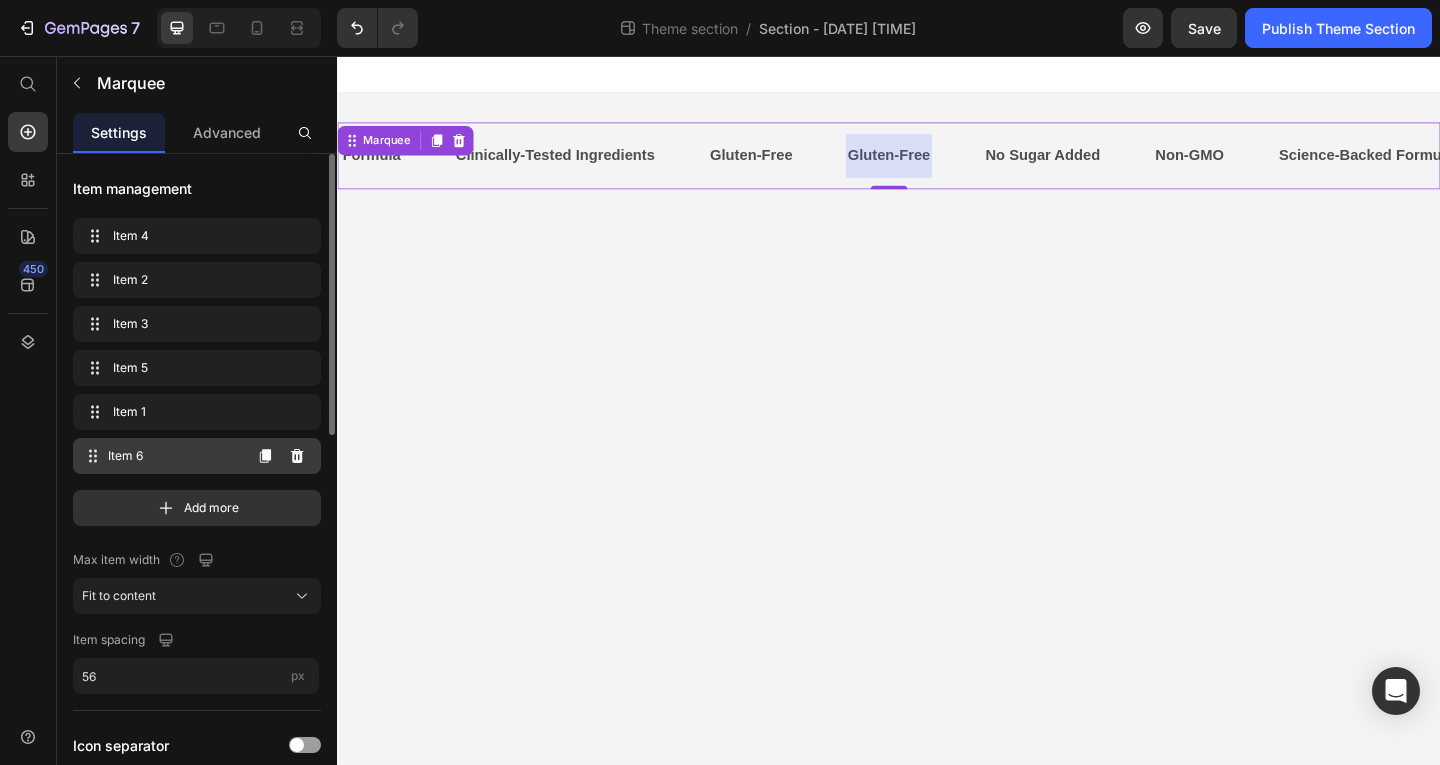 click on "Item 6" at bounding box center [174, 456] 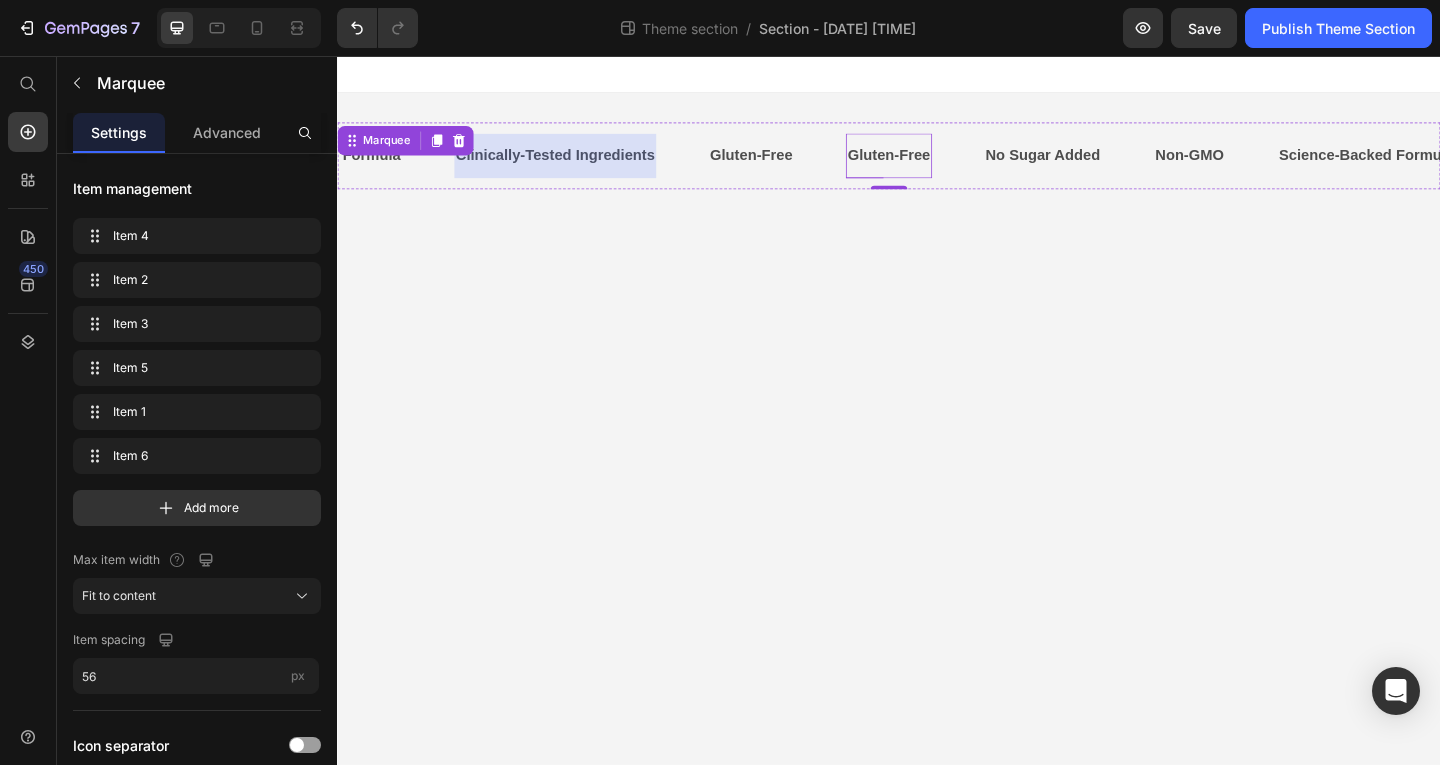 click on "Gluten-Free" at bounding box center (934, 164) 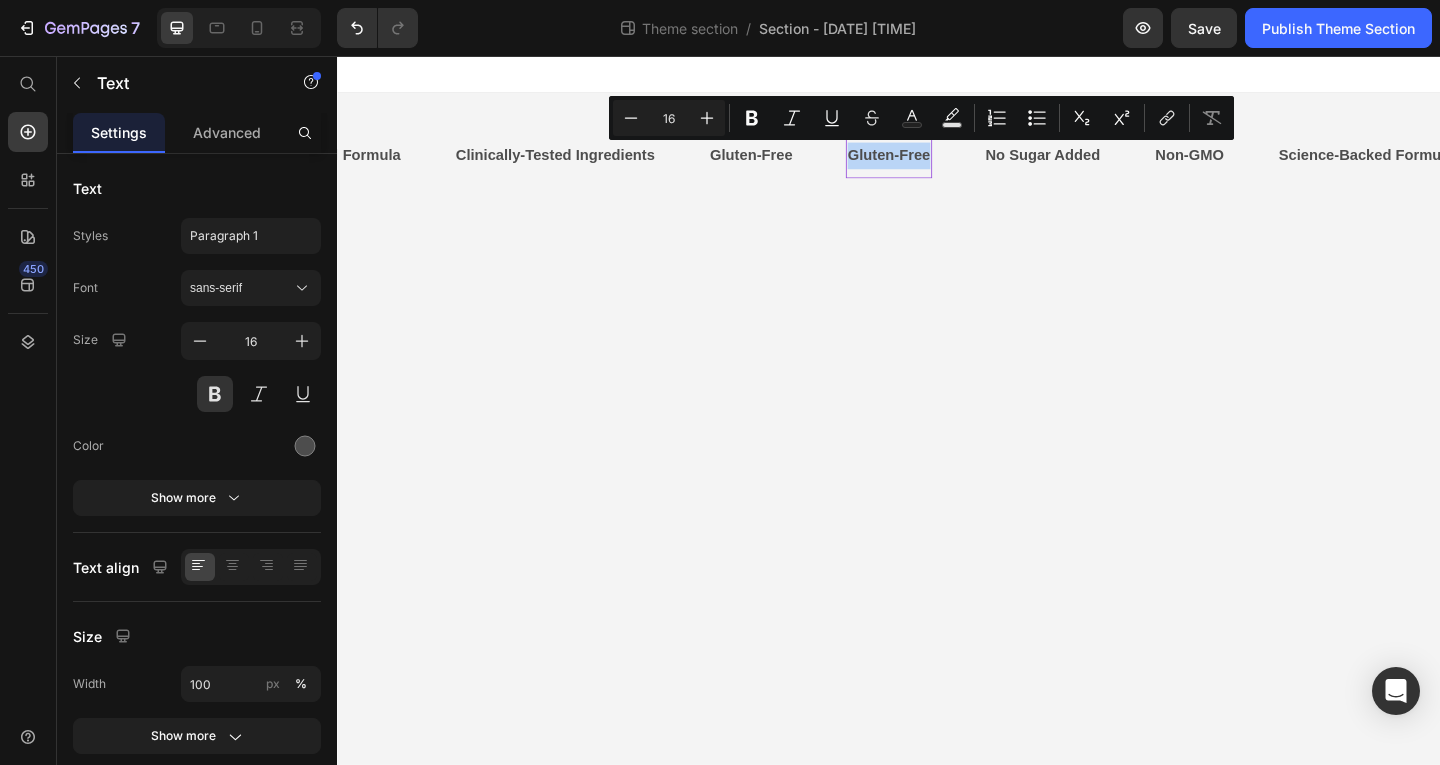 click on "Gluten-Free" at bounding box center [934, 164] 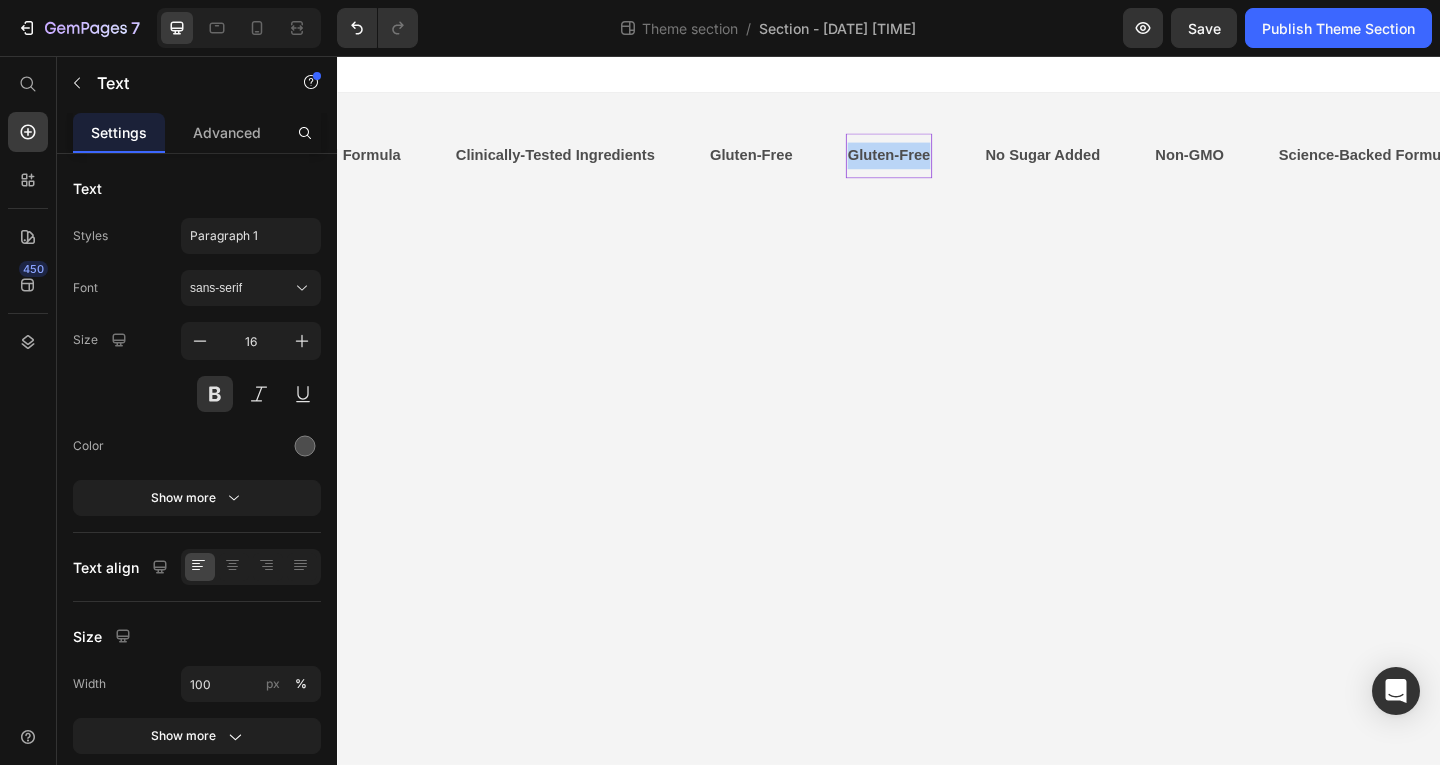 click on "Gluten-Free" at bounding box center [923, 164] 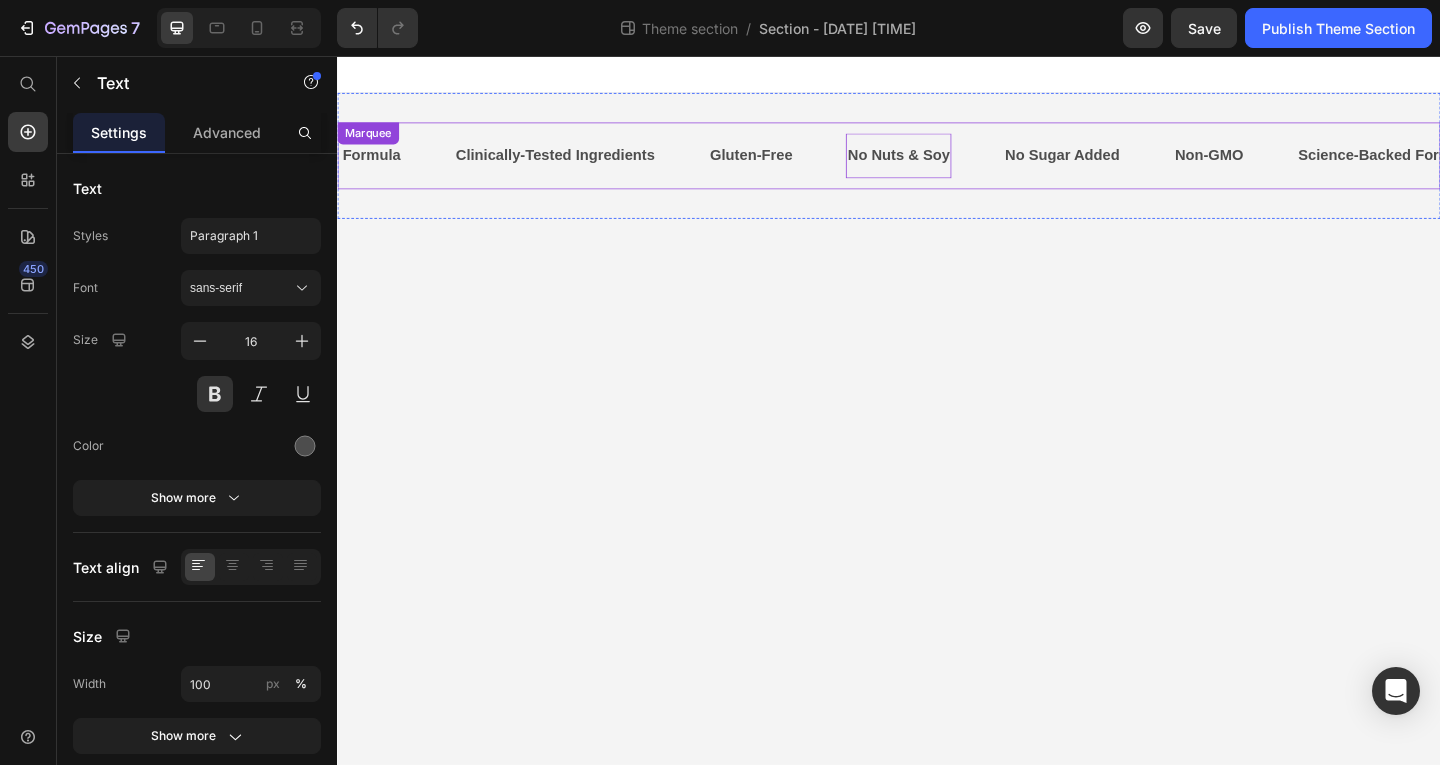 click on "No Sugar Added Text Non-GMO Text Science-Backed Formula Text Clinically-Tested Ingredients Text Gluten-Free Text No Nuts & Soy Text   0 No Sugar Added Text Non-GMO Text Science-Backed Formula Text Clinically-Tested Ingredients Text Gluten-Free Text No Nuts & Soy Text   0 No Sugar Added Text Non-GMO Text Science-Backed Formula Text Clinically-Tested Ingredients Text Gluten-Free Text No Nuts & Soy Text   0 No Sugar Added Text Non-GMO Text Science-Backed Formula Text Clinically-Tested Ingredients Text Gluten-Free Text No Nuts & Soy Text   0 No Sugar Added Text Non-GMO Text Science-Backed Formula Text Clinically-Tested Ingredients Text Gluten-Free Text No Nuts & Soy Text   0 No Sugar Added Text Non-GMO Text Science-Backed Formula Text Clinically-Tested Ingredients Text Gluten-Free Text No Nuts & Soy Text   0 Marquee" at bounding box center (937, 164) 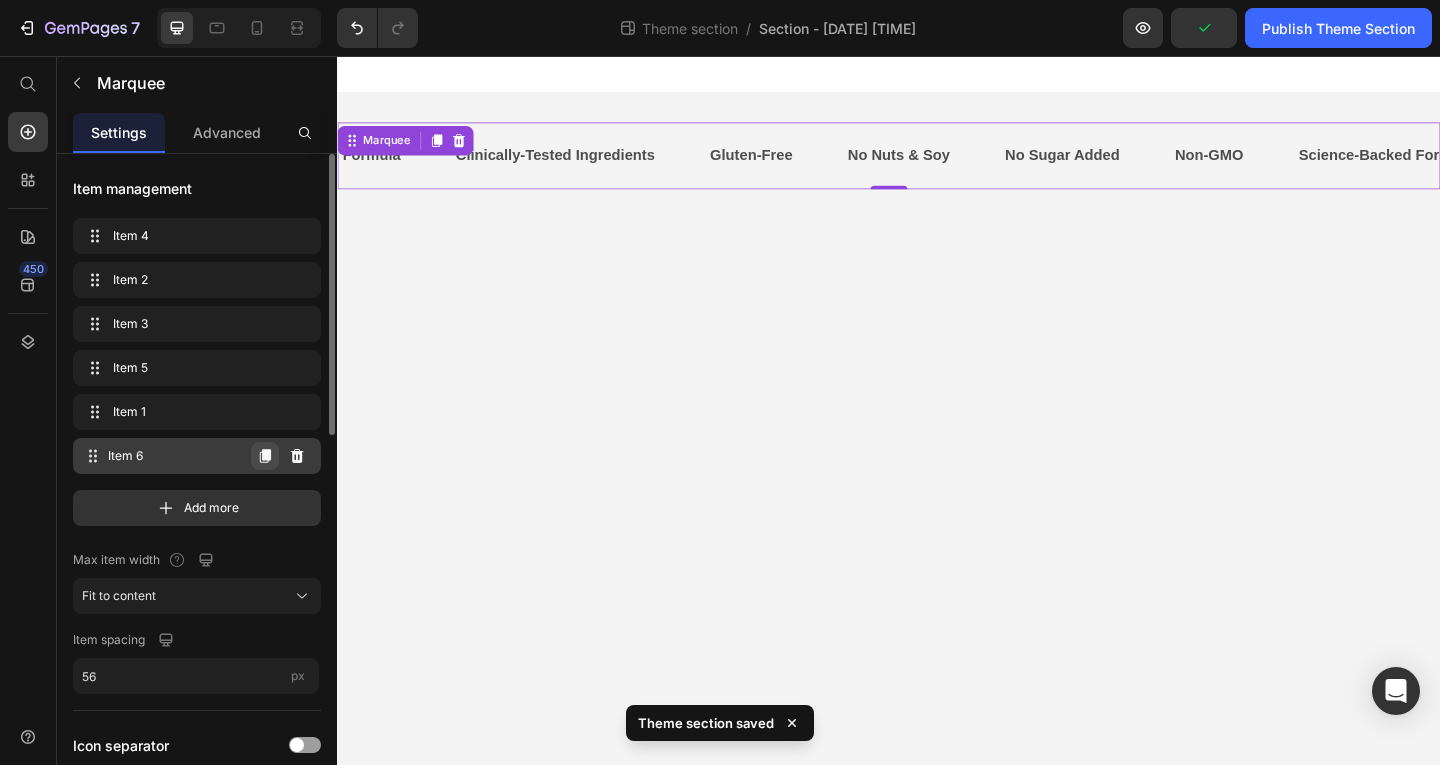 click 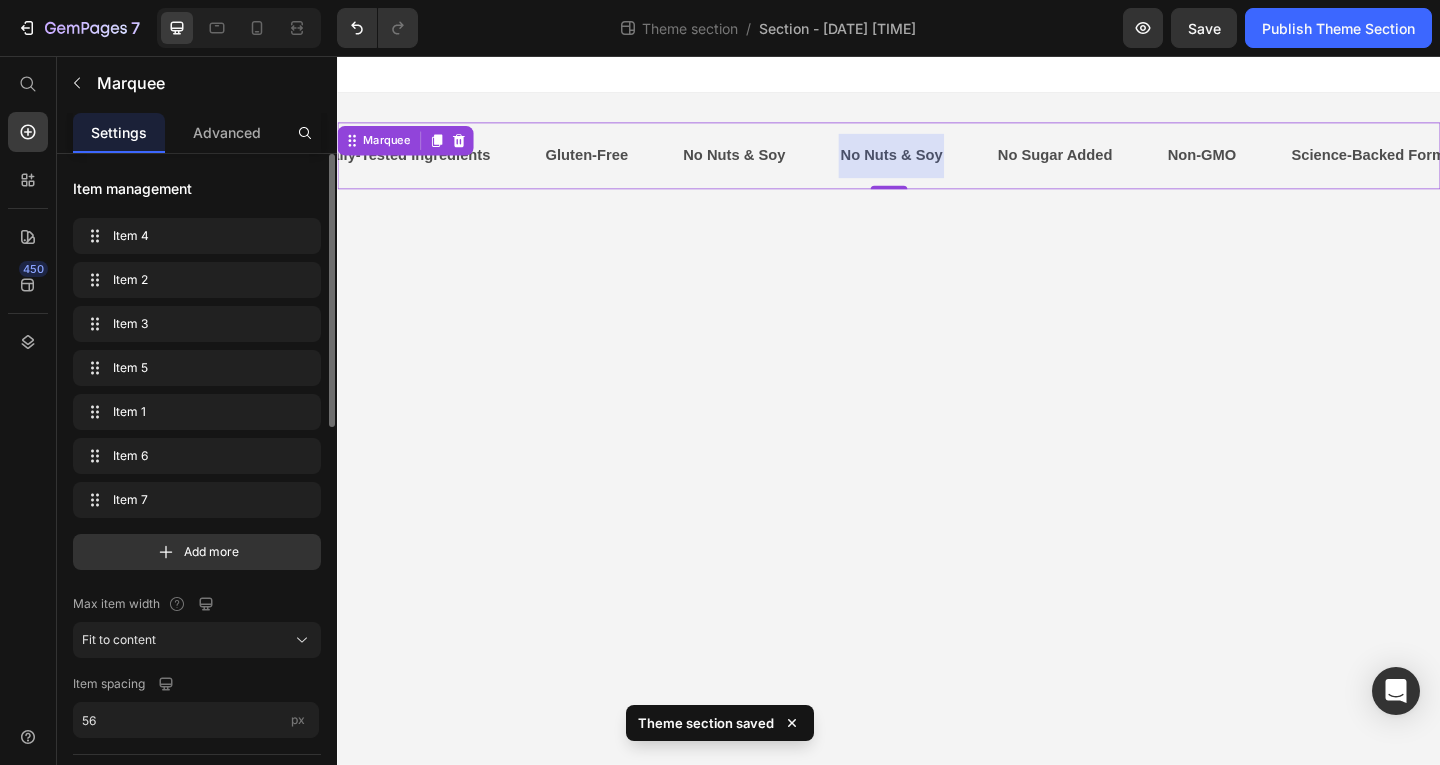 scroll, scrollTop: 0, scrollLeft: 626, axis: horizontal 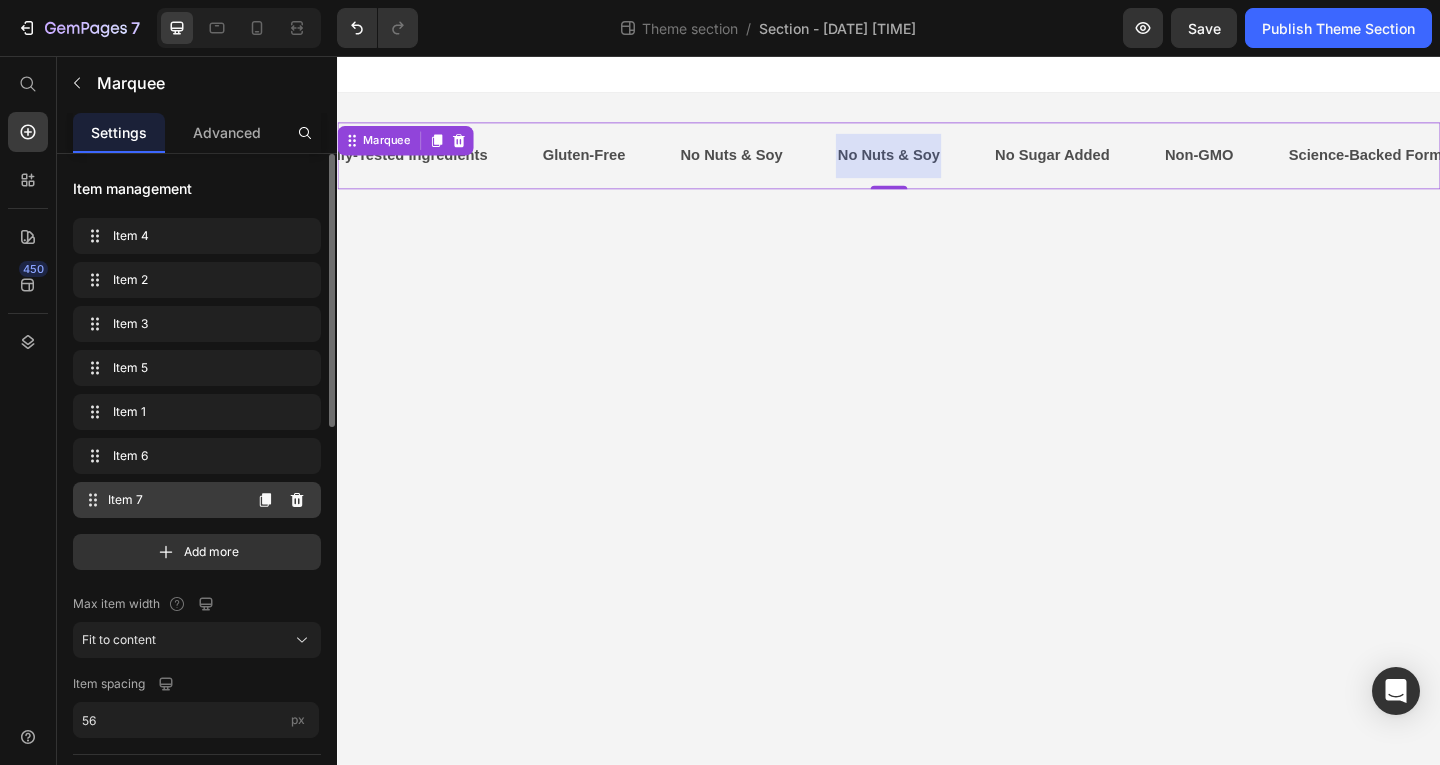 click on "Item 7 Item 7" at bounding box center [161, 500] 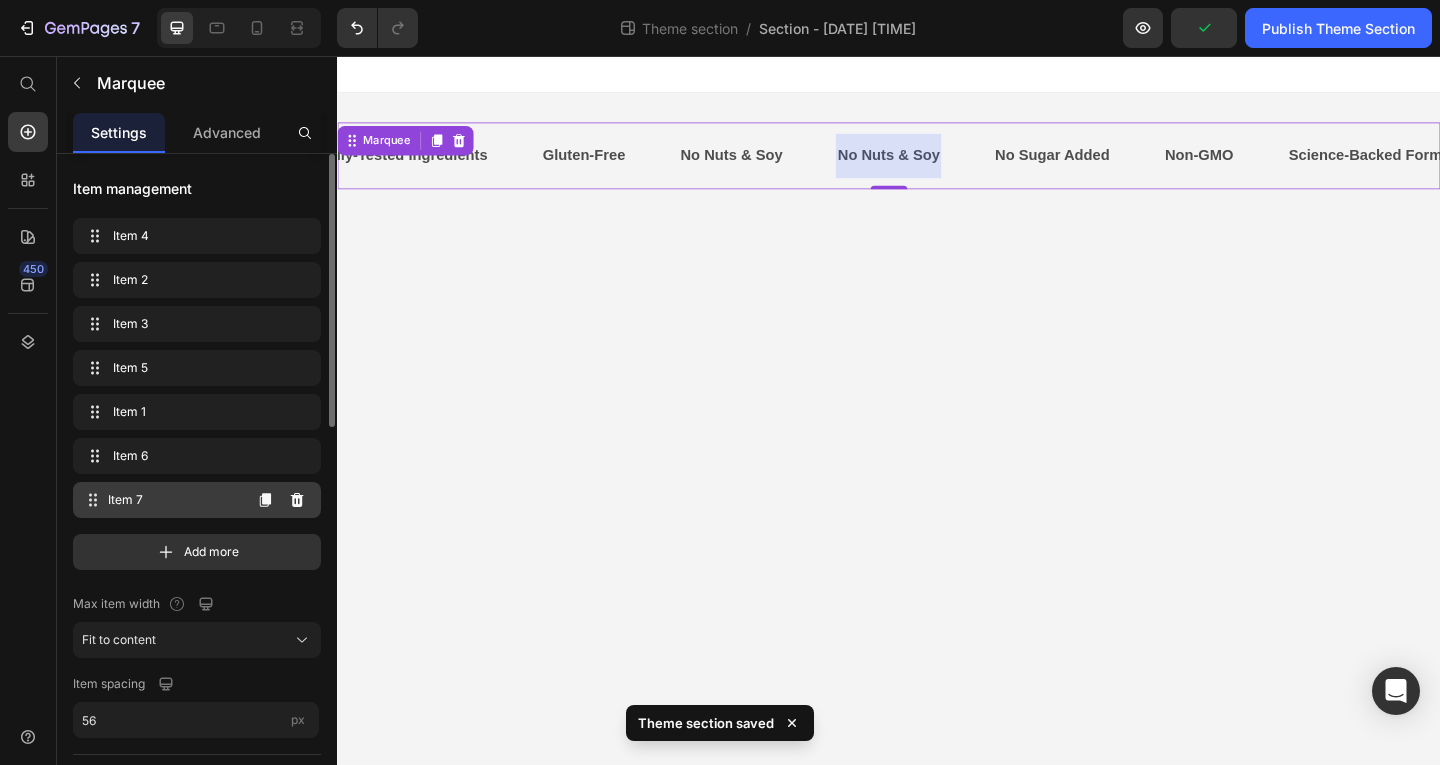 click on "Item 7" at bounding box center [174, 500] 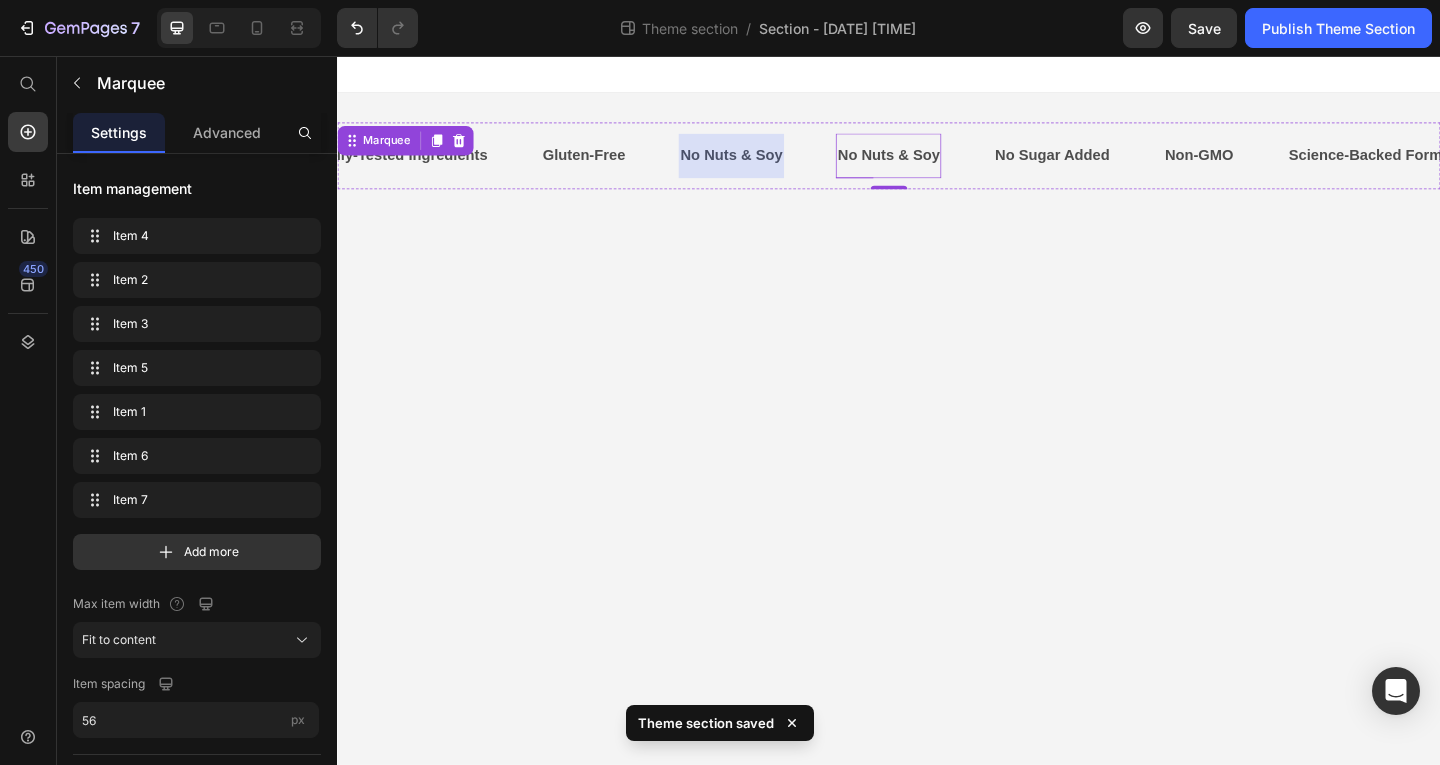 click on "No Nuts & Soy" at bounding box center [935, 164] 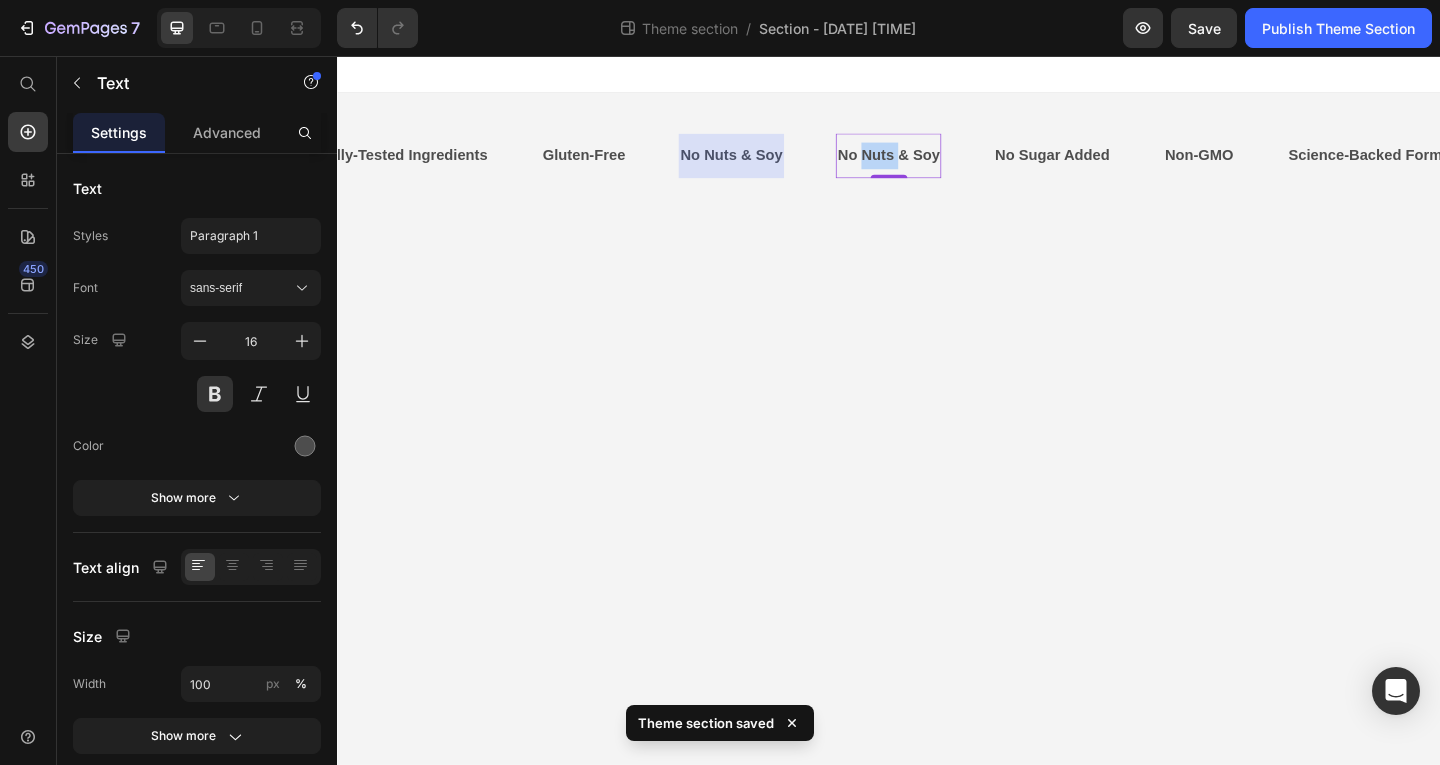 click on "No Nuts & Soy" at bounding box center (931, 164) 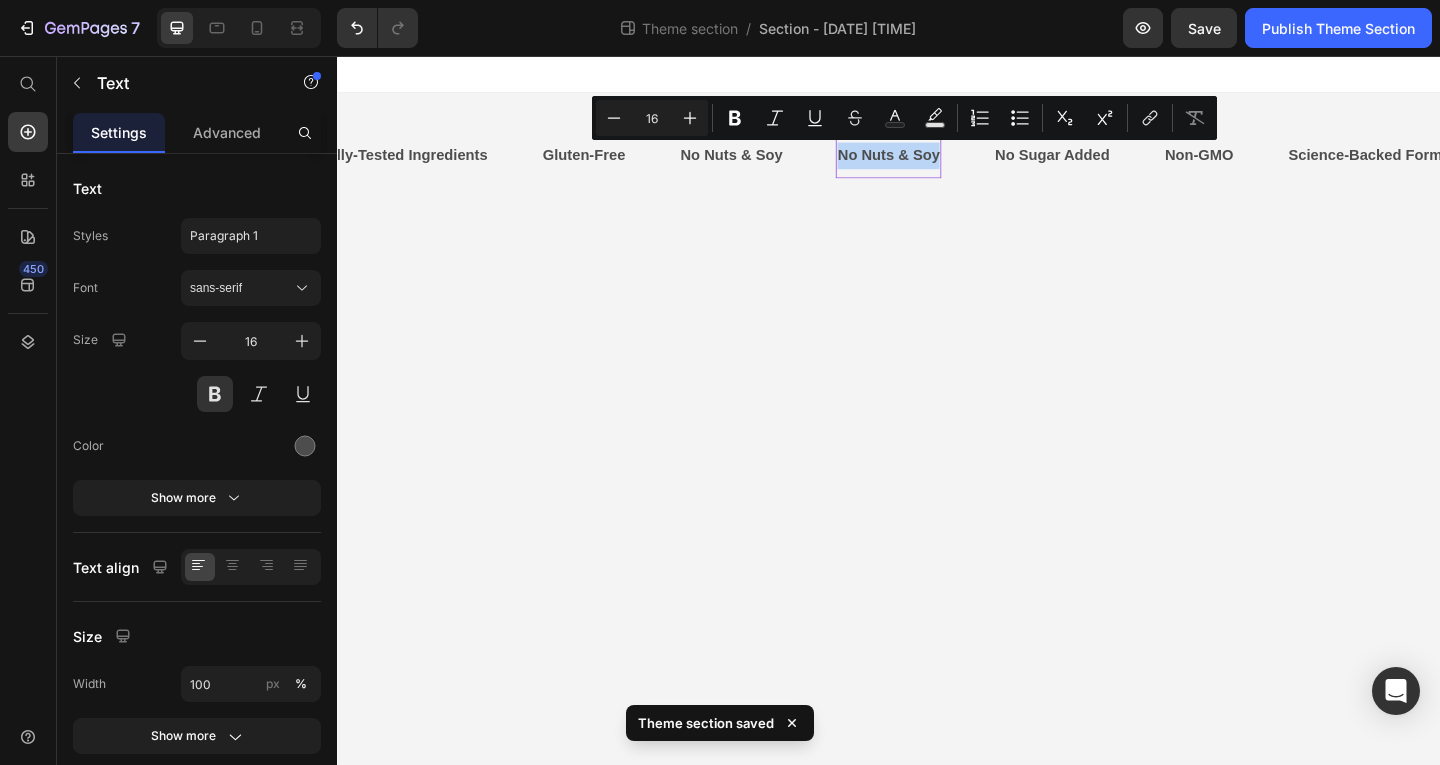 click on "No Nuts & Soy" at bounding box center (933, 164) 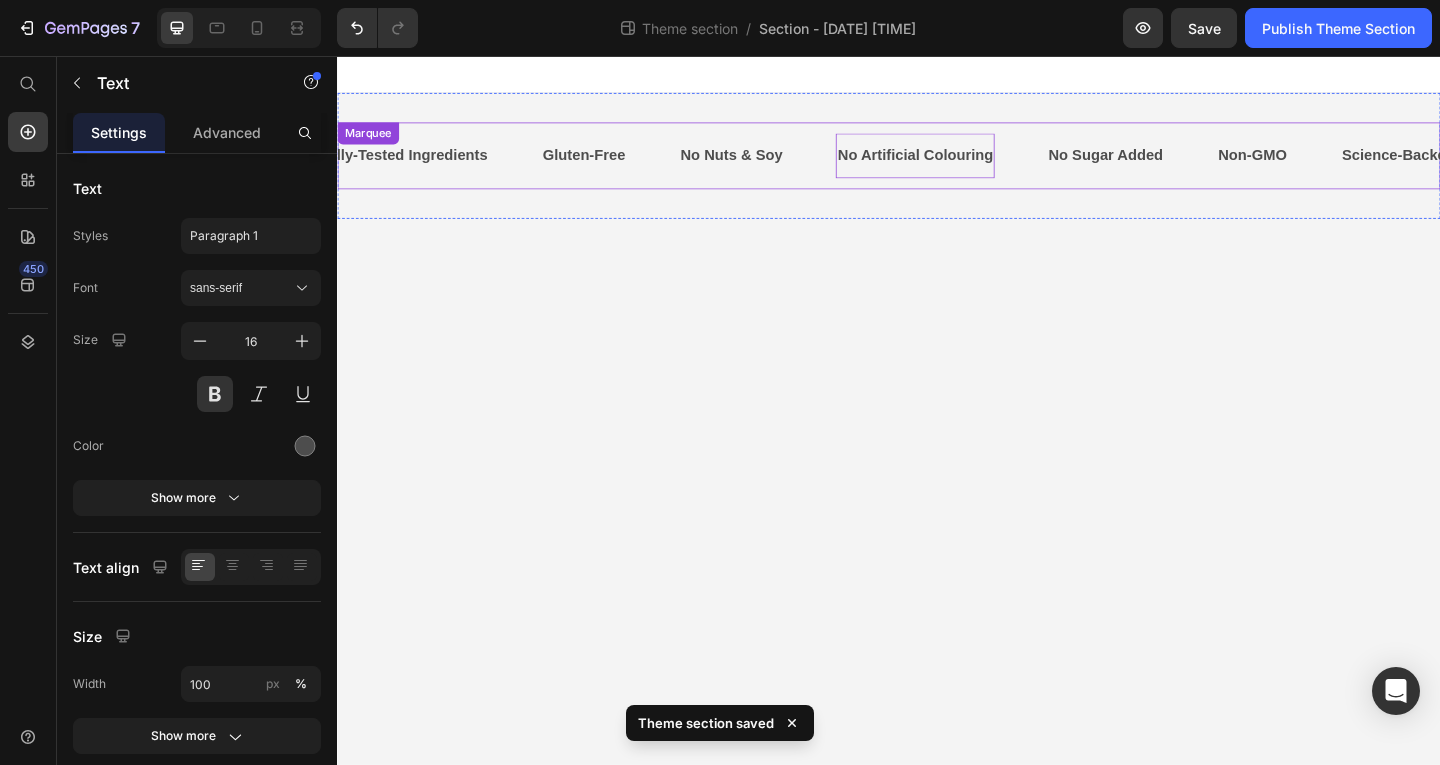 click on "No Sugar Added Text Non-GMO Text Science-Backed Formula Text Clinically-Tested Ingredients Text Gluten-Free Text No Nuts & Soy Text No Artificial Colouring Text   0 No Sugar Added Text Non-GMO Text Science-Backed Formula Text Clinically-Tested Ingredients Text Gluten-Free Text No Nuts & Soy Text No Artificial Colouring Text   0 Marquee" at bounding box center (937, 164) 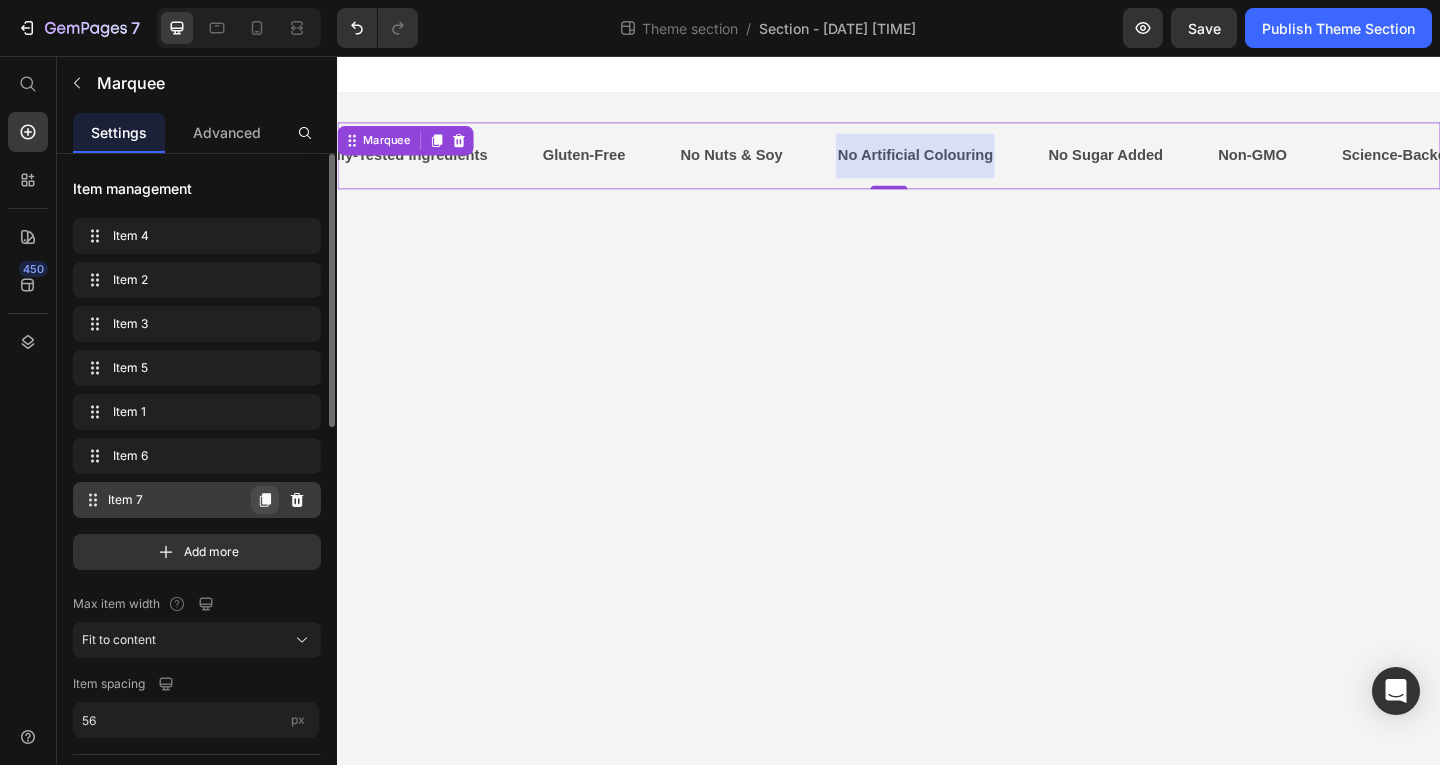 click 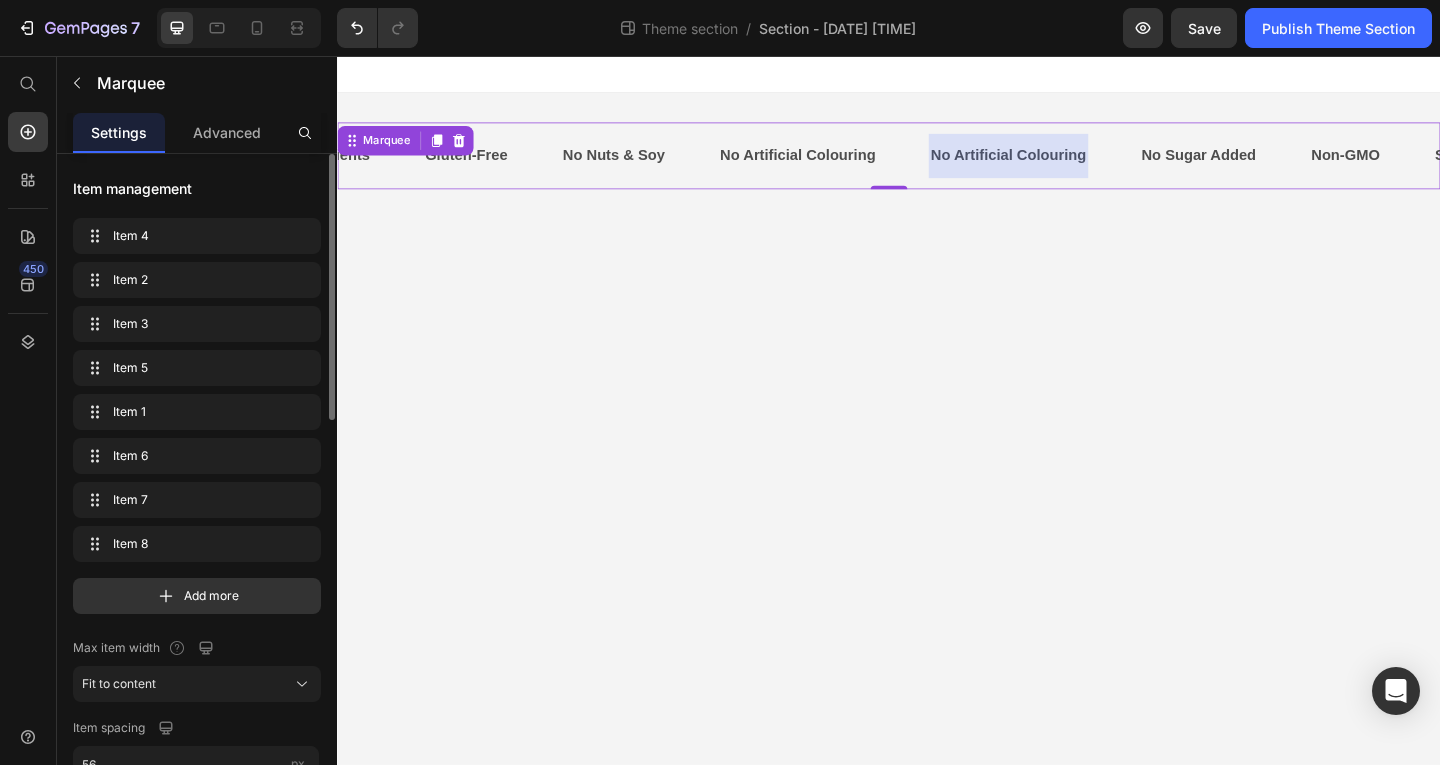 scroll, scrollTop: 0, scrollLeft: 884, axis: horizontal 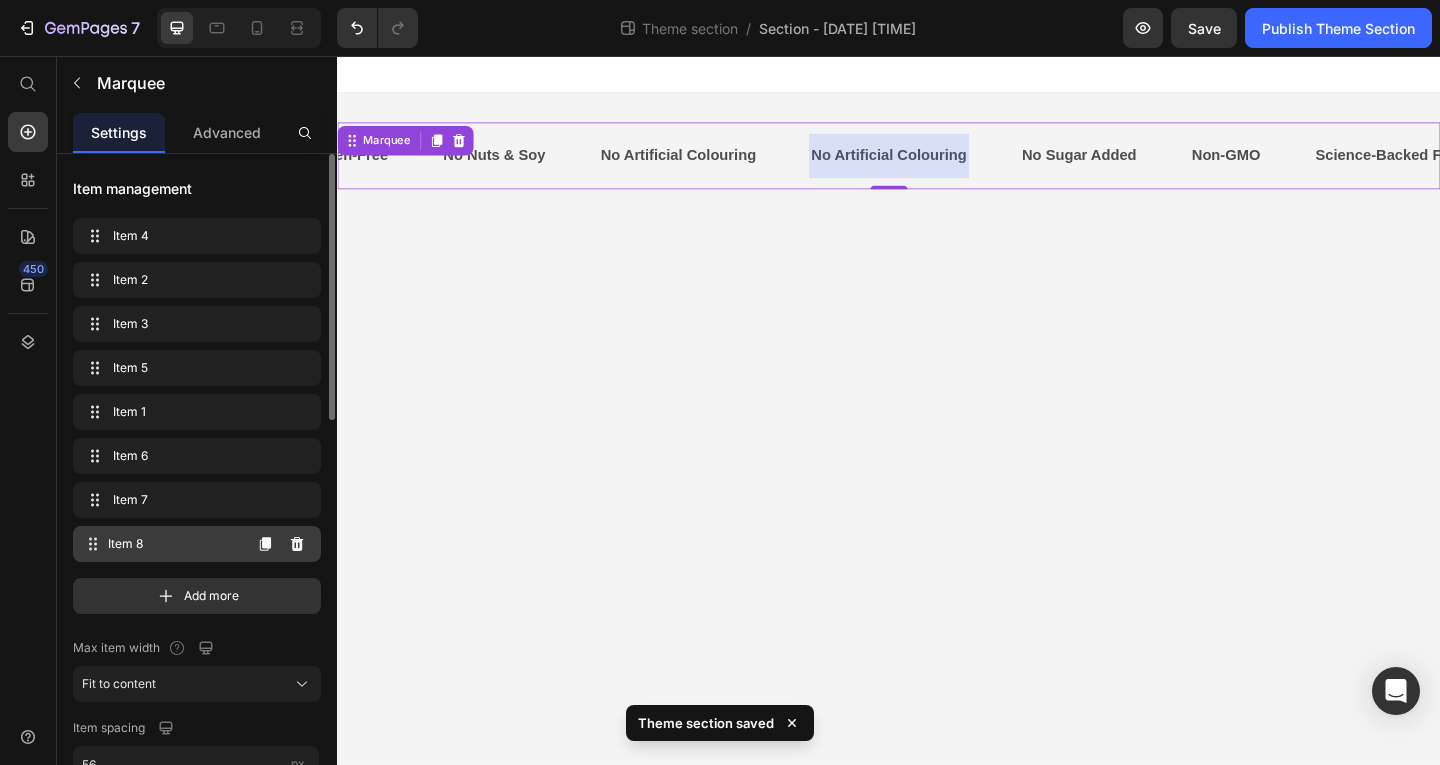 click on "Item 8" at bounding box center [174, 544] 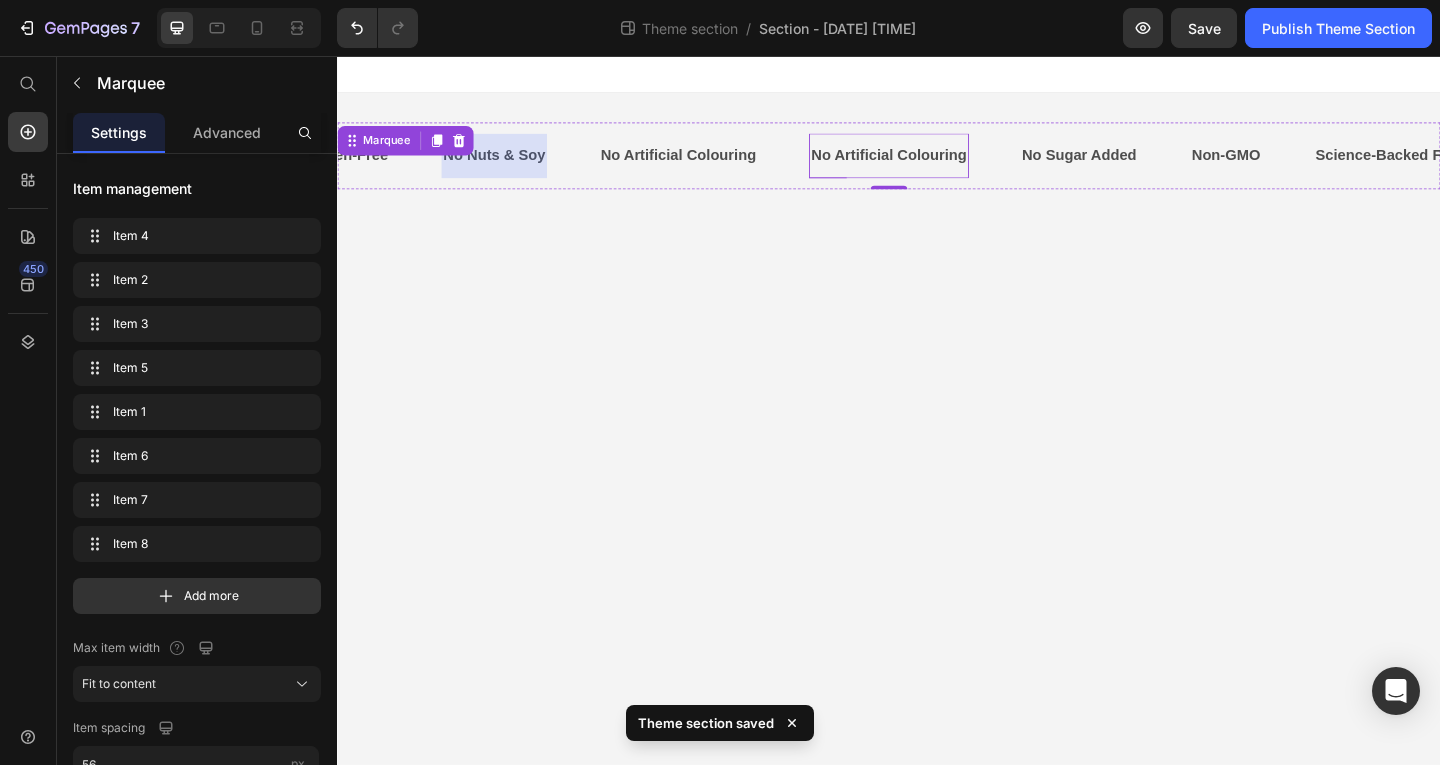 click on "No Artificial Colouring" at bounding box center [930, 164] 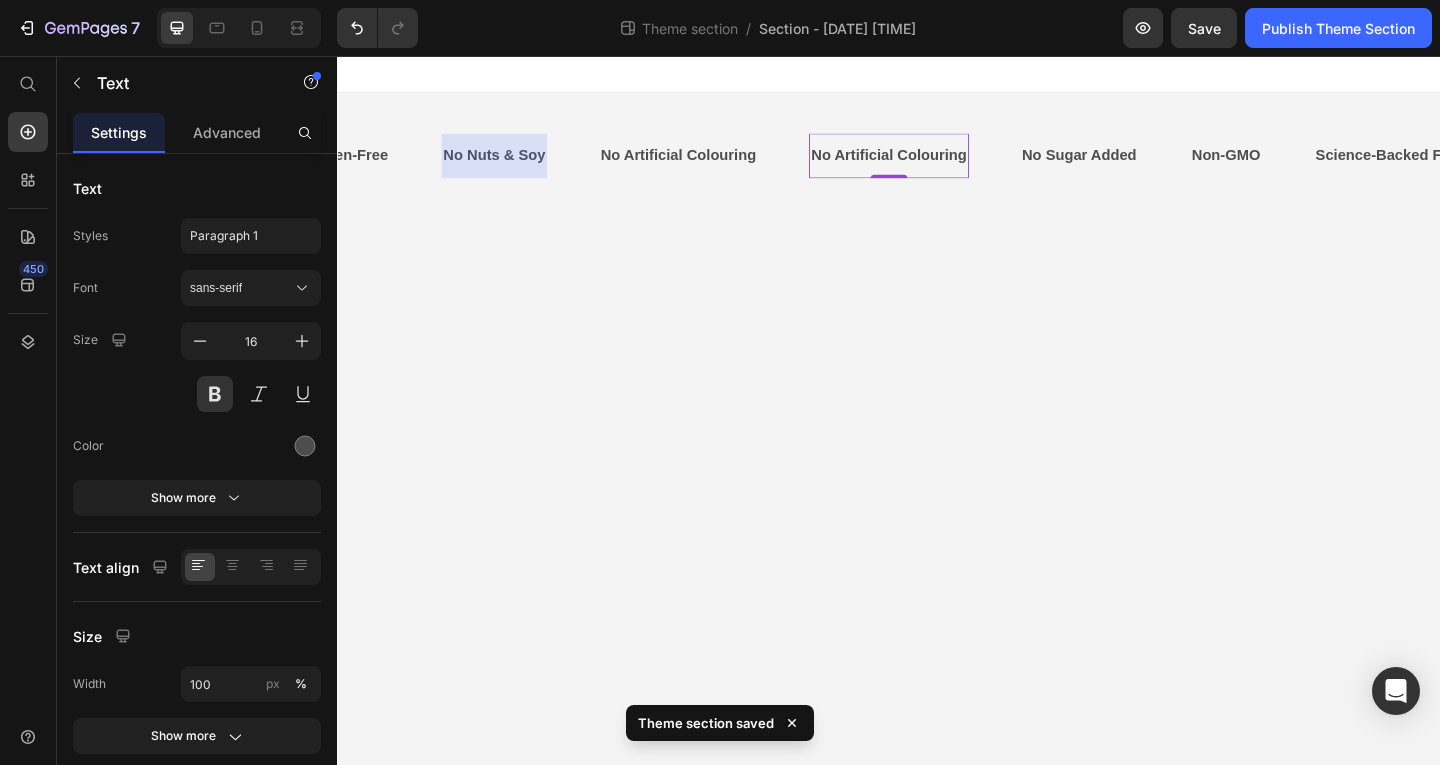 click on "No Artificial Colouring" at bounding box center (935, 164) 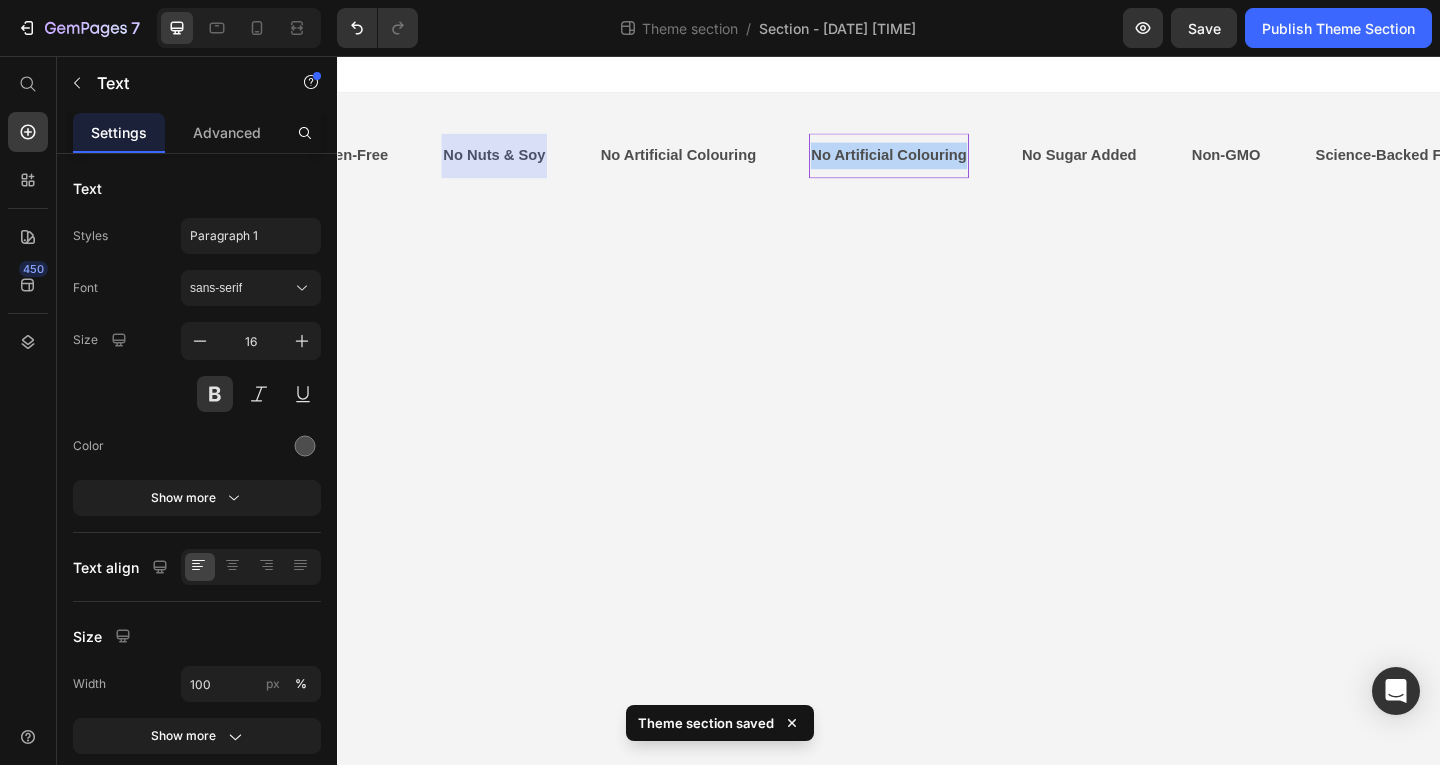 click on "No Artificial Colouring" at bounding box center (933, 164) 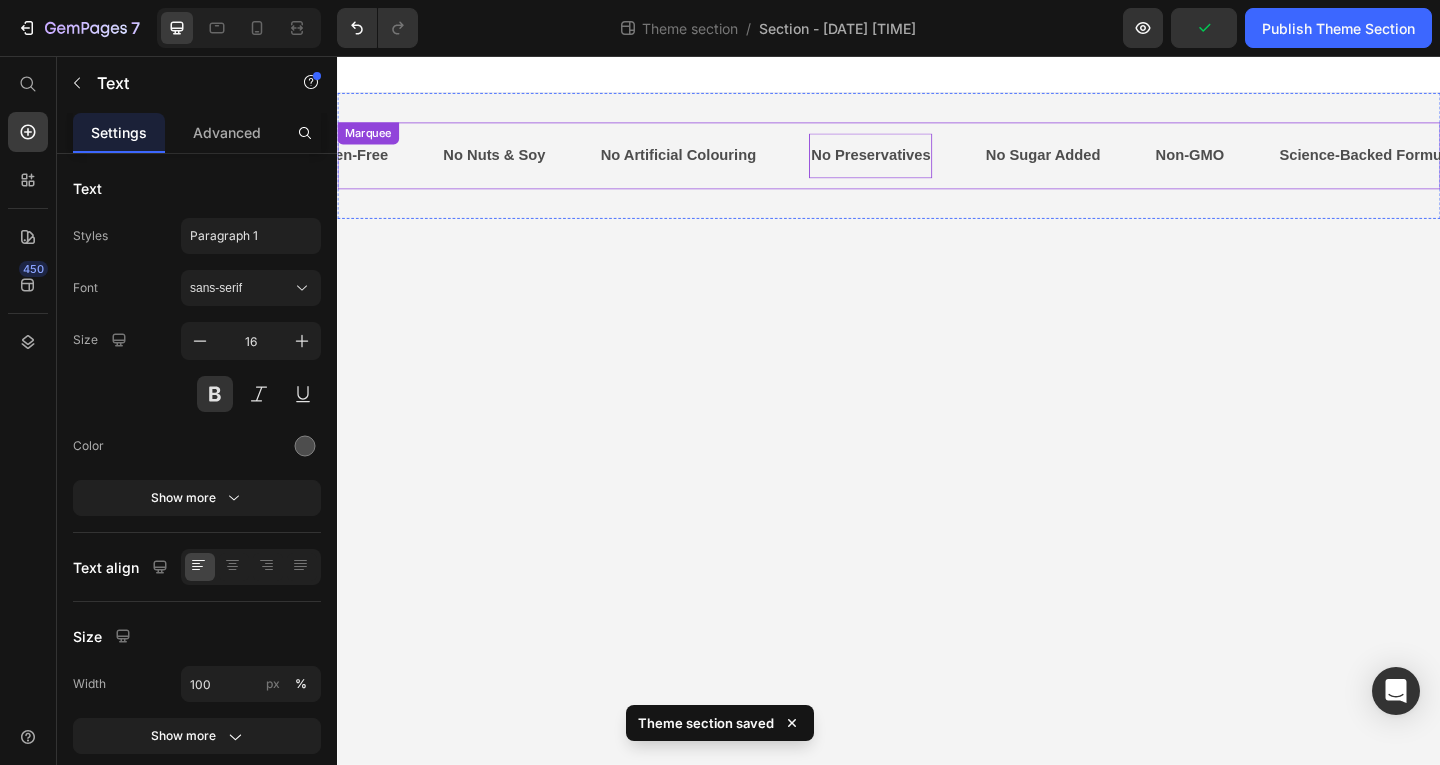 click on "No Artificial Colouring Text" at bounding box center [730, 164] 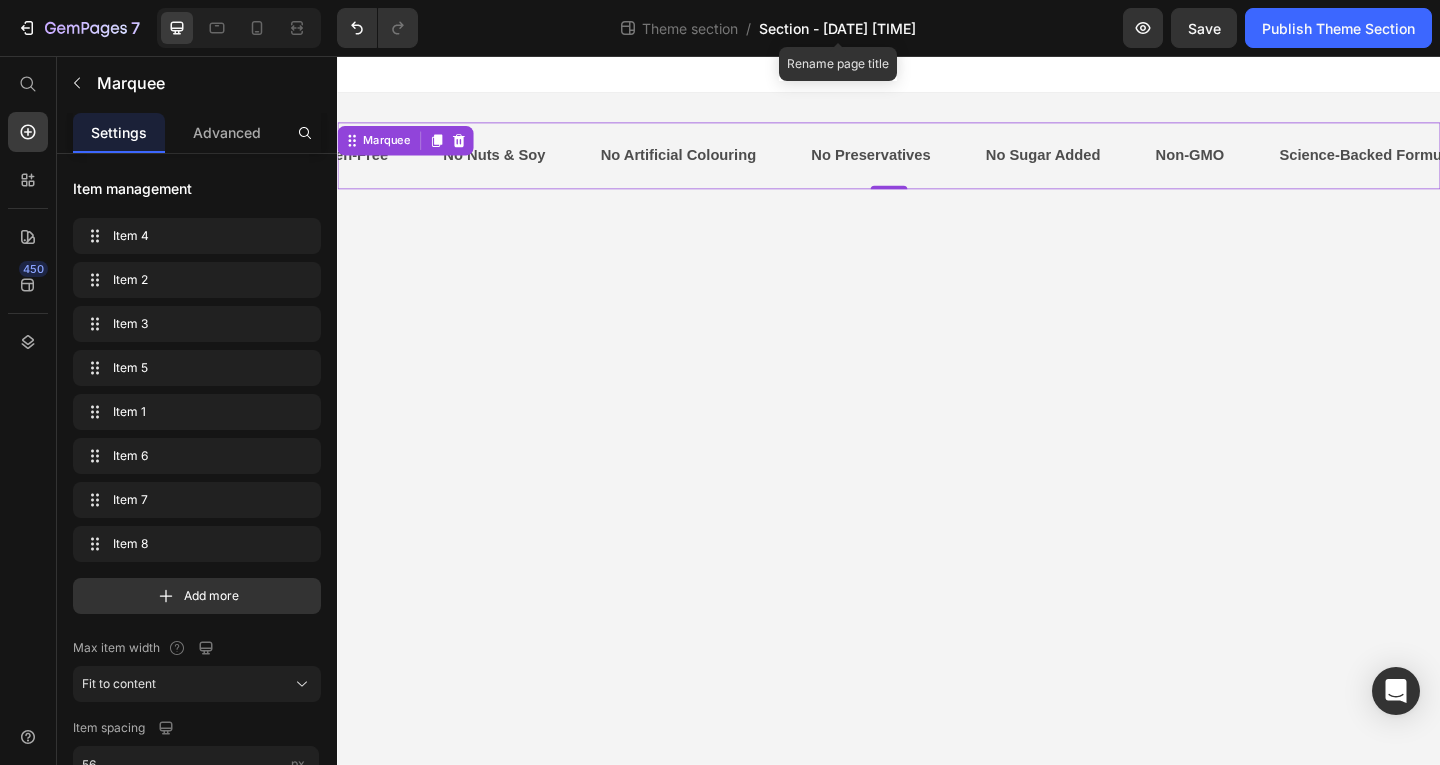 click on "Section - Jul 14 10:34:25" 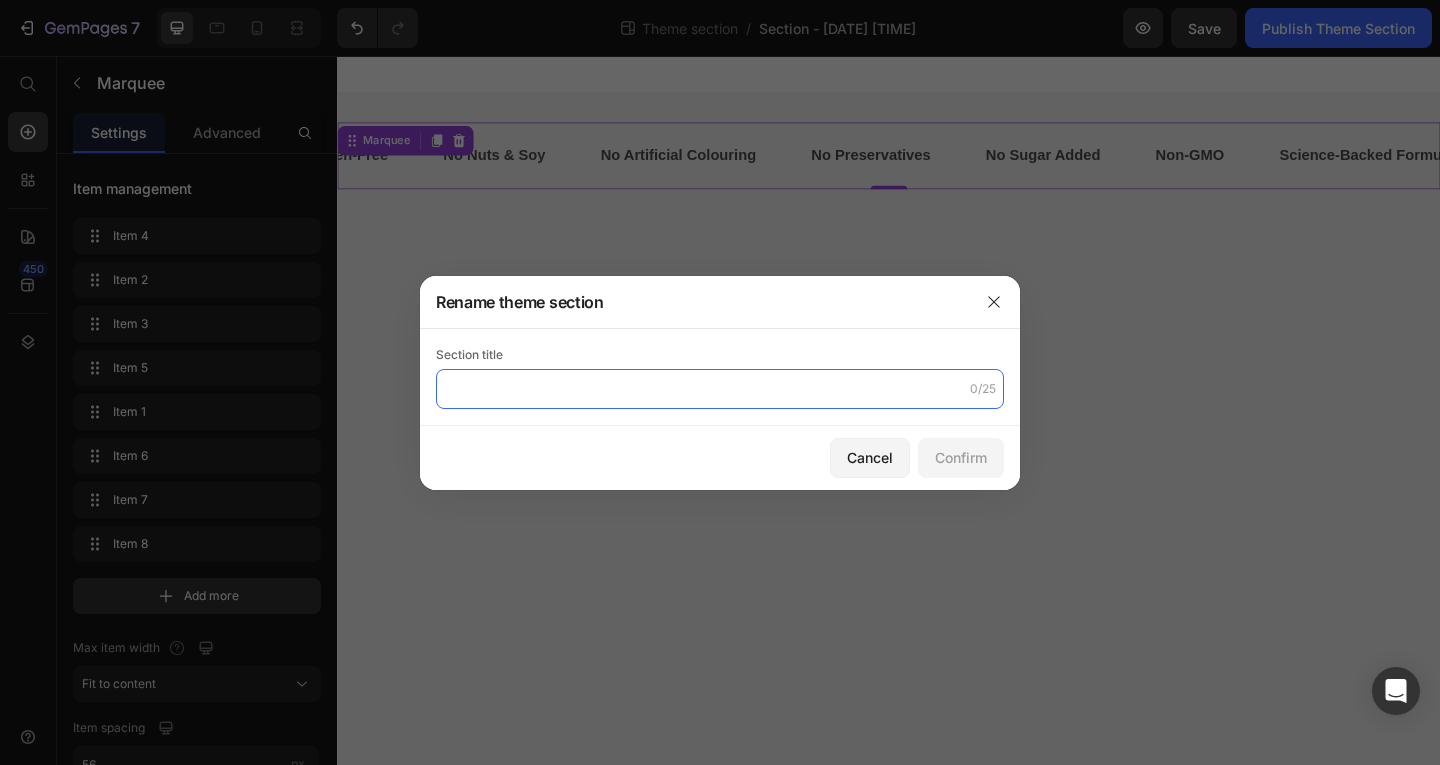 click 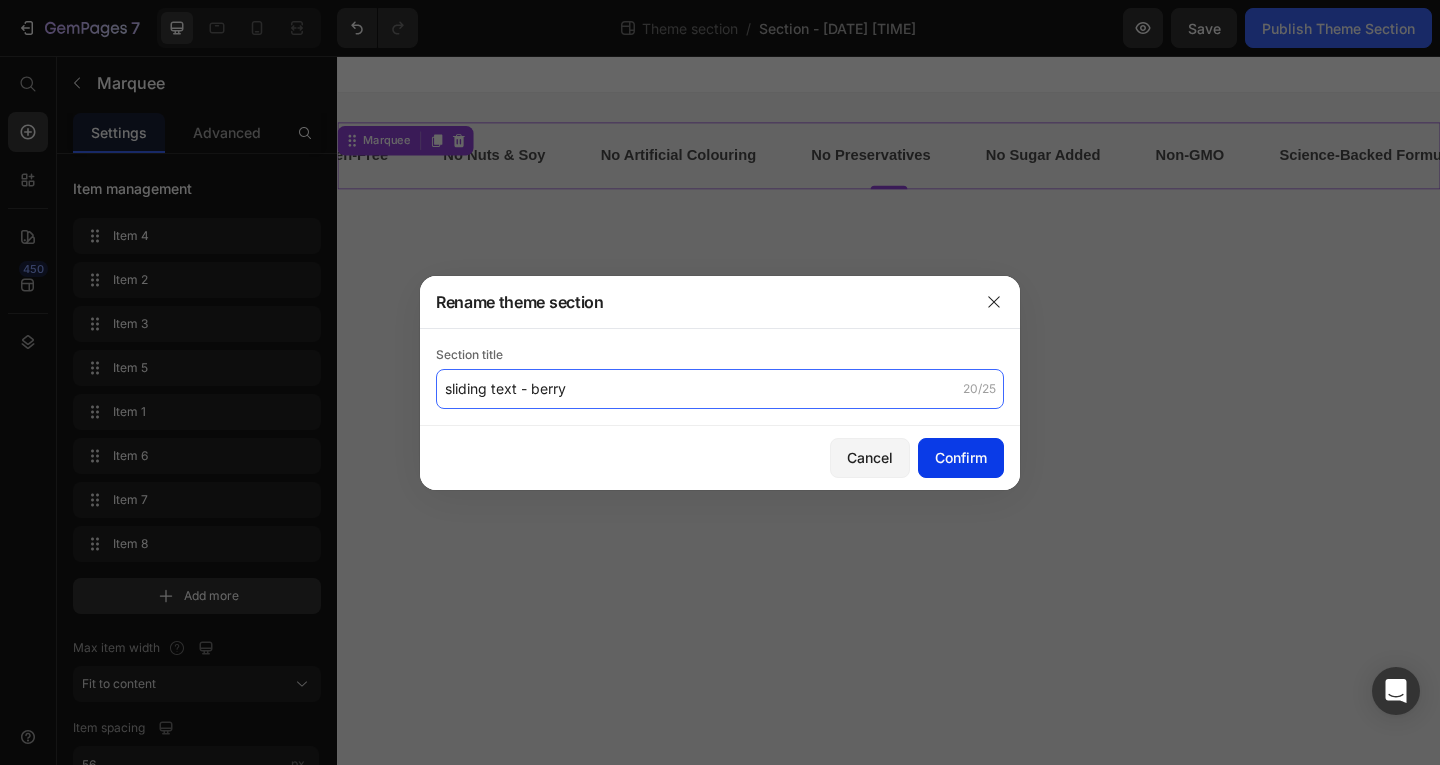 type on "sliding text - berry" 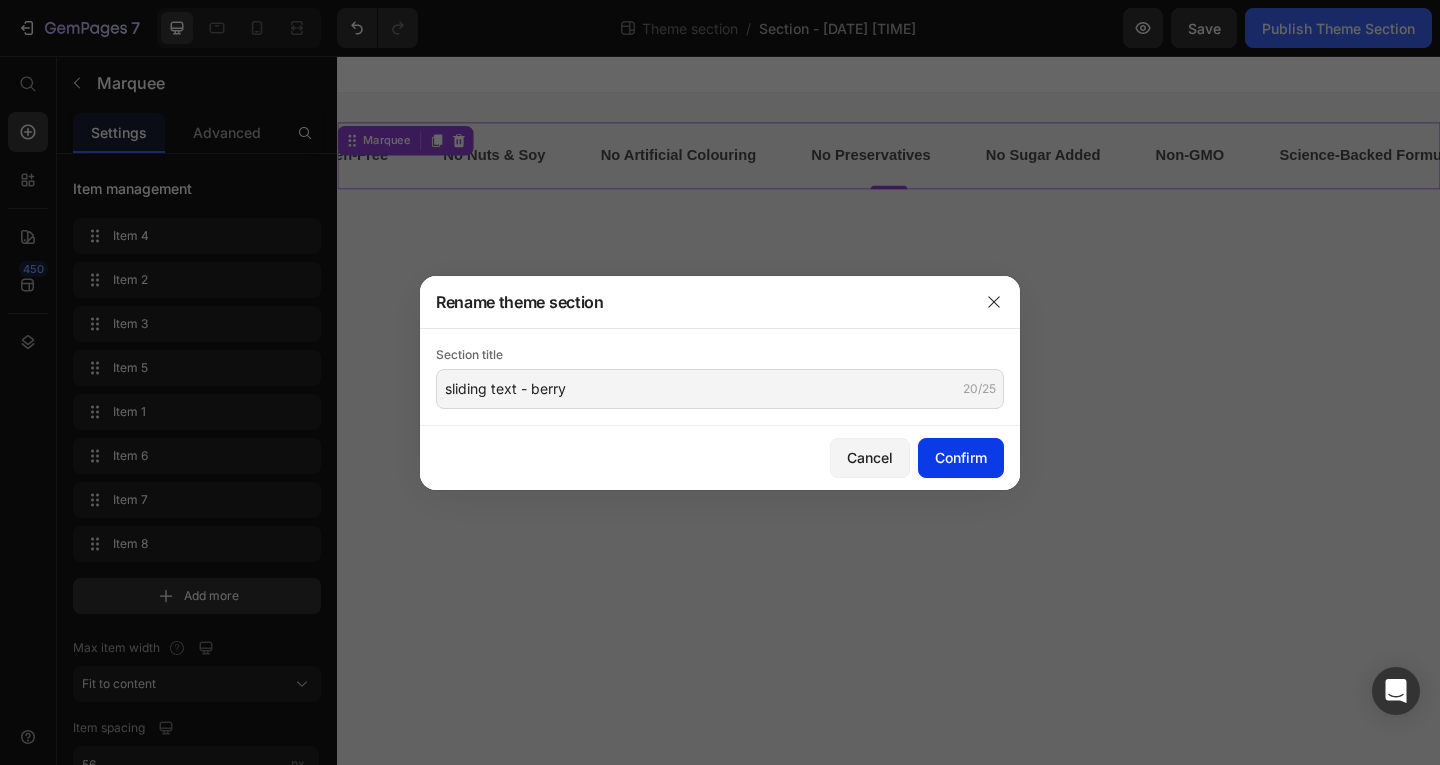 click on "Confirm" at bounding box center (961, 457) 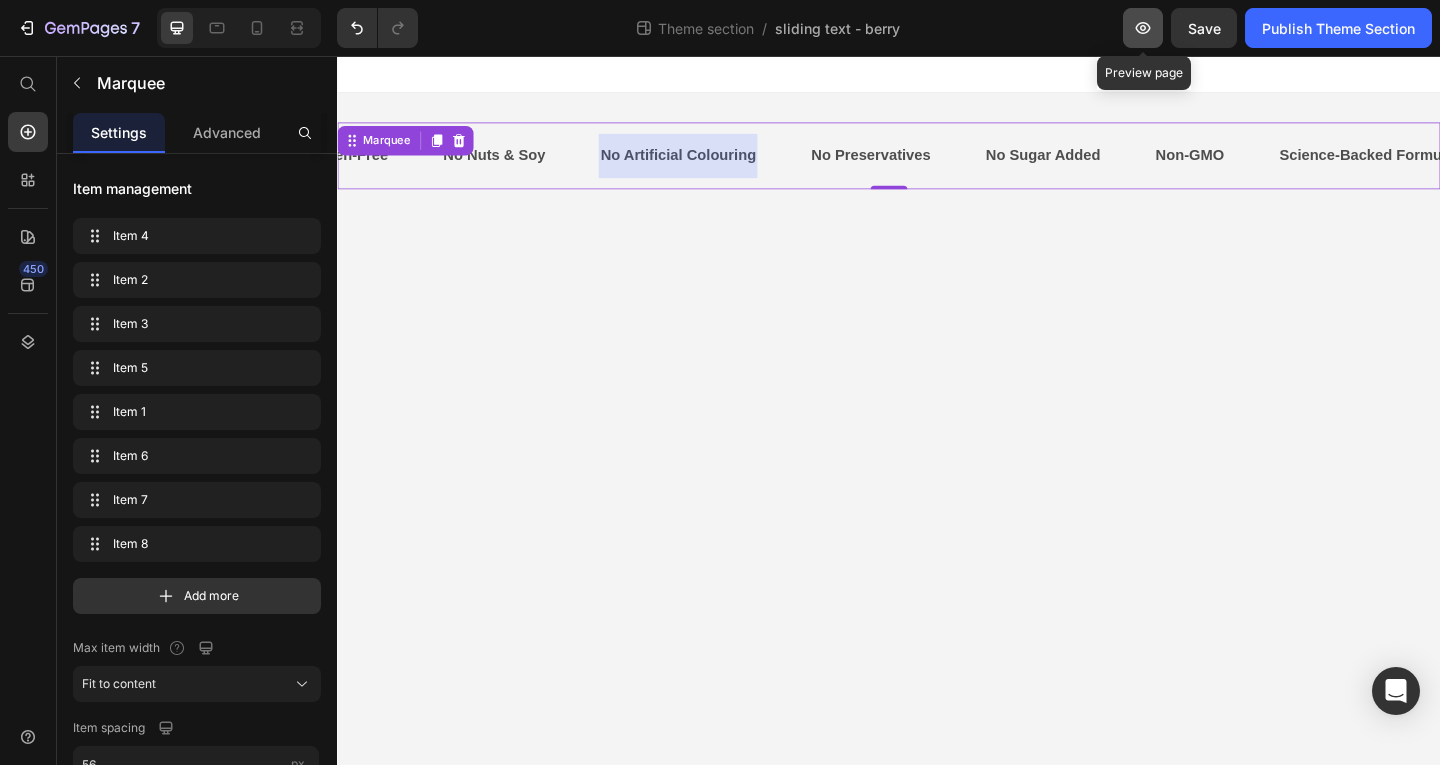 click 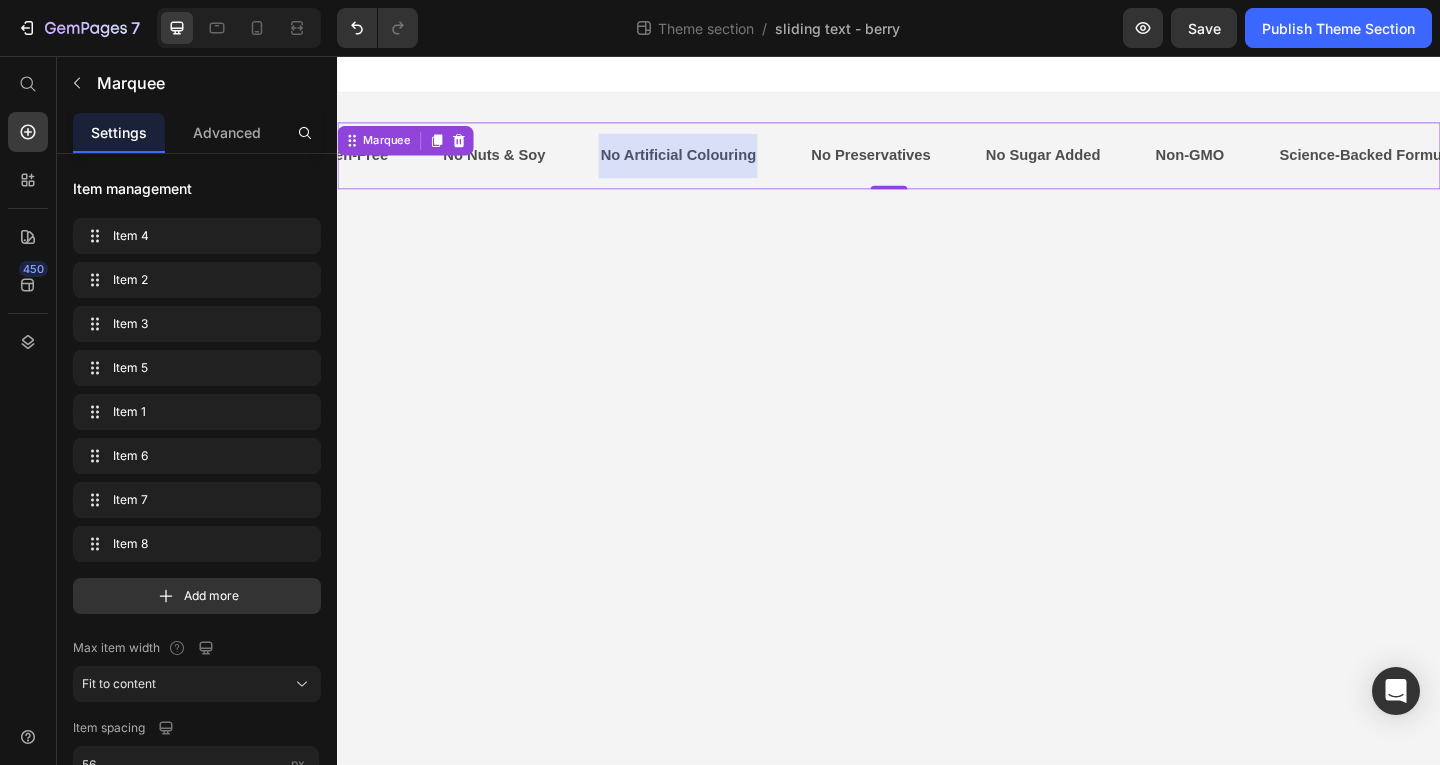 click on "No Sugar Added Text Non-GMO Text Science-Backed Formula Text Clinically-Tested Ingredients Text Gluten-Free Text No Nuts & Soy Text No Artificial Colouring Text No Preservatives Text No Sugar Added Text Non-GMO Text Science-Backed Formula Text Clinically-Tested Ingredients Text Gluten-Free Text No Nuts & Soy Text No Artificial Colouring Text No Preservatives Text Marquee   0" at bounding box center (937, 164) 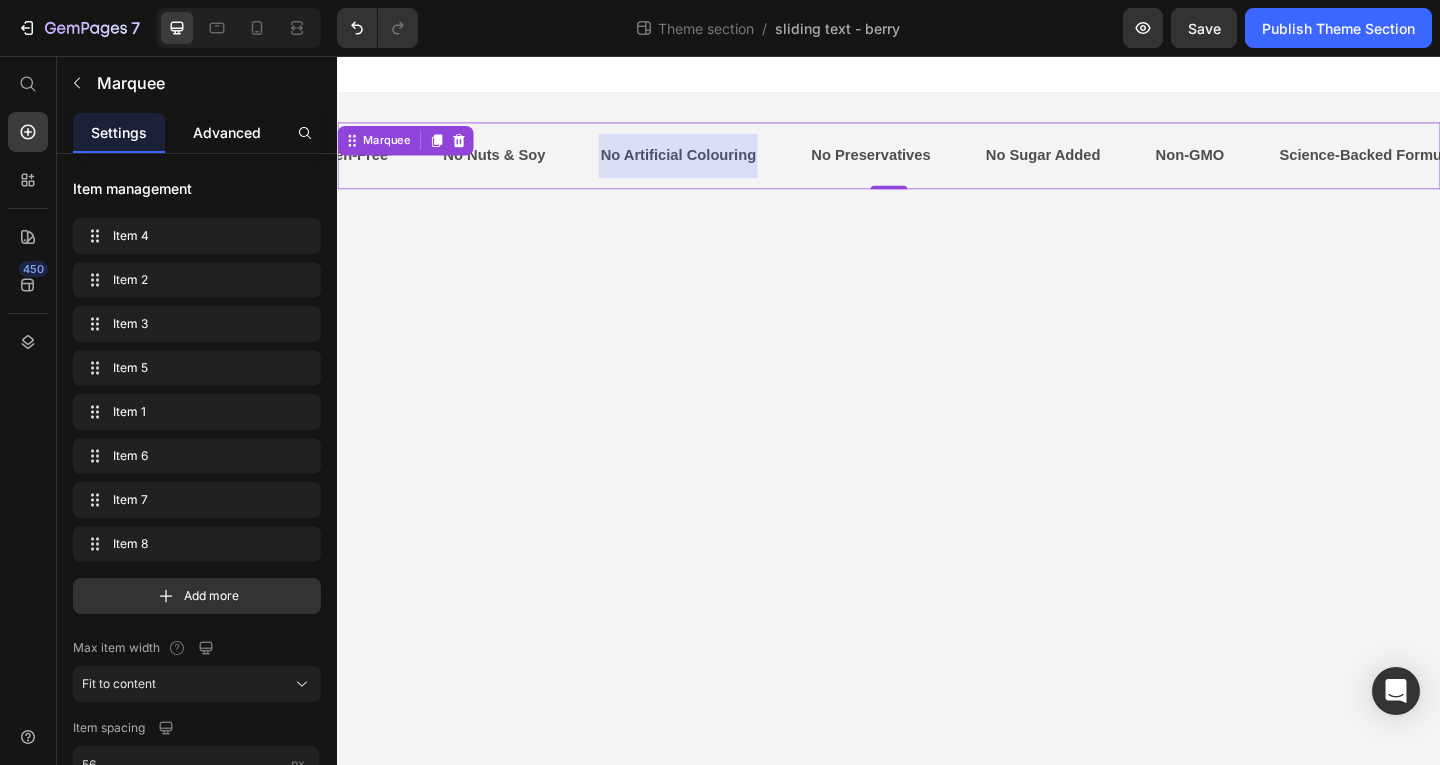 click on "Advanced" at bounding box center (227, 132) 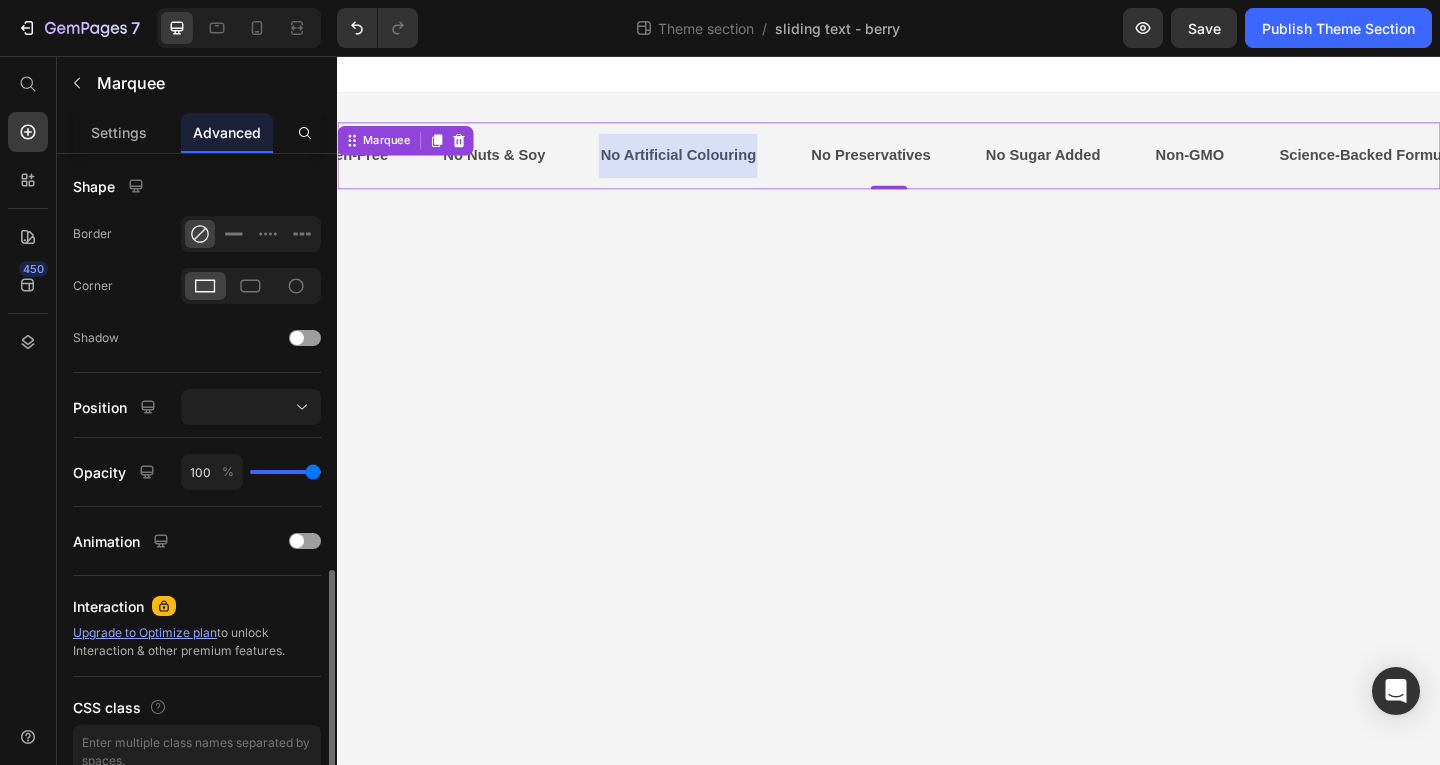scroll, scrollTop: 601, scrollLeft: 0, axis: vertical 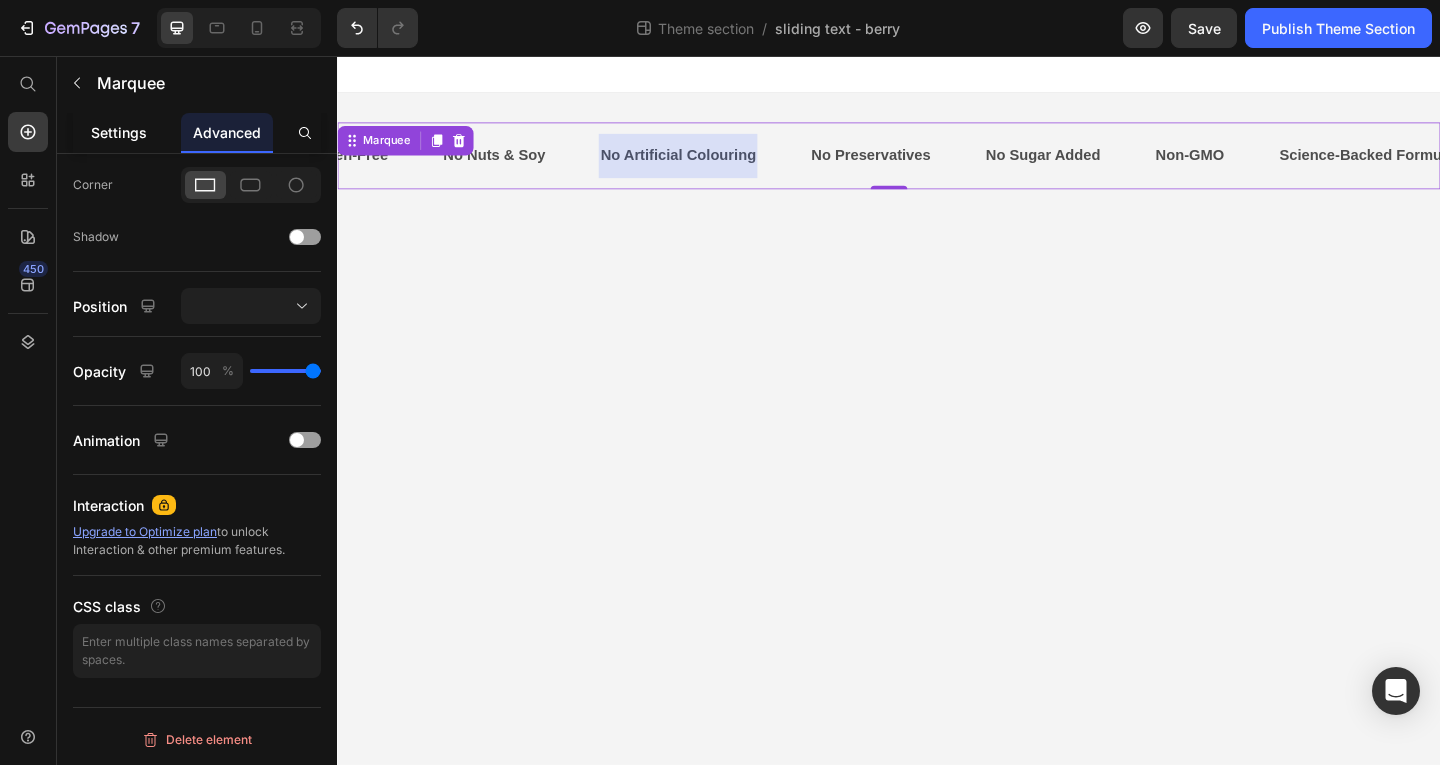 click on "Settings" at bounding box center [119, 132] 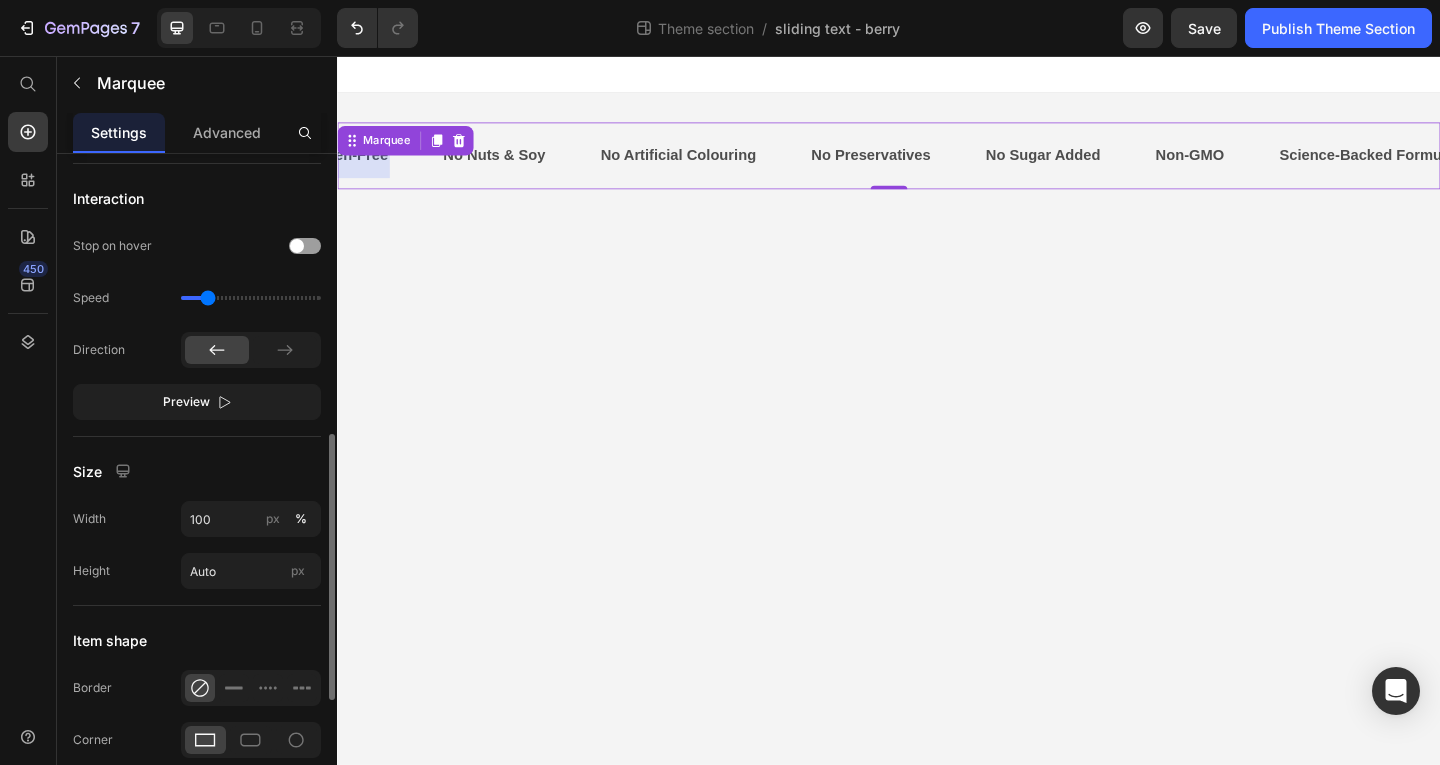 scroll, scrollTop: 1005, scrollLeft: 0, axis: vertical 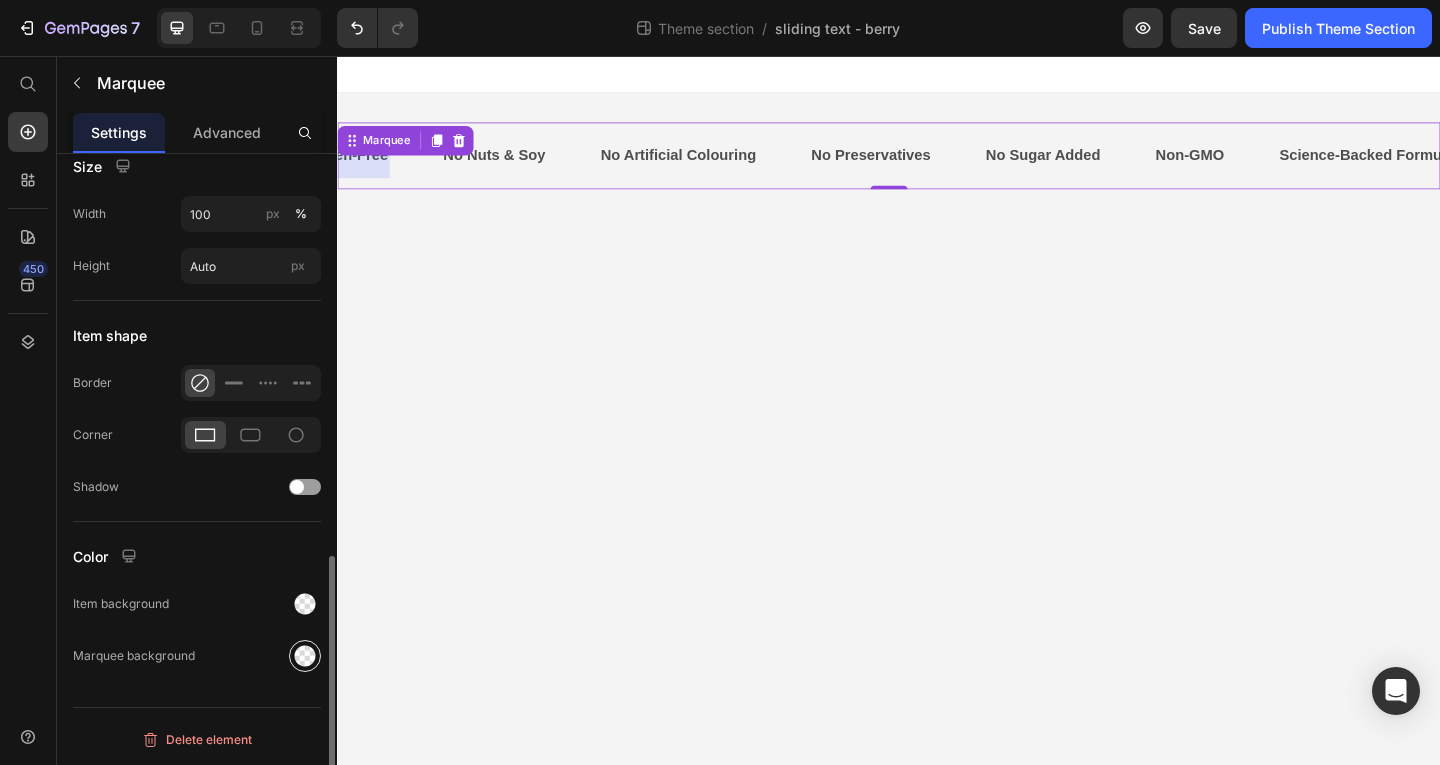click 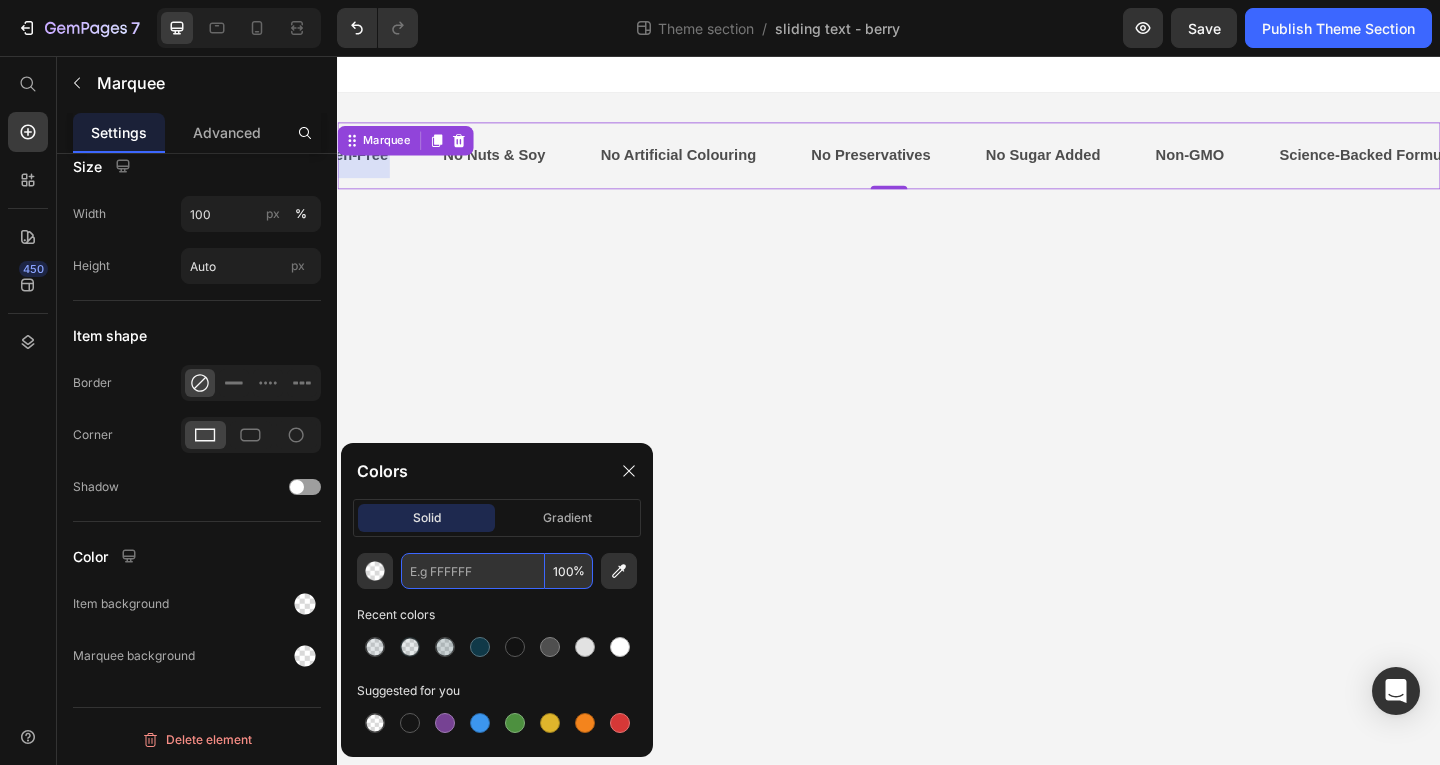 click at bounding box center (473, 571) 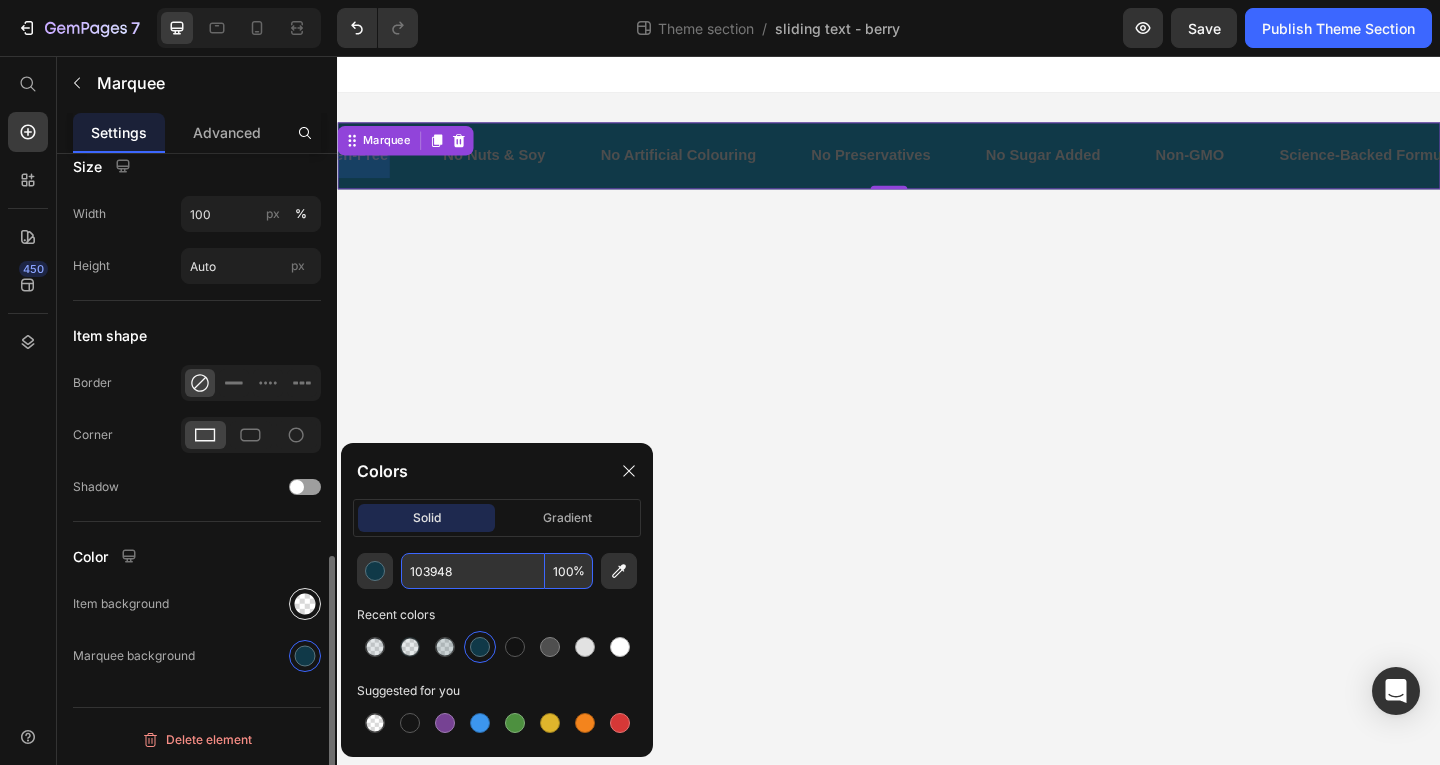 type on "103948" 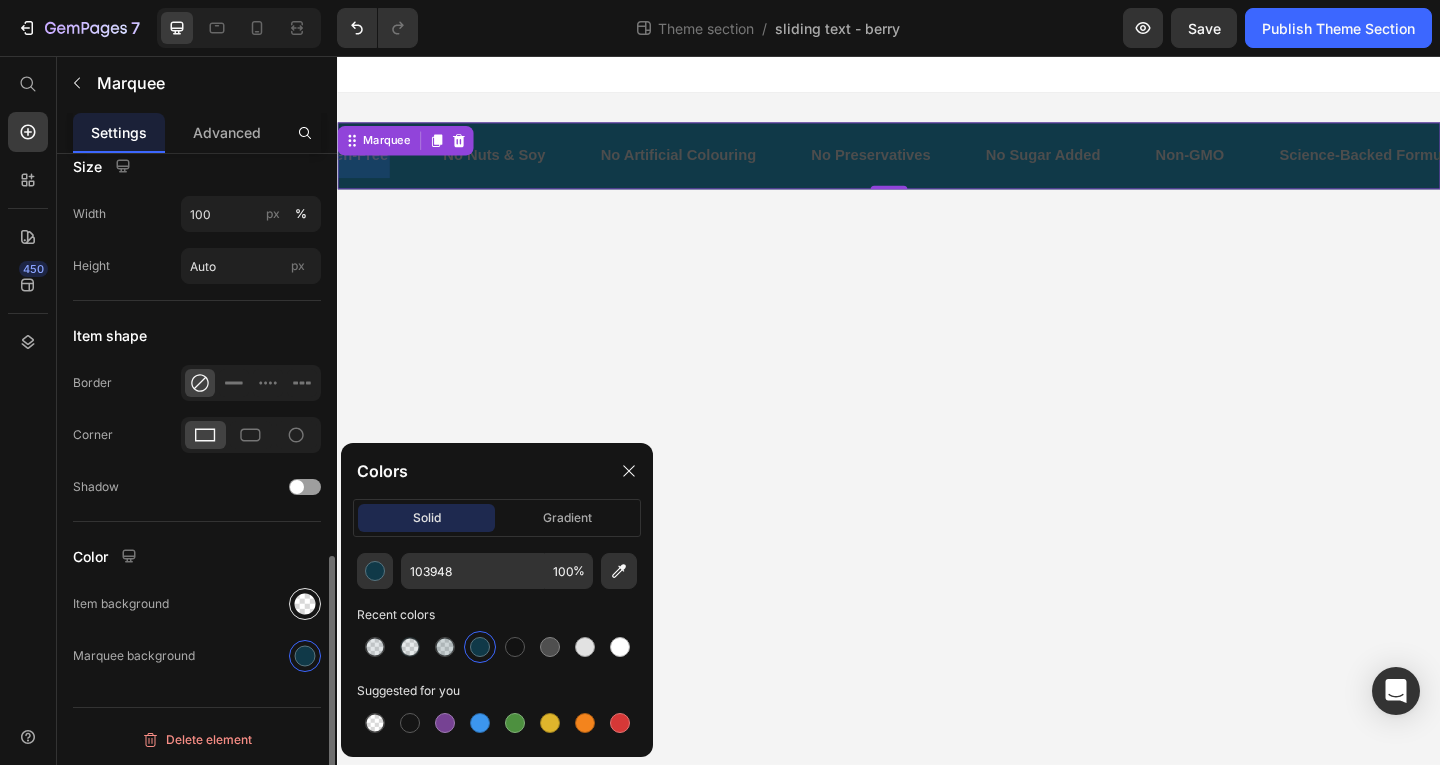 click at bounding box center (305, 604) 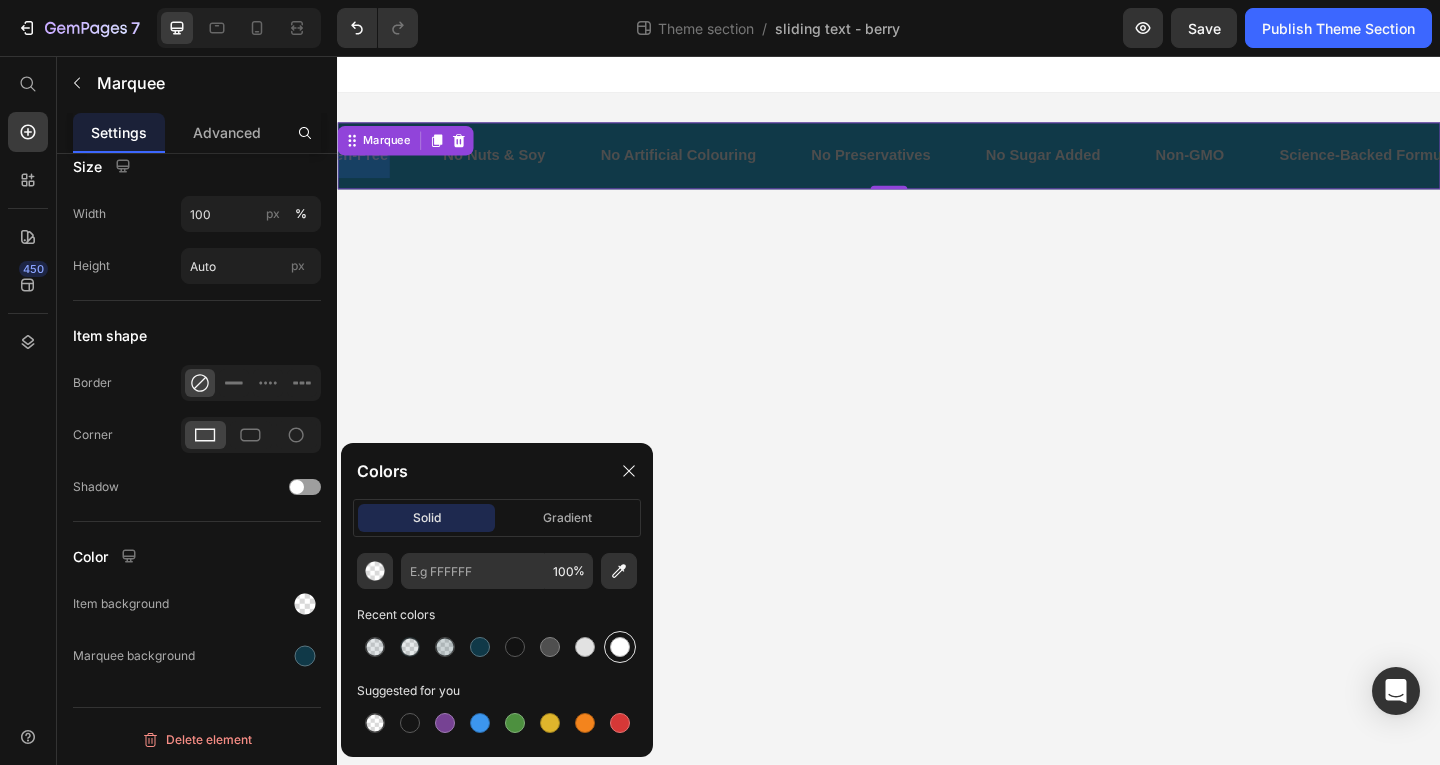 click at bounding box center [620, 647] 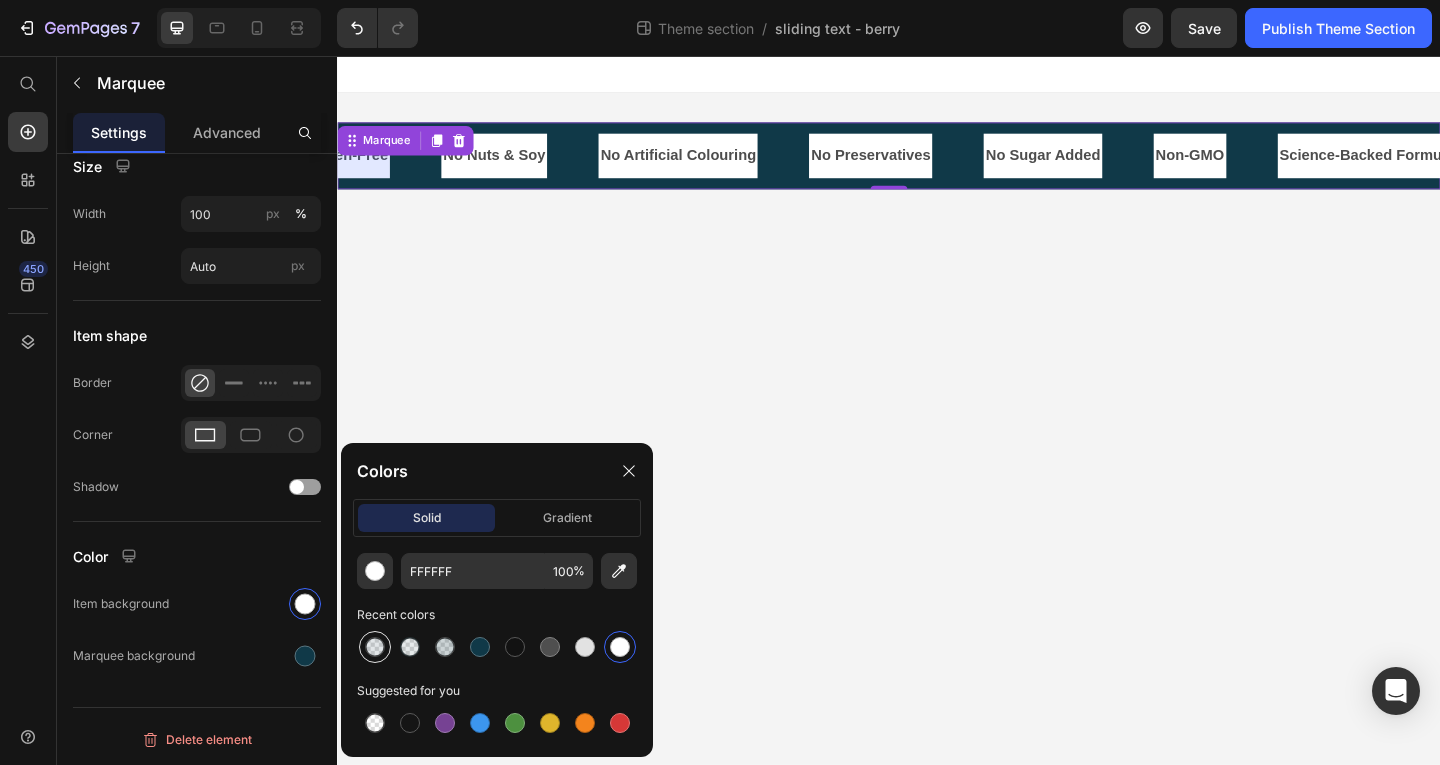 click at bounding box center (375, 647) 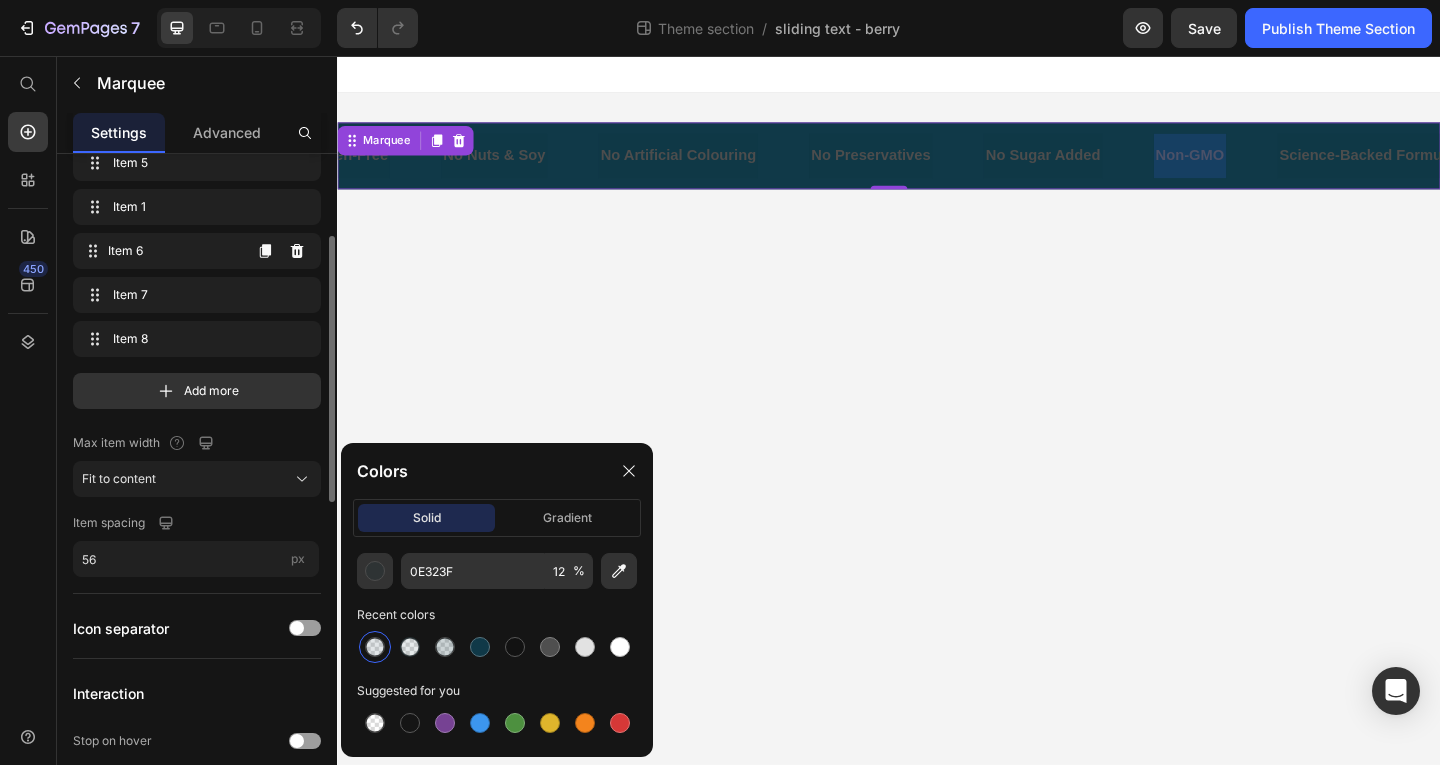scroll, scrollTop: 0, scrollLeft: 0, axis: both 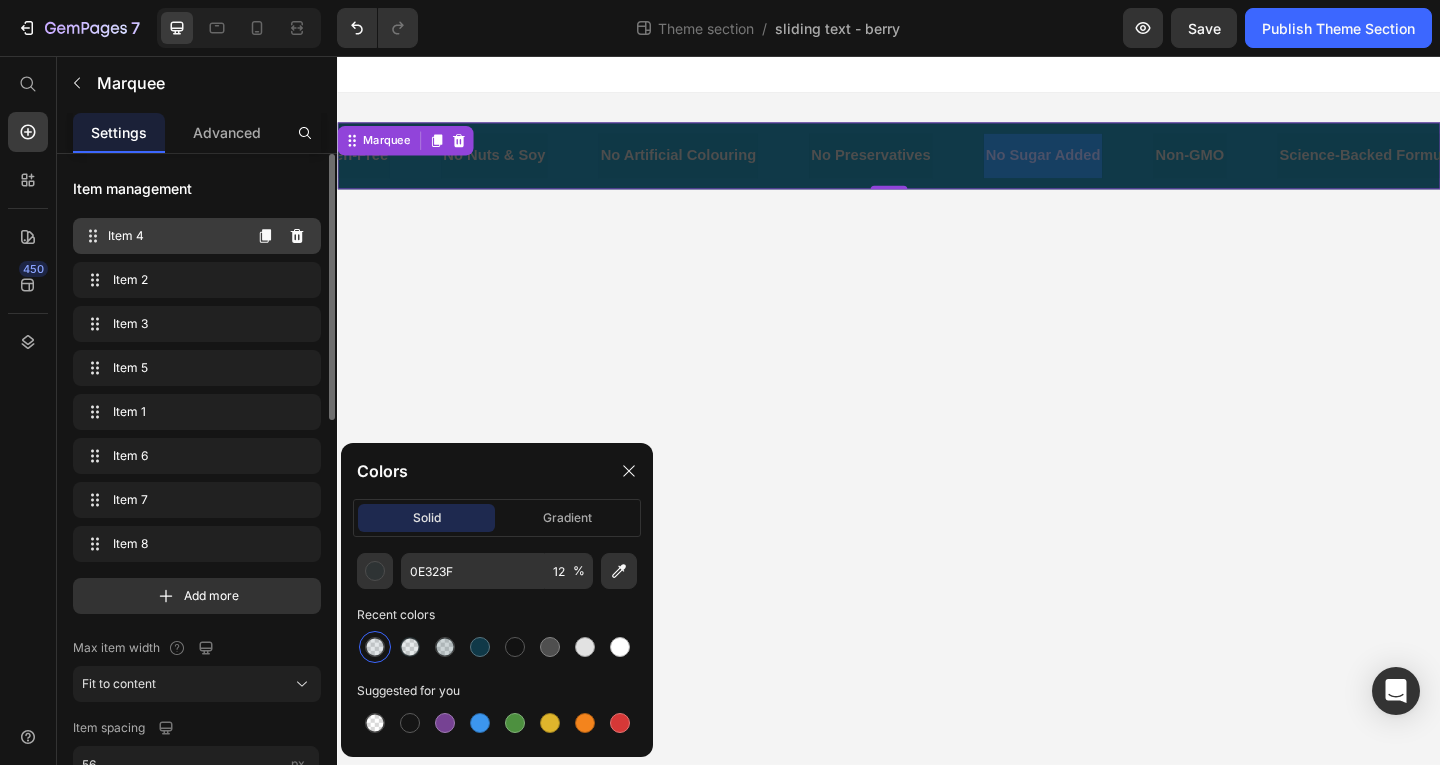 click on "Item 4 Item 4" at bounding box center [161, 236] 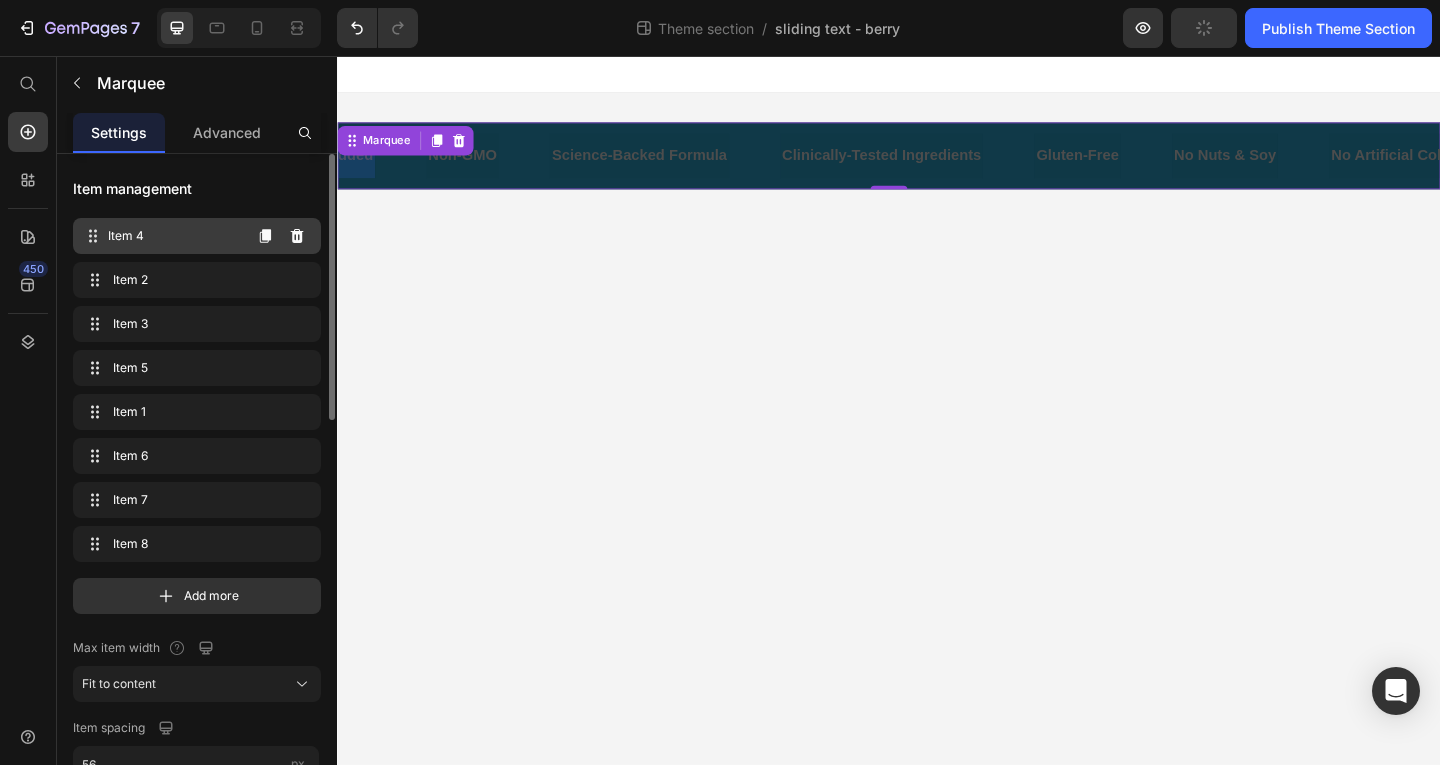 scroll, scrollTop: 0, scrollLeft: 0, axis: both 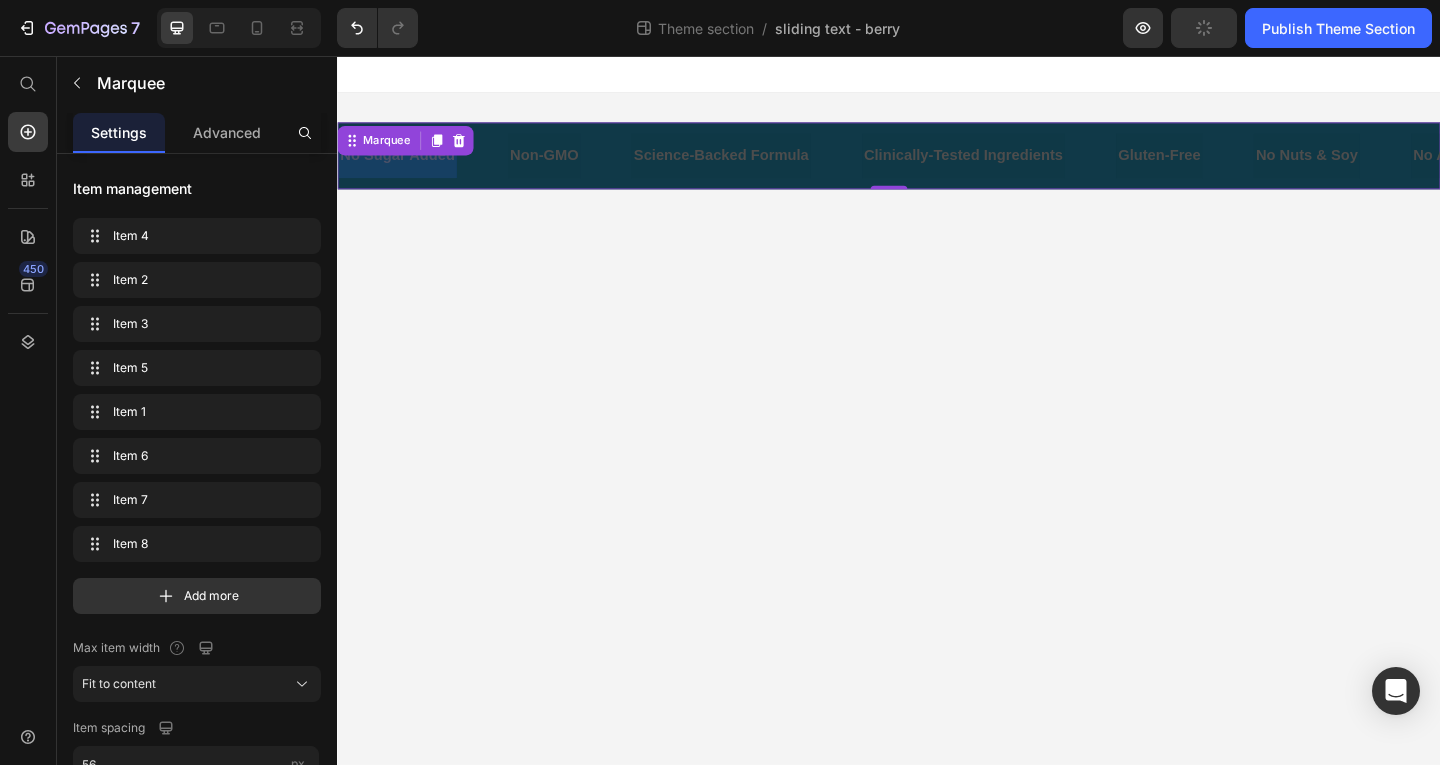 click at bounding box center (399, 164) 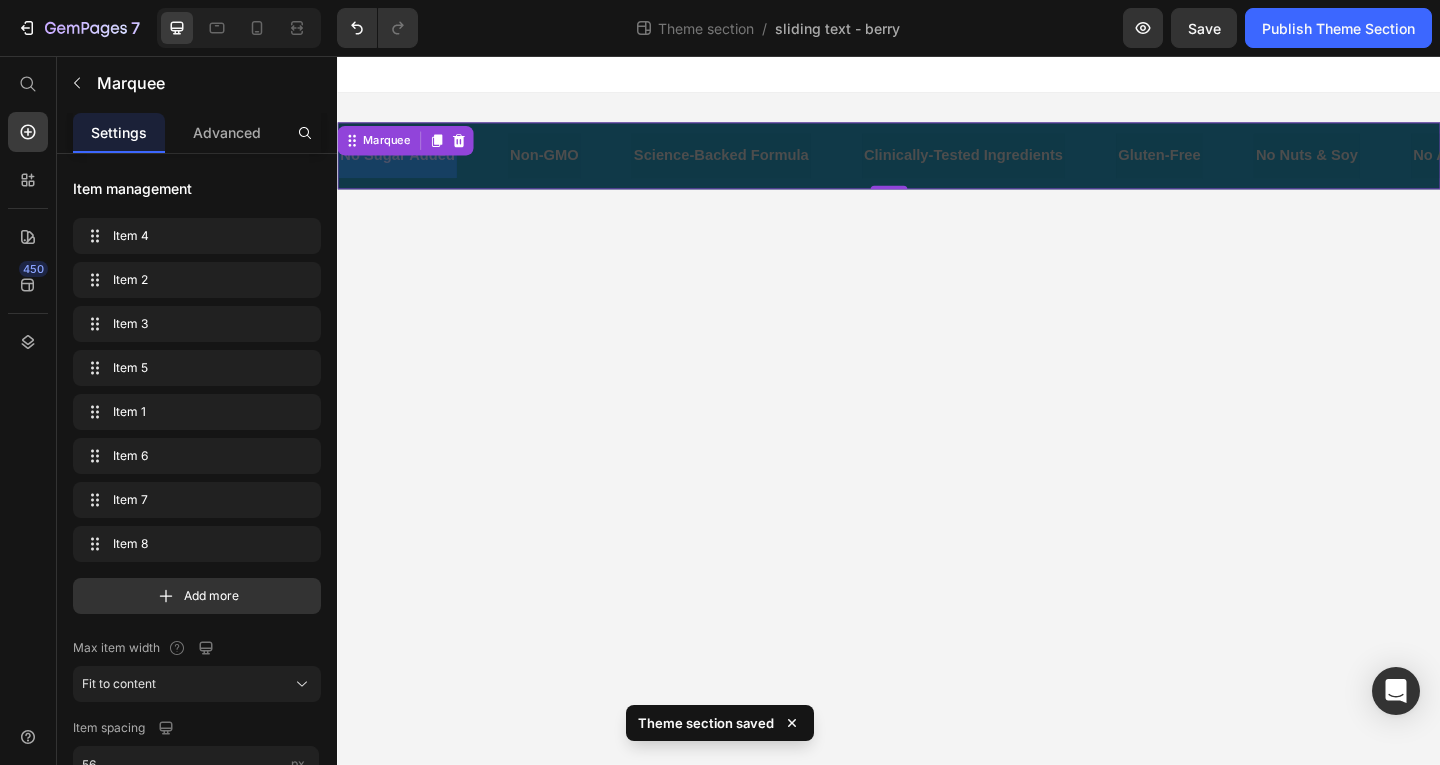 click at bounding box center [400, 164] 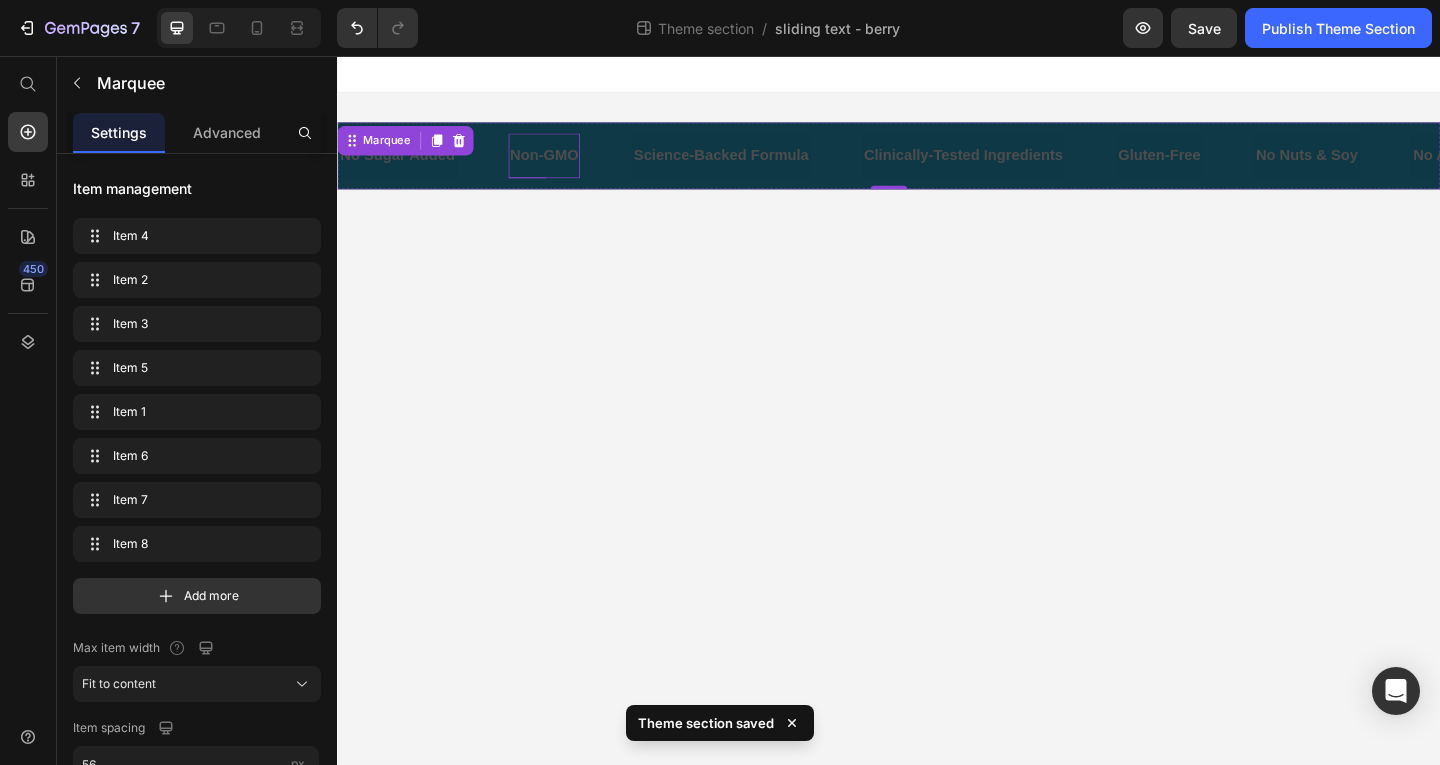 click on "Non-GMO" at bounding box center [560, 164] 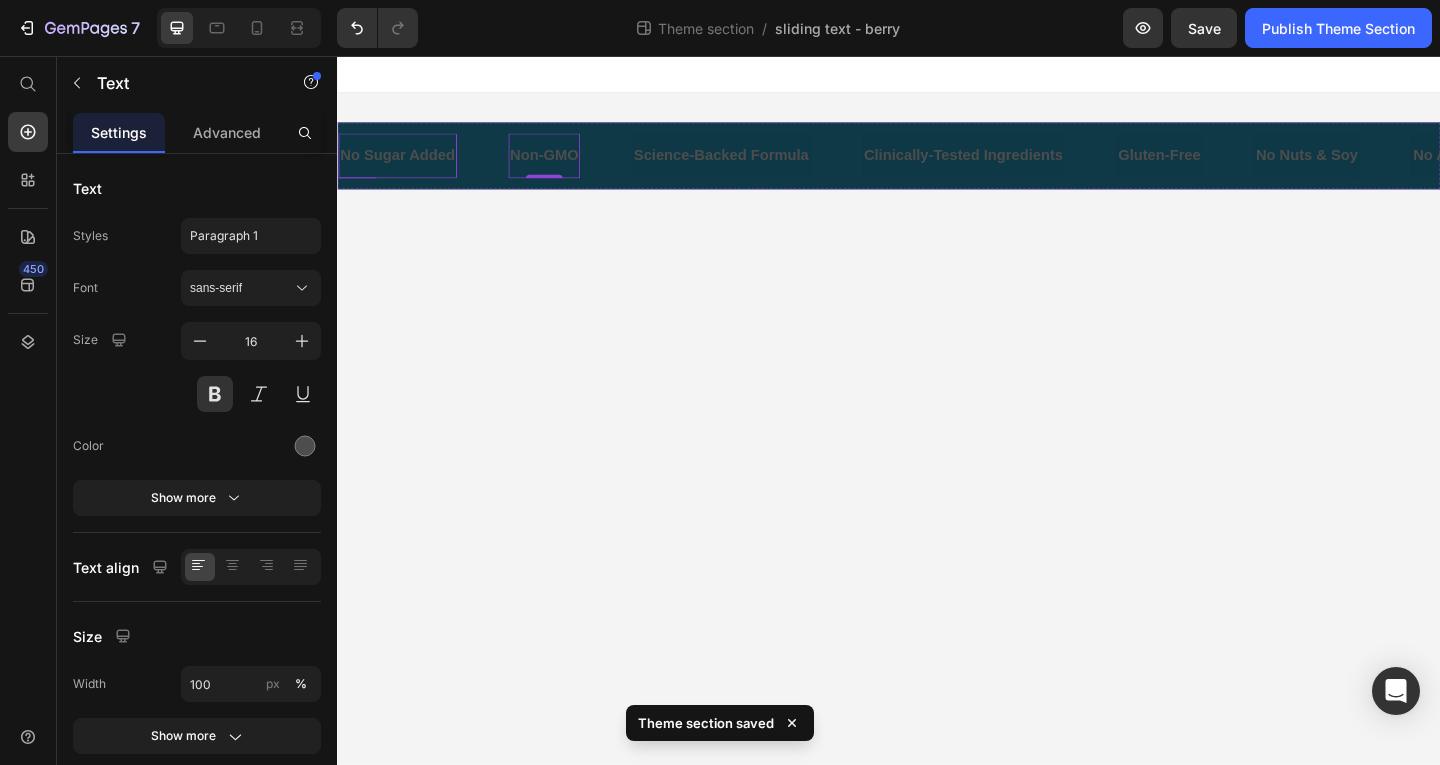 click on "No Sugar Added" at bounding box center [395, 164] 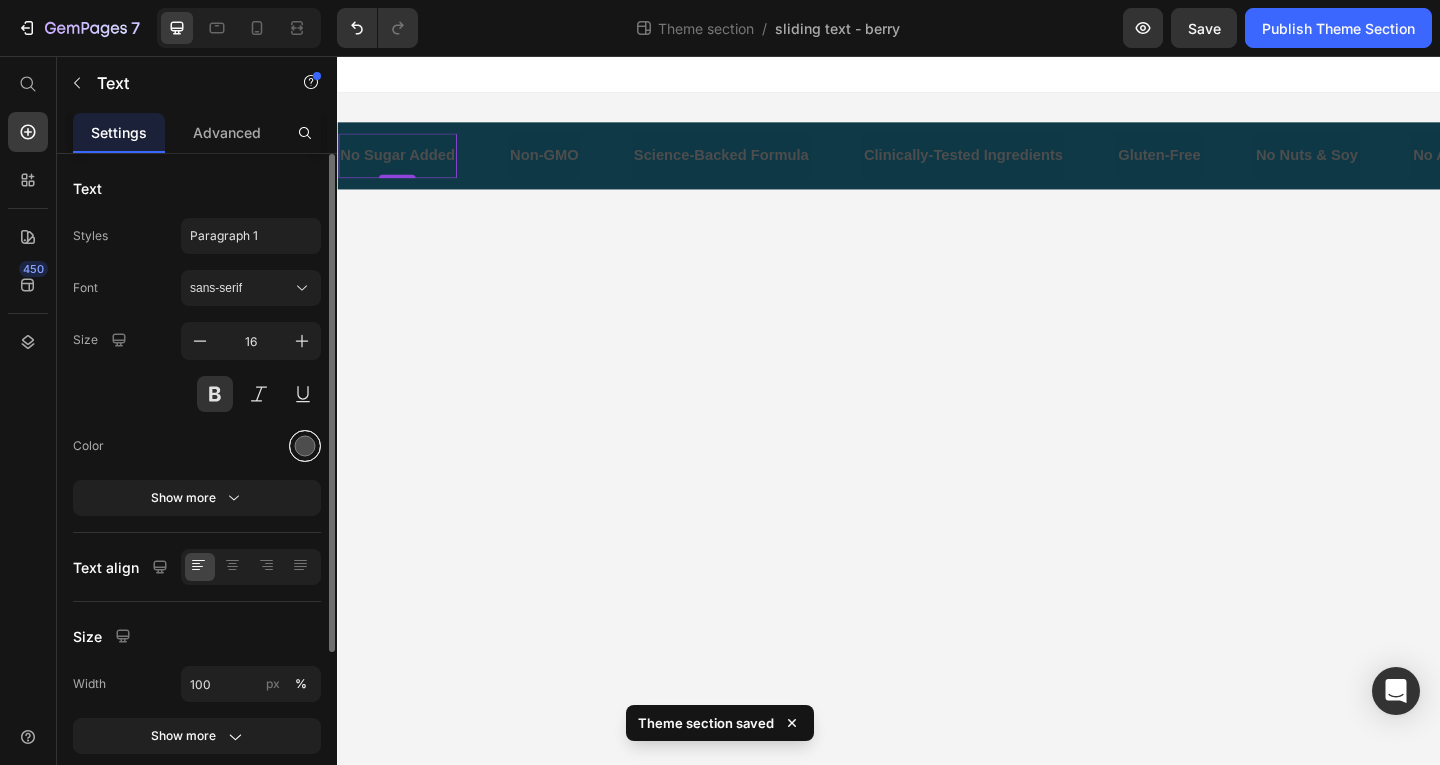 click at bounding box center [305, 446] 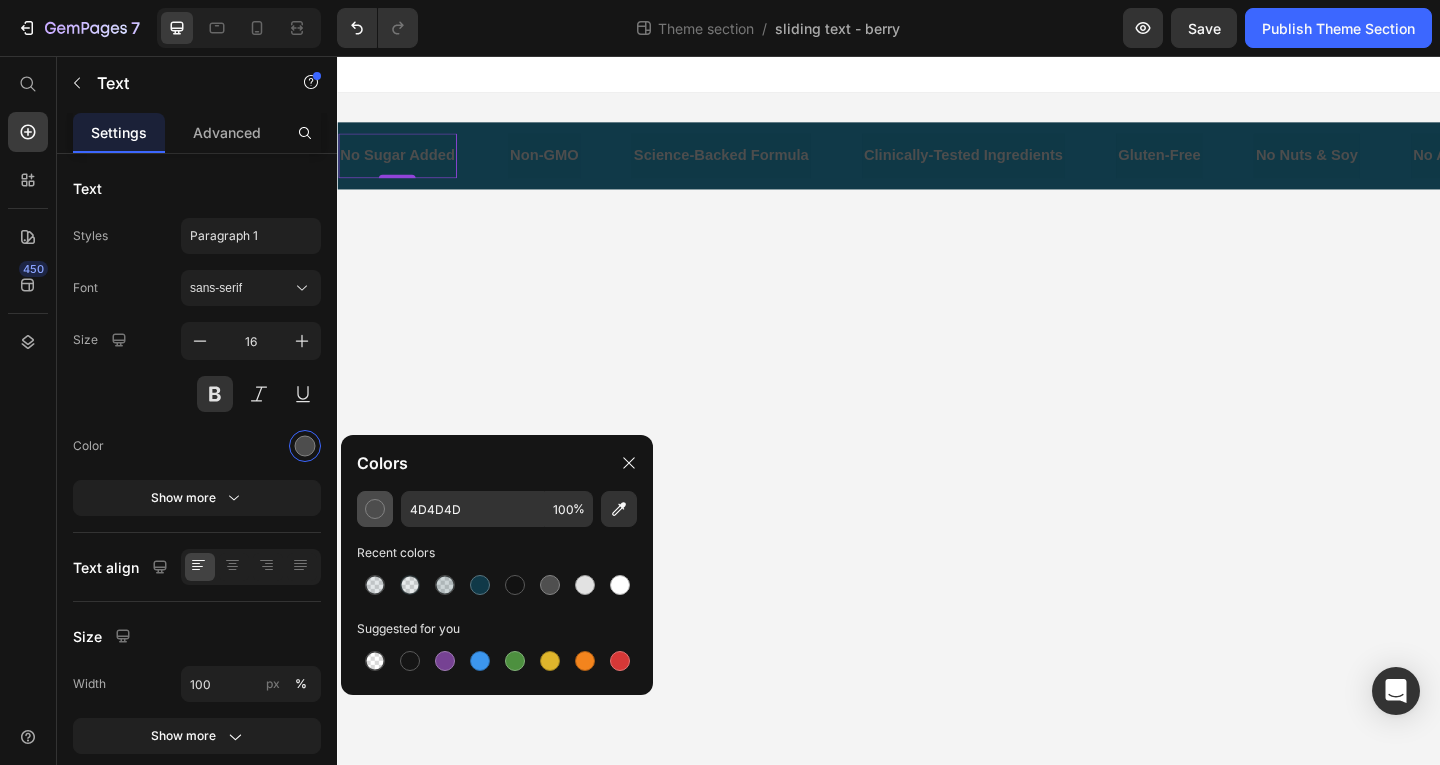 click at bounding box center (375, 509) 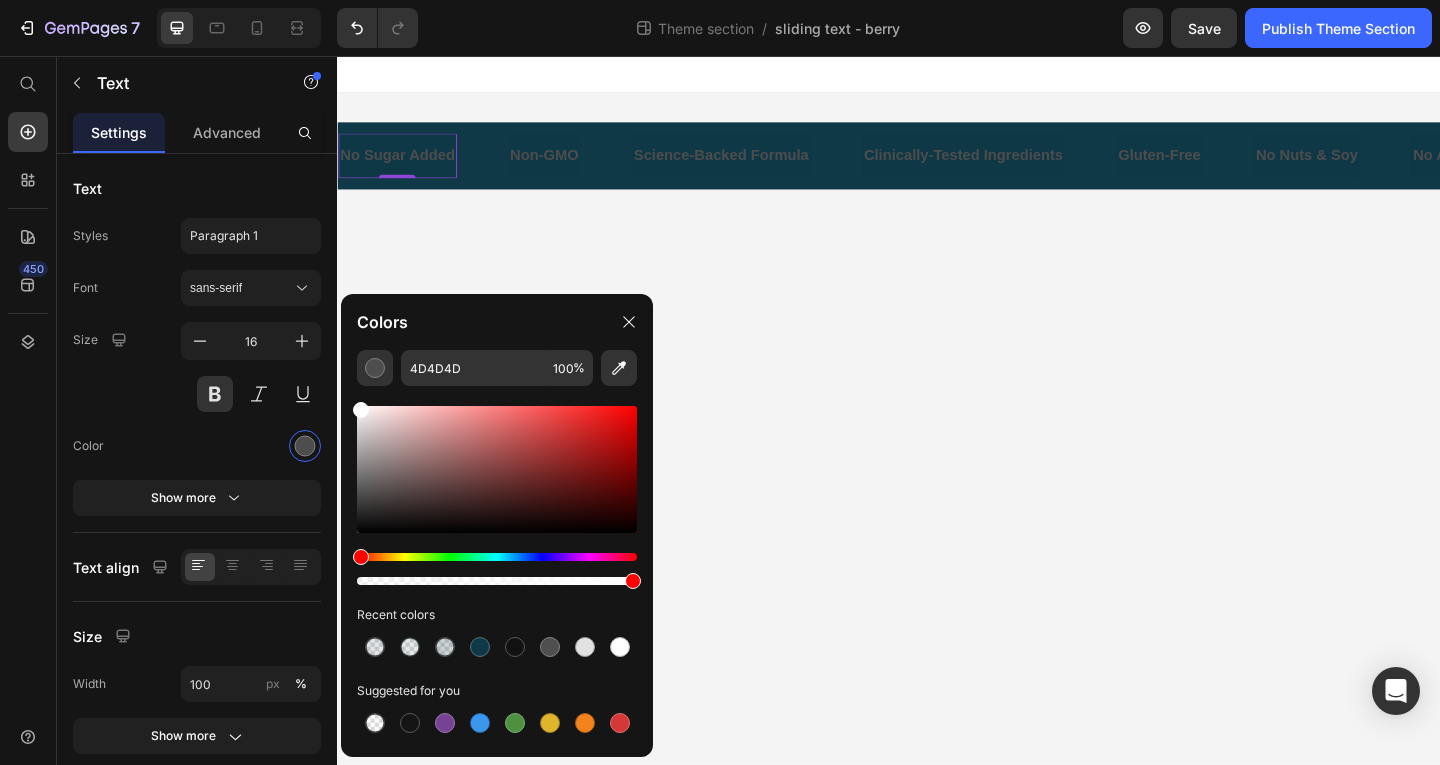 drag, startPoint x: 364, startPoint y: 535, endPoint x: 356, endPoint y: 374, distance: 161.19864 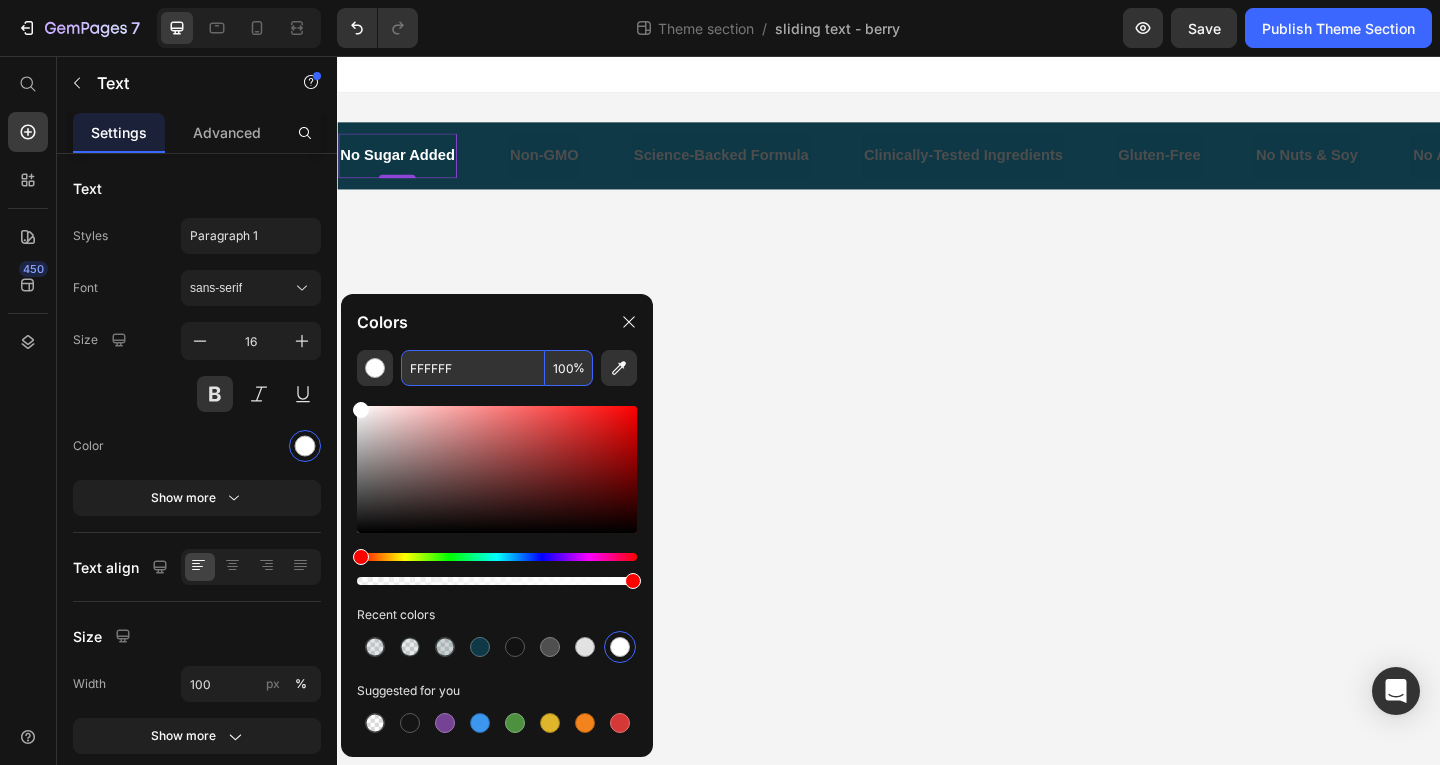 click on "FFFFFF" at bounding box center [473, 368] 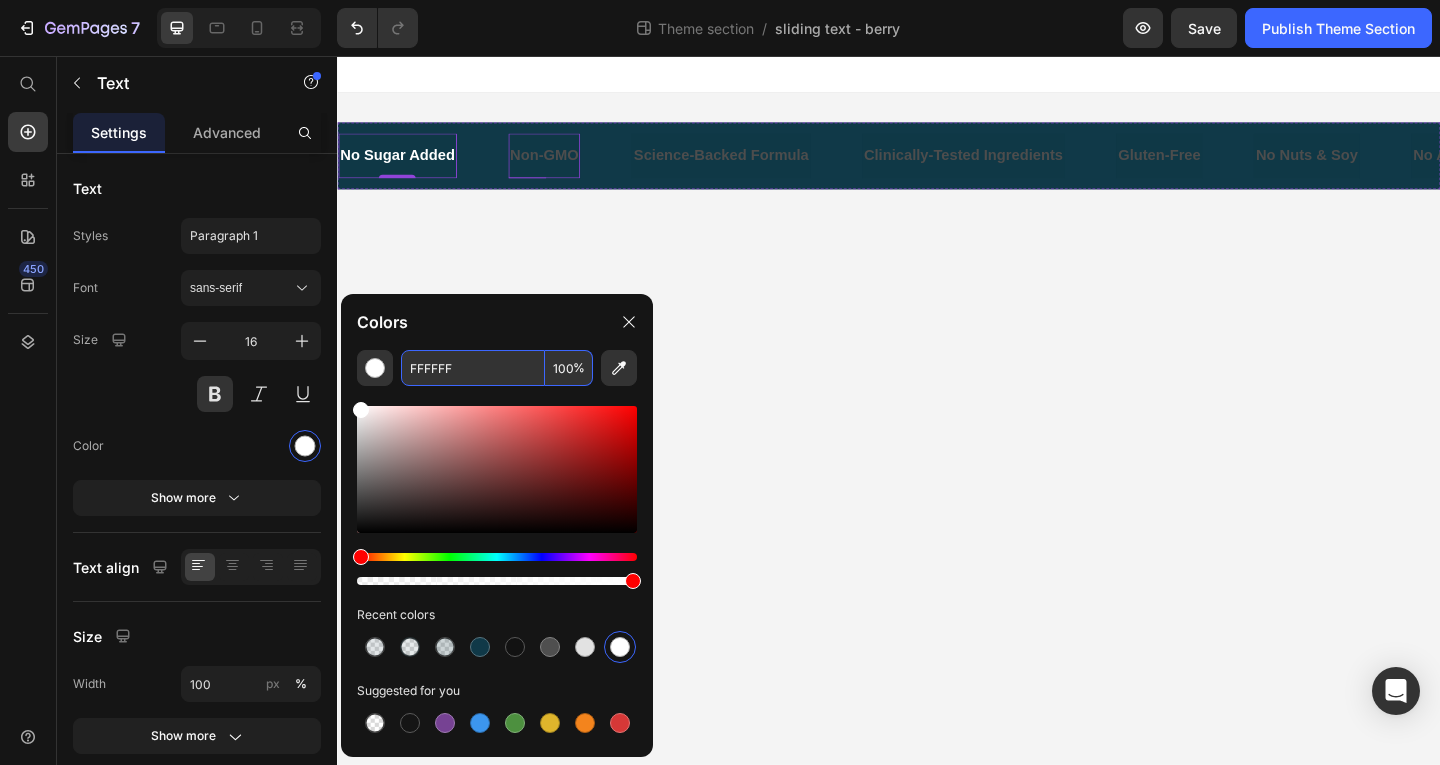 click on "Non-GMO" at bounding box center (560, 164) 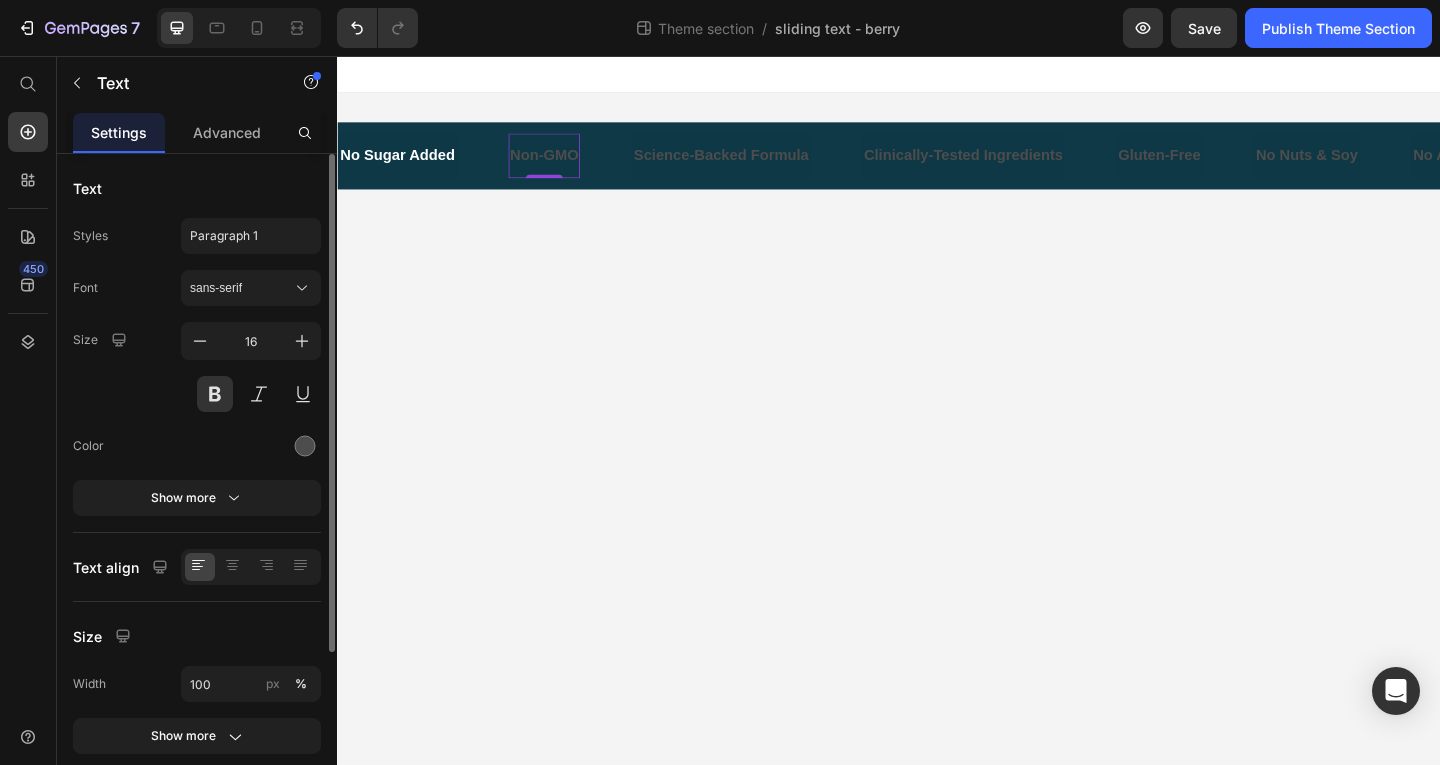 click at bounding box center [251, 446] 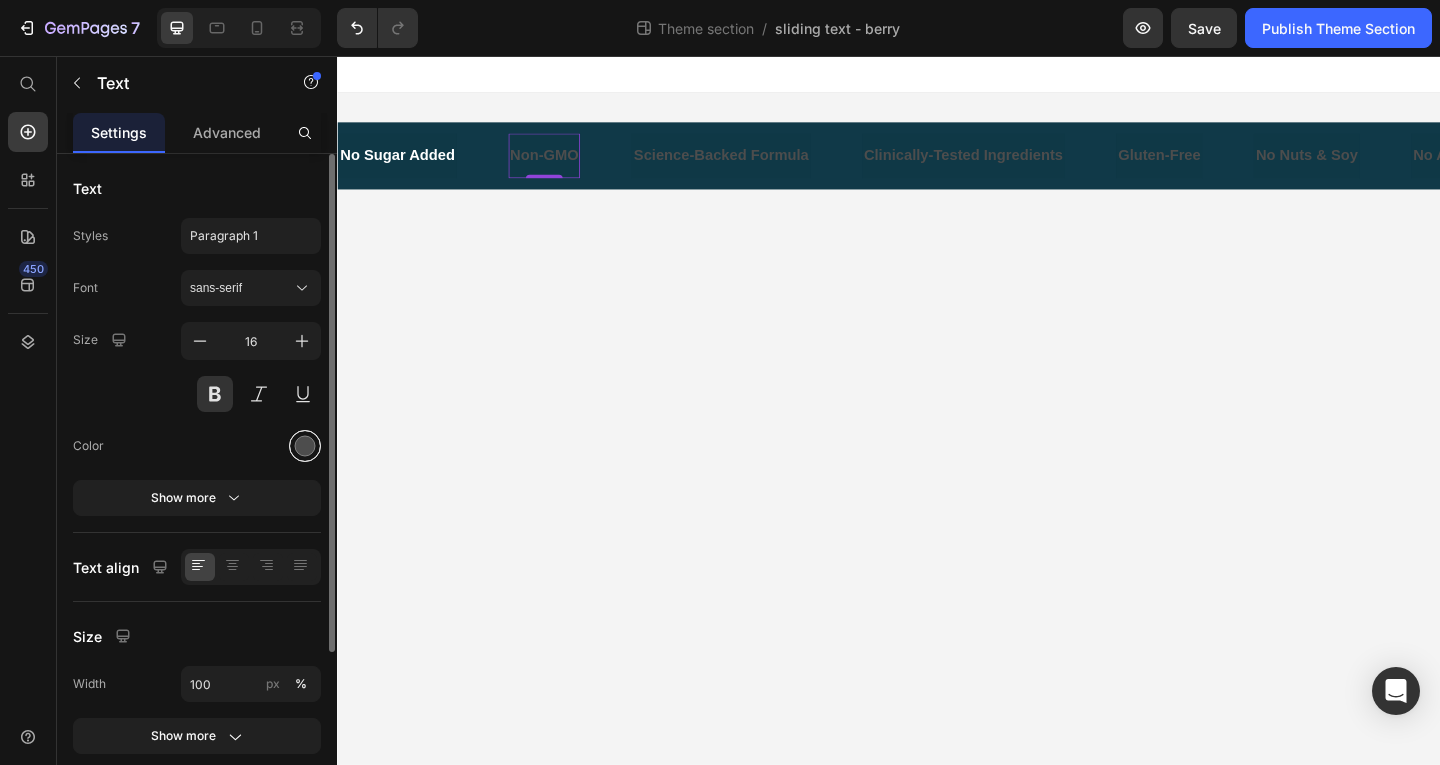click at bounding box center (305, 446) 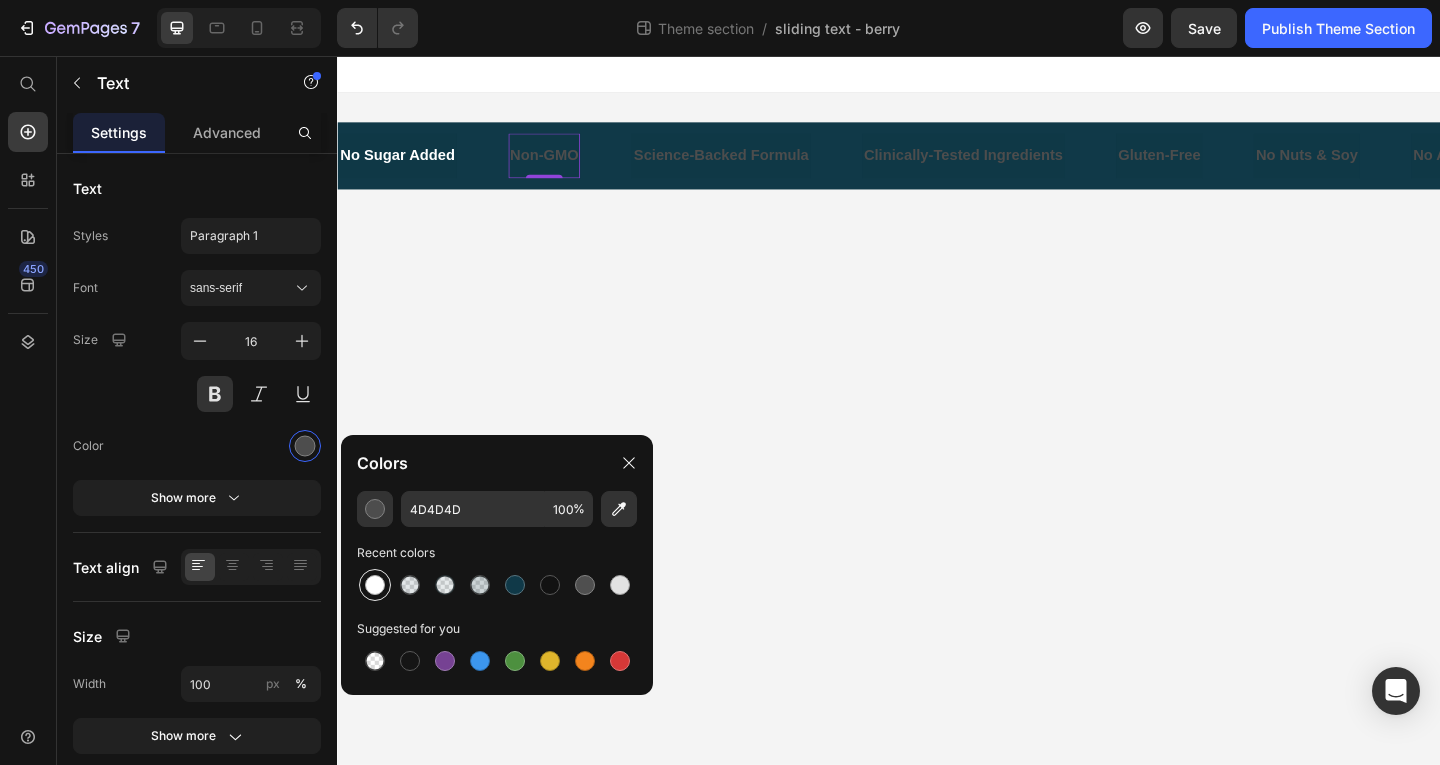 click at bounding box center (375, 585) 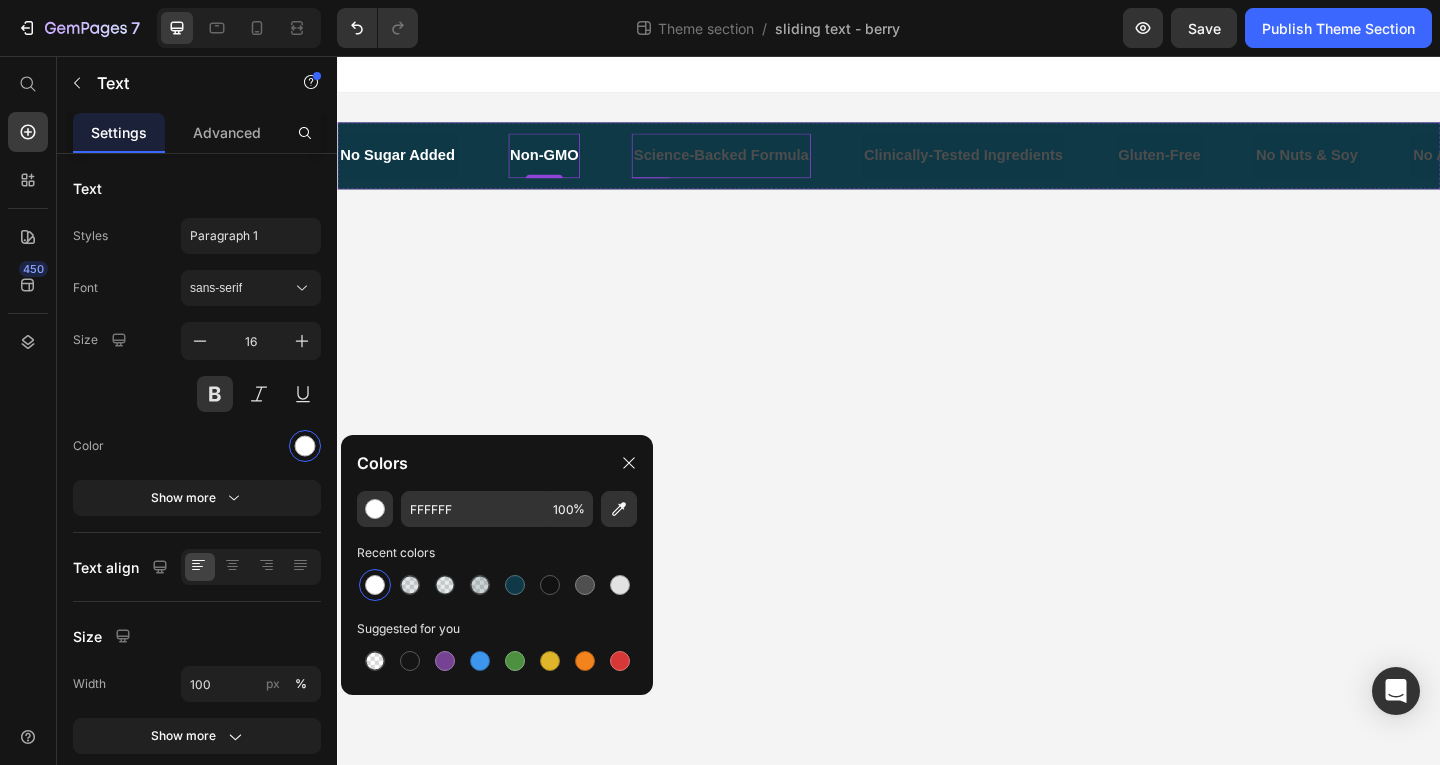 click on "Science-Backed Formula" at bounding box center [751, 164] 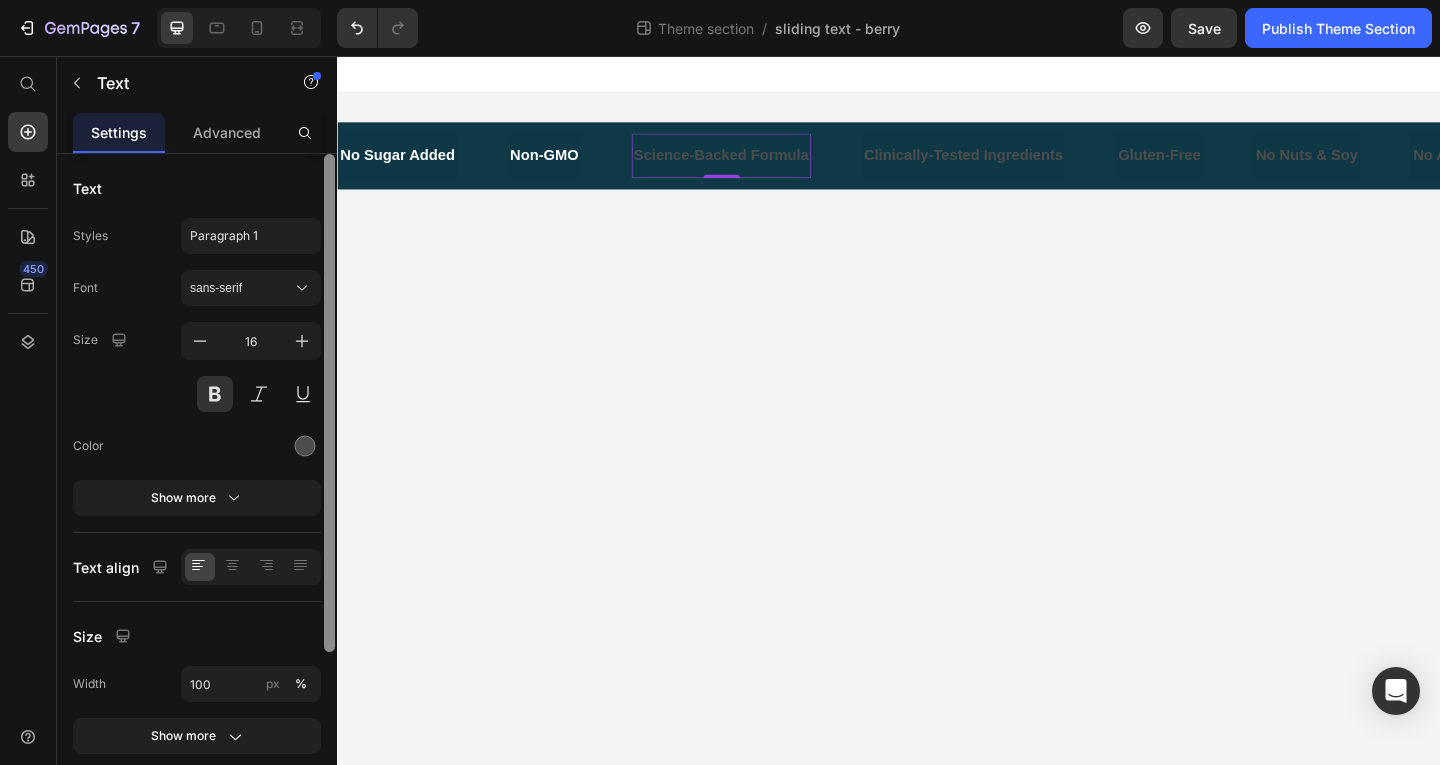 click at bounding box center (329, 403) 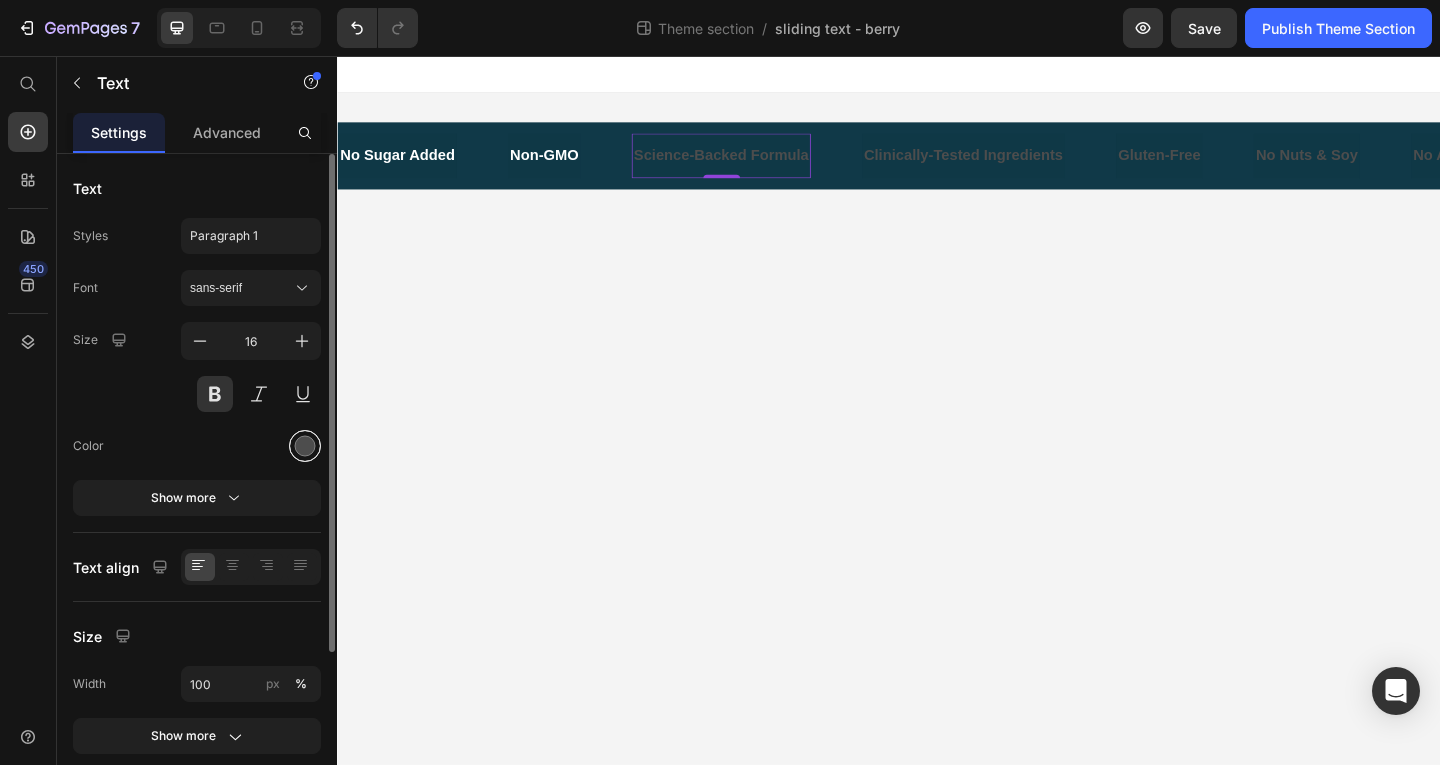 click at bounding box center (305, 446) 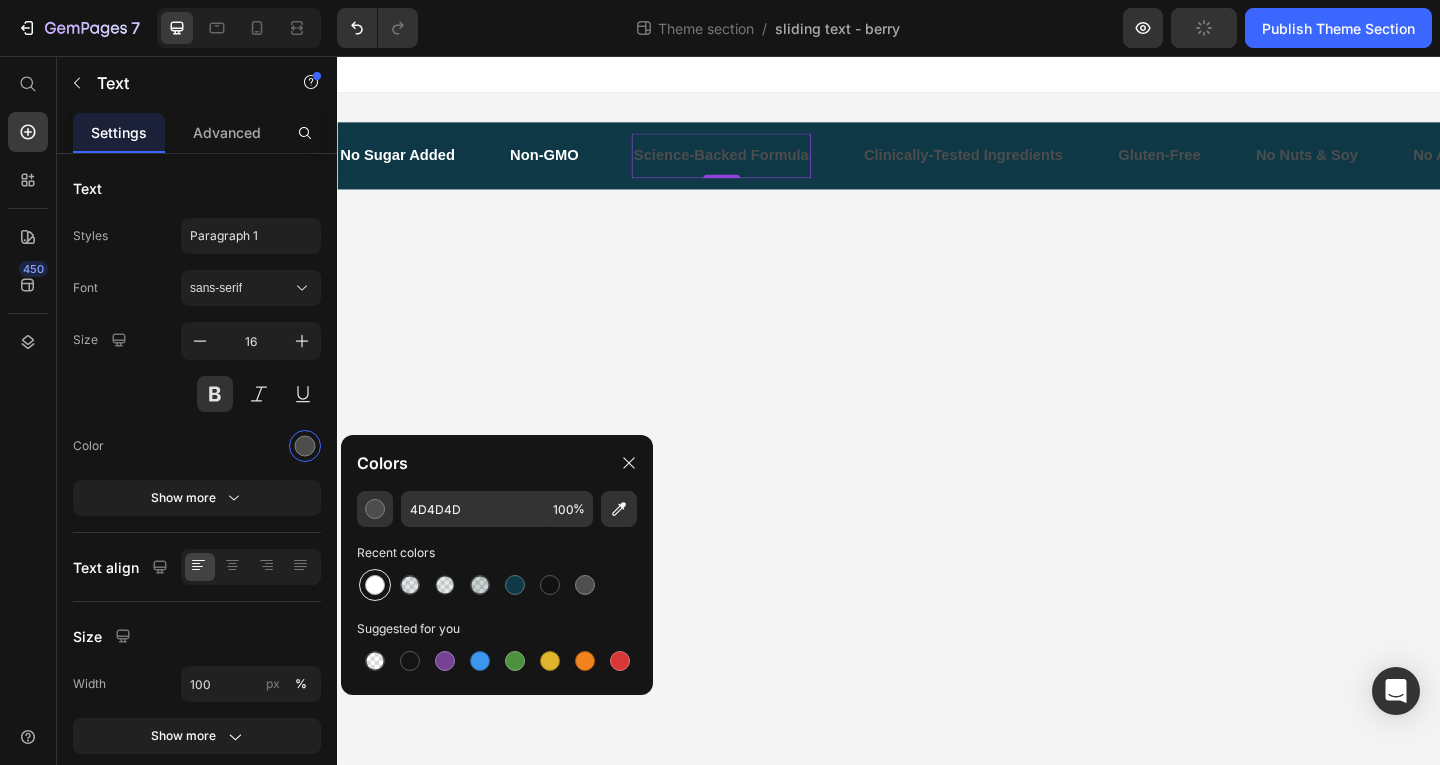 click at bounding box center (375, 585) 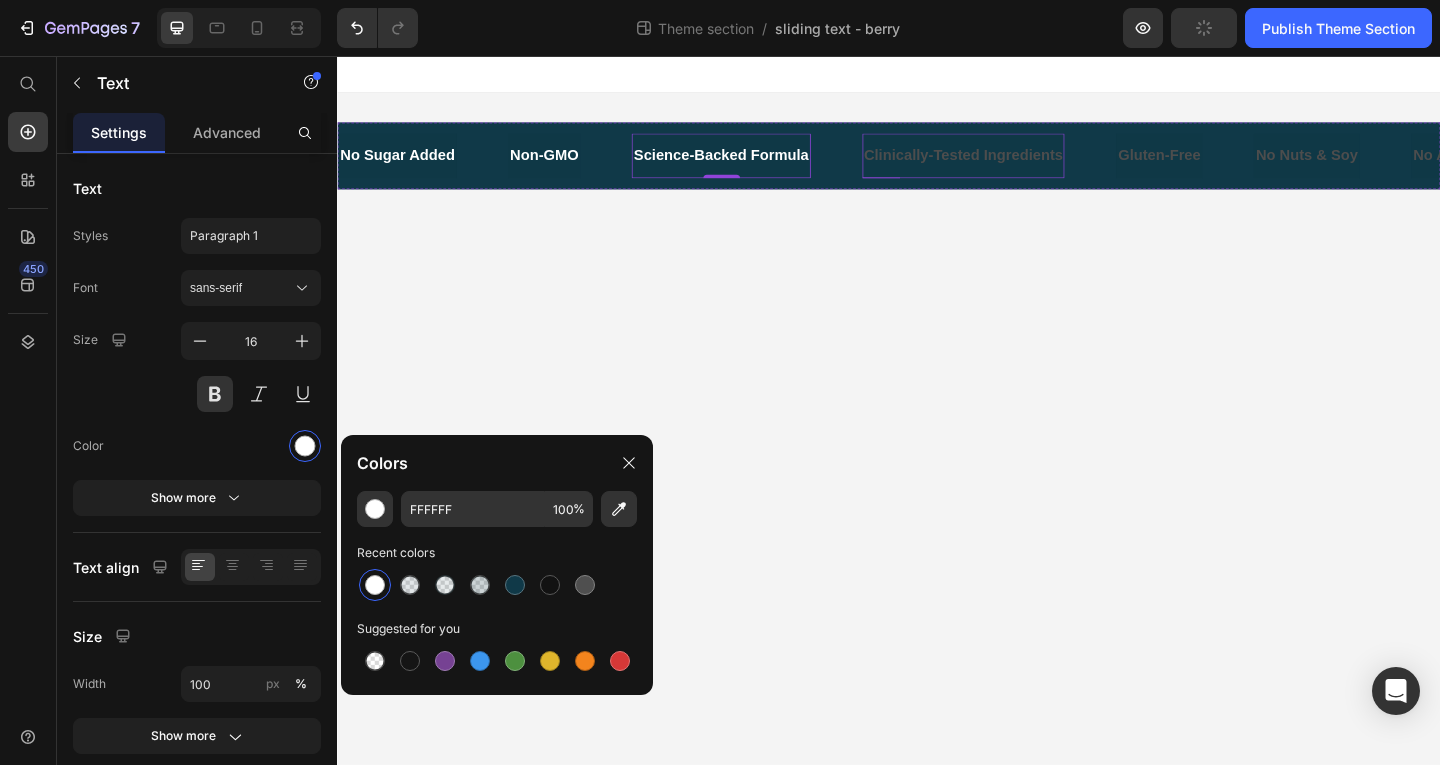 click on "Clinically-Tested Ingredients" at bounding box center [1016, 164] 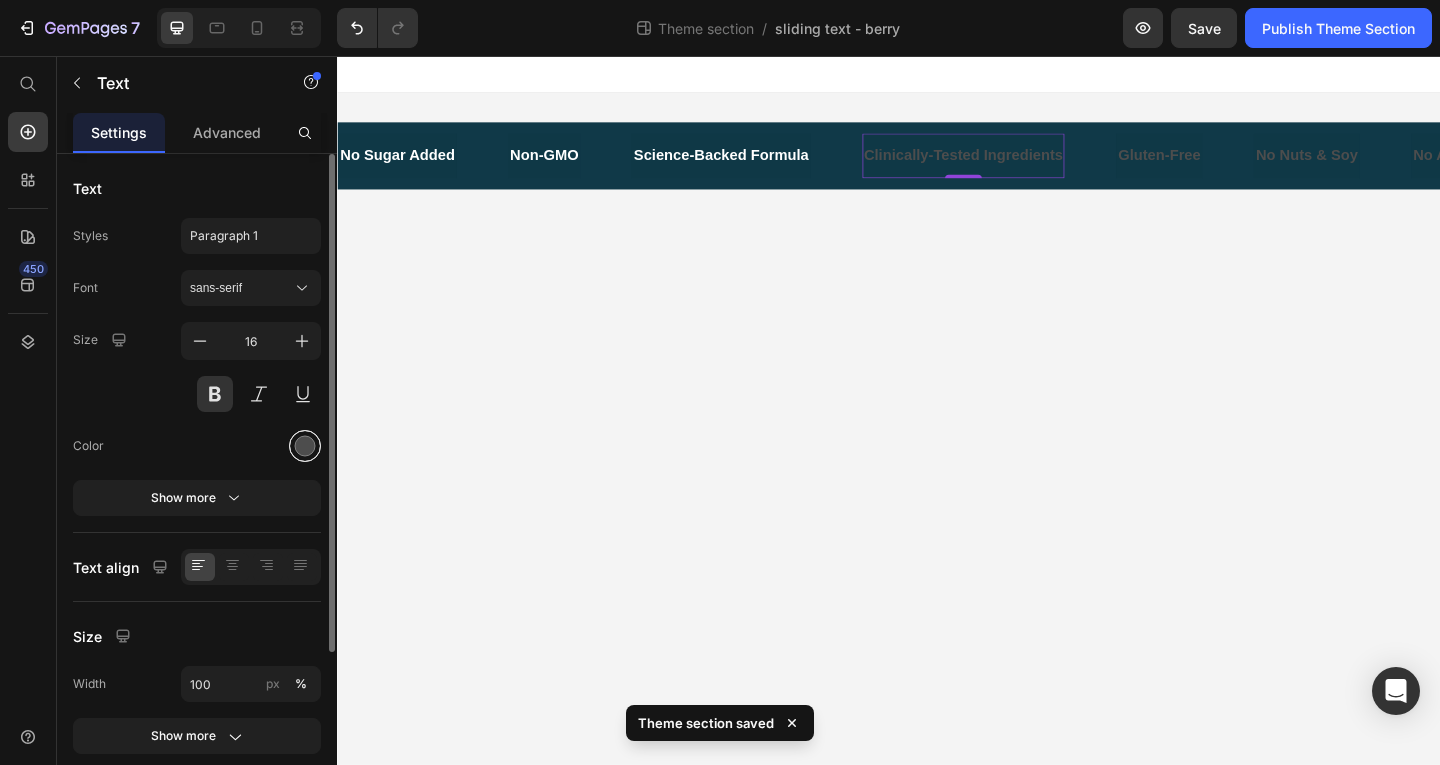 click at bounding box center (305, 446) 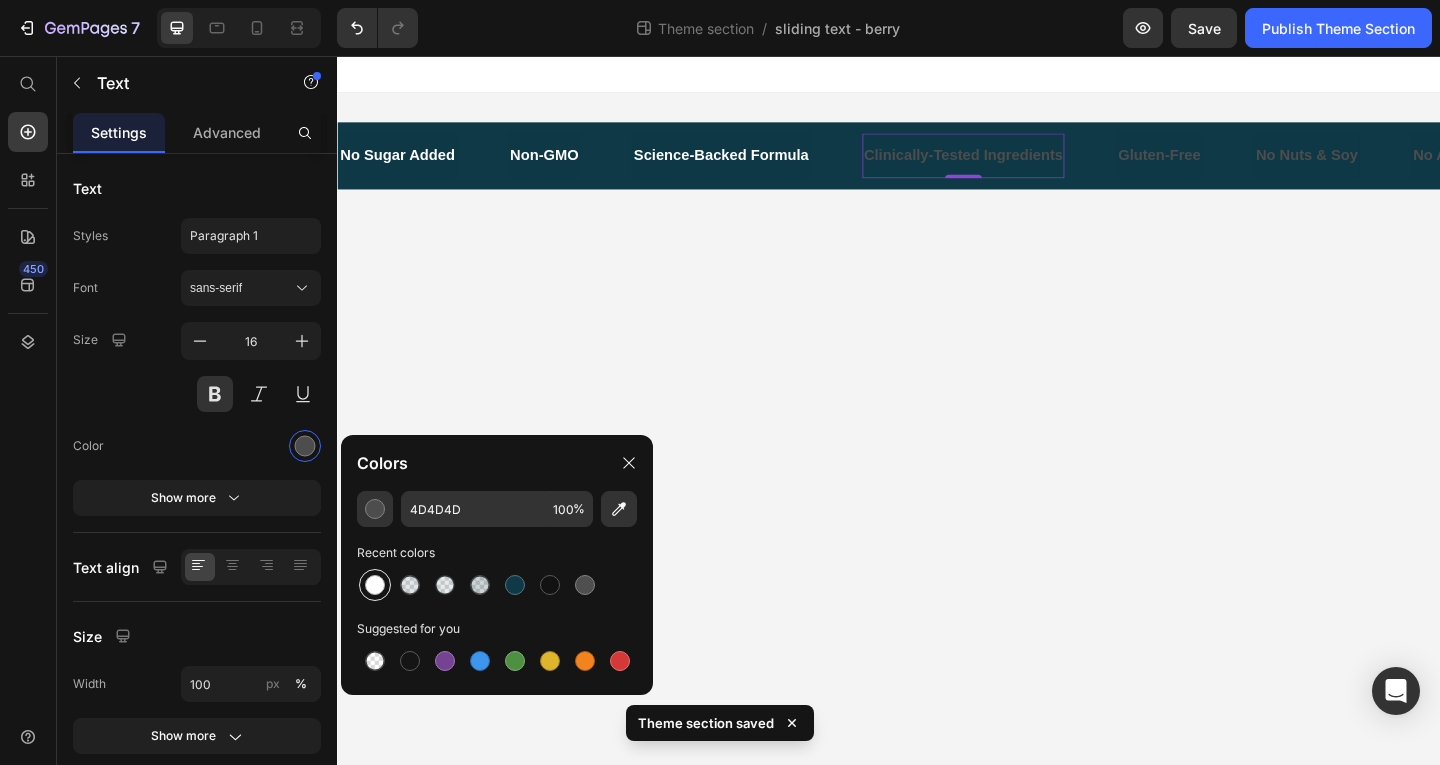 click at bounding box center (375, 585) 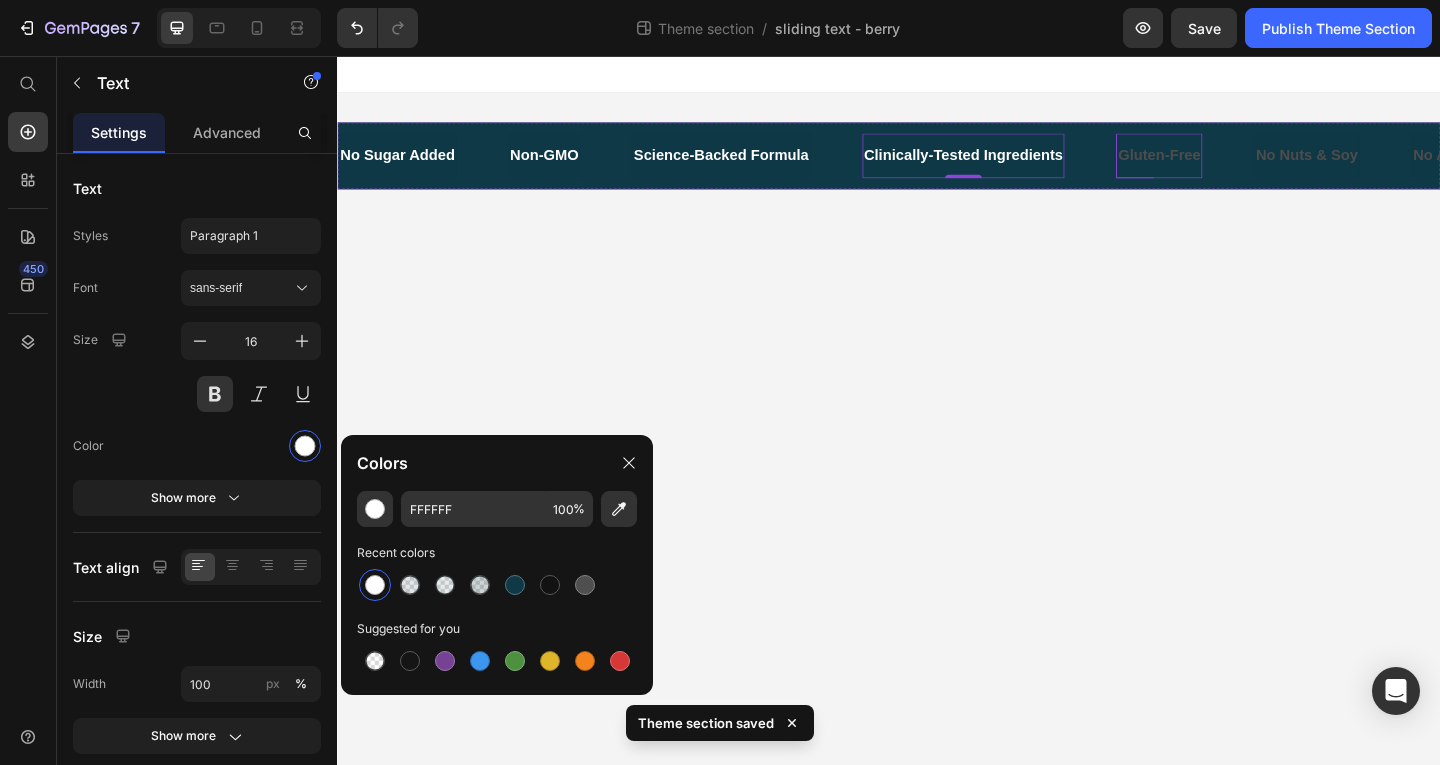 click on "Gluten-Free" at bounding box center [1228, 164] 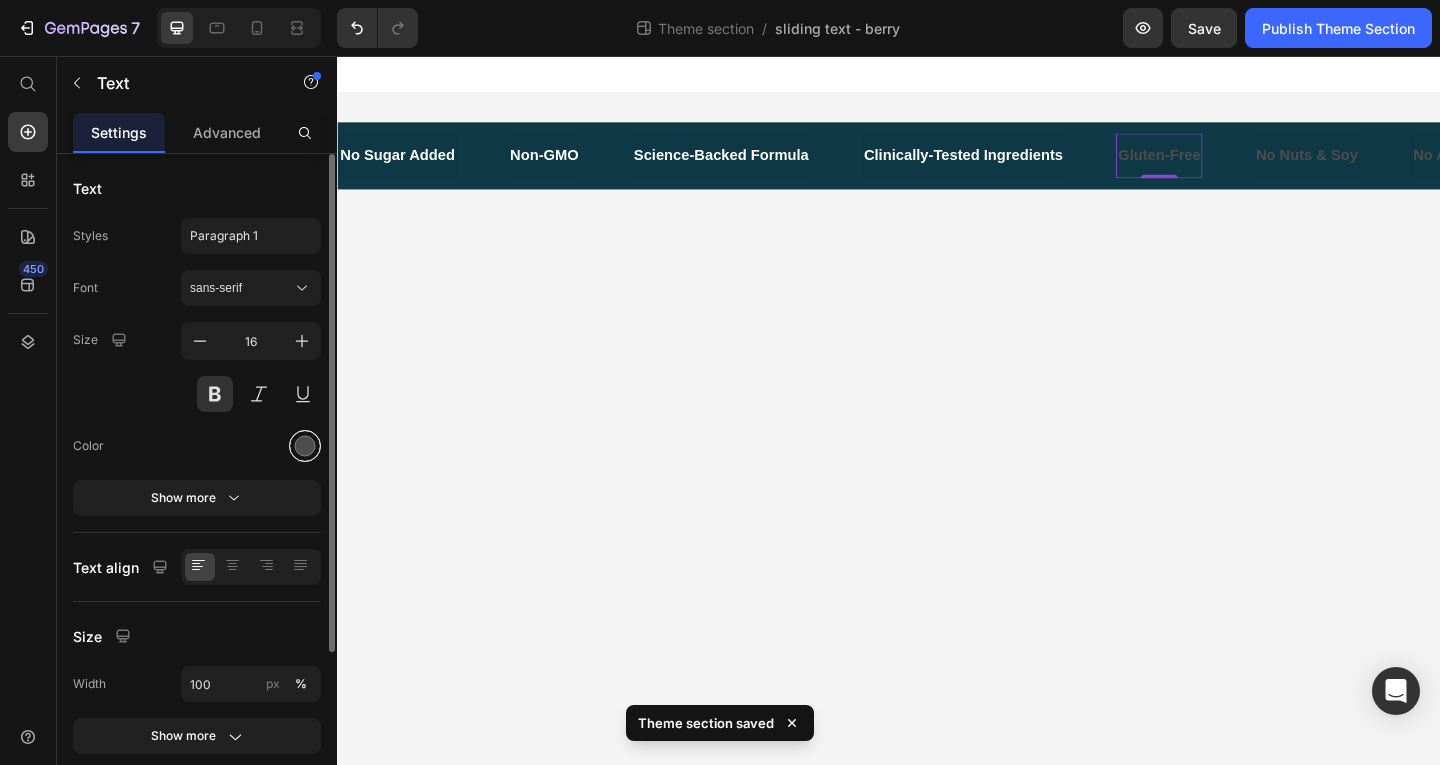 click at bounding box center [305, 446] 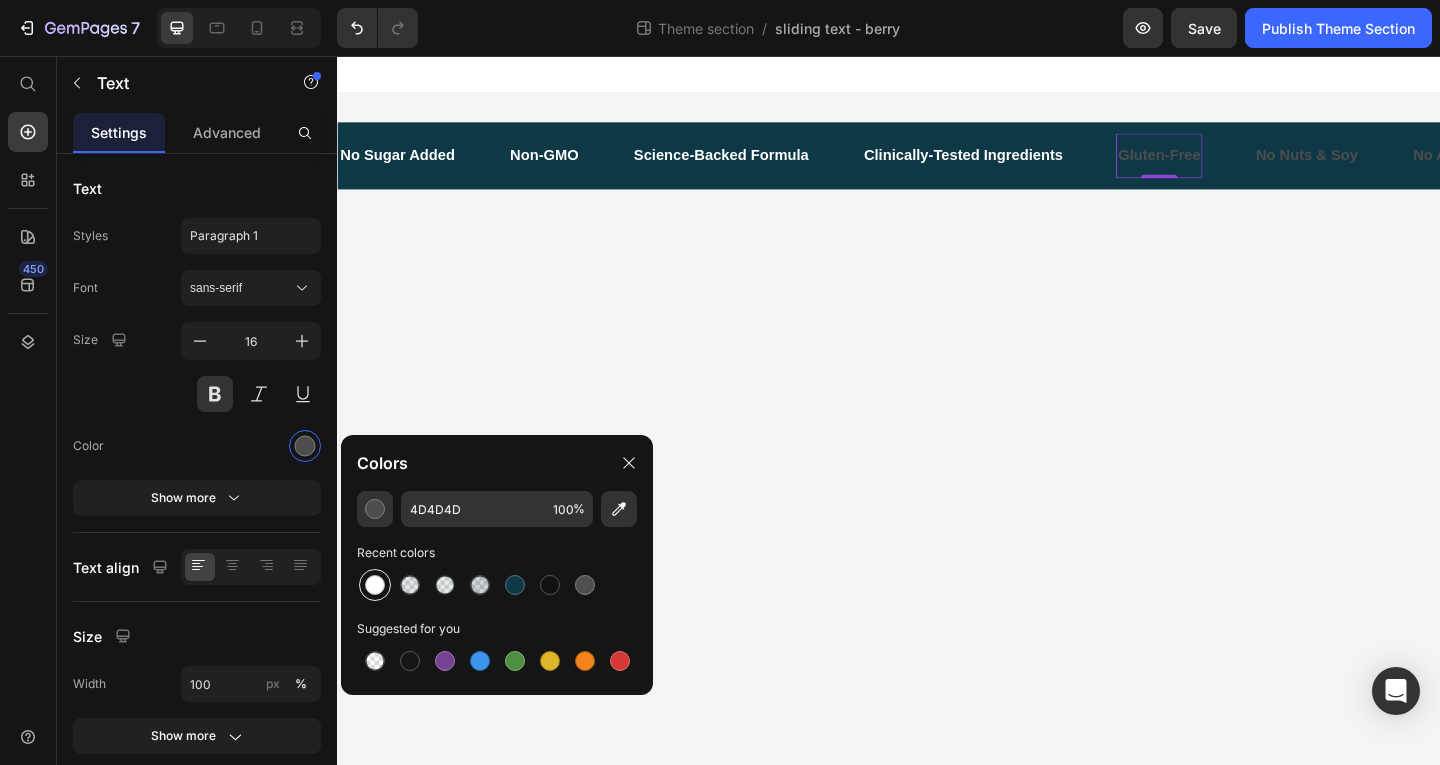 click at bounding box center [375, 585] 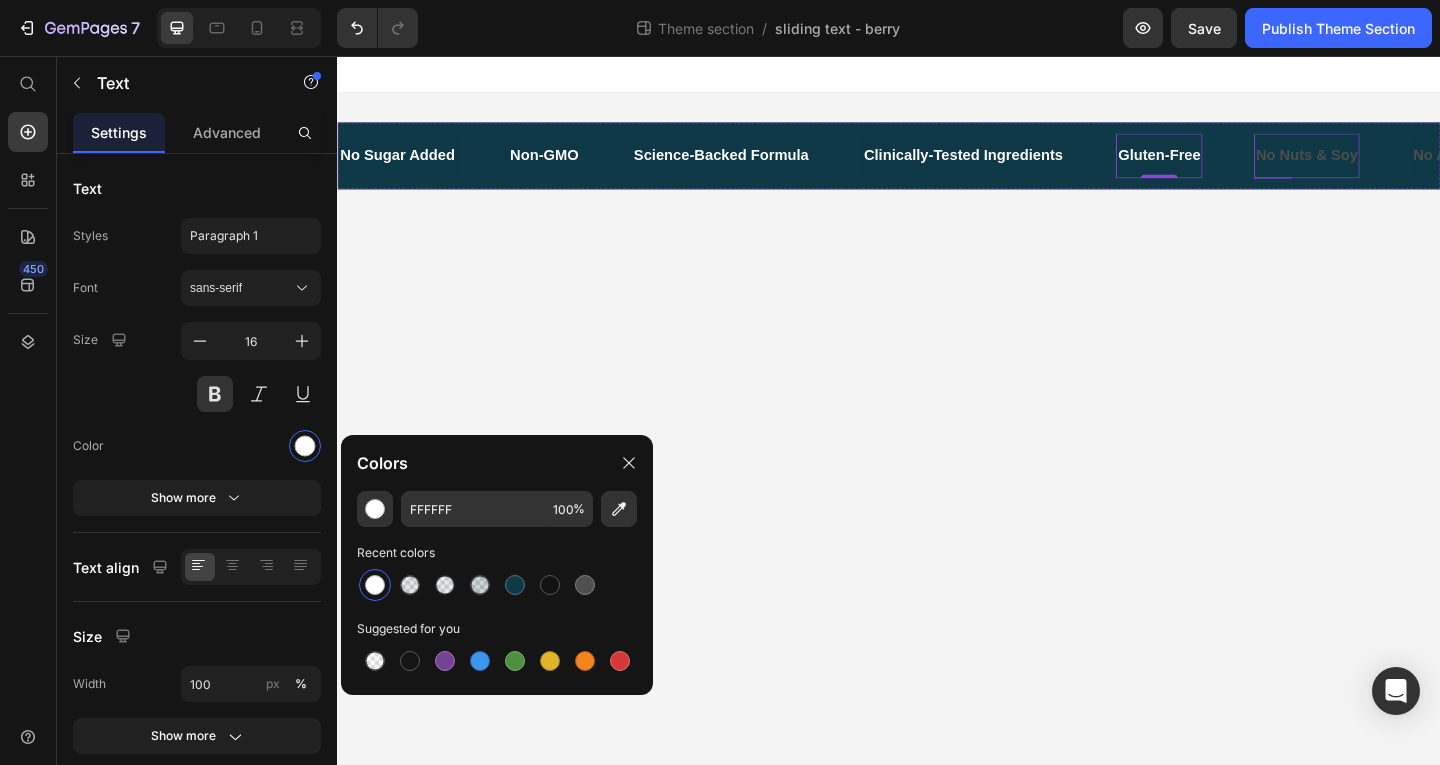 click on "No Nuts & Soy" at bounding box center (1389, 164) 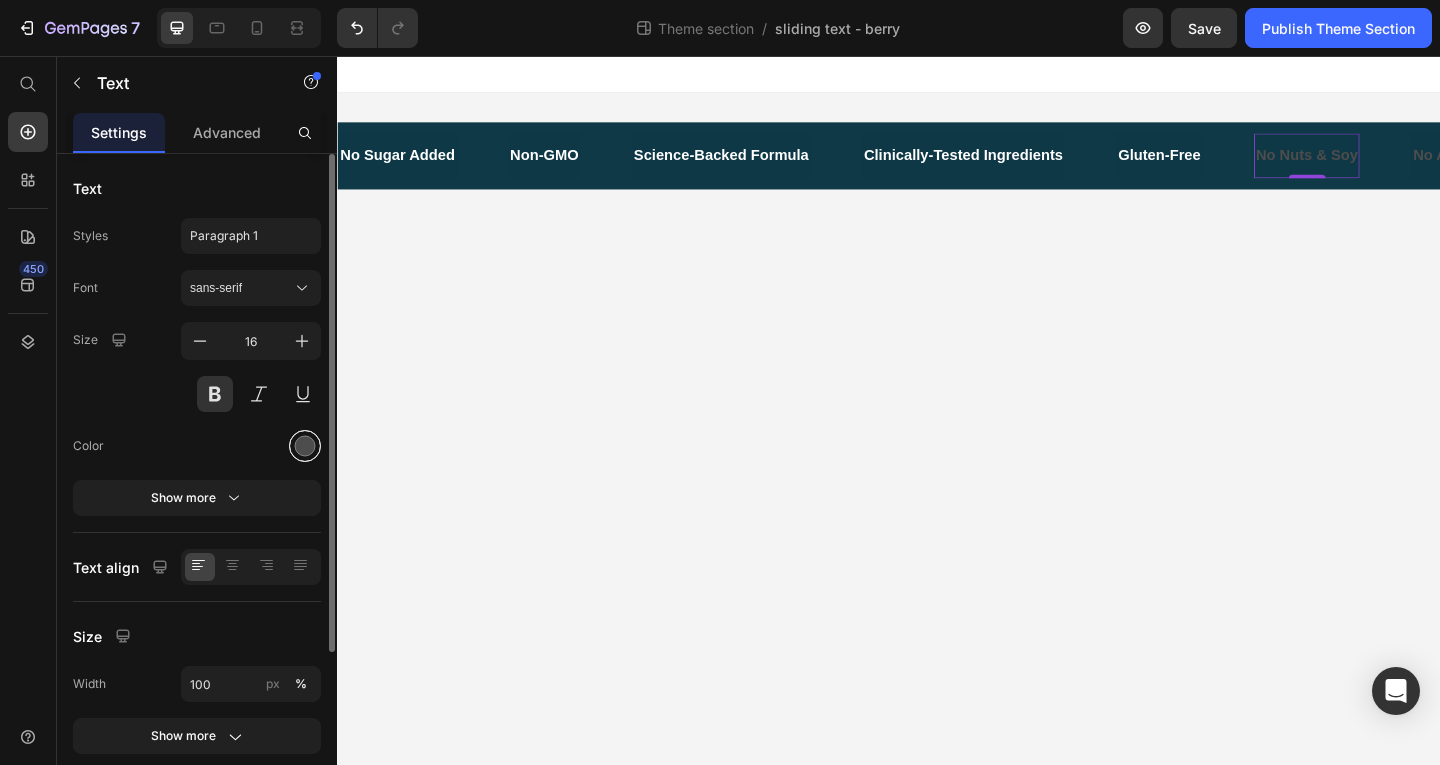 click at bounding box center (305, 446) 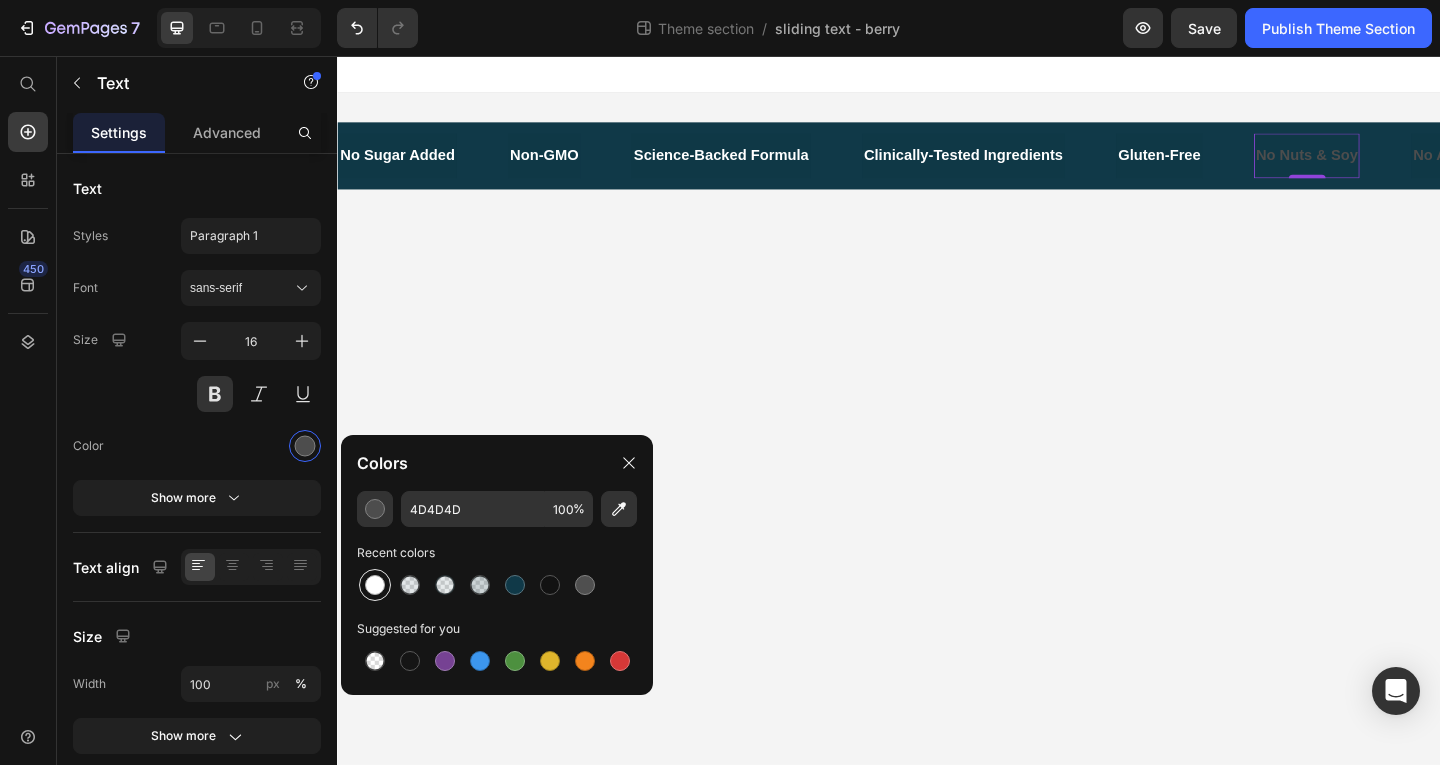 click at bounding box center (375, 585) 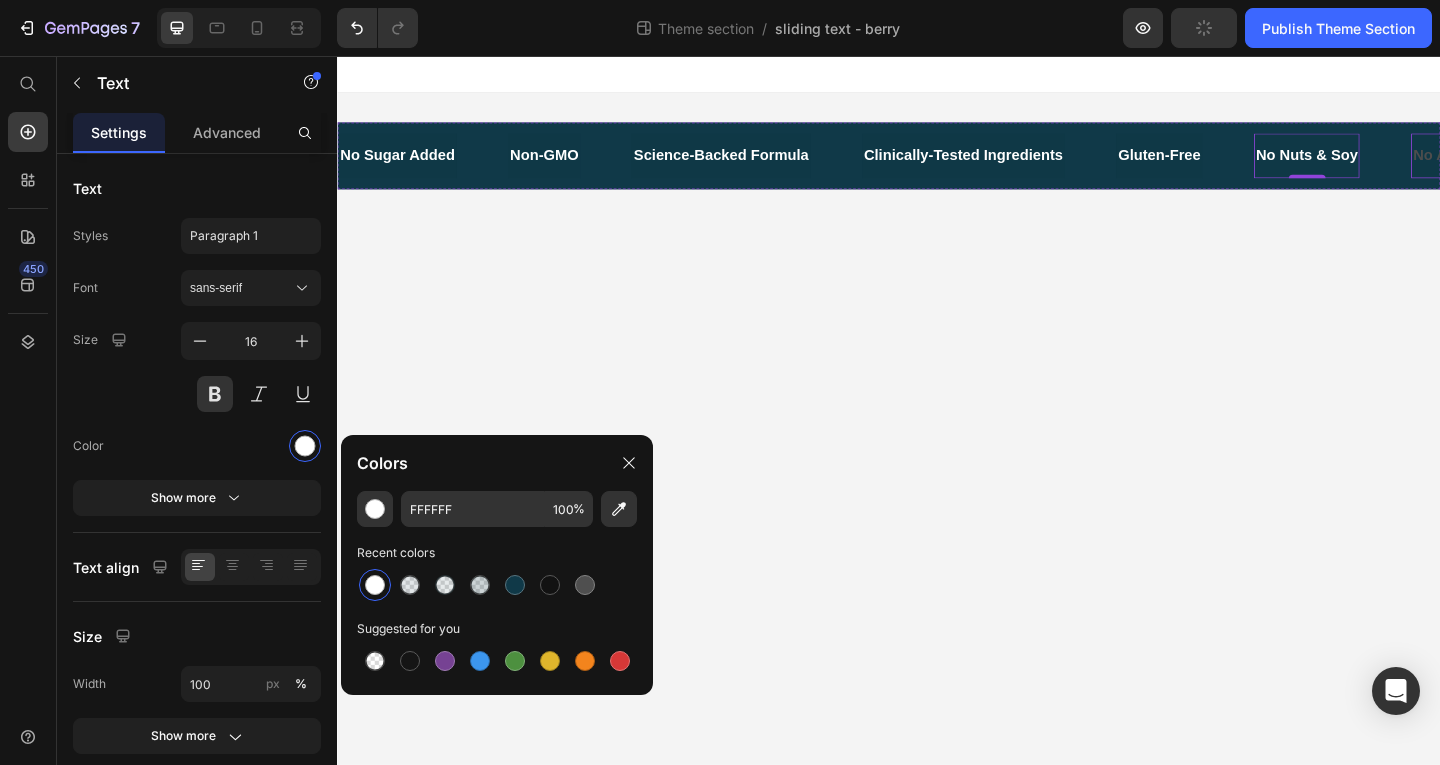 click on "No Artificial Colouring" at bounding box center [1588, 164] 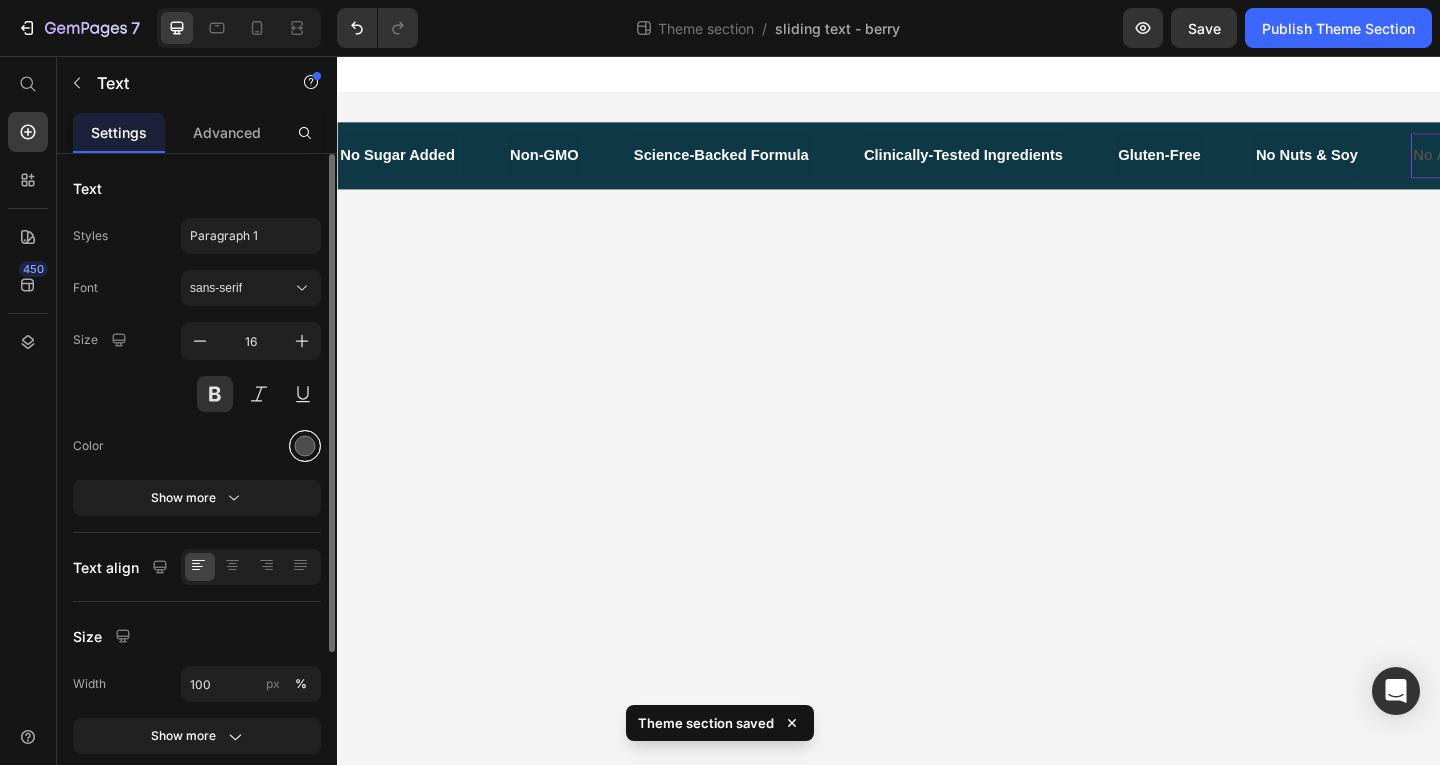 click at bounding box center (305, 446) 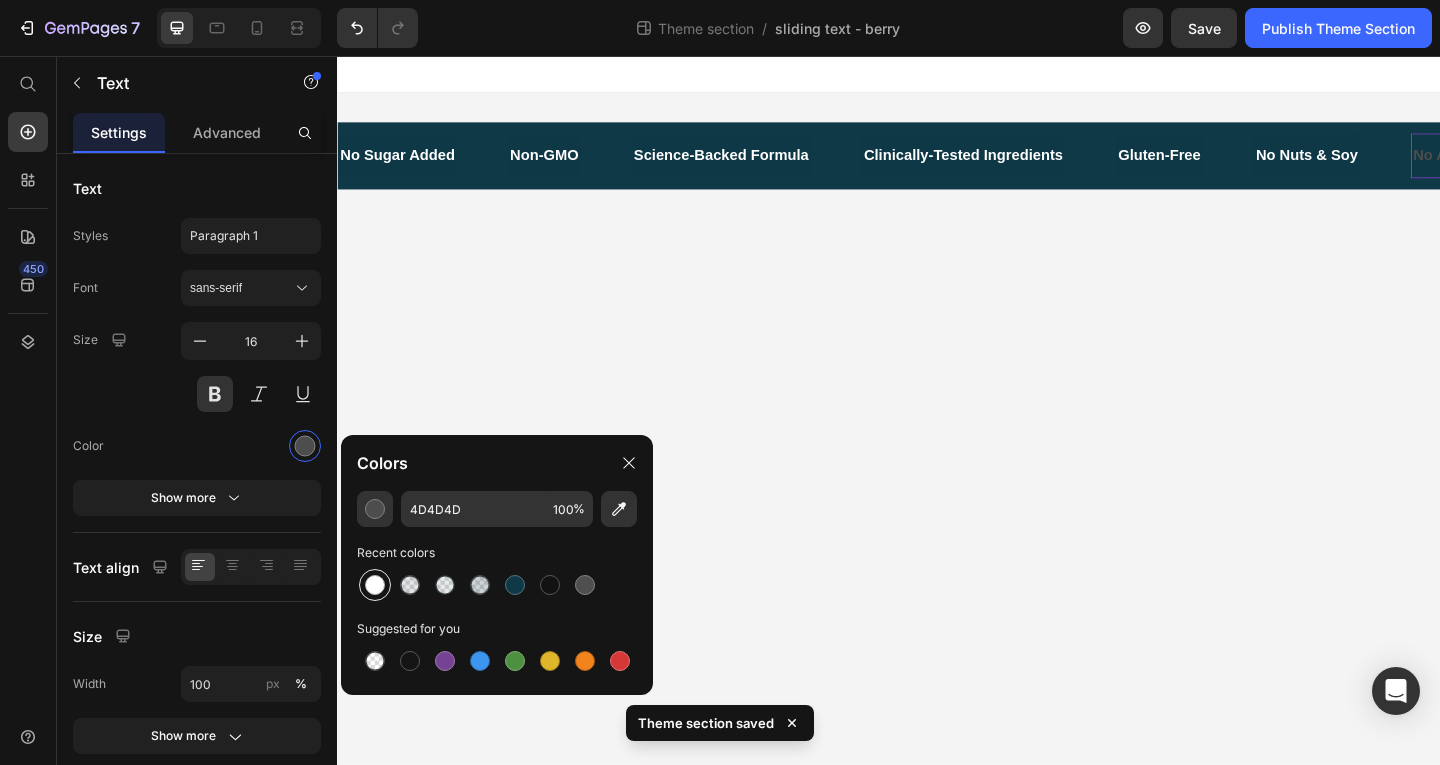 click at bounding box center [375, 585] 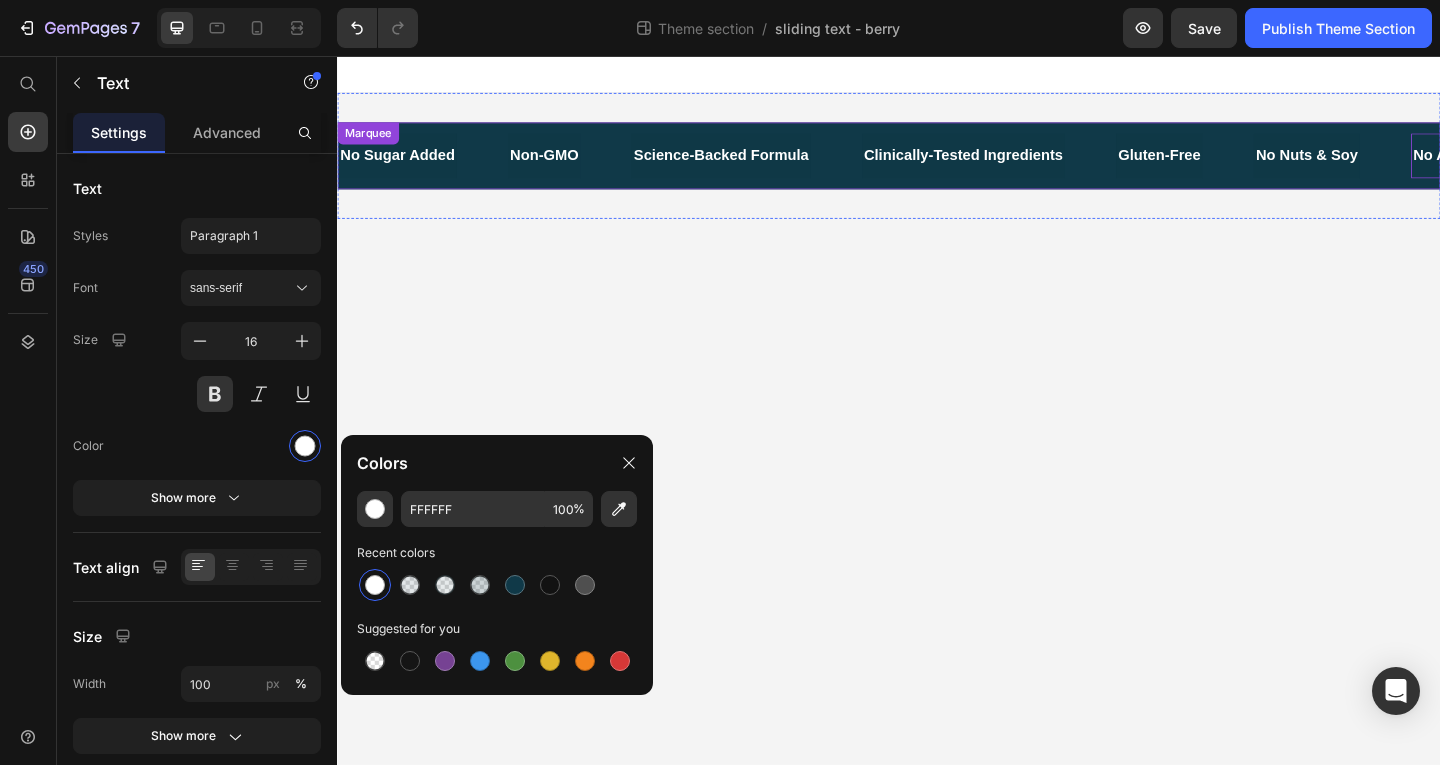 click on "No Sugar Added Text Non-GMO Text Science-Backed Formula Text Clinically-Tested Ingredients Text Gluten-Free Text No Nuts & Soy Text No Artificial Colouring Text   0 No Preservatives Text No Sugar Added Text Non-GMO Text Science-Backed Formula Text Clinically-Tested Ingredients Text Gluten-Free Text No Nuts & Soy Text No Artificial Colouring Text   0 No Preservatives Text Marquee" at bounding box center (937, 164) 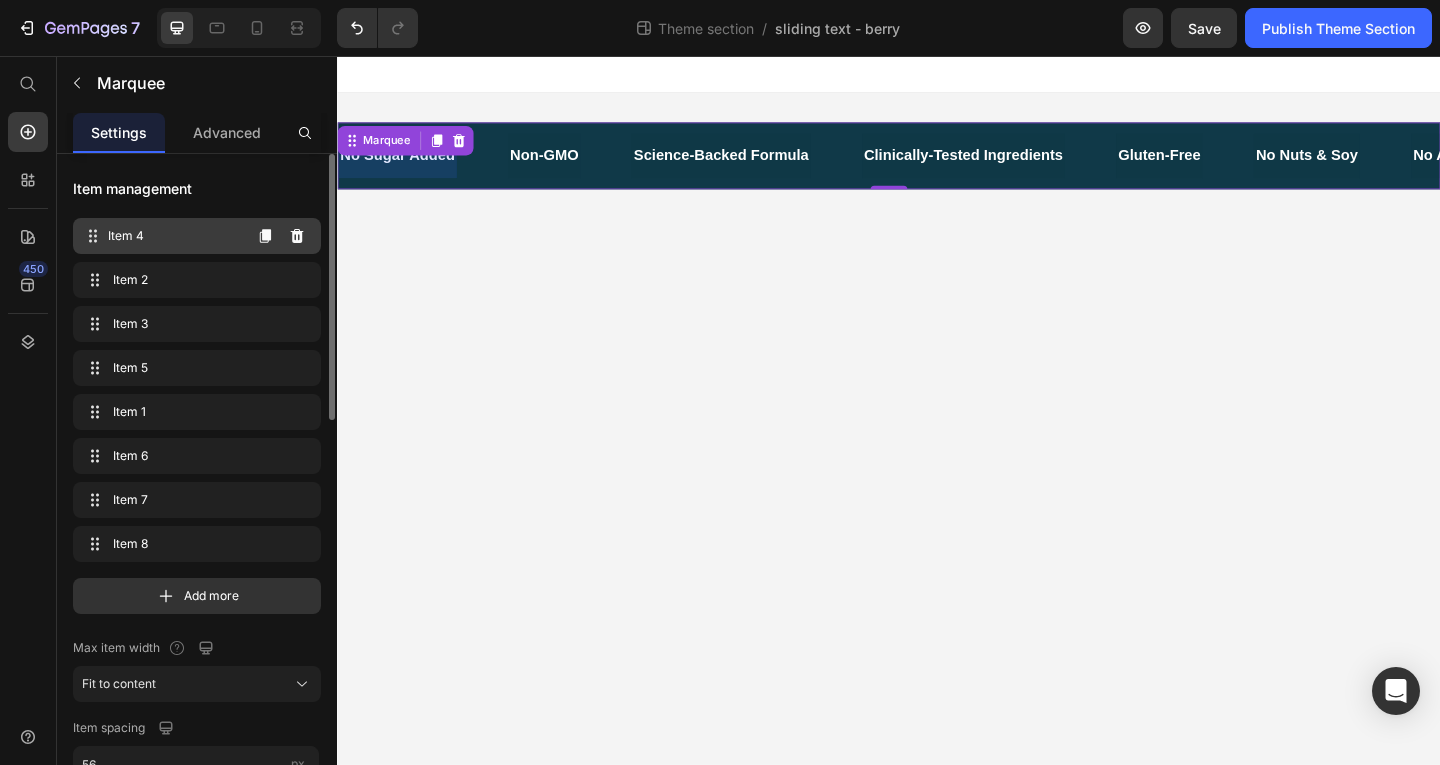 click on "Item 4 Item 4" at bounding box center (197, 236) 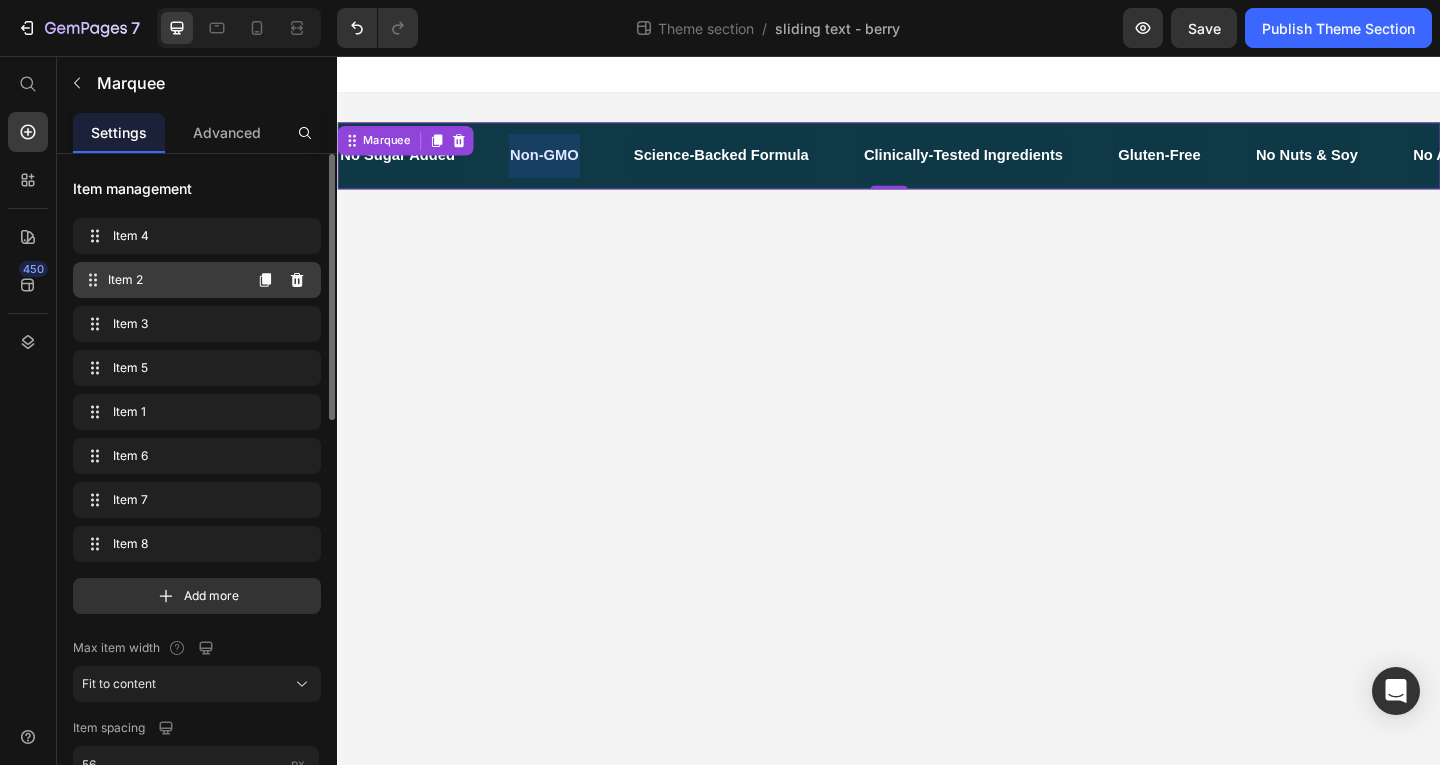 click on "Item 2" at bounding box center [174, 280] 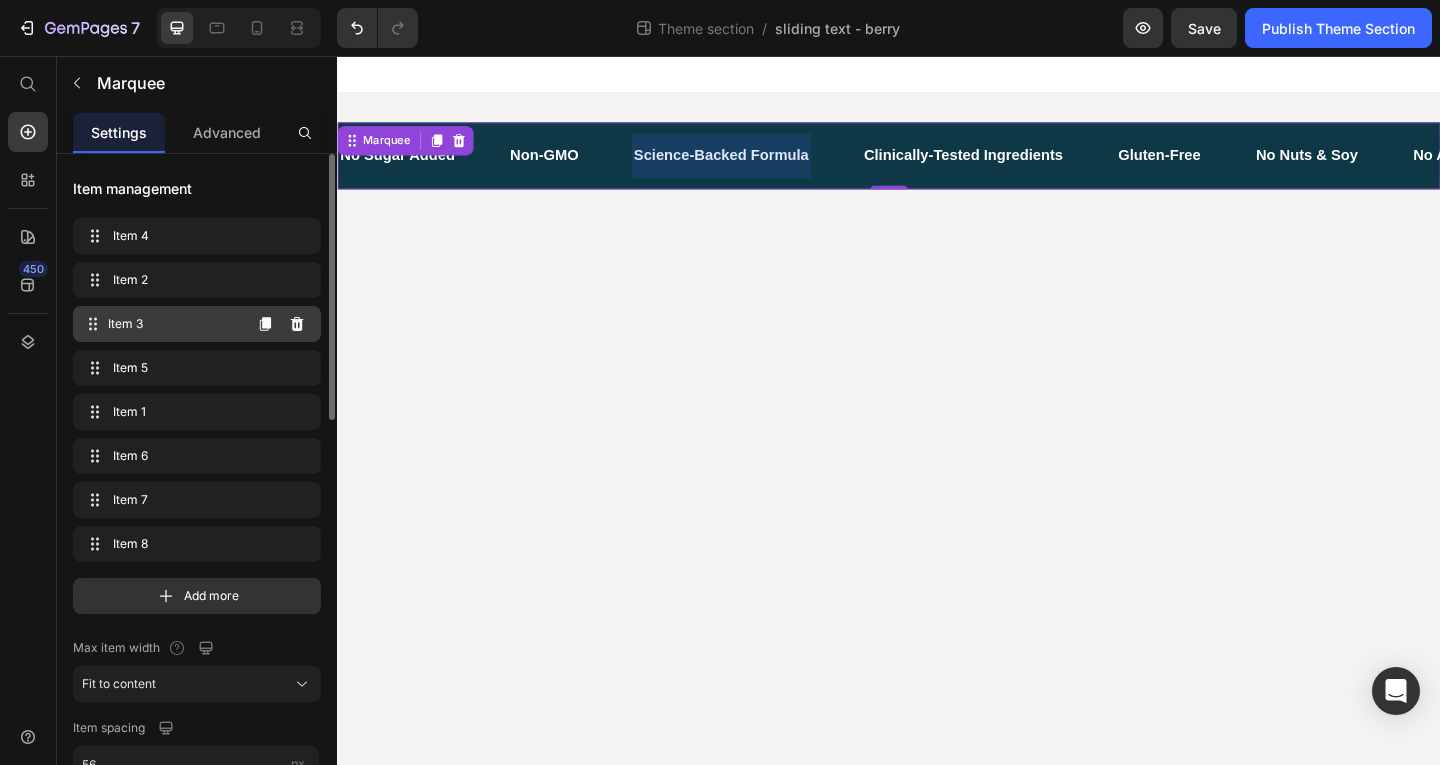 click on "Item 3" at bounding box center [174, 324] 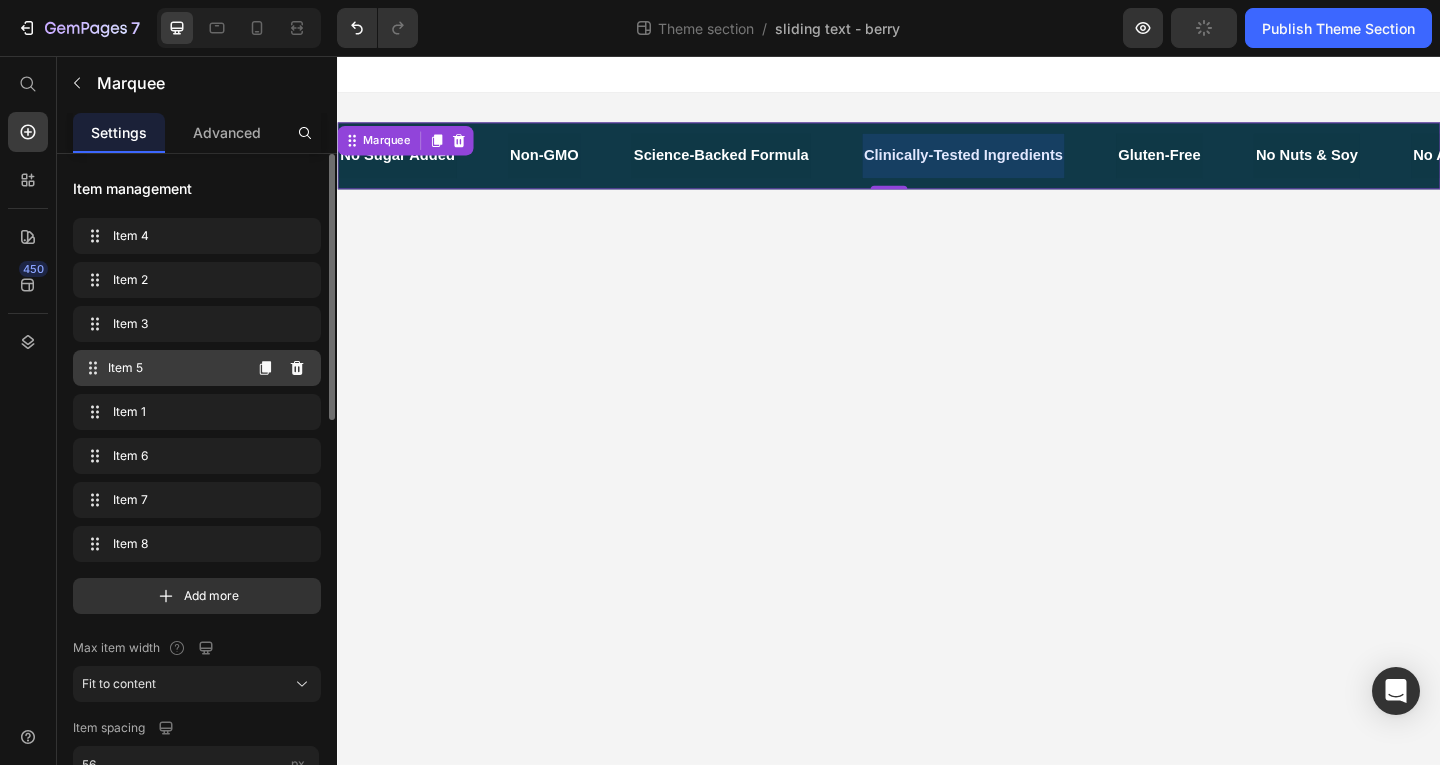 click on "Item 5" at bounding box center [174, 368] 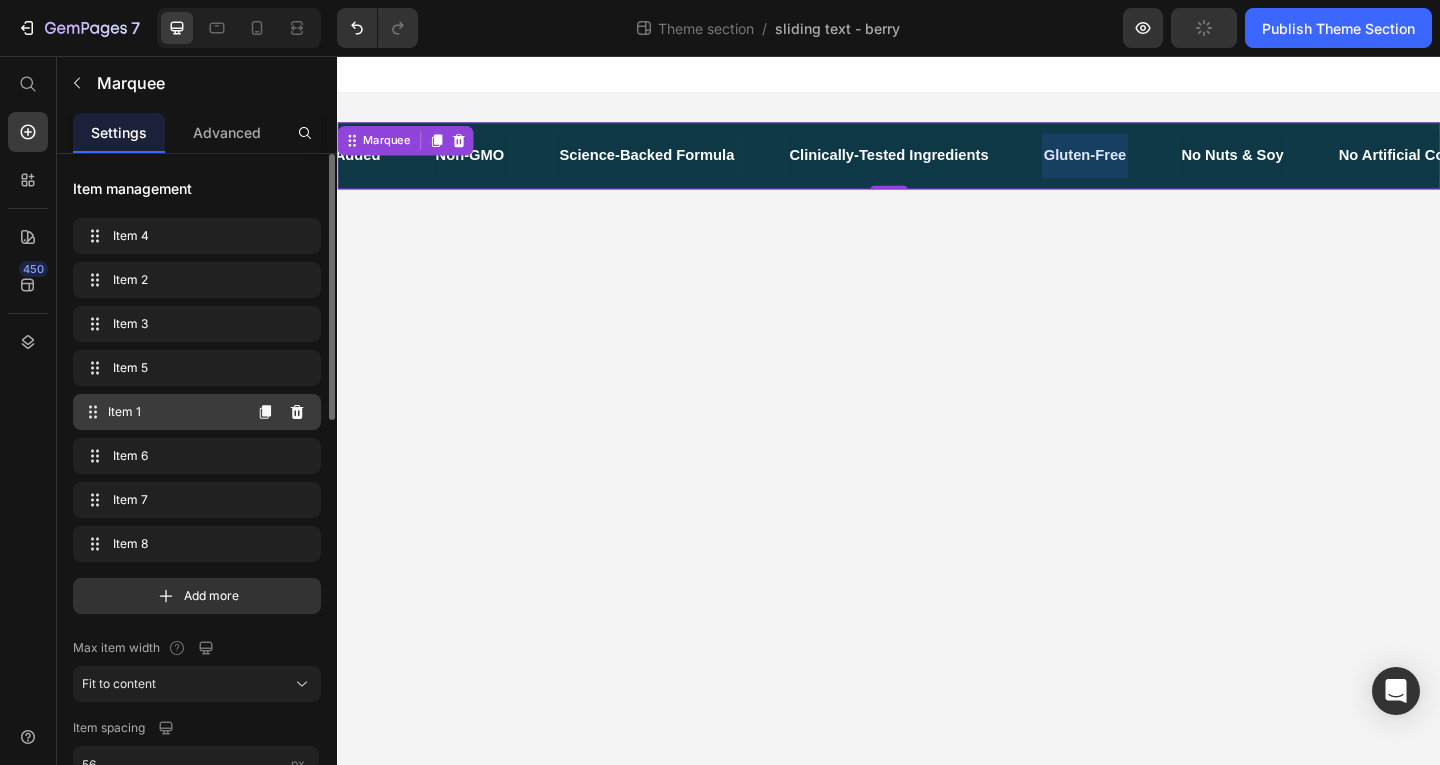 click on "Item 1 Item 1" at bounding box center [197, 412] 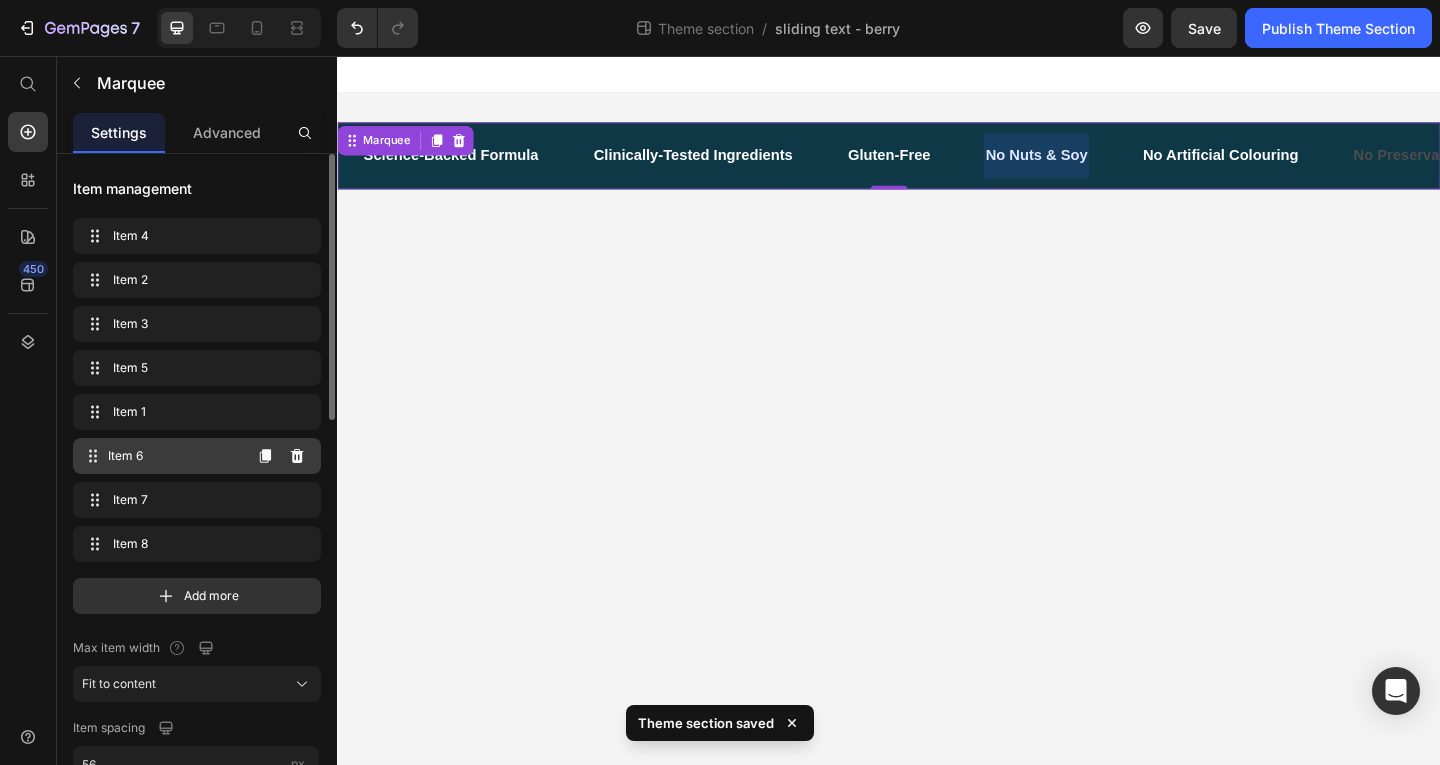 click on "Item 6" at bounding box center (174, 456) 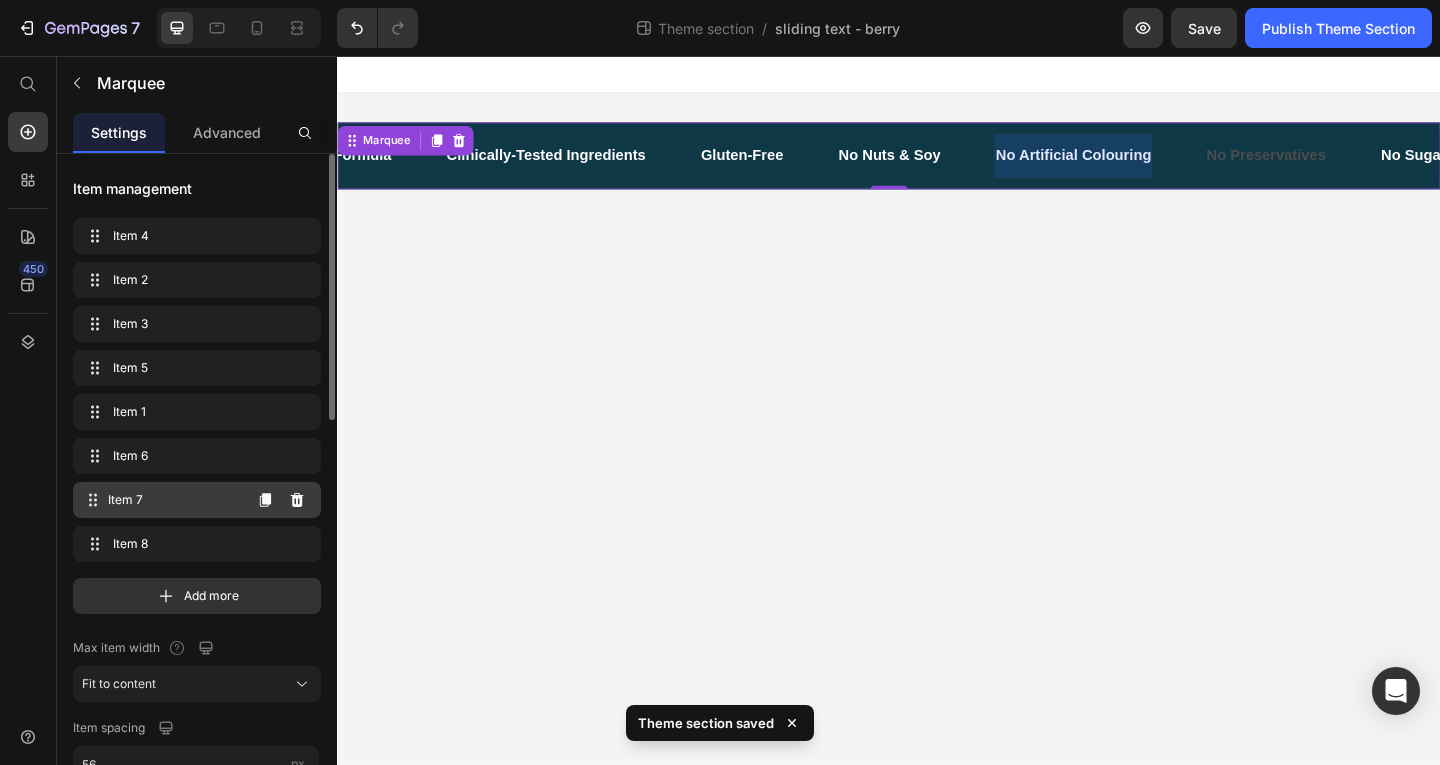 click on "Item 7" at bounding box center [174, 500] 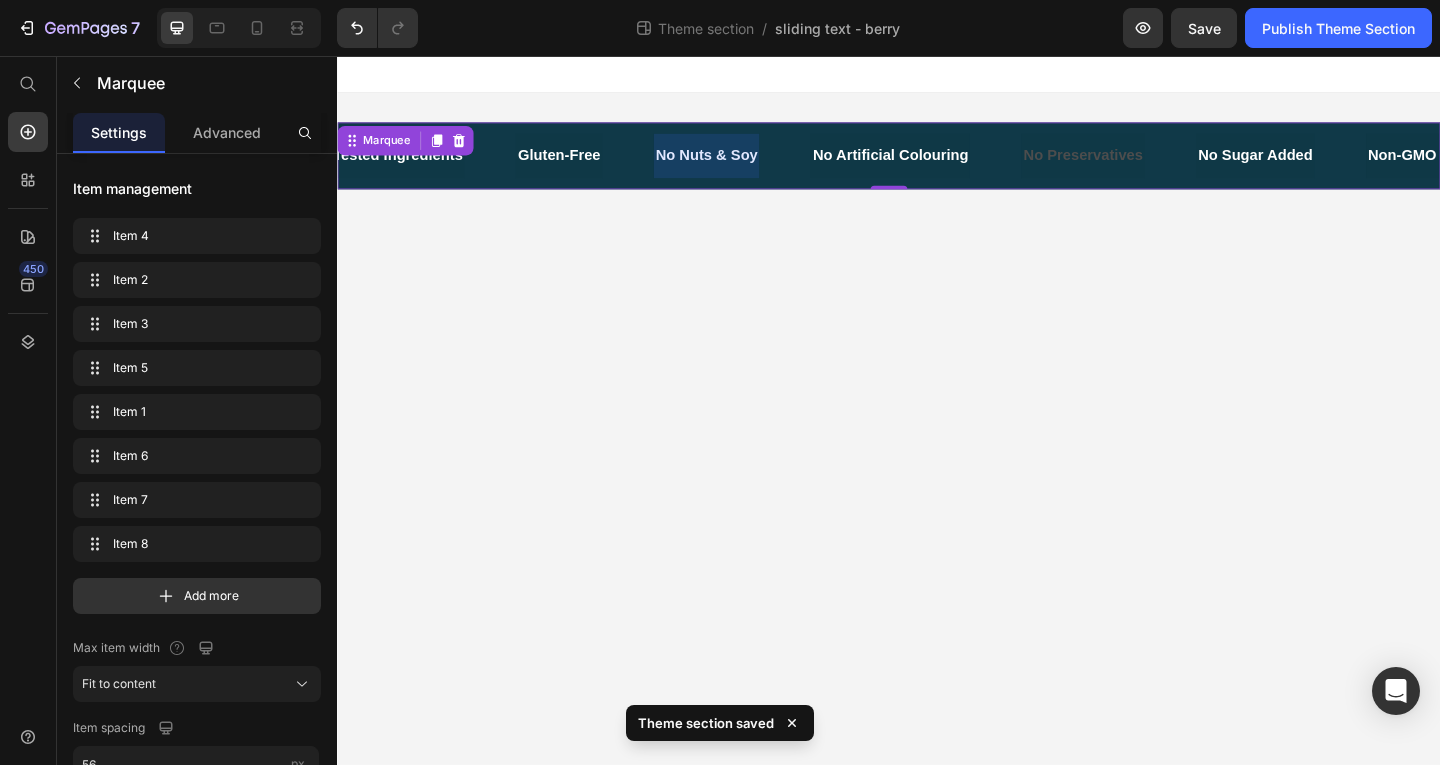 scroll, scrollTop: 0, scrollLeft: 655, axis: horizontal 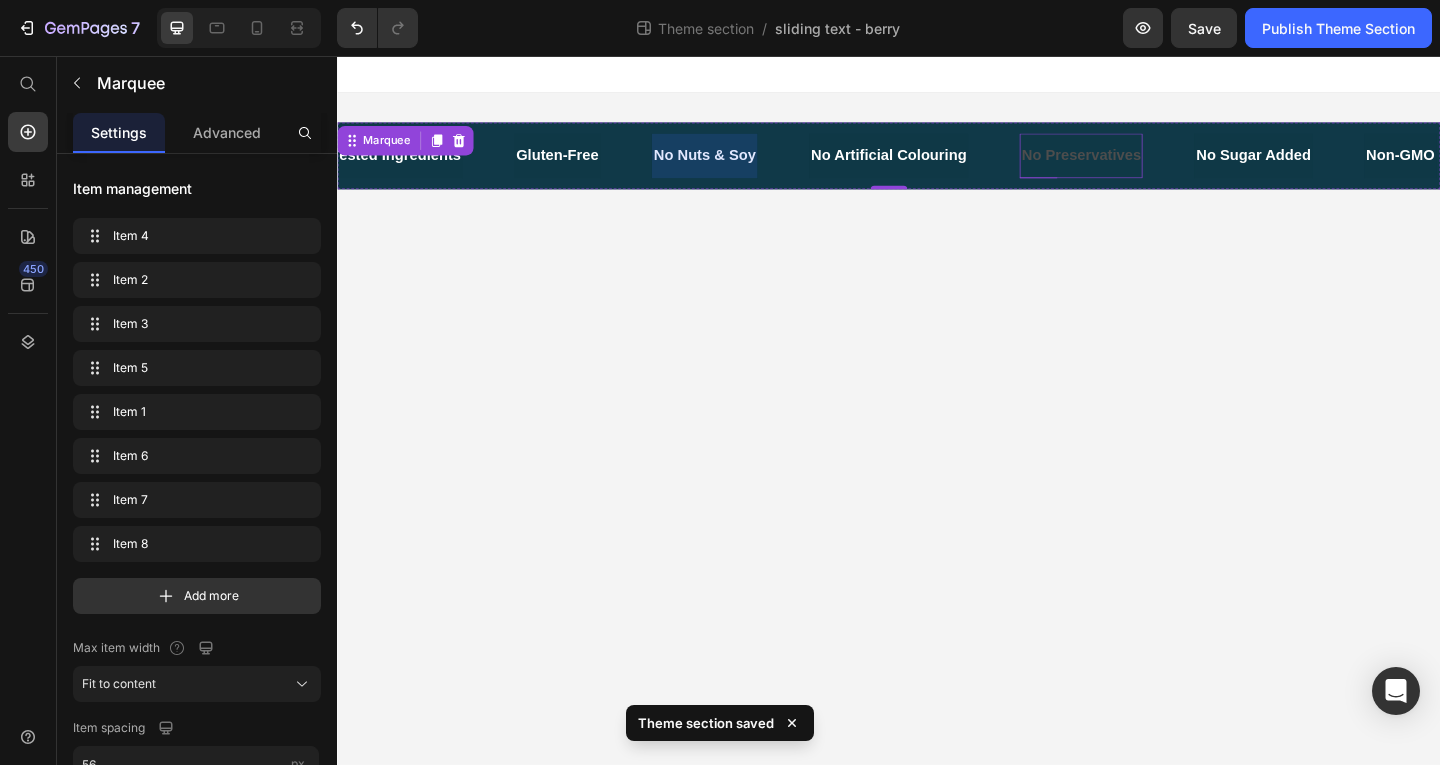 click on "No Preservatives" at bounding box center (1146, 164) 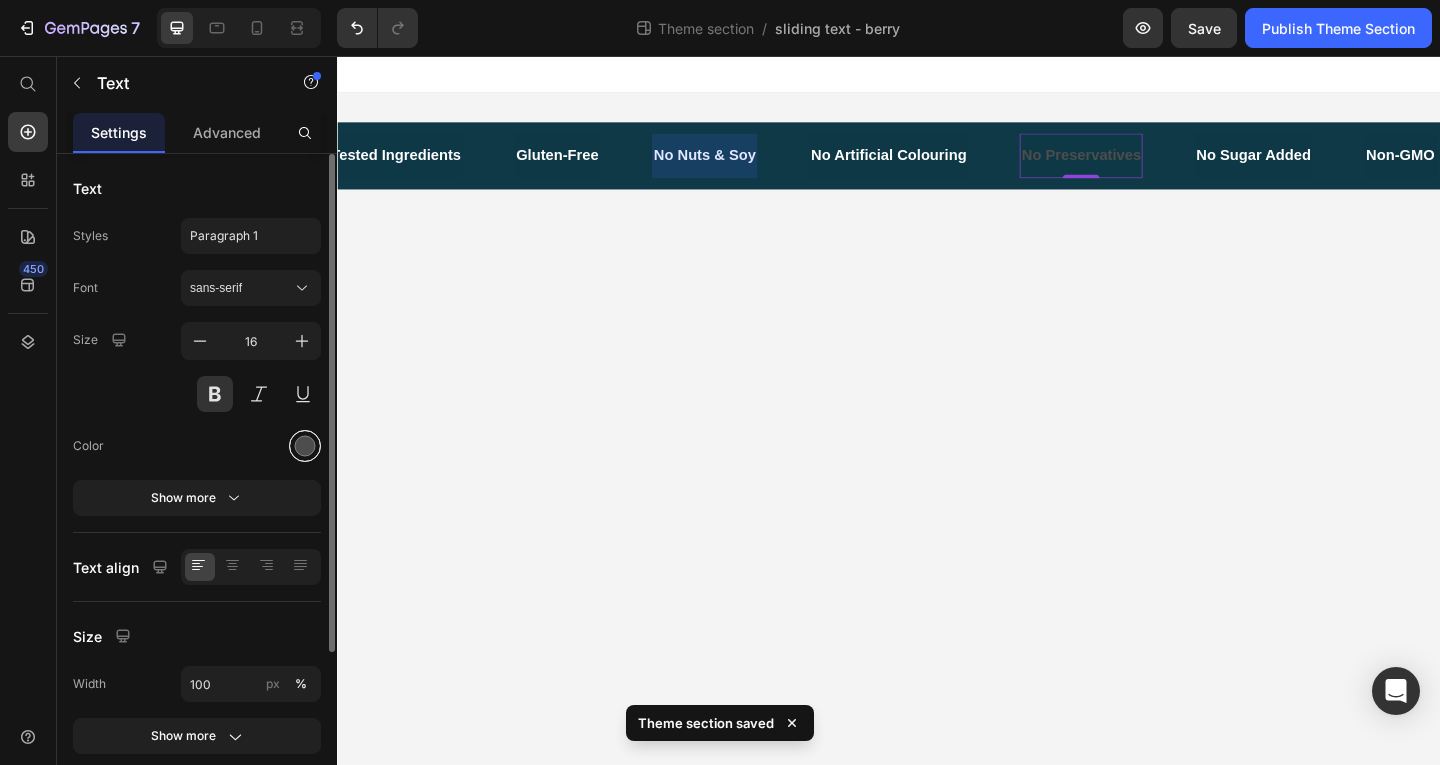 click at bounding box center [305, 446] 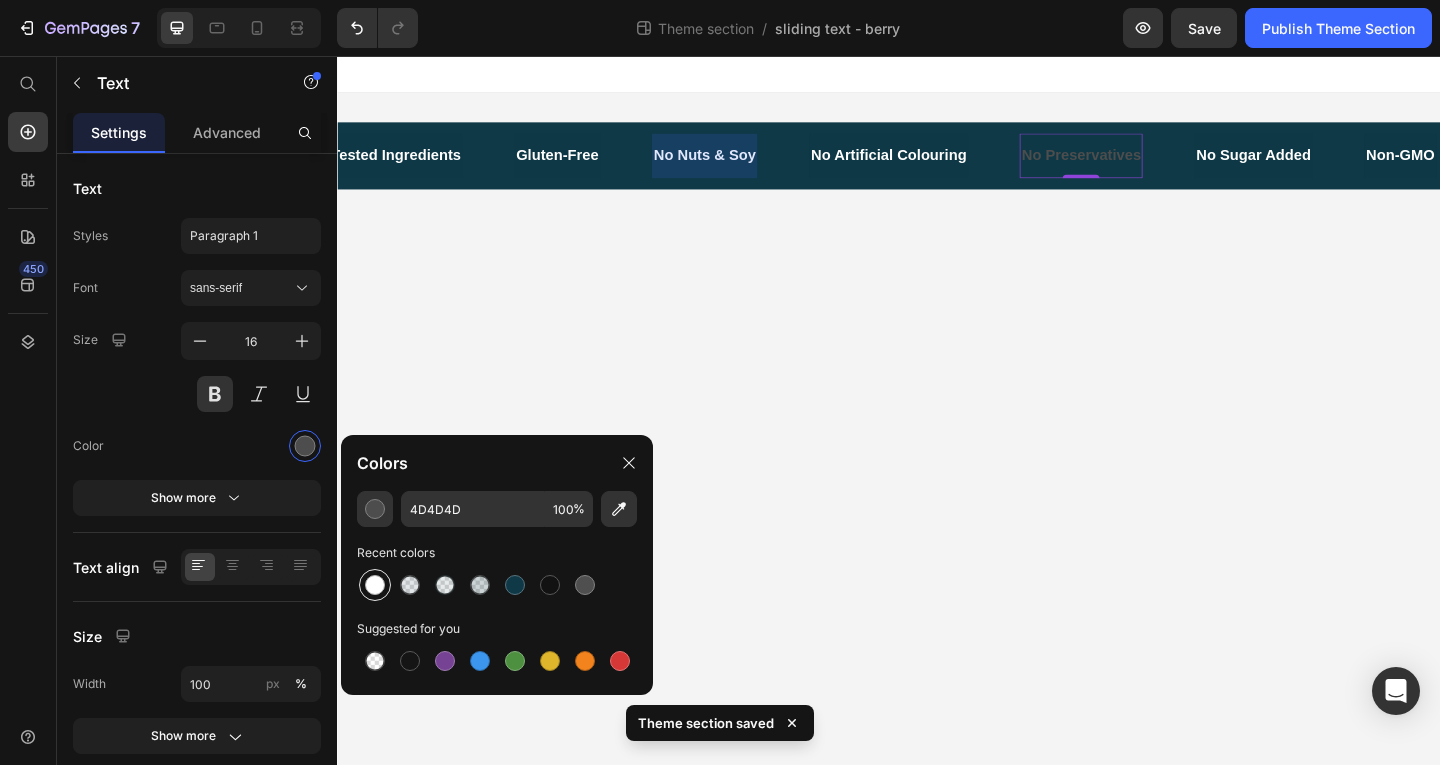 click at bounding box center [375, 585] 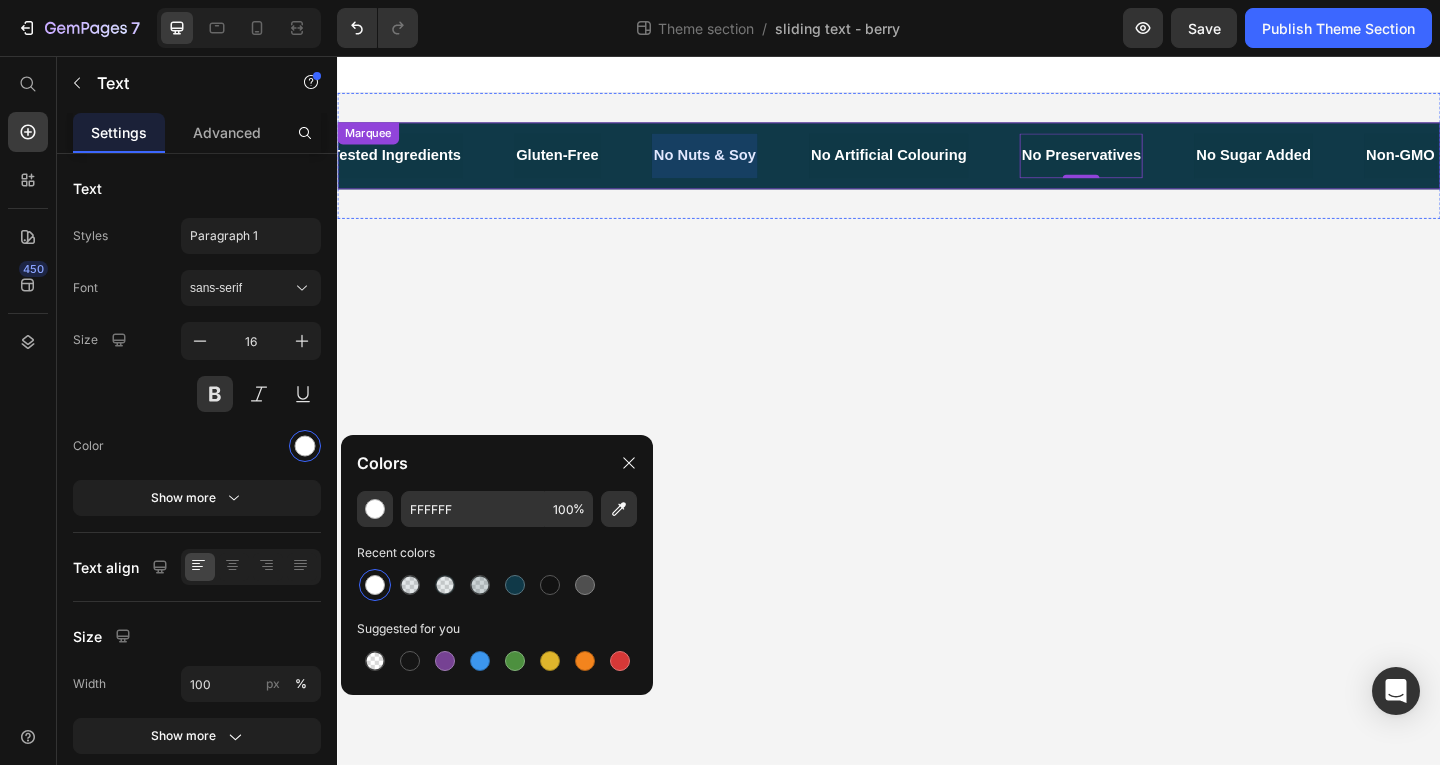 click on "Gluten-Free Text" at bounding box center [603, 164] 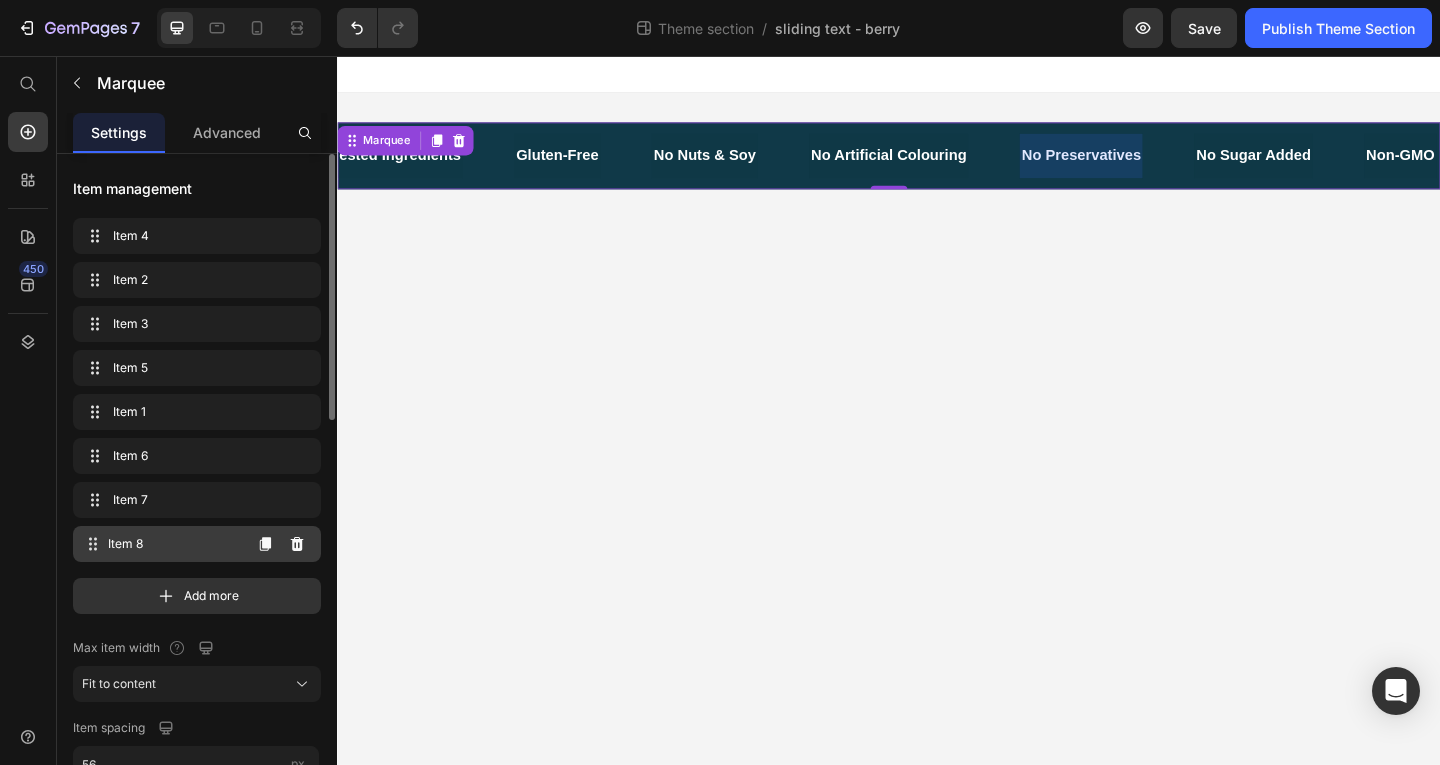 click on "Item 8" at bounding box center [174, 544] 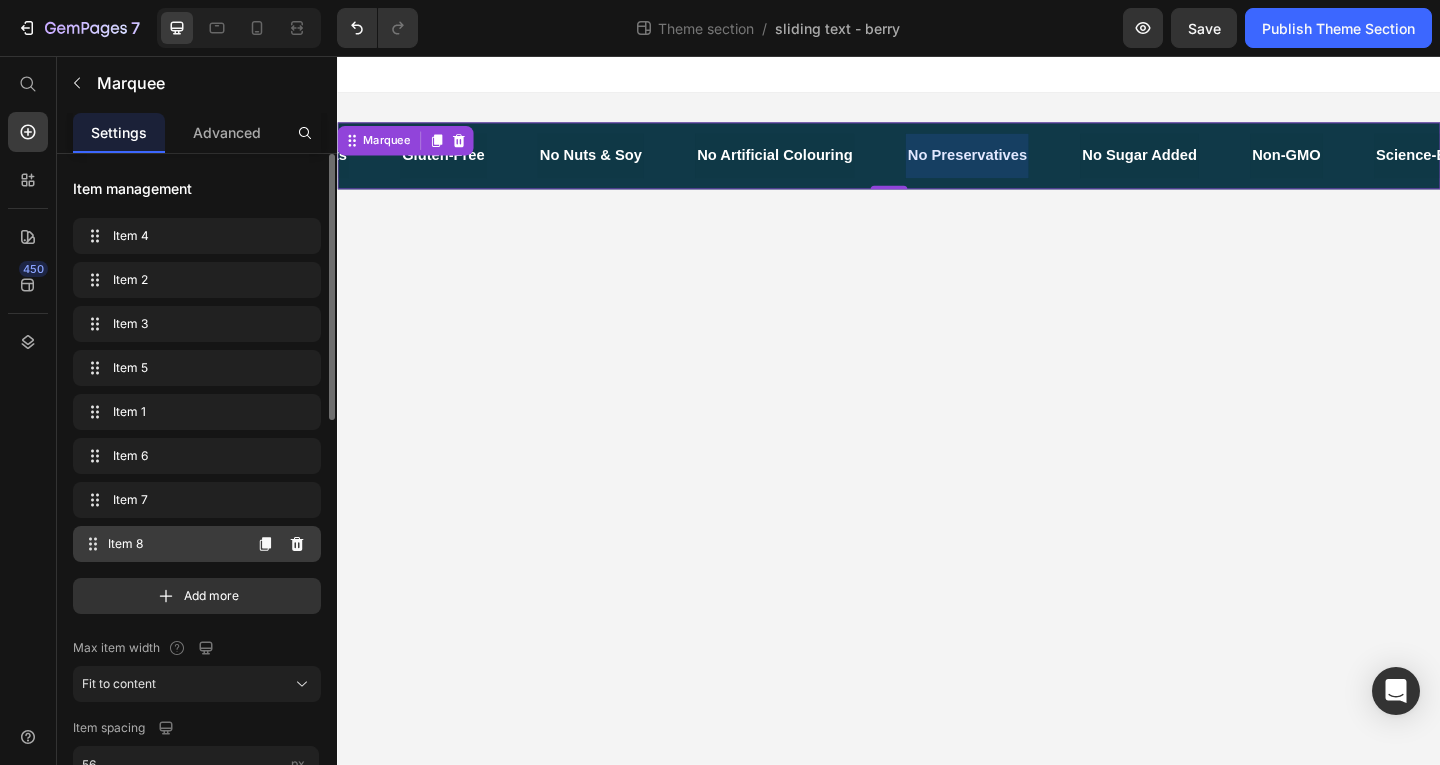 scroll, scrollTop: 0, scrollLeft: 864, axis: horizontal 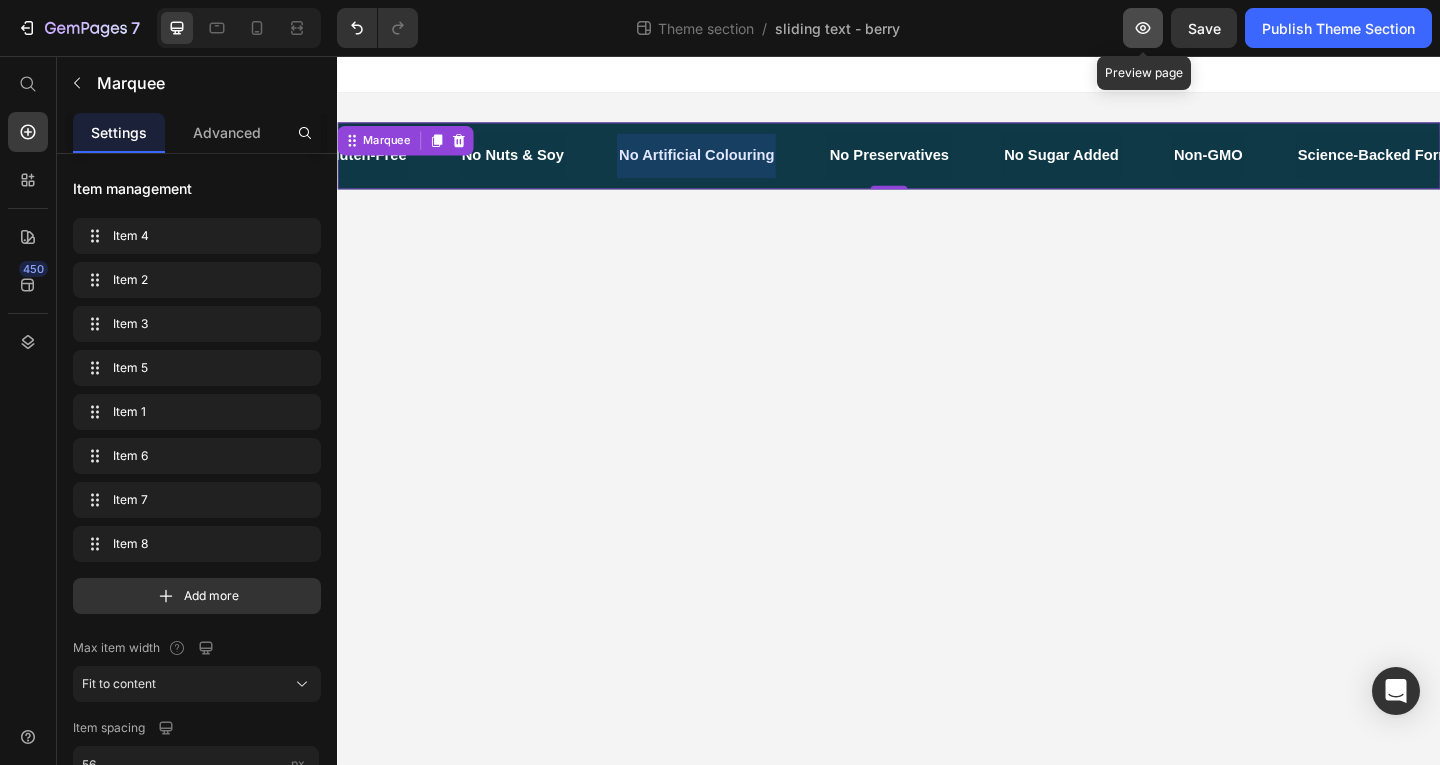click 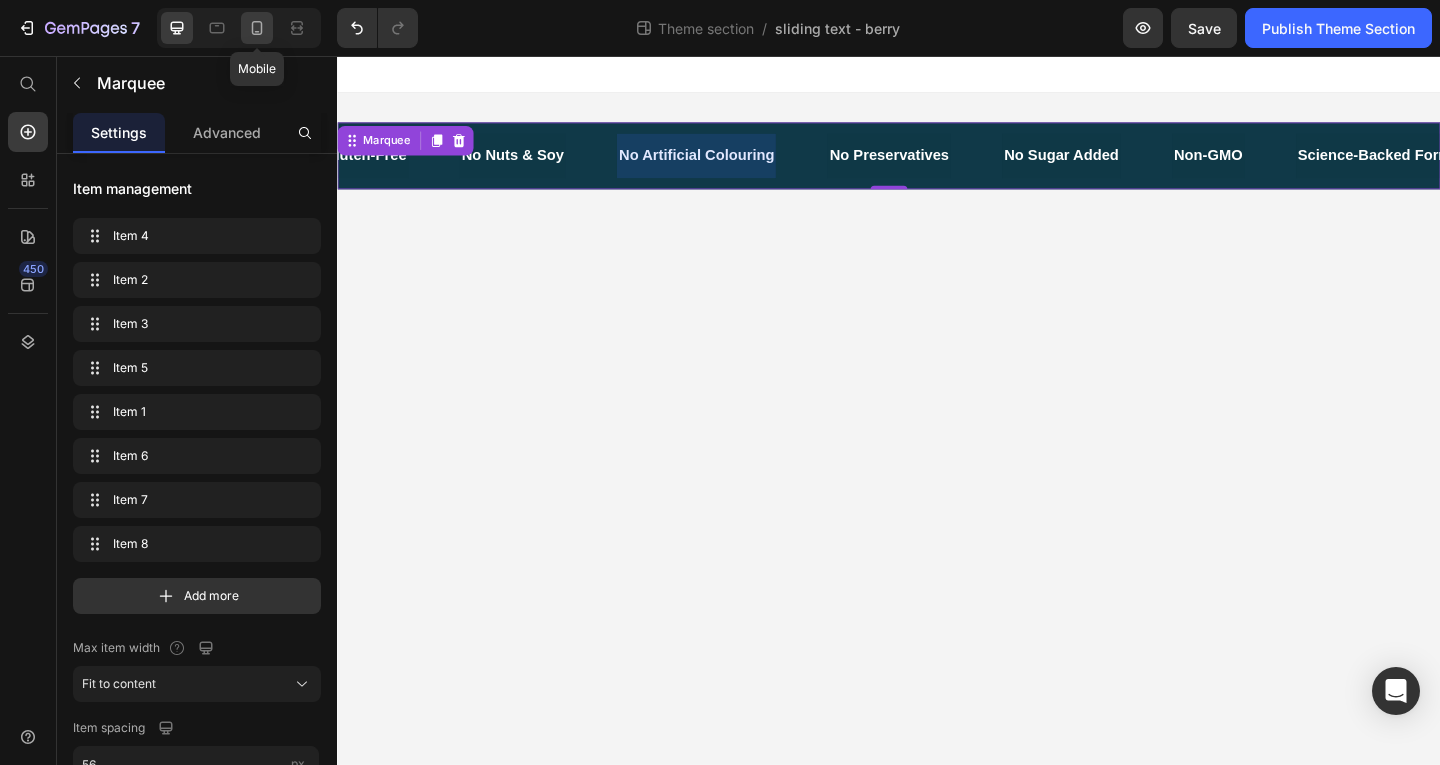 click 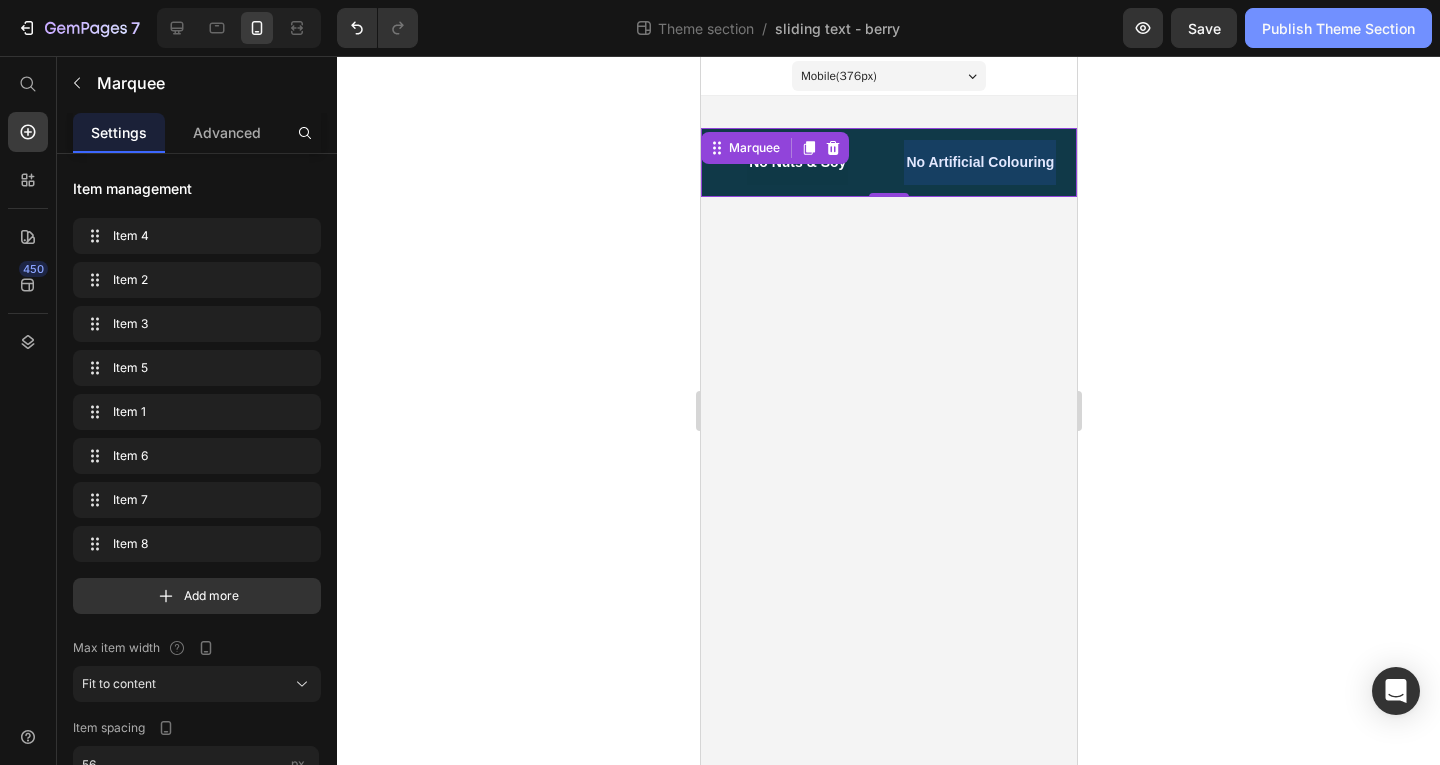 click on "Publish Theme Section" at bounding box center [1338, 28] 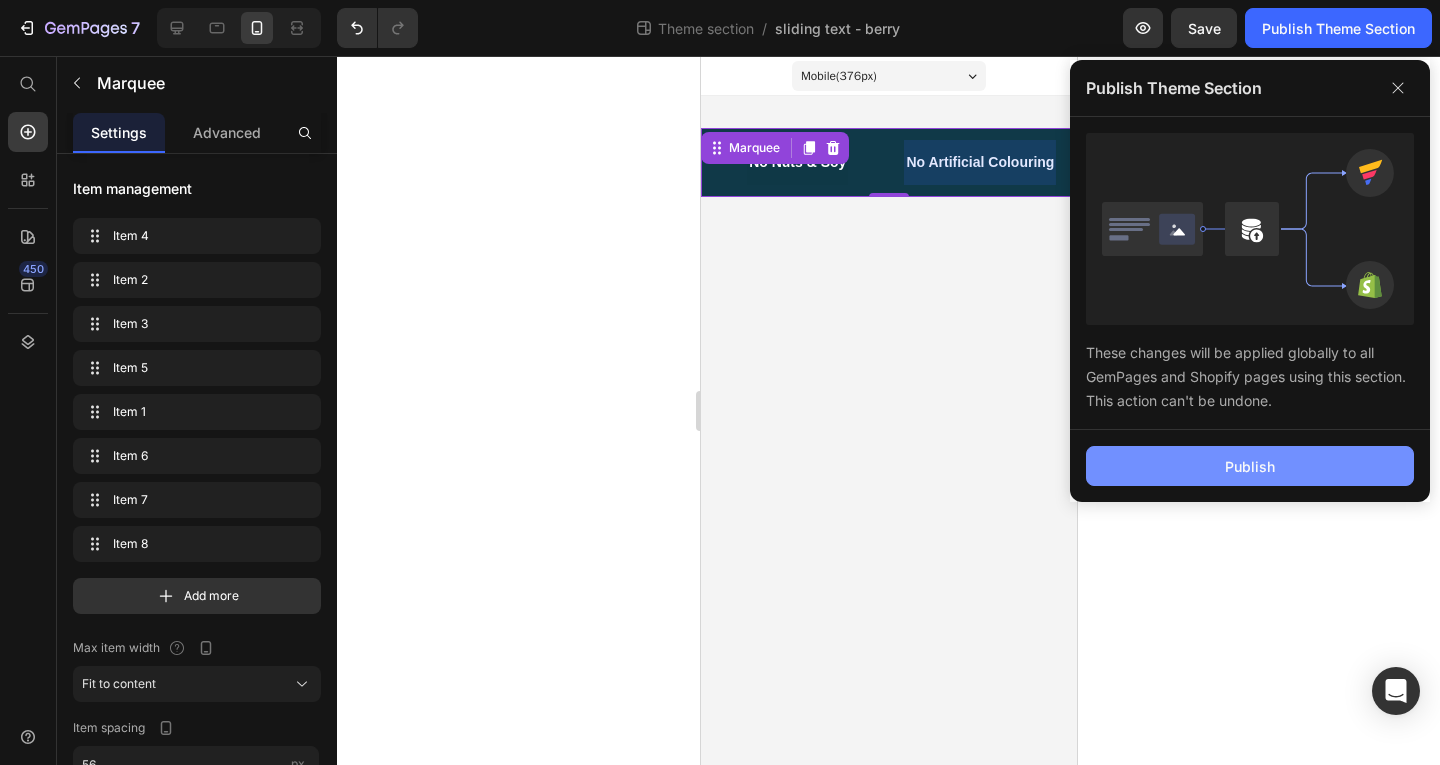 click on "Publish" 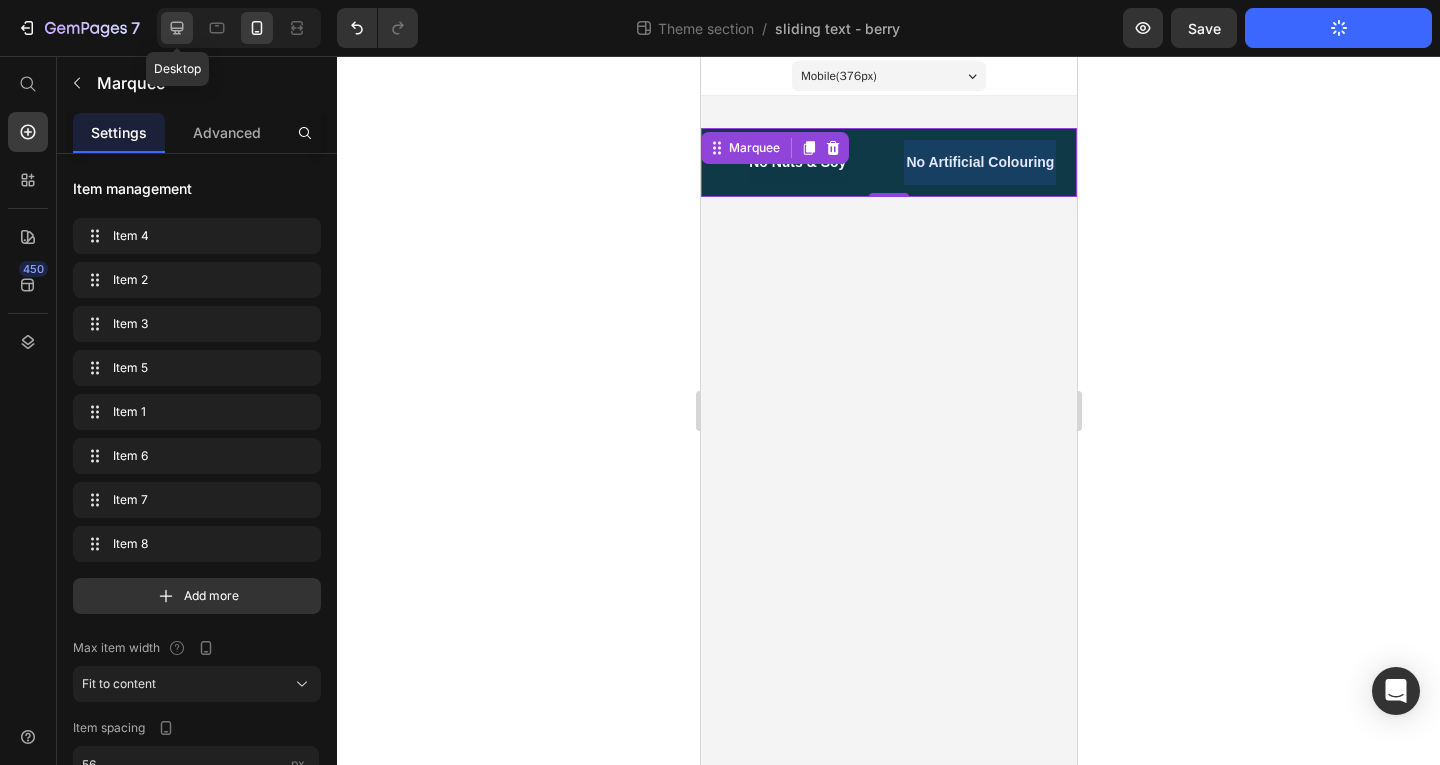 click 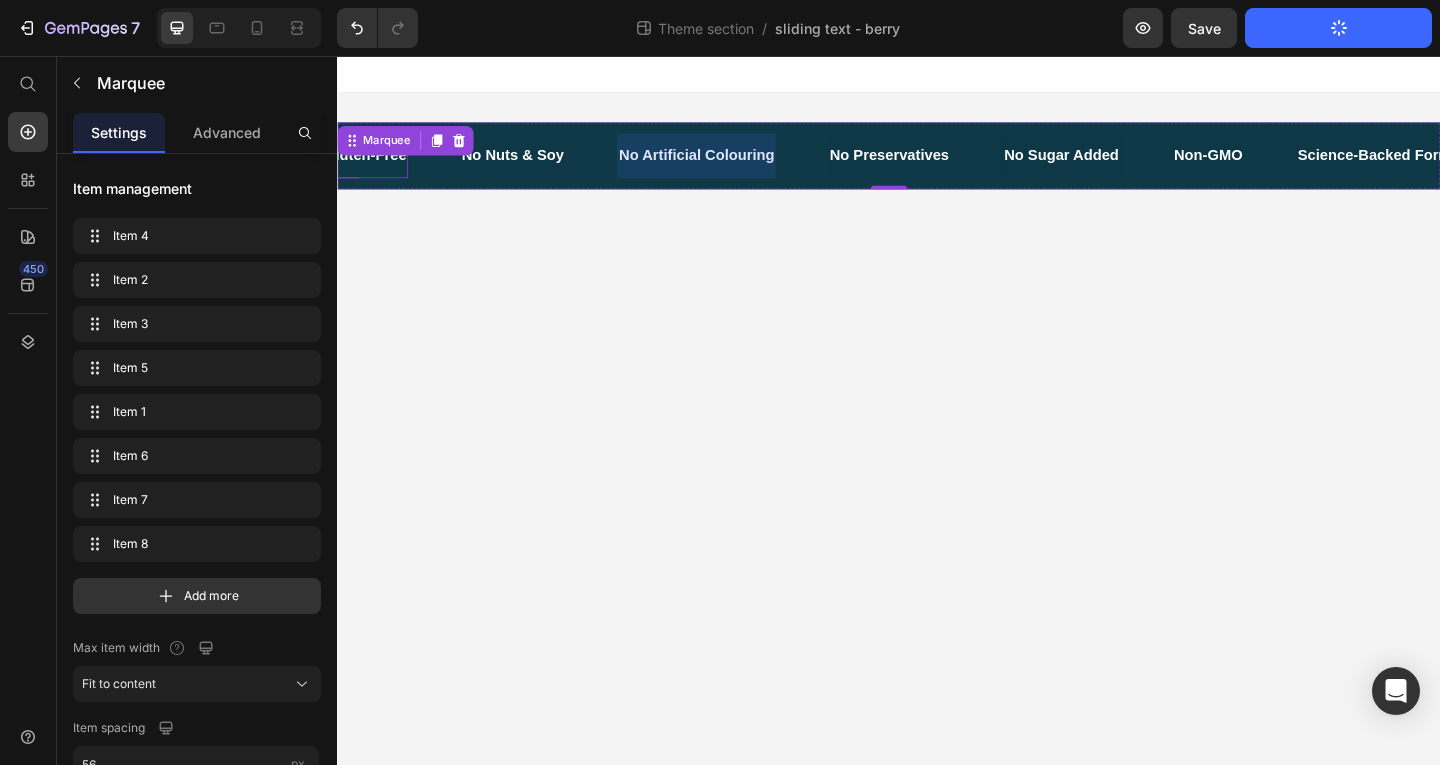 click on "Gluten-Free" at bounding box center [366, 164] 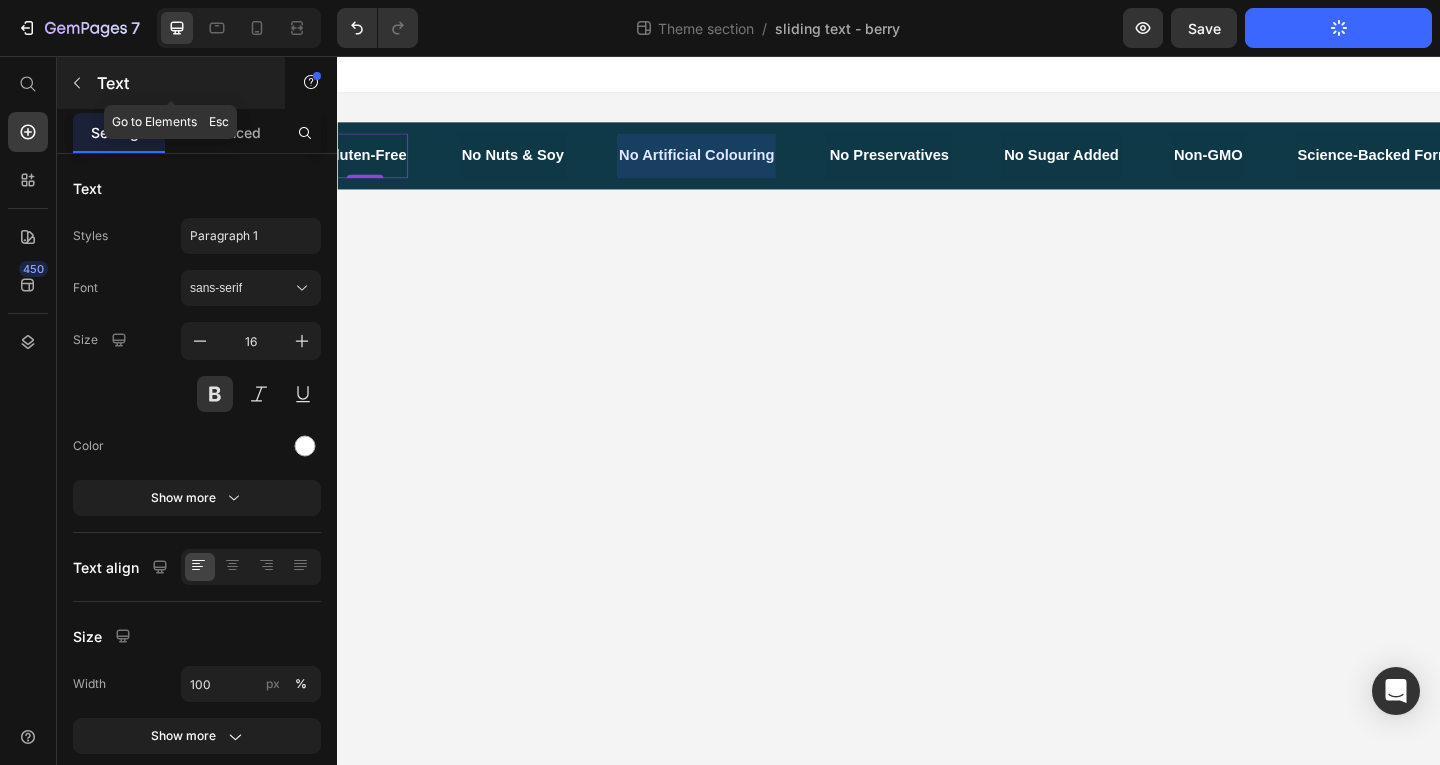 click at bounding box center [77, 83] 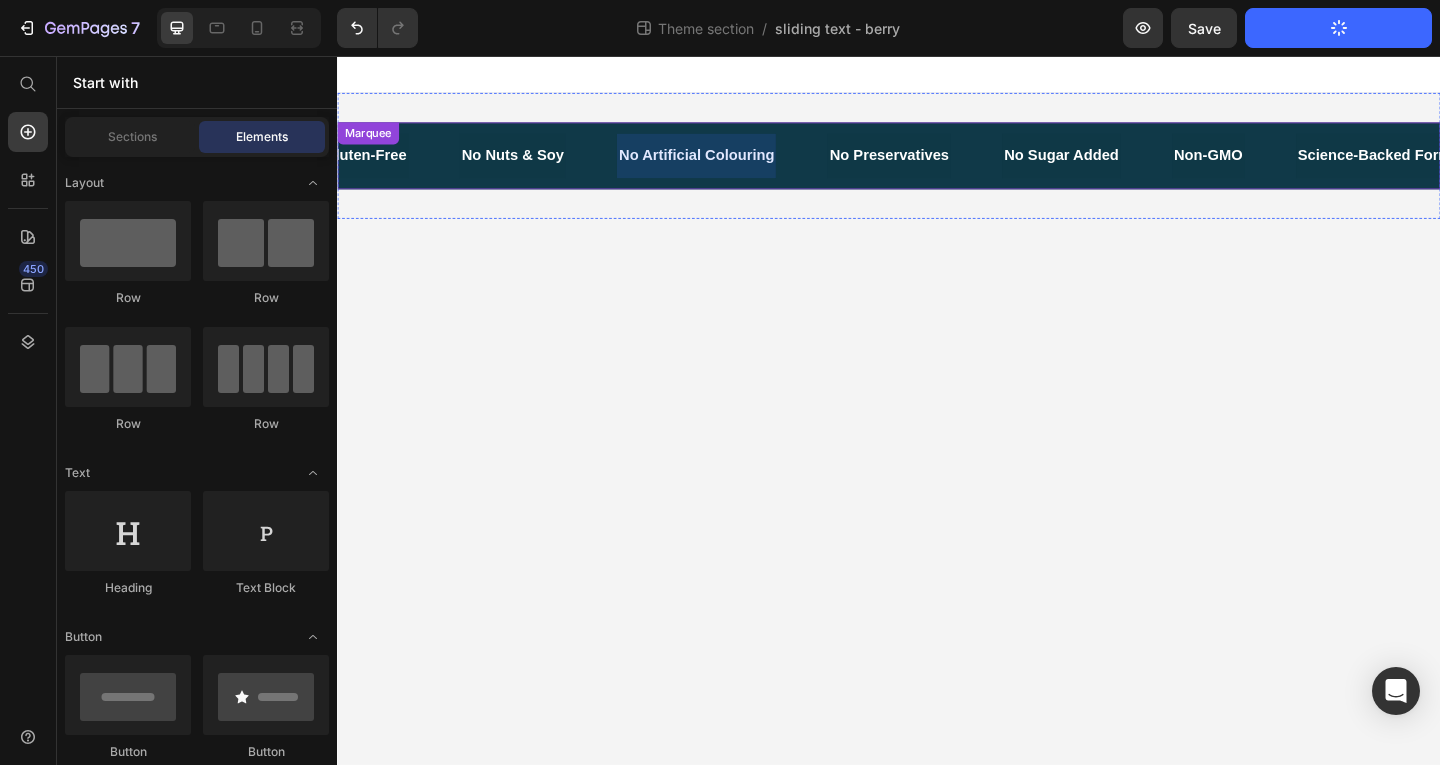 click on "No Sugar Added Text Non-GMO Text Science-Backed Formula Text Clinically-Tested Ingredients Text Gluten-Free Text No Nuts & Soy Text No Artificial Colouring Text No Preservatives Text No Sugar Added Text Non-GMO Text Science-Backed Formula Text Clinically-Tested Ingredients Text Gluten-Free Text No Nuts & Soy Text No Artificial Colouring Text No Preservatives Text Marquee" at bounding box center [937, 164] 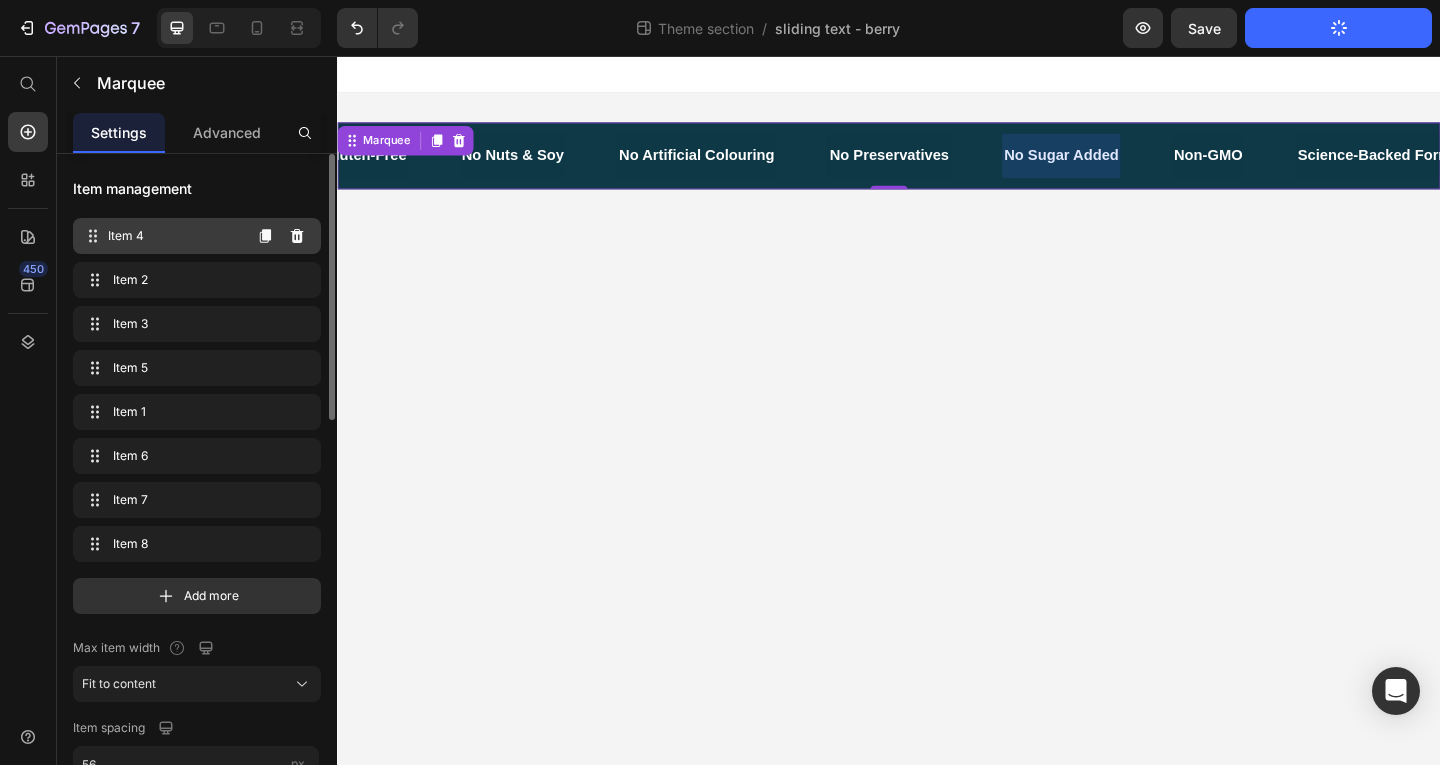 click on "Item 4 Item 4" at bounding box center [161, 236] 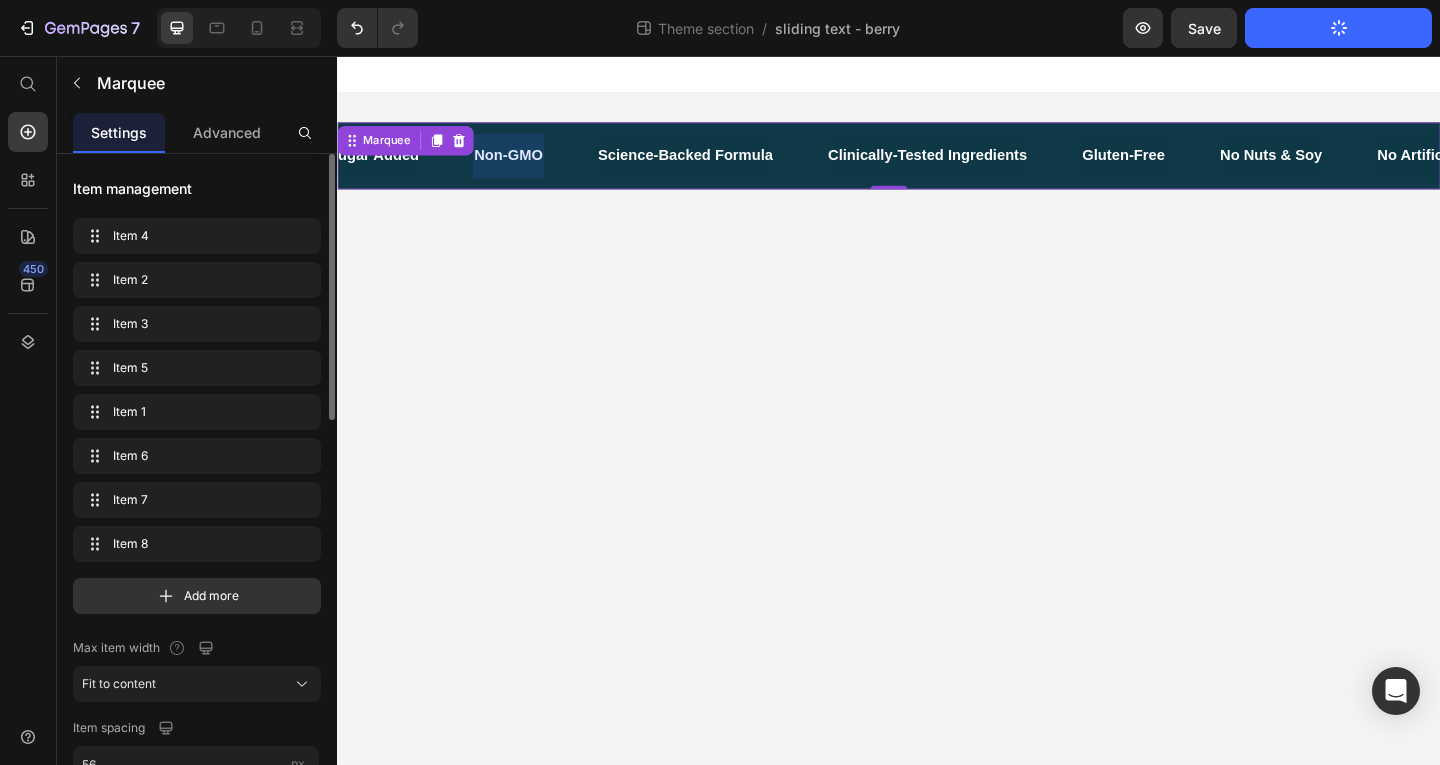 scroll, scrollTop: 0, scrollLeft: 0, axis: both 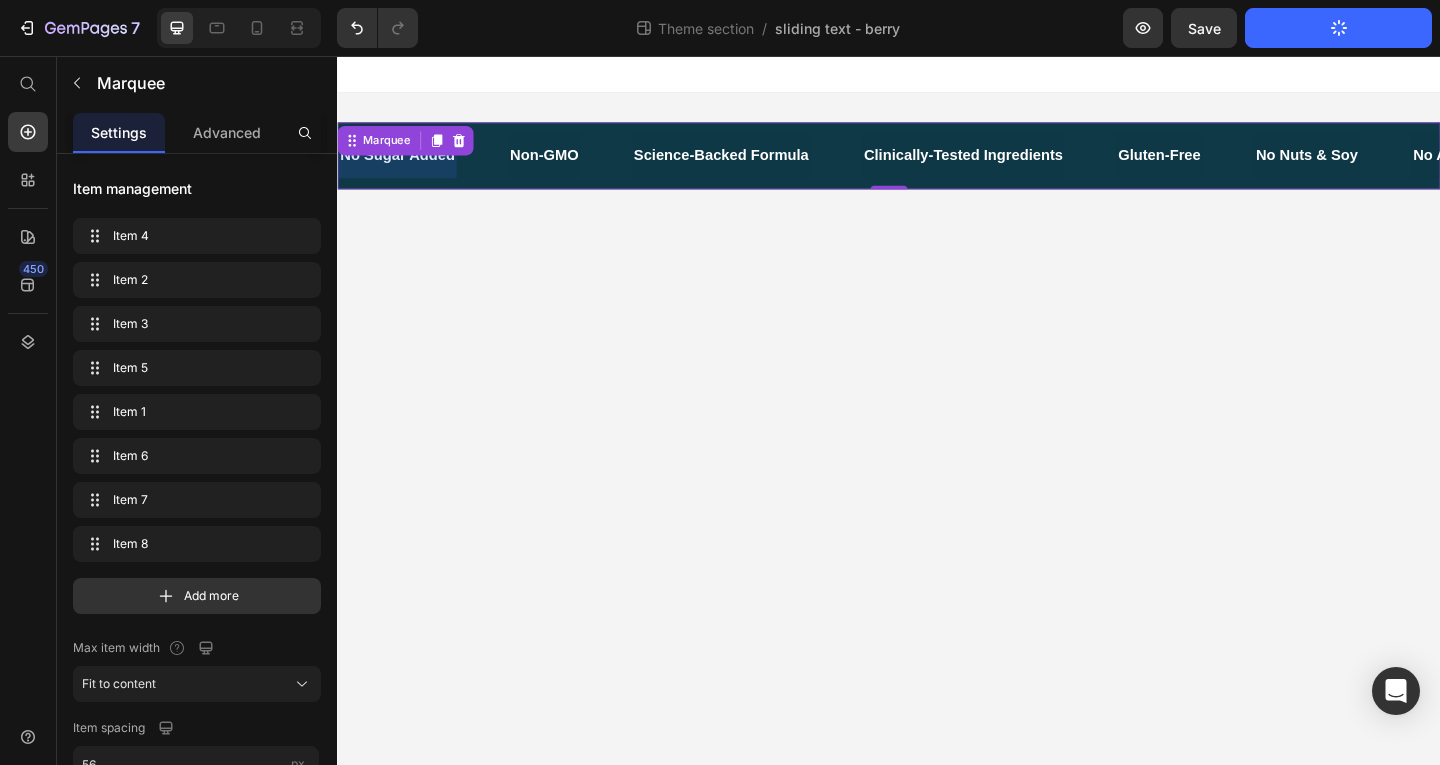 click at bounding box center [399, 164] 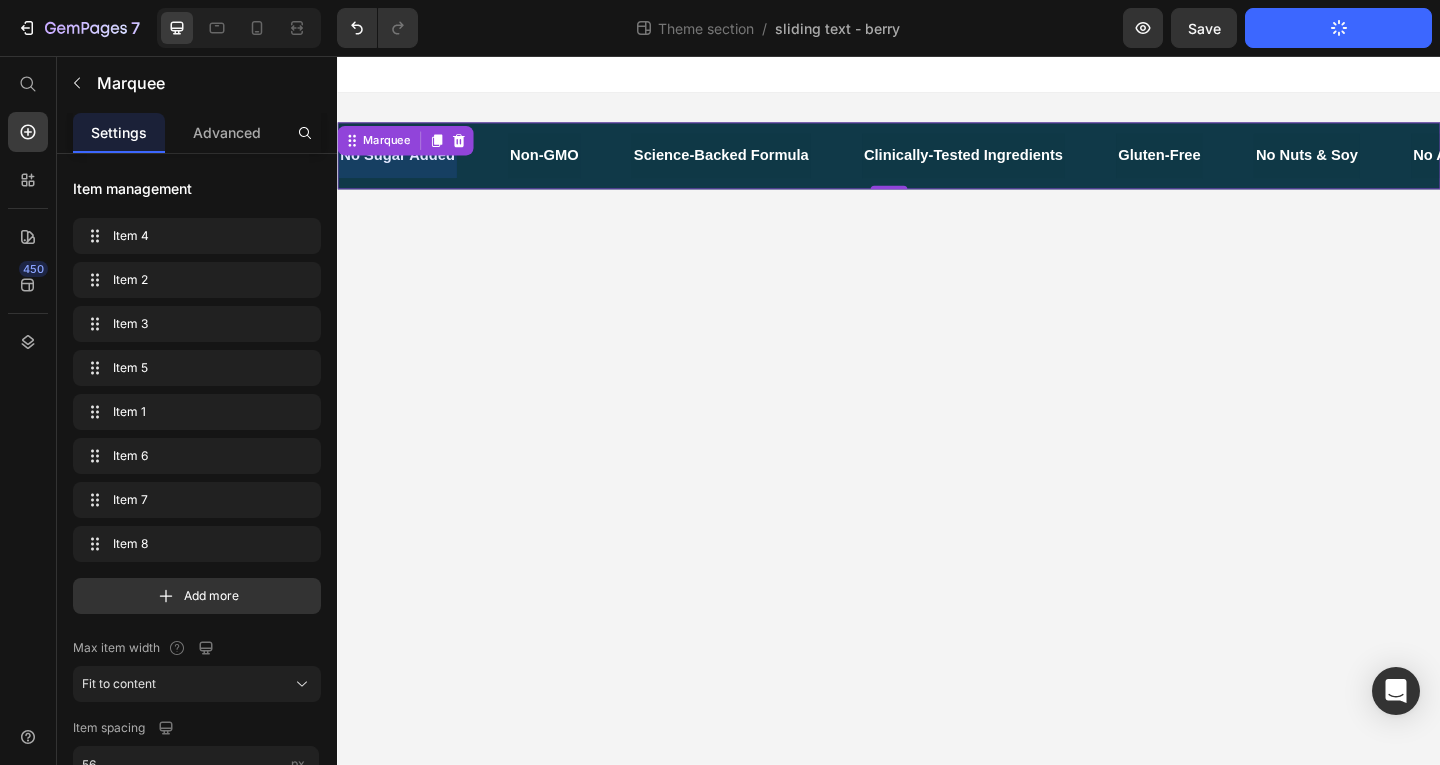 click at bounding box center [399, 164] 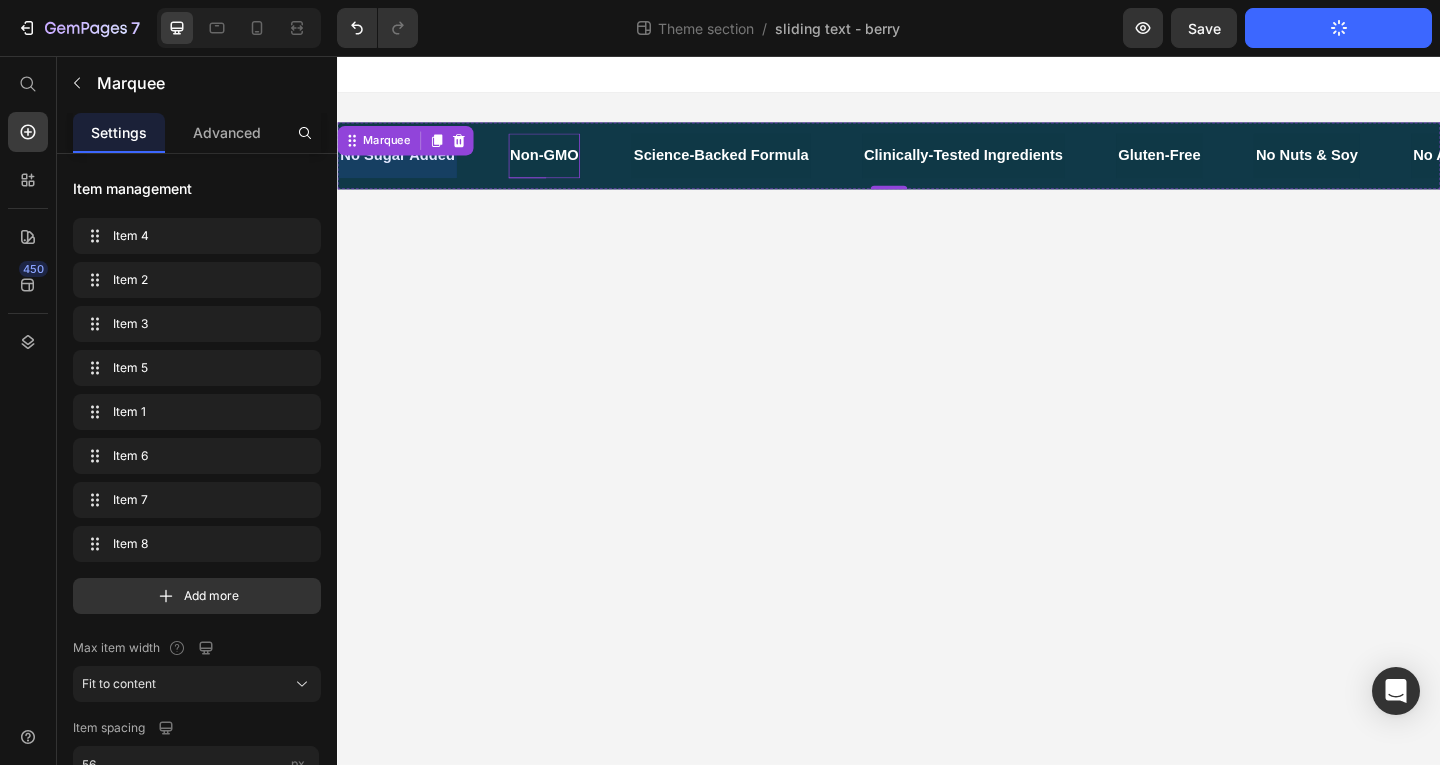click on "Non-GMO" at bounding box center (560, 164) 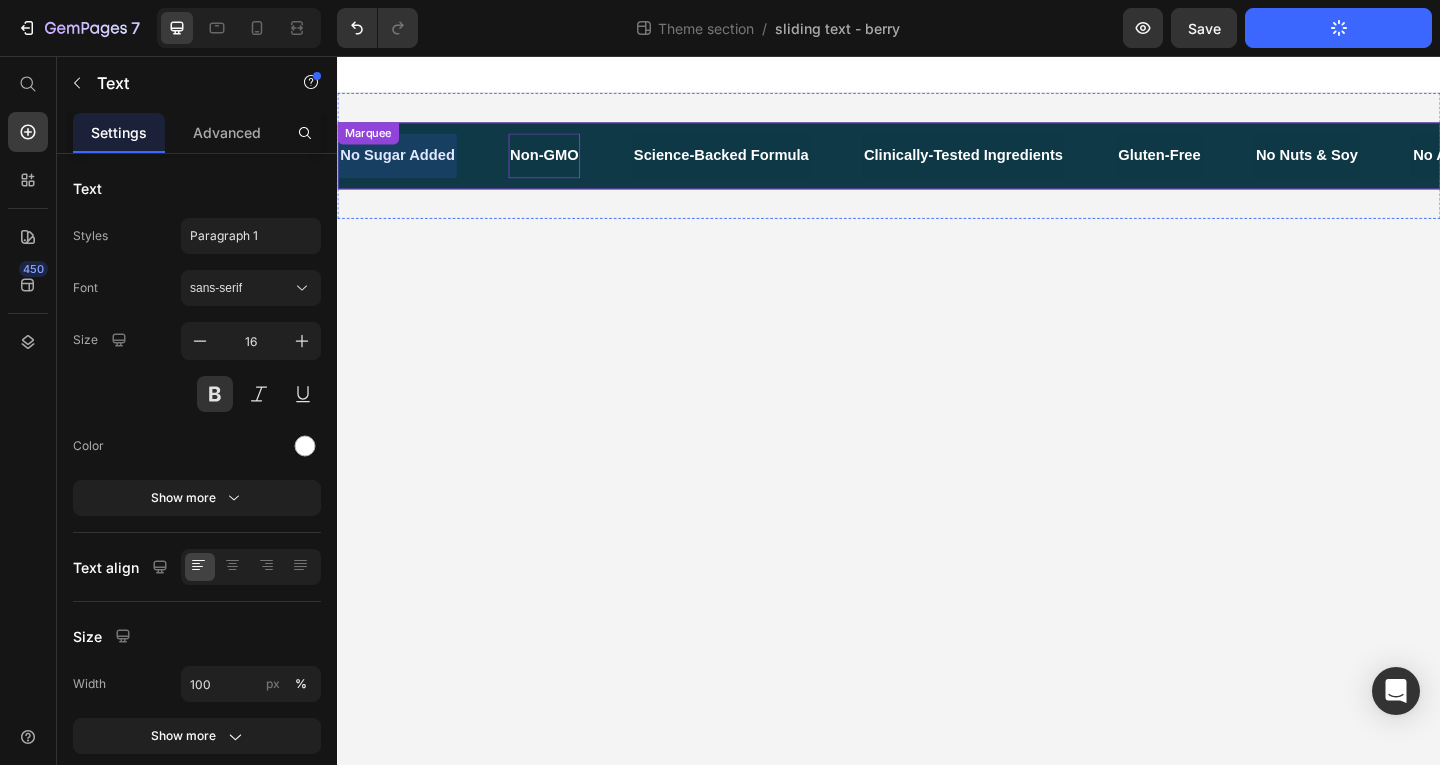 click at bounding box center [400, 164] 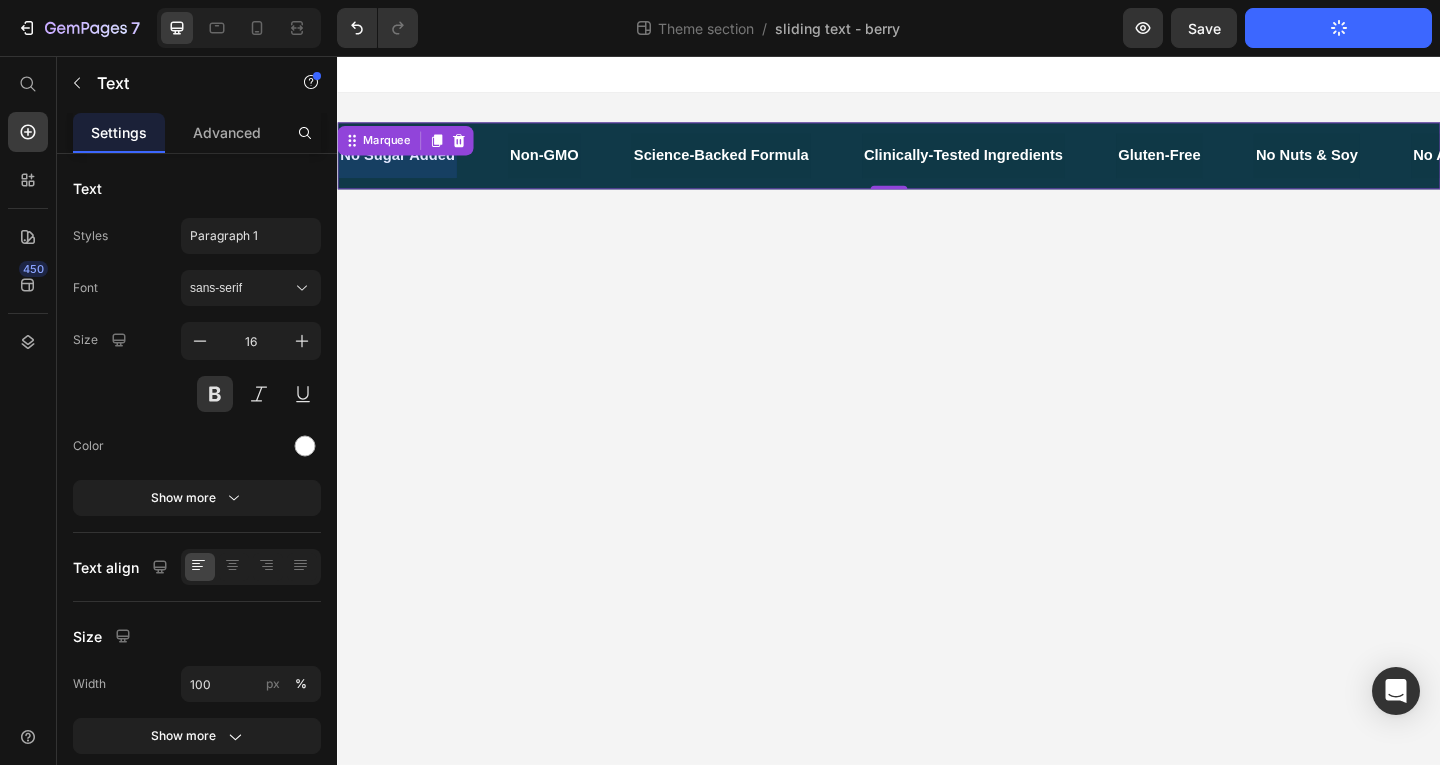 click at bounding box center (400, 164) 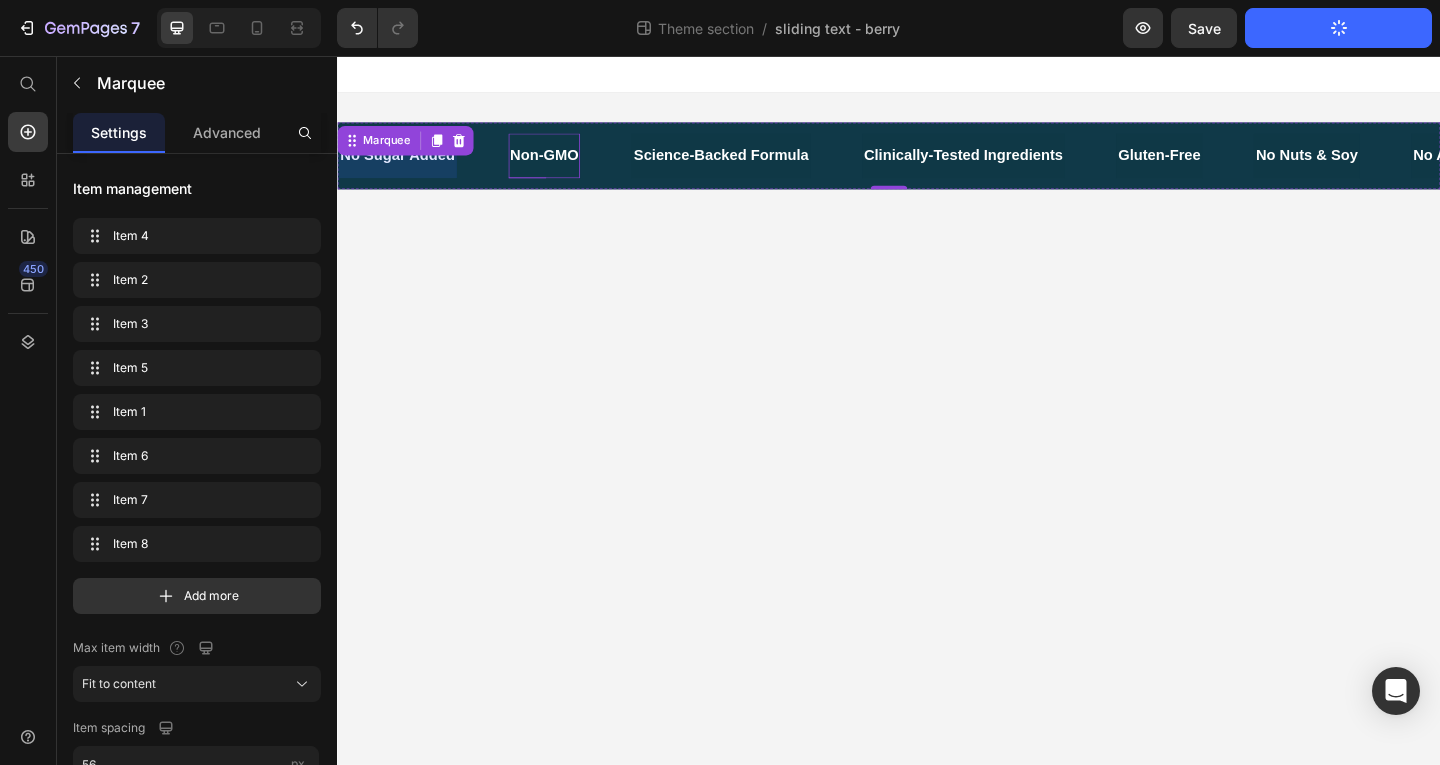 click on "No Sugar Added Text Non-GMO Text Science-Backed Formula Text Clinically-Tested Ingredients Text Gluten-Free Text No Nuts & Soy Text No Artificial Colouring Text No Preservatives Text No Sugar Added Text Non-GMO Text Science-Backed Formula Text Clinically-Tested Ingredients Text Gluten-Free Text No Nuts & Soy Text No Artificial Colouring Text No Preservatives Text Marquee   0" at bounding box center (937, 164) 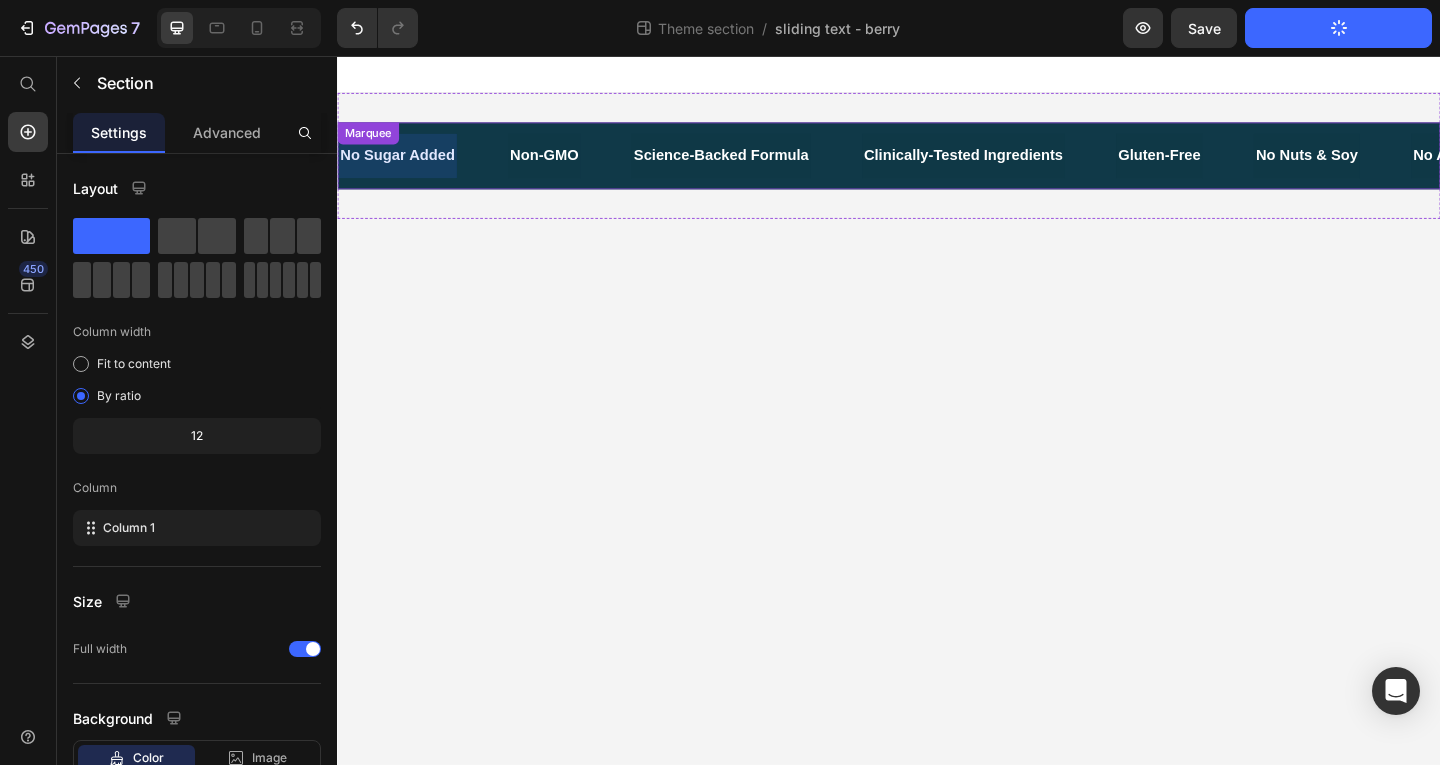 click on "Non-GMO" at bounding box center (560, 164) 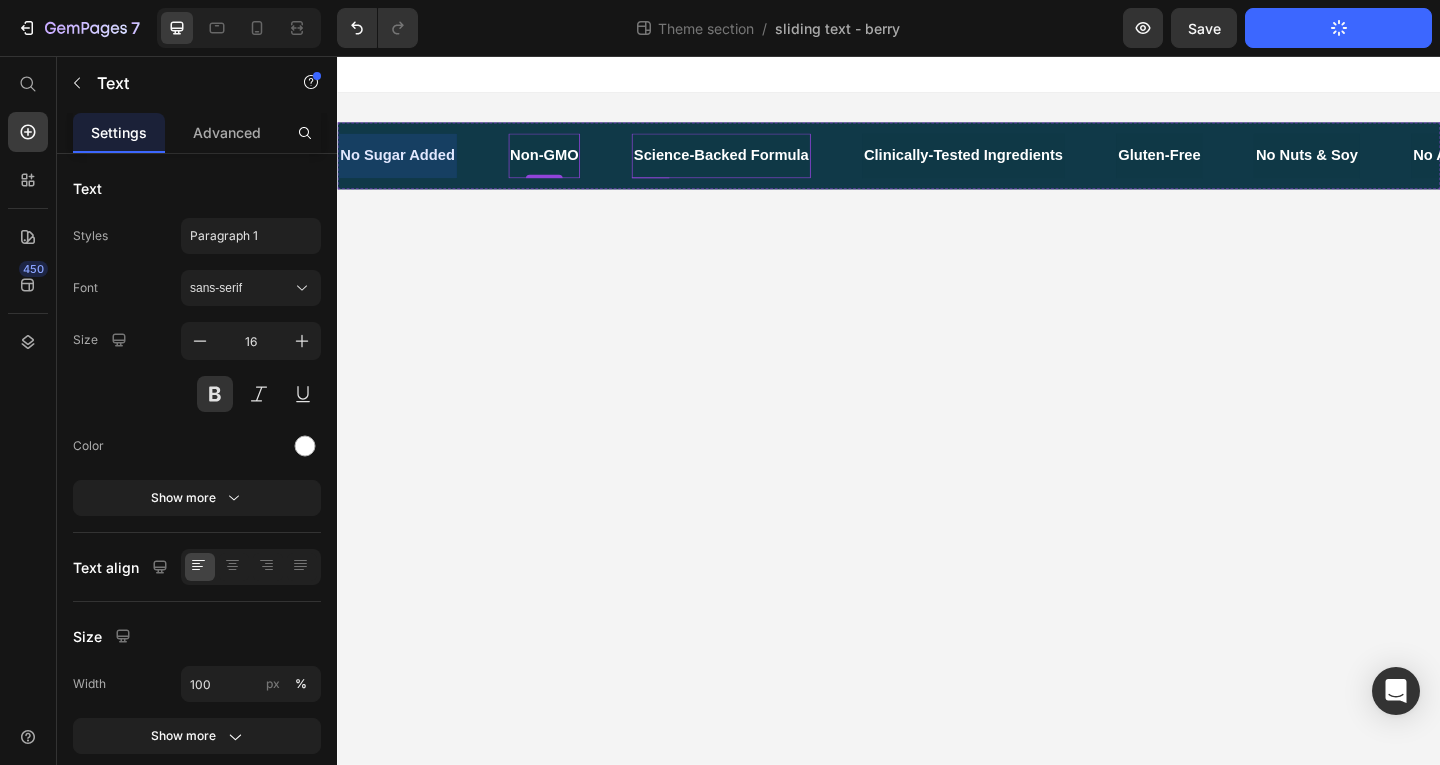 click on "Science-Backed Formula" at bounding box center (753, 164) 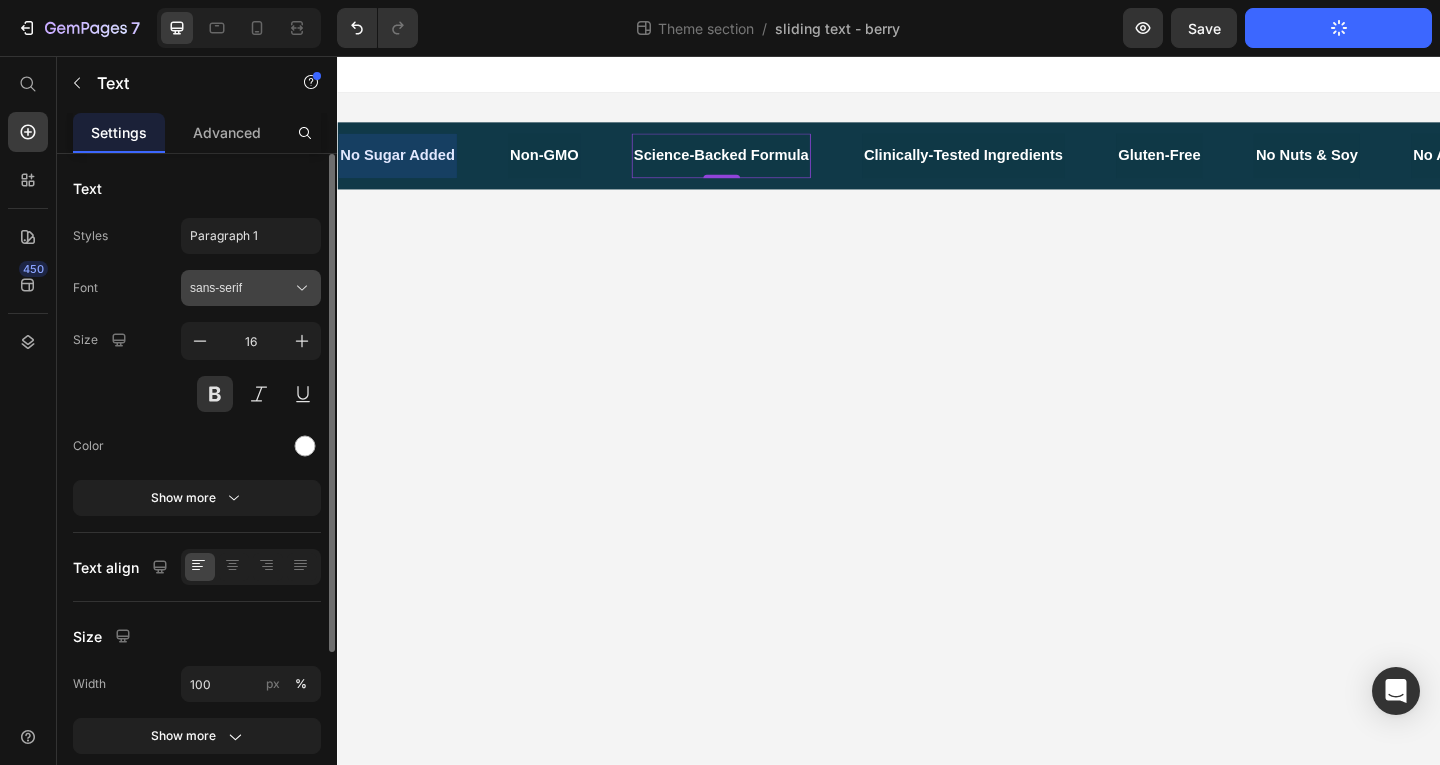 click on "sans-serif" at bounding box center [251, 288] 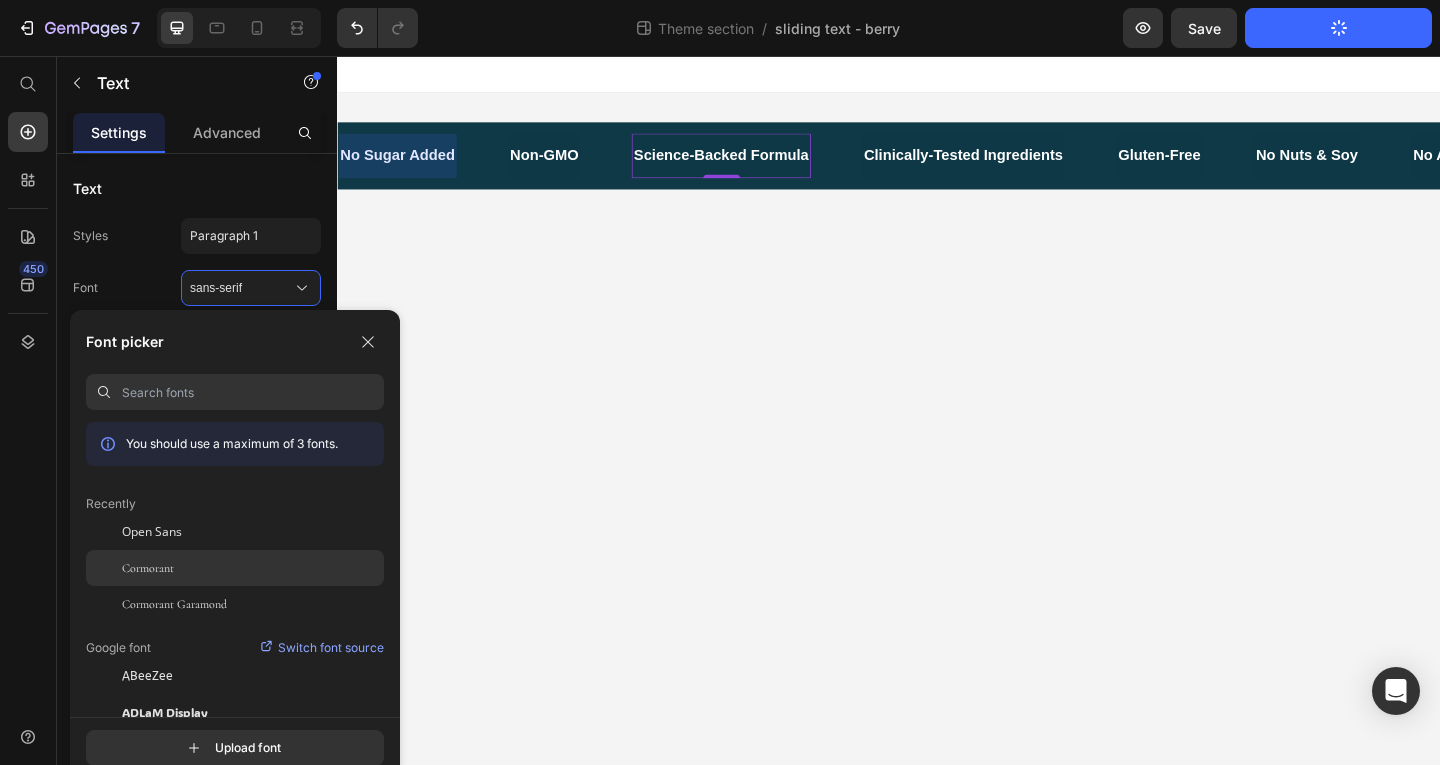 click on "Cormorant" 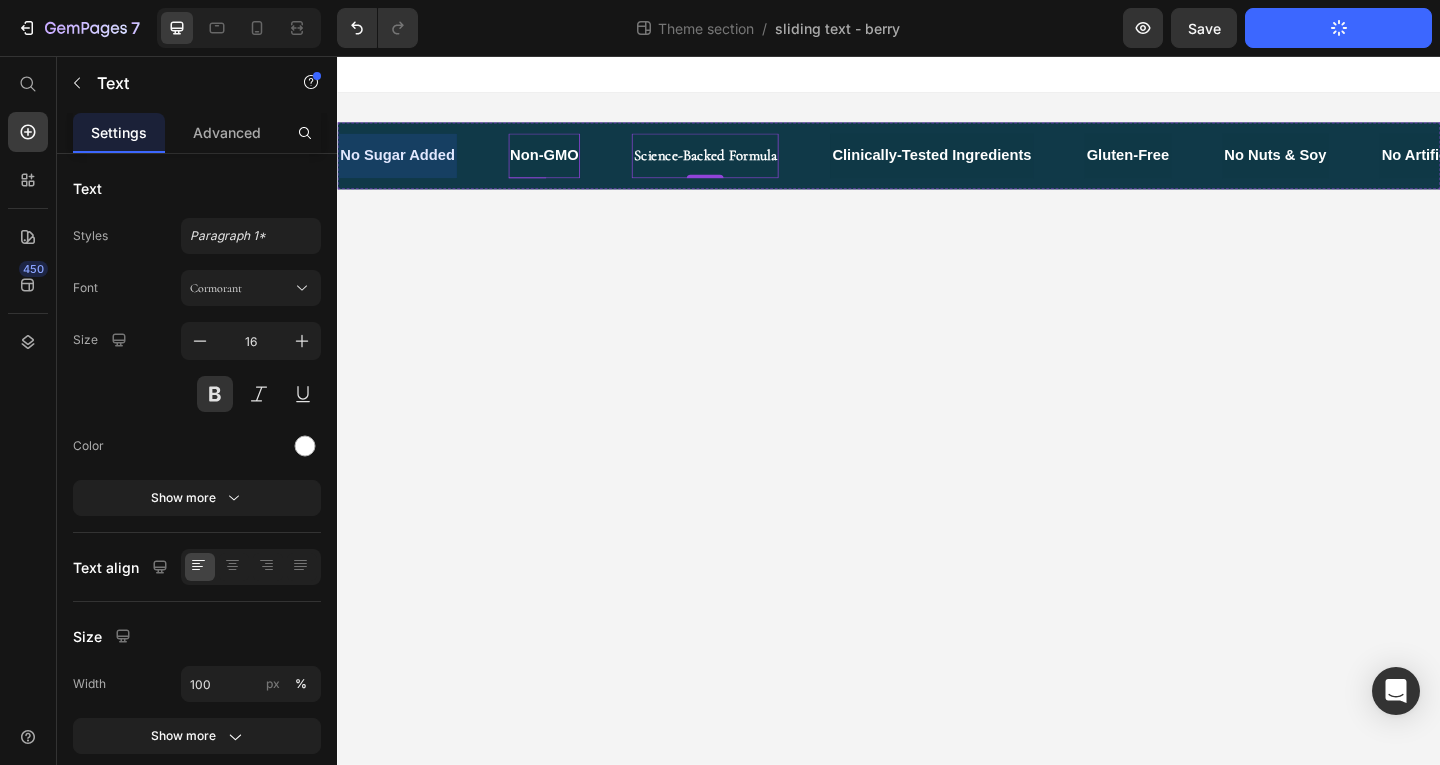 click on "Non-GMO" at bounding box center [558, 164] 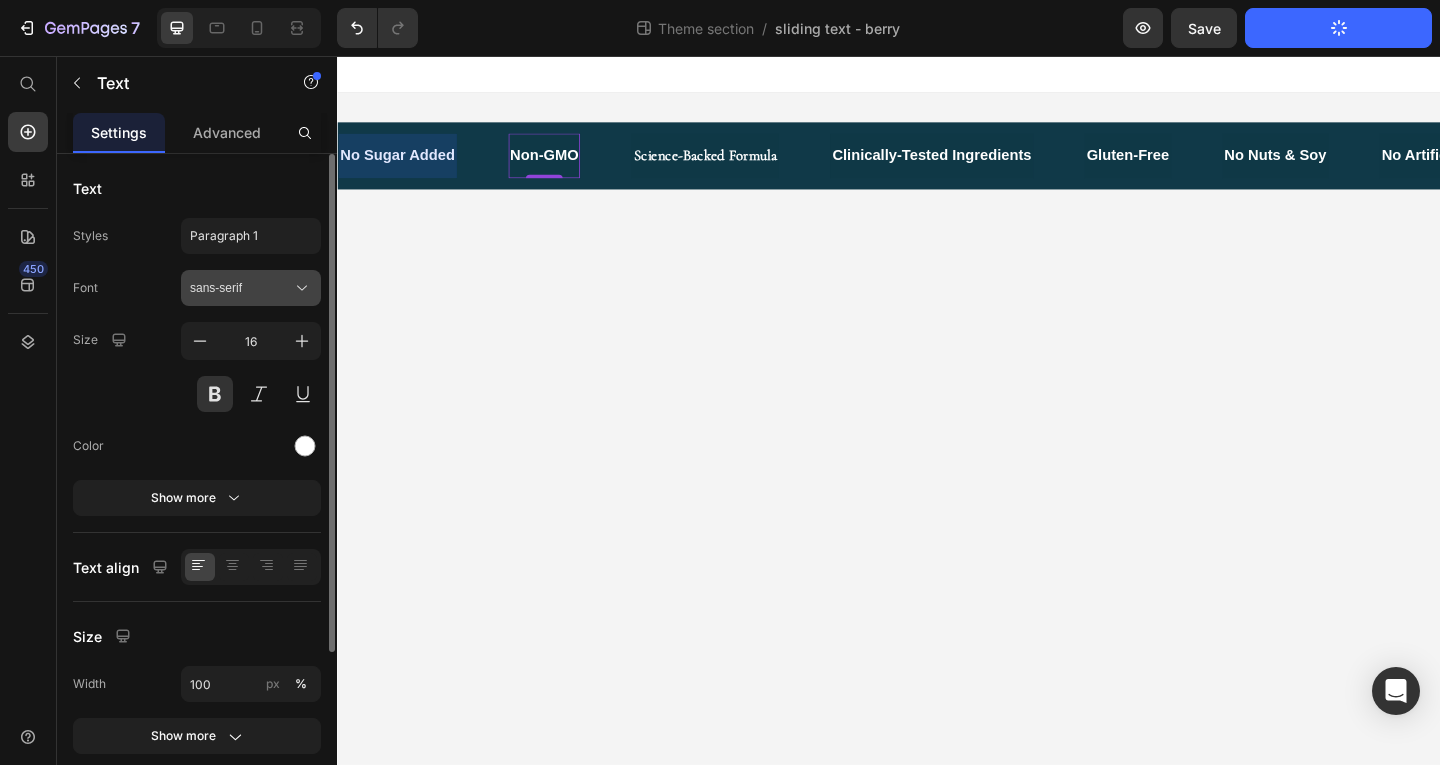 click on "sans-serif" at bounding box center (241, 288) 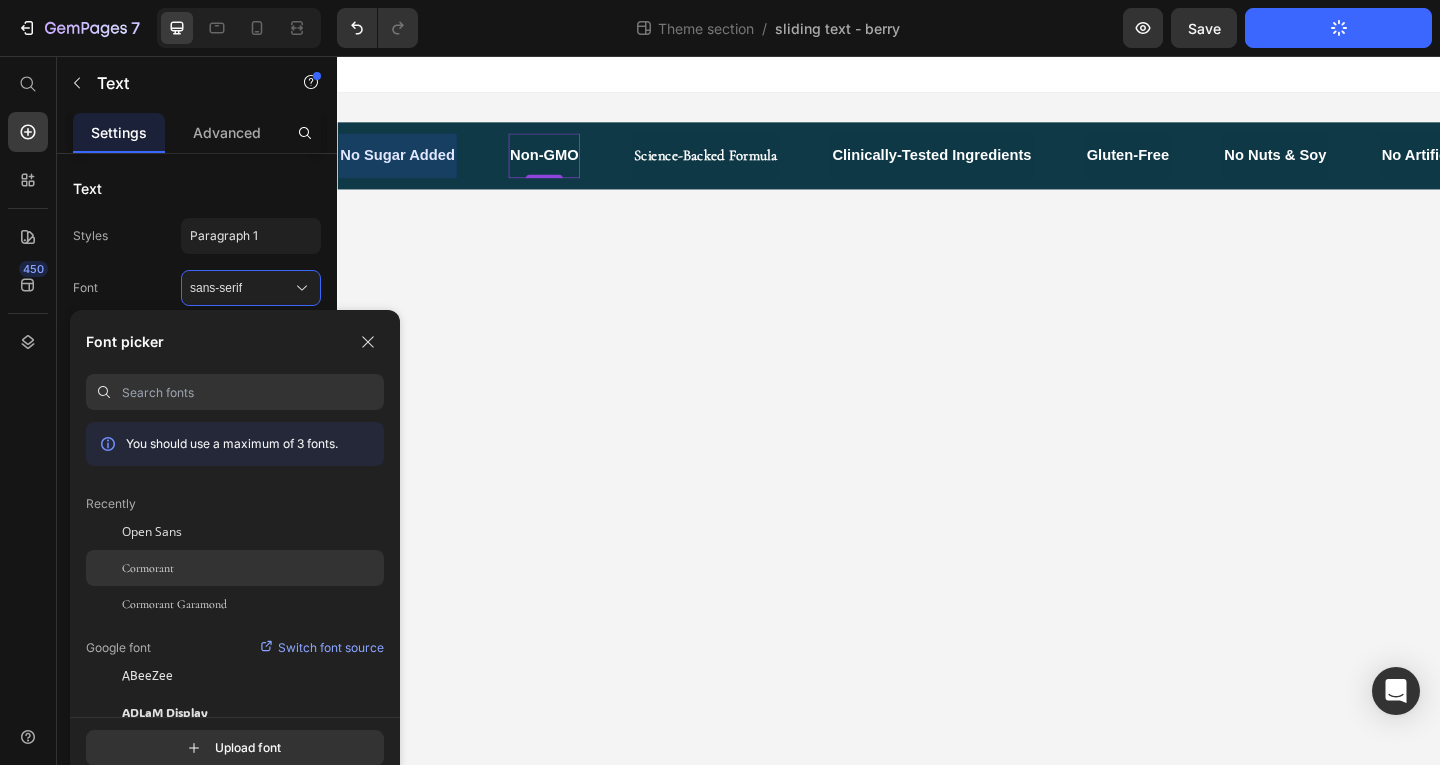 click on "Cormorant" 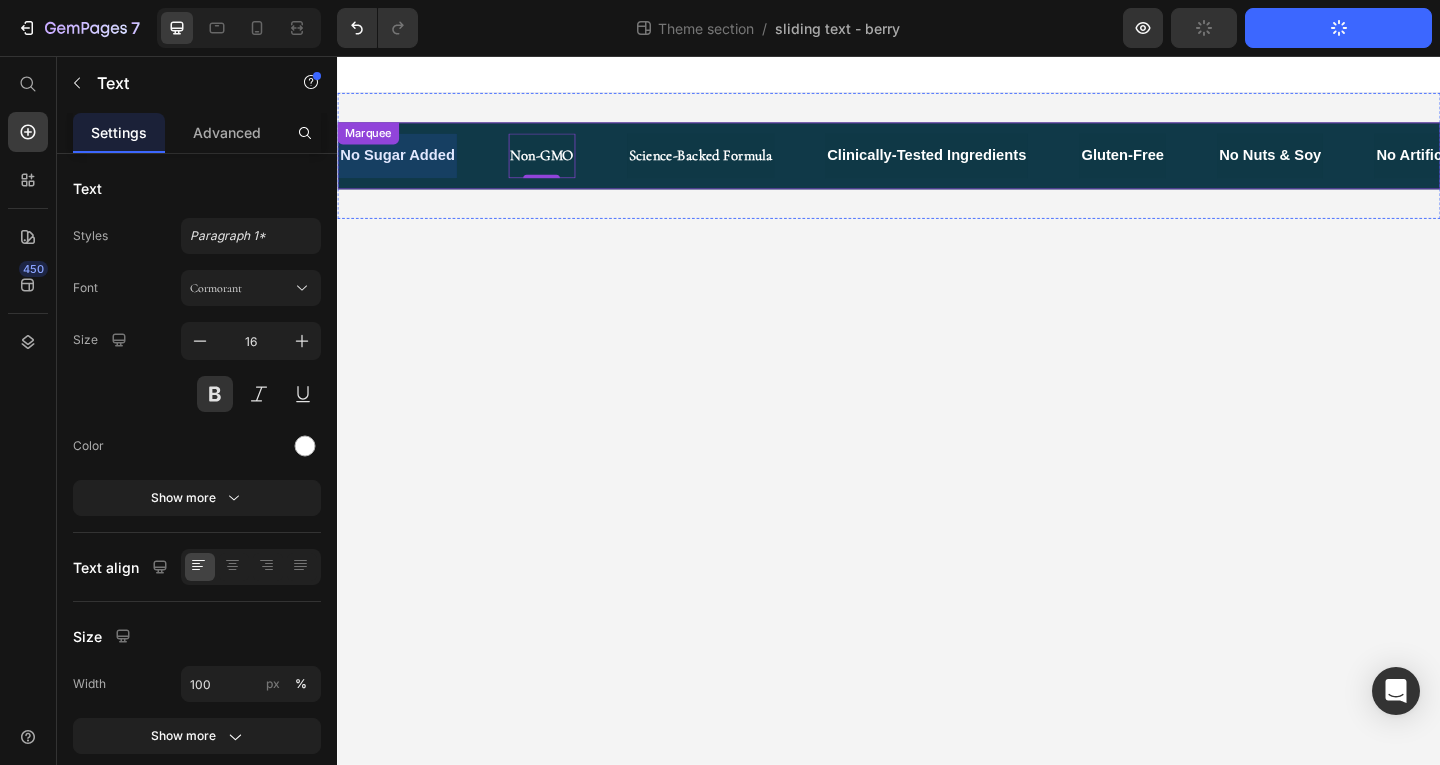 click at bounding box center (400, 164) 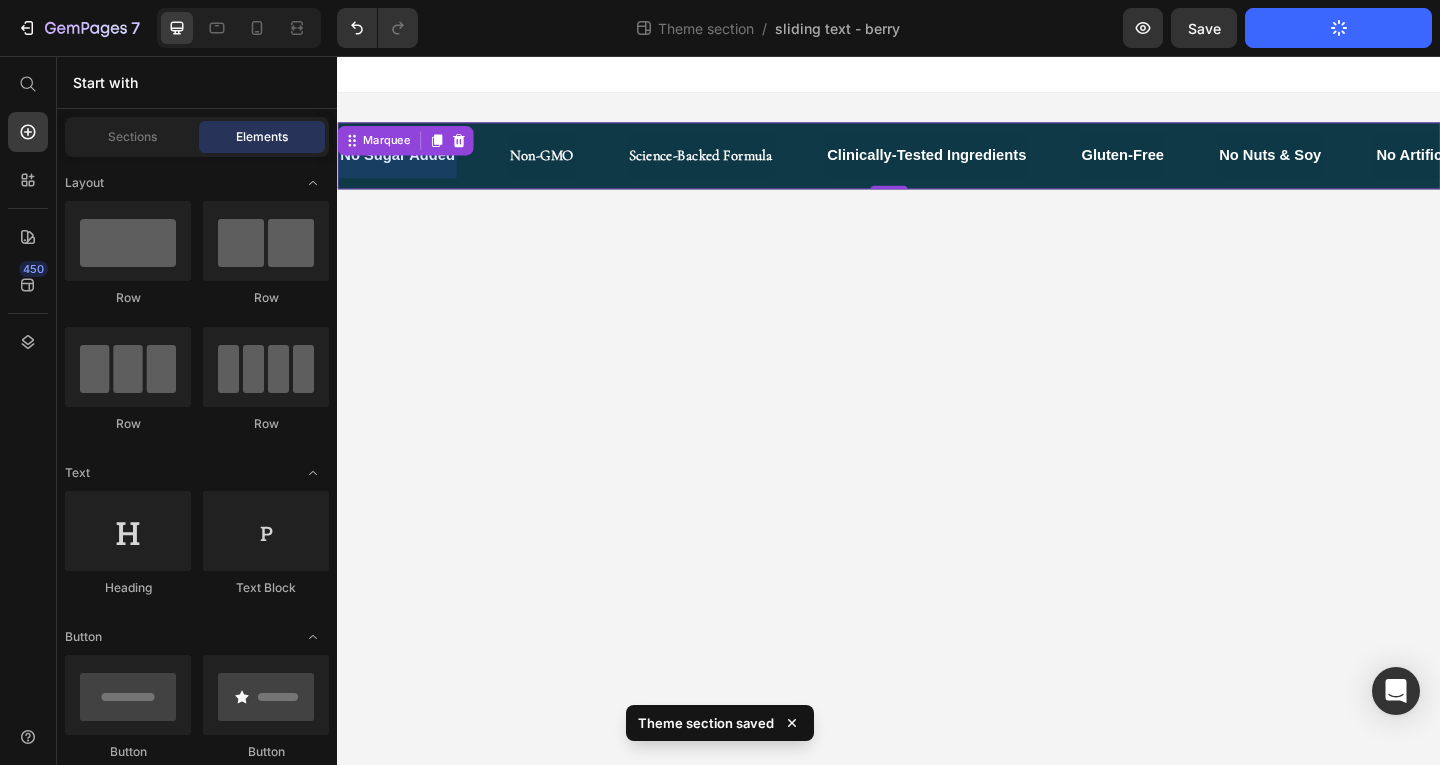 click on "No Sugar Added Text Non-GMO Text Science-Backed Formula Text Clinically-Tested Ingredients Text Gluten-Free Text No Nuts & Soy Text No Artificial Colouring Text No Preservatives Text No Sugar Added Text Non-GMO Text Science-Backed Formula Text Clinically-Tested Ingredients Text Gluten-Free Text No Nuts & Soy Text No Artificial Colouring Text No Preservatives Text Marquee   0 Root
Drag & drop element from sidebar or
Explore Library
Add section Choose templates inspired by CRO experts Generate layout from URL or image Add blank section then drag & drop elements" at bounding box center [937, 441] 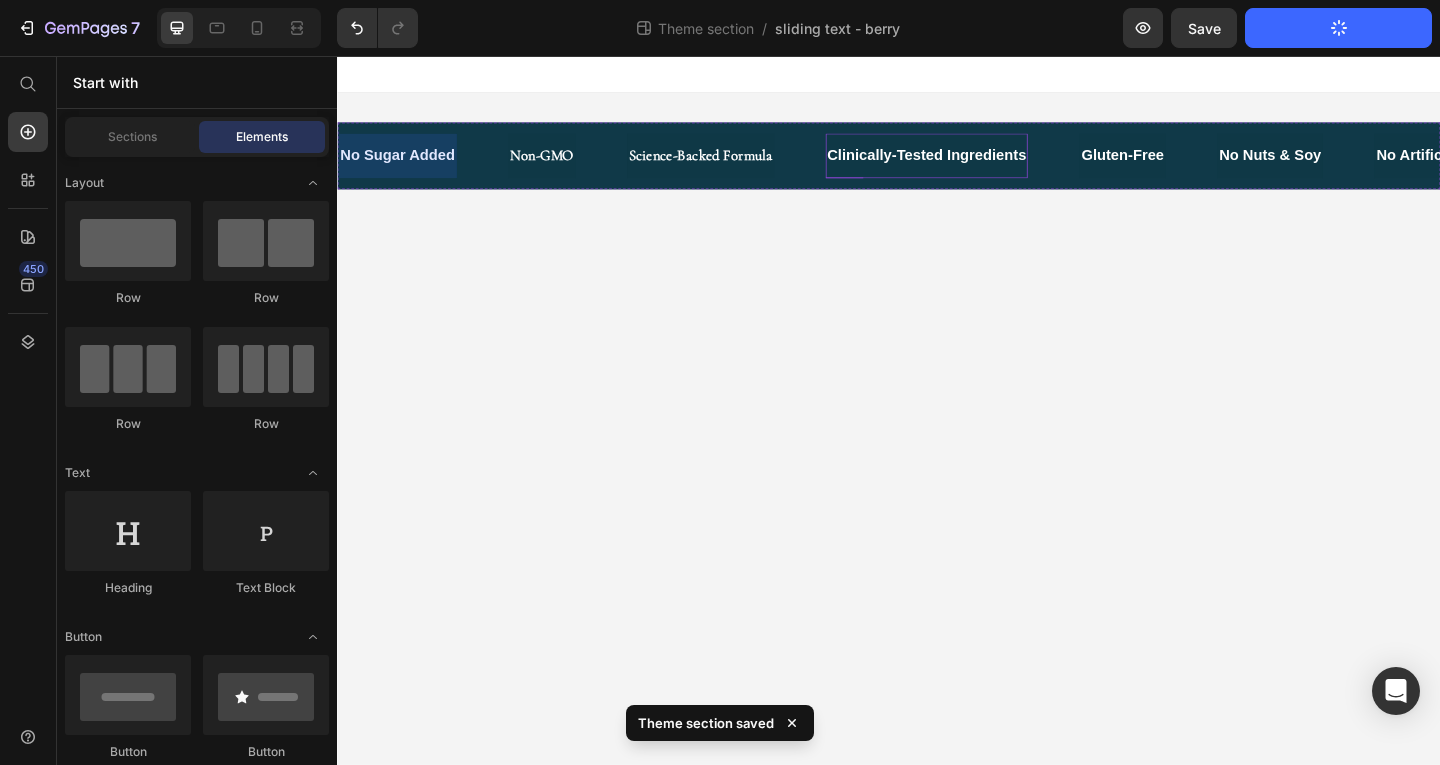 click on "Clinically-Tested Ingredients" at bounding box center (976, 164) 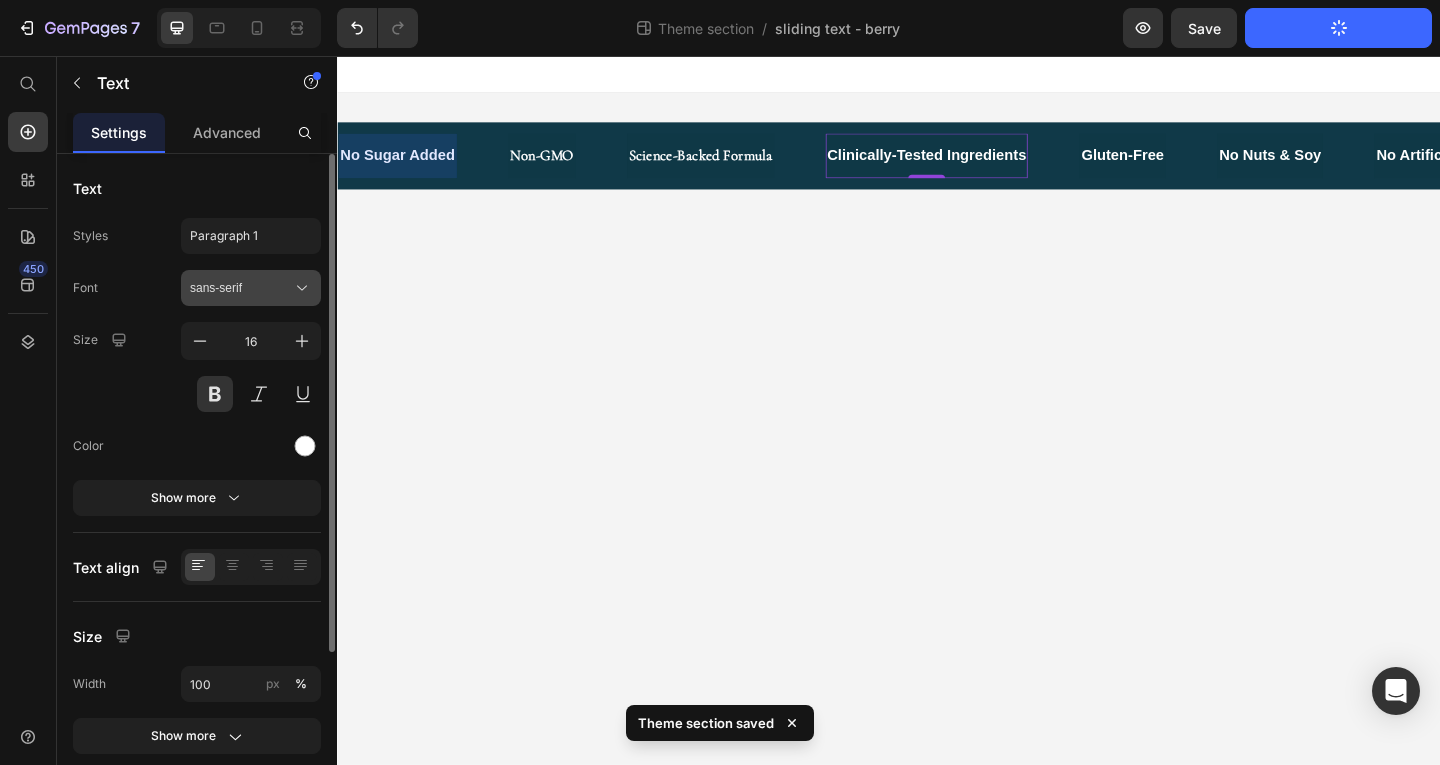 click on "sans-serif" at bounding box center [241, 288] 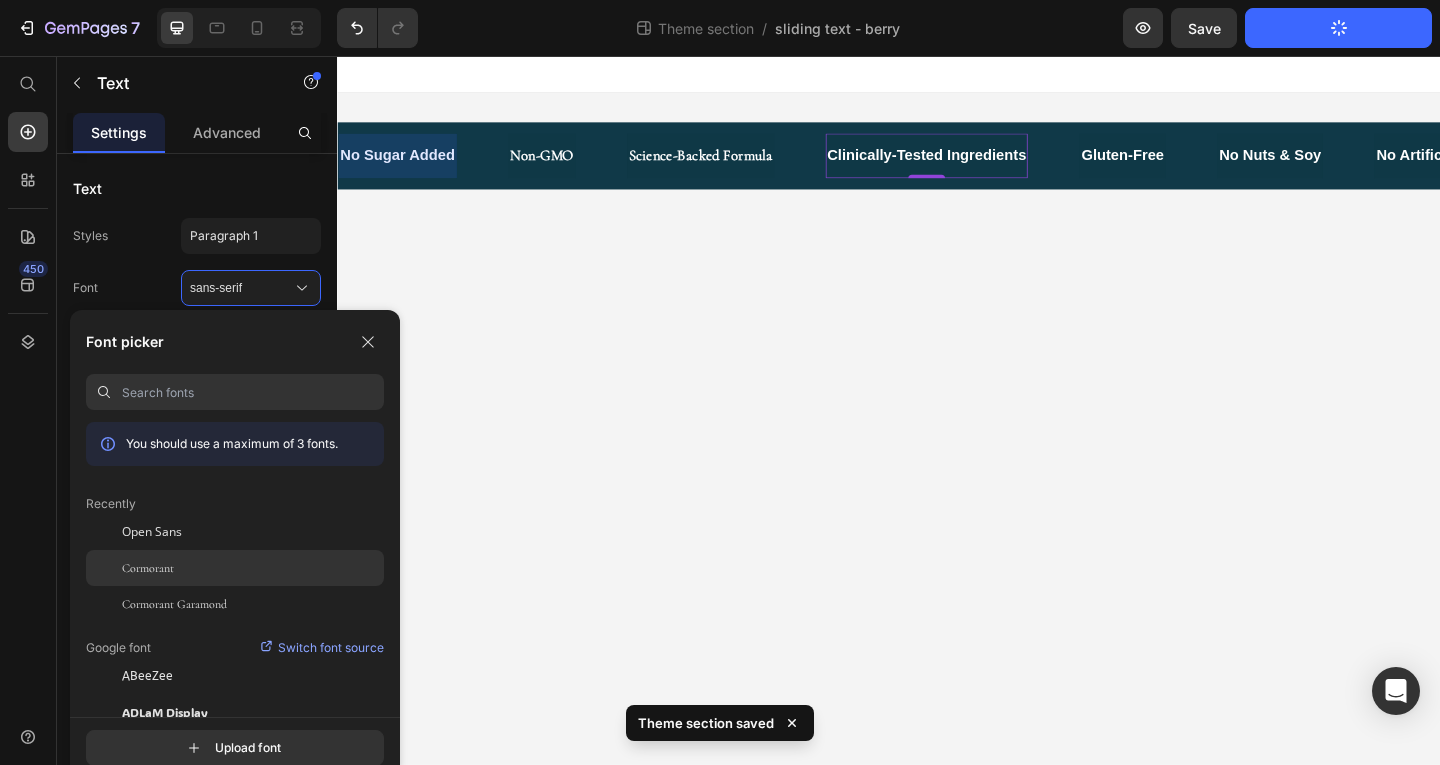 click on "Cormorant" 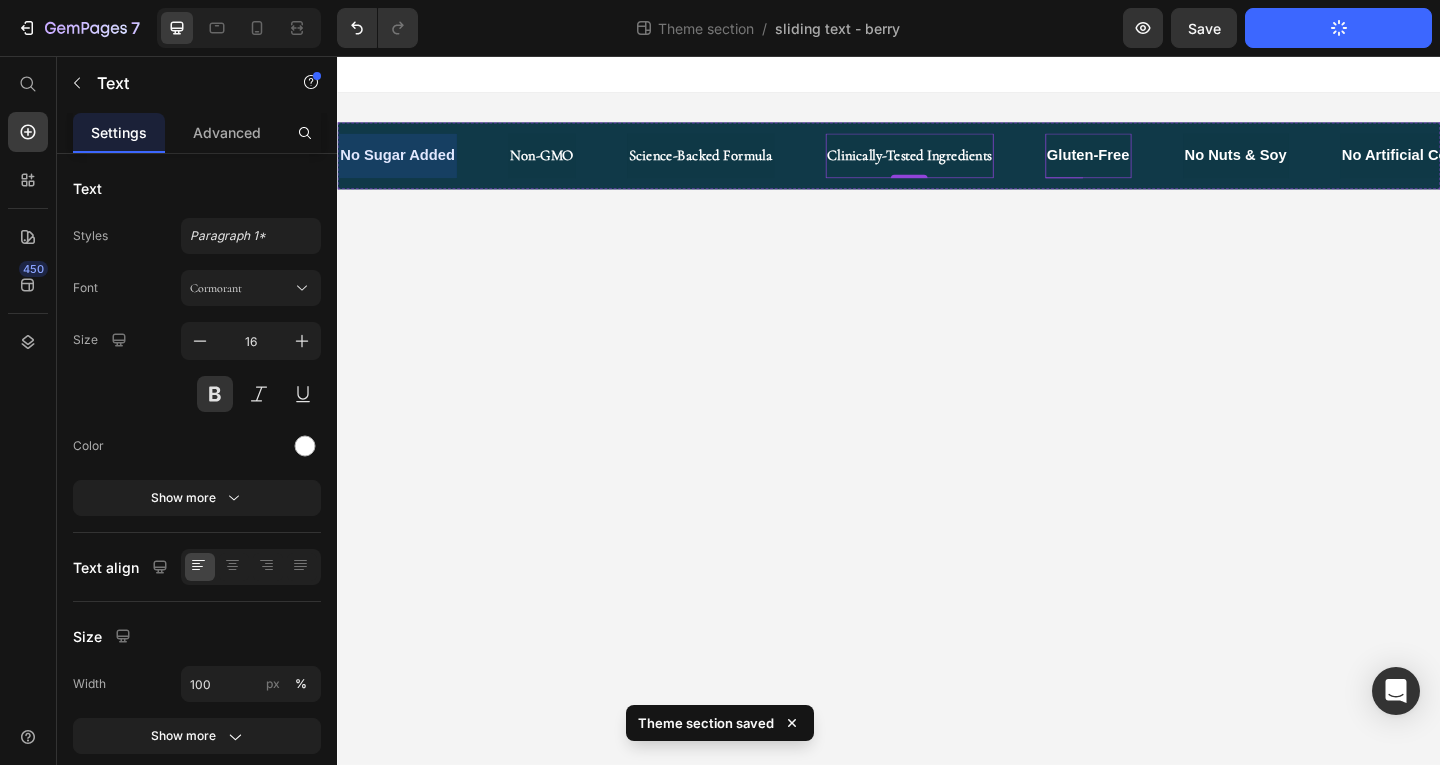click on "Gluten-Free" at bounding box center [1152, 164] 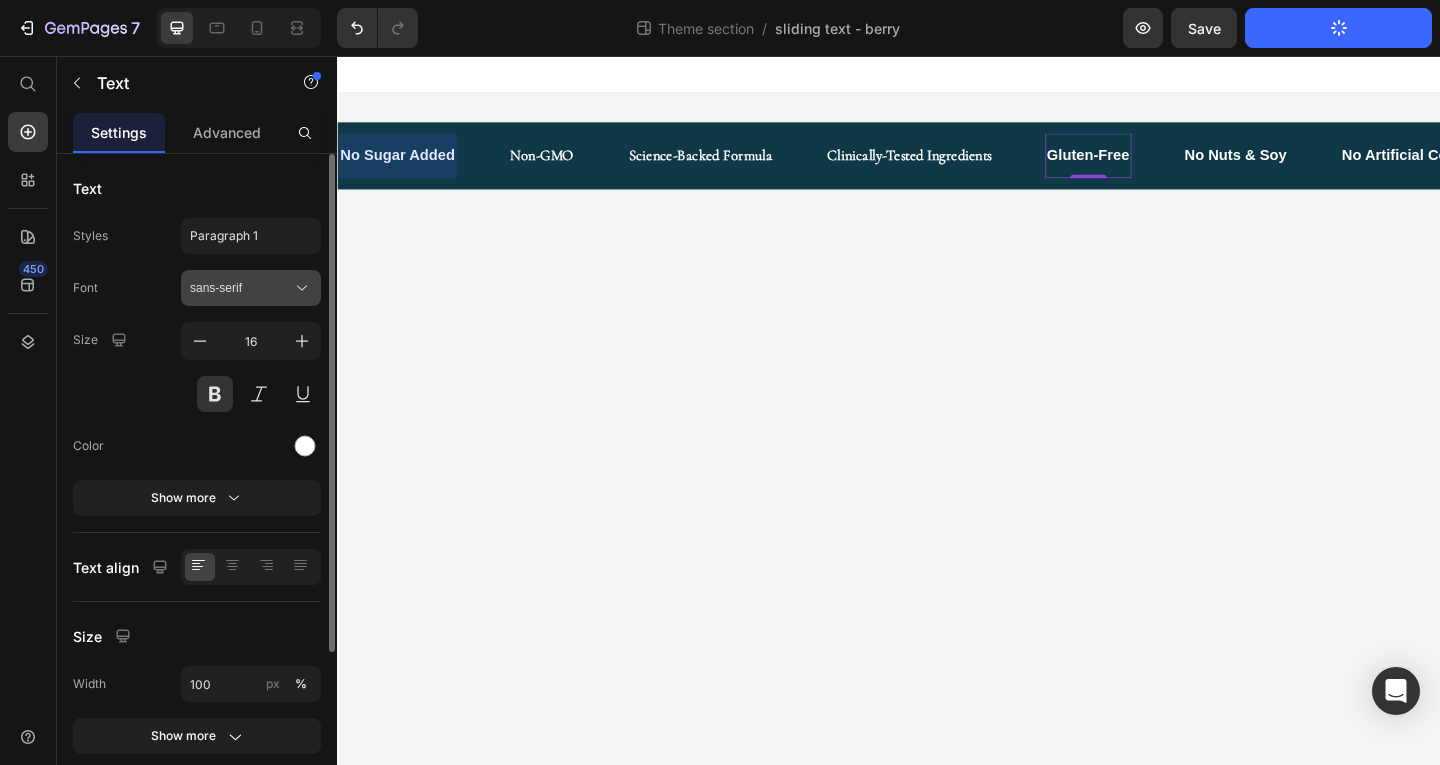 click on "sans-serif" at bounding box center [241, 288] 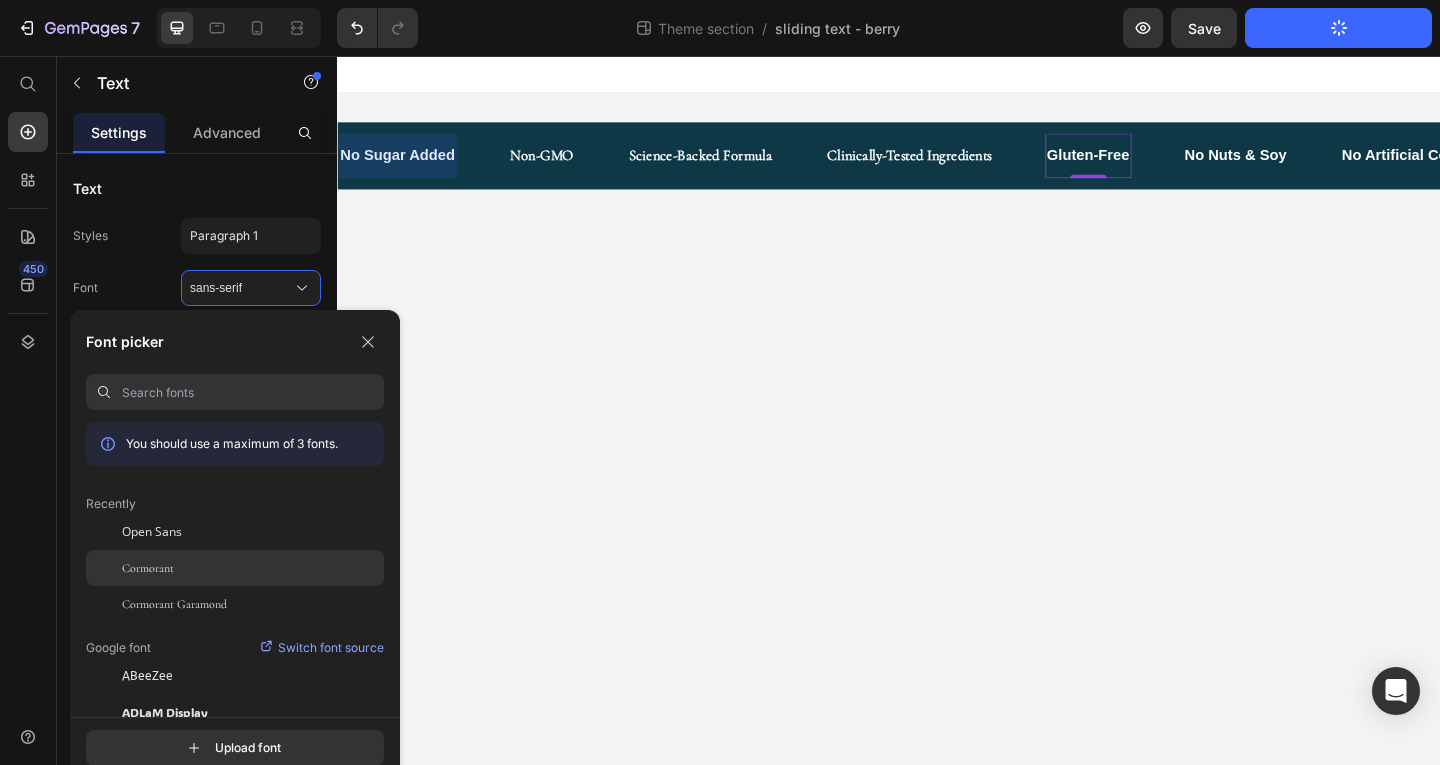 click on "Cormorant" 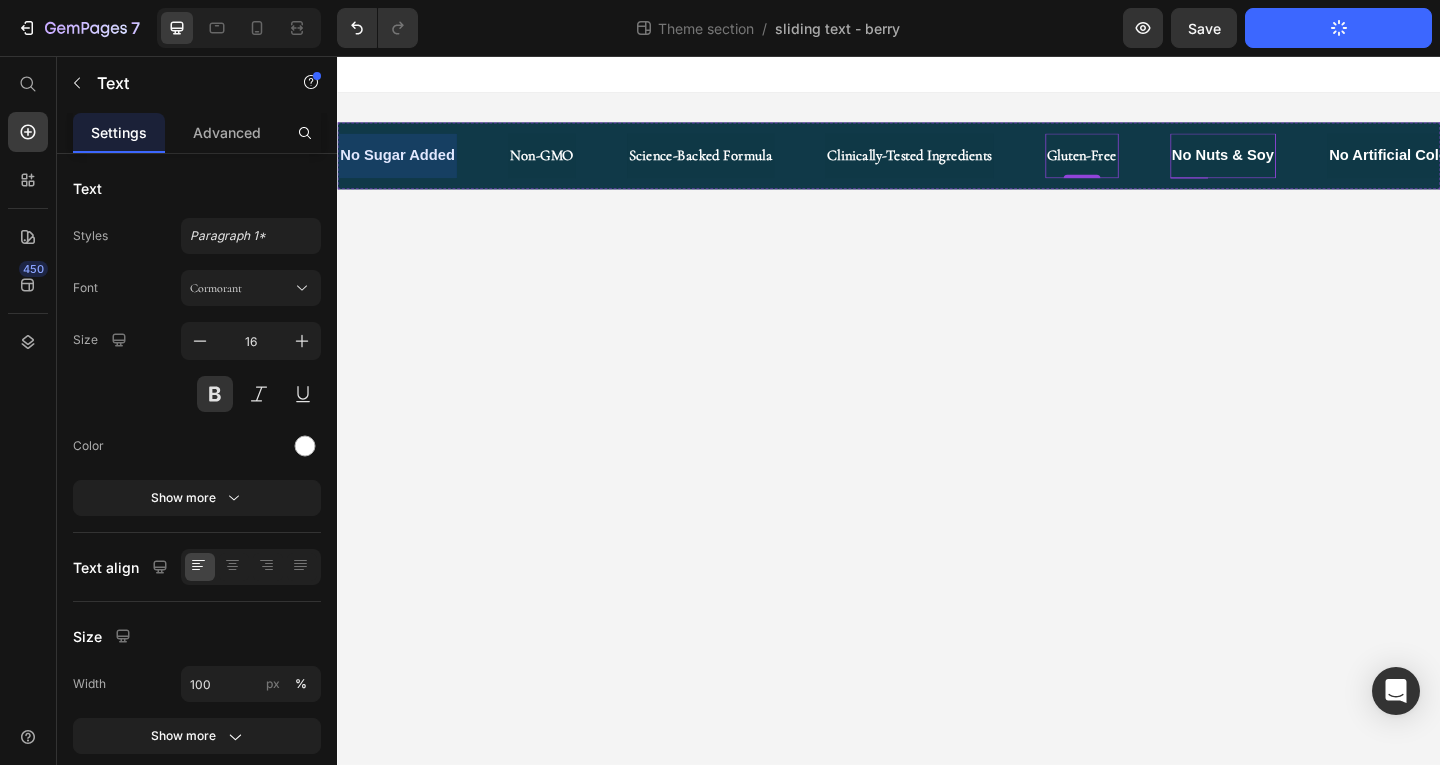 click on "No Nuts & Soy" at bounding box center [1298, 164] 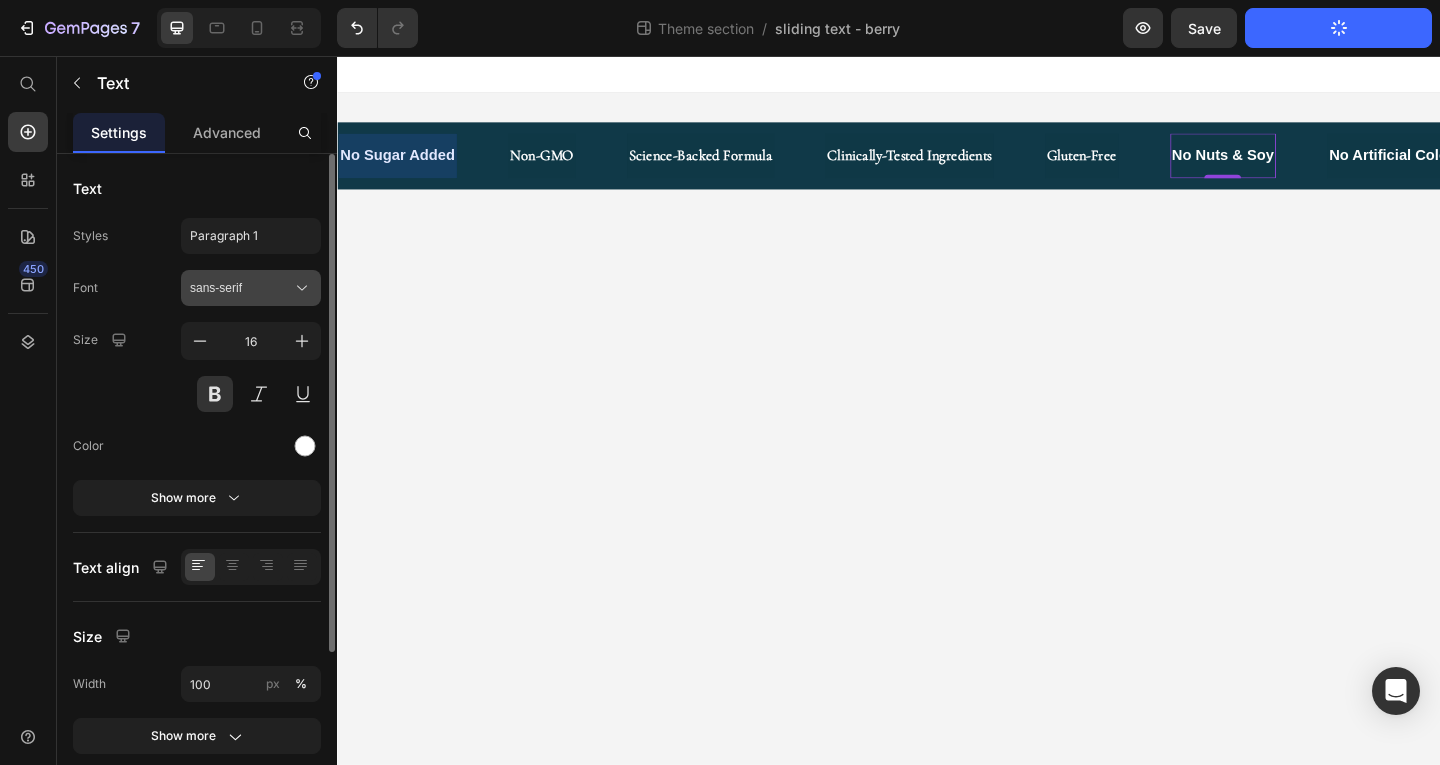 click on "sans-serif" at bounding box center [241, 288] 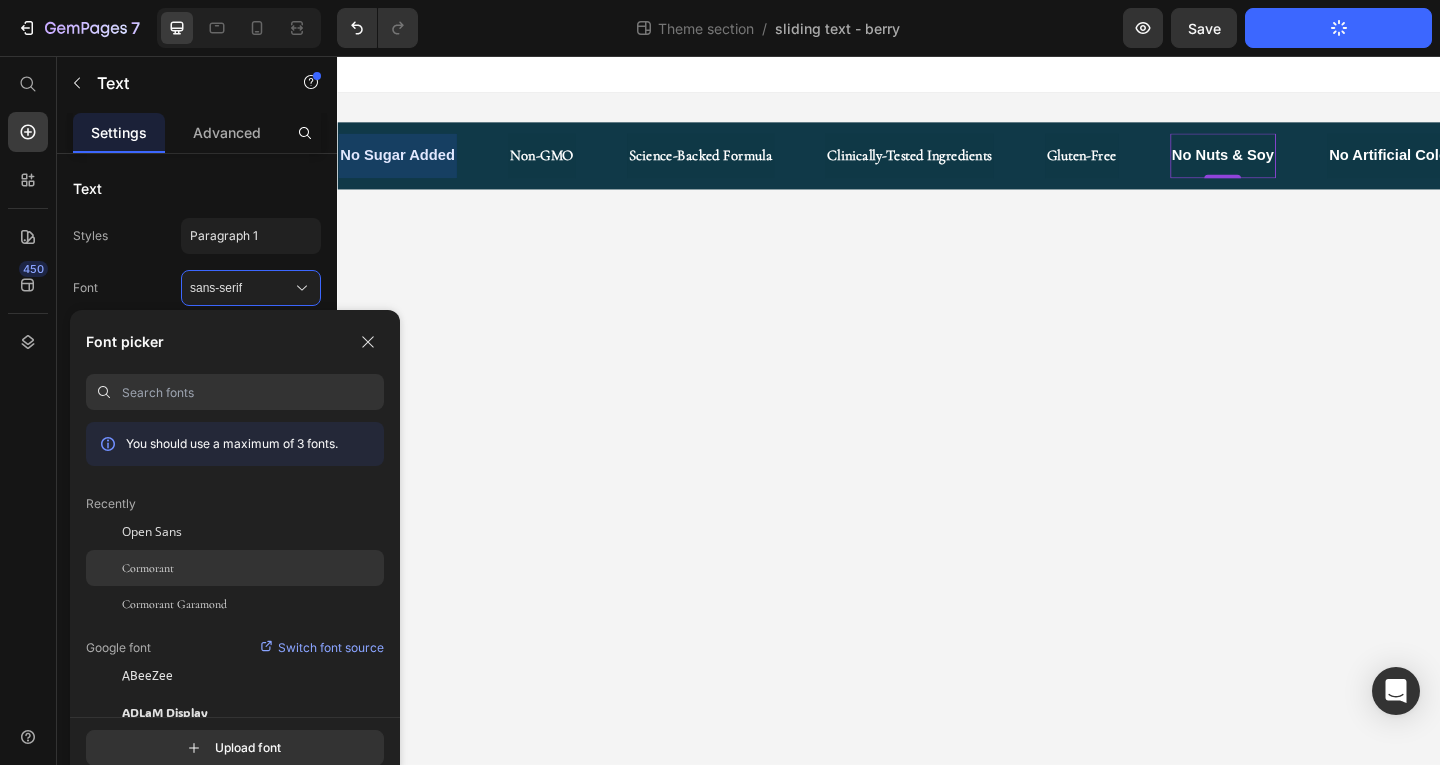 click on "Cormorant" at bounding box center [148, 568] 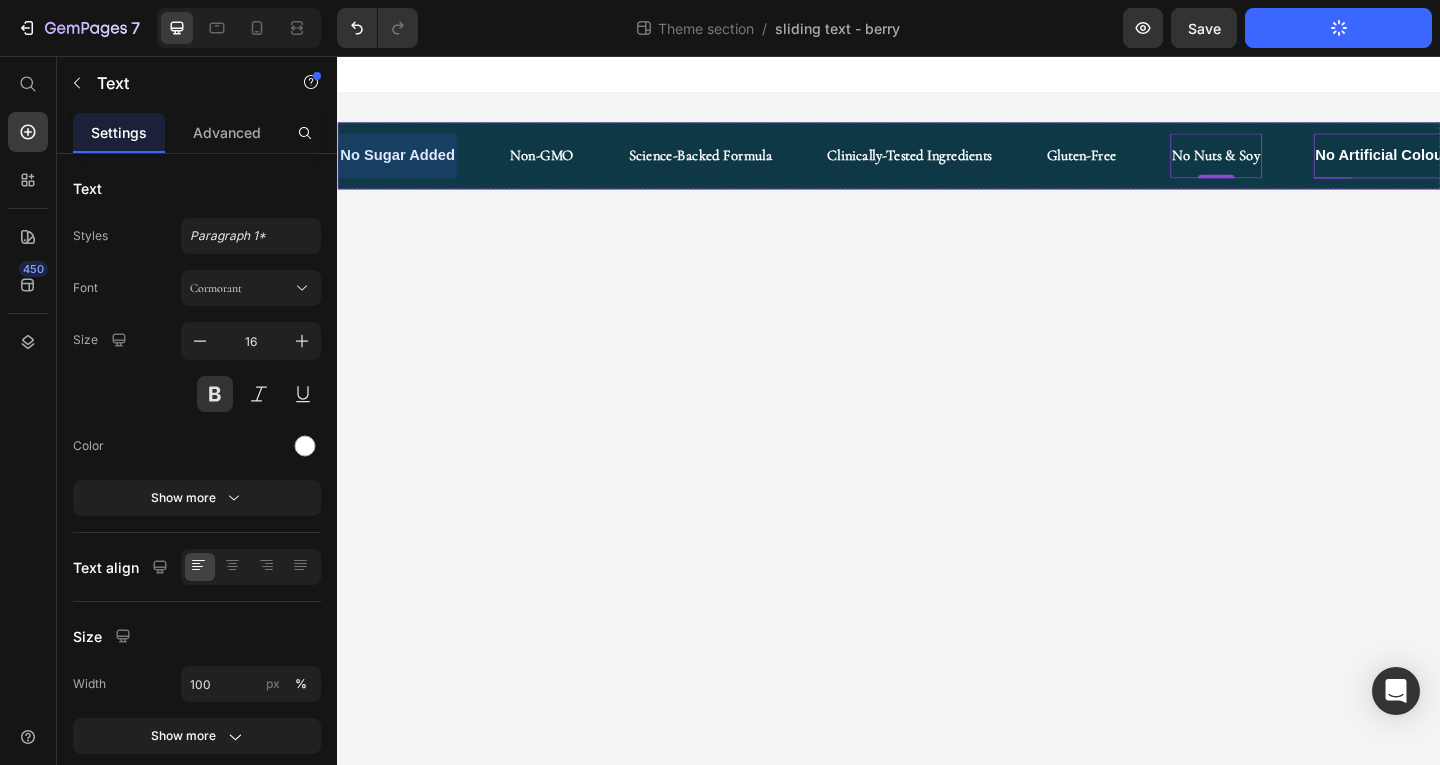 click on "No Artificial Colouring" at bounding box center [1480, 164] 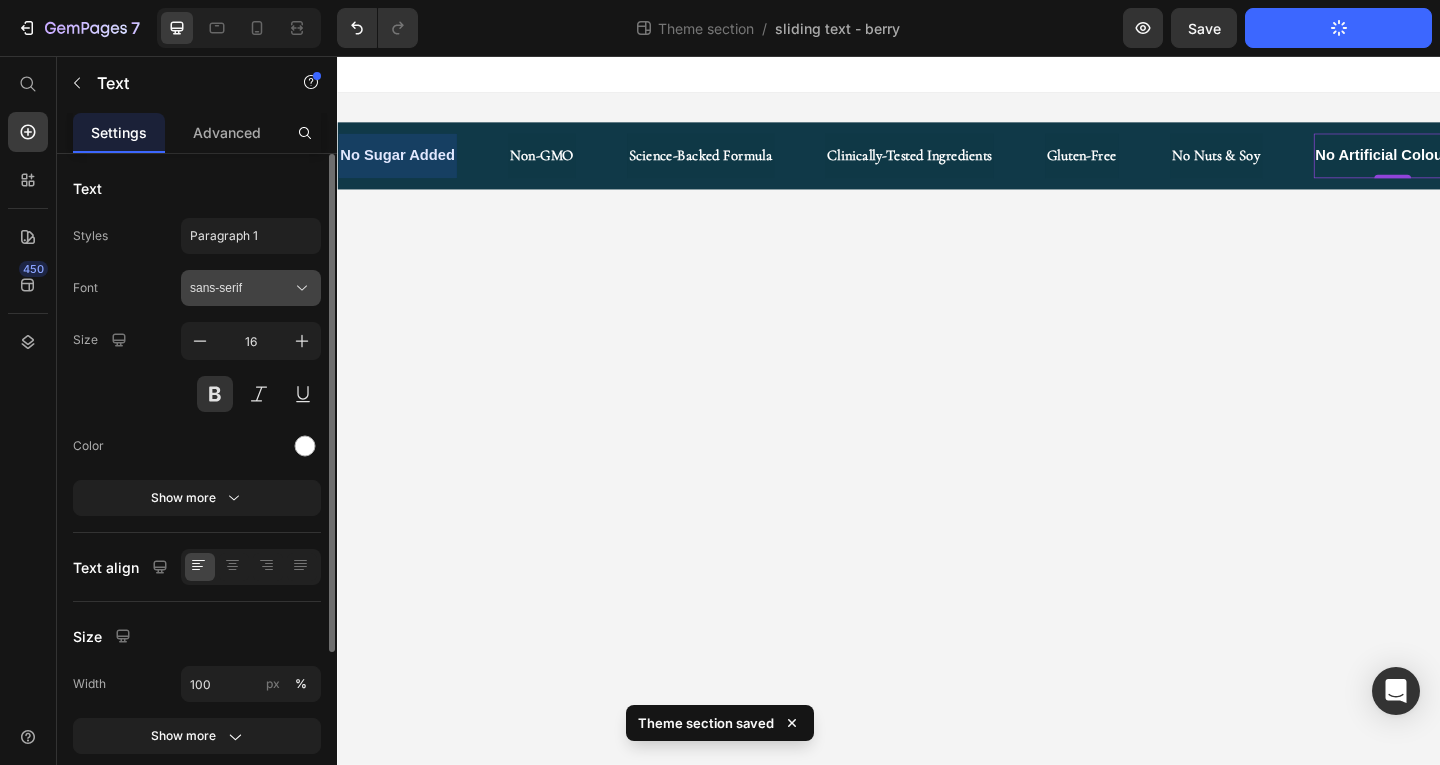 click on "sans-serif" at bounding box center [251, 288] 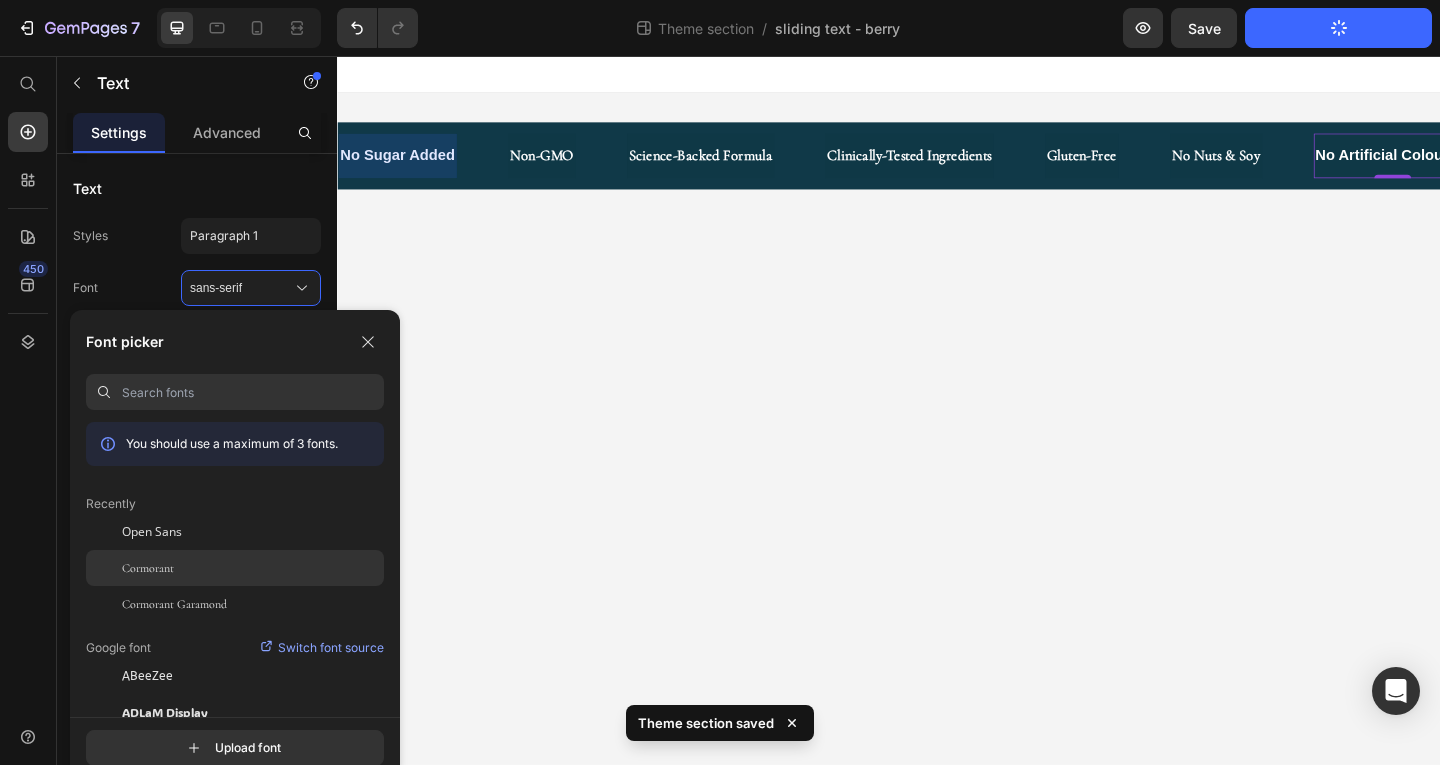 click on "Cormorant" 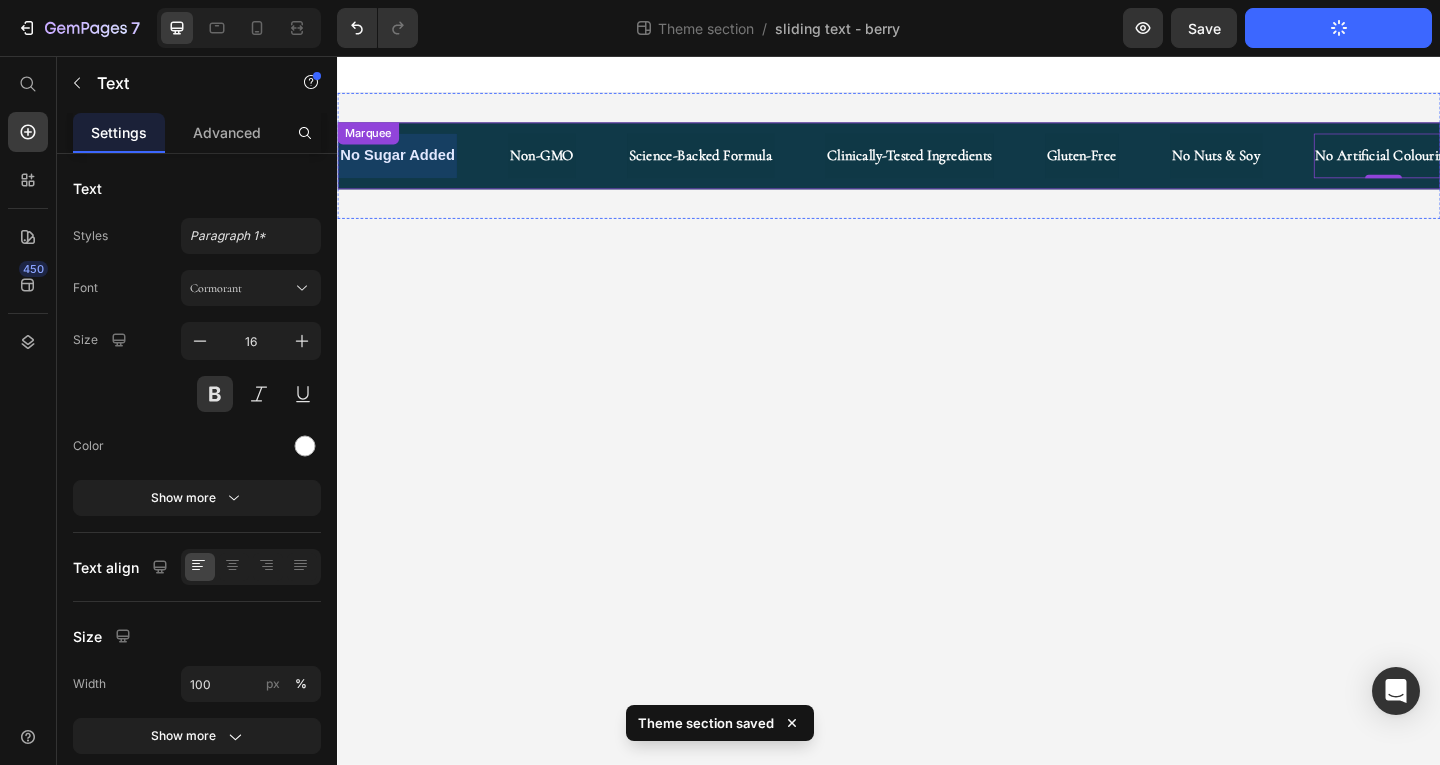 click on "No Sugar Added Text" at bounding box center [427, 164] 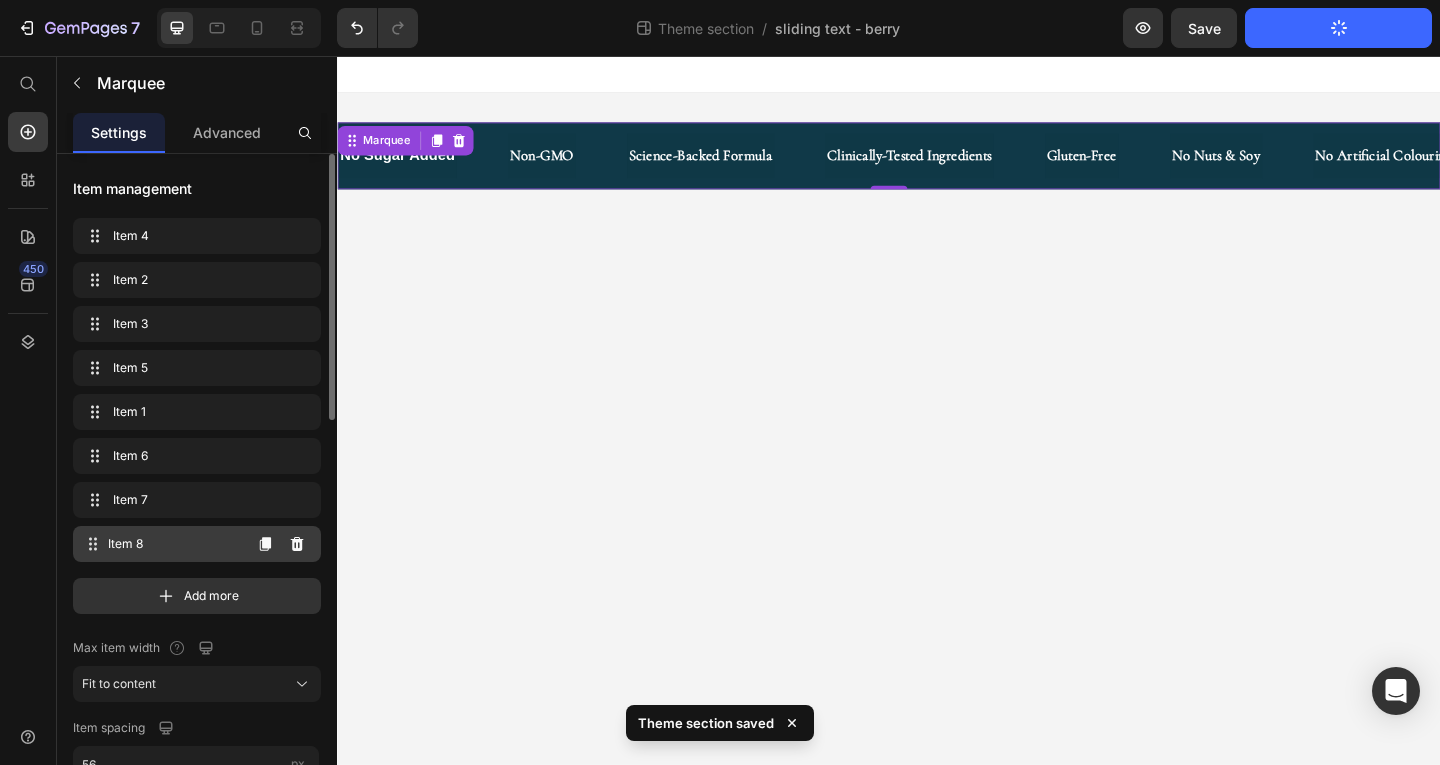 click on "Item 8" at bounding box center [174, 544] 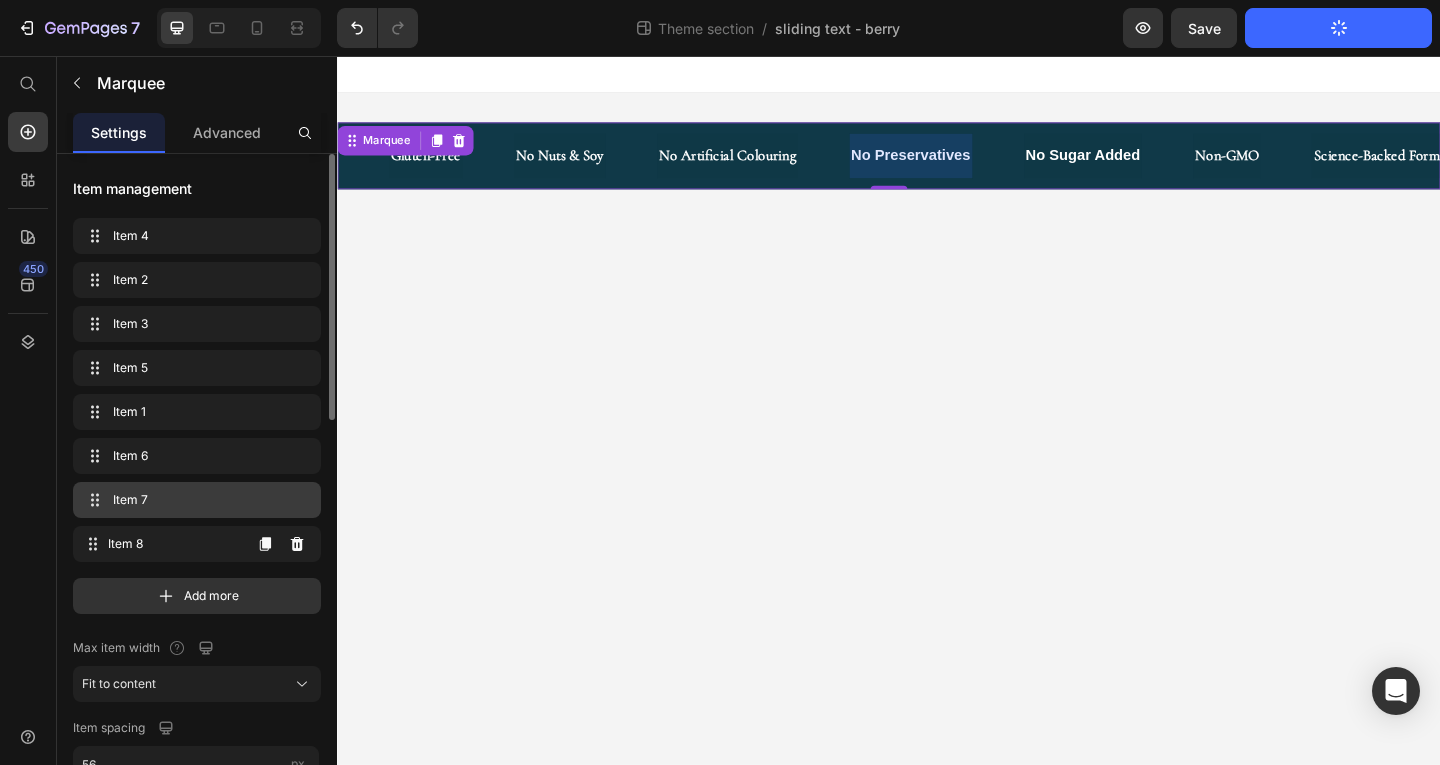 scroll, scrollTop: 0, scrollLeft: 732, axis: horizontal 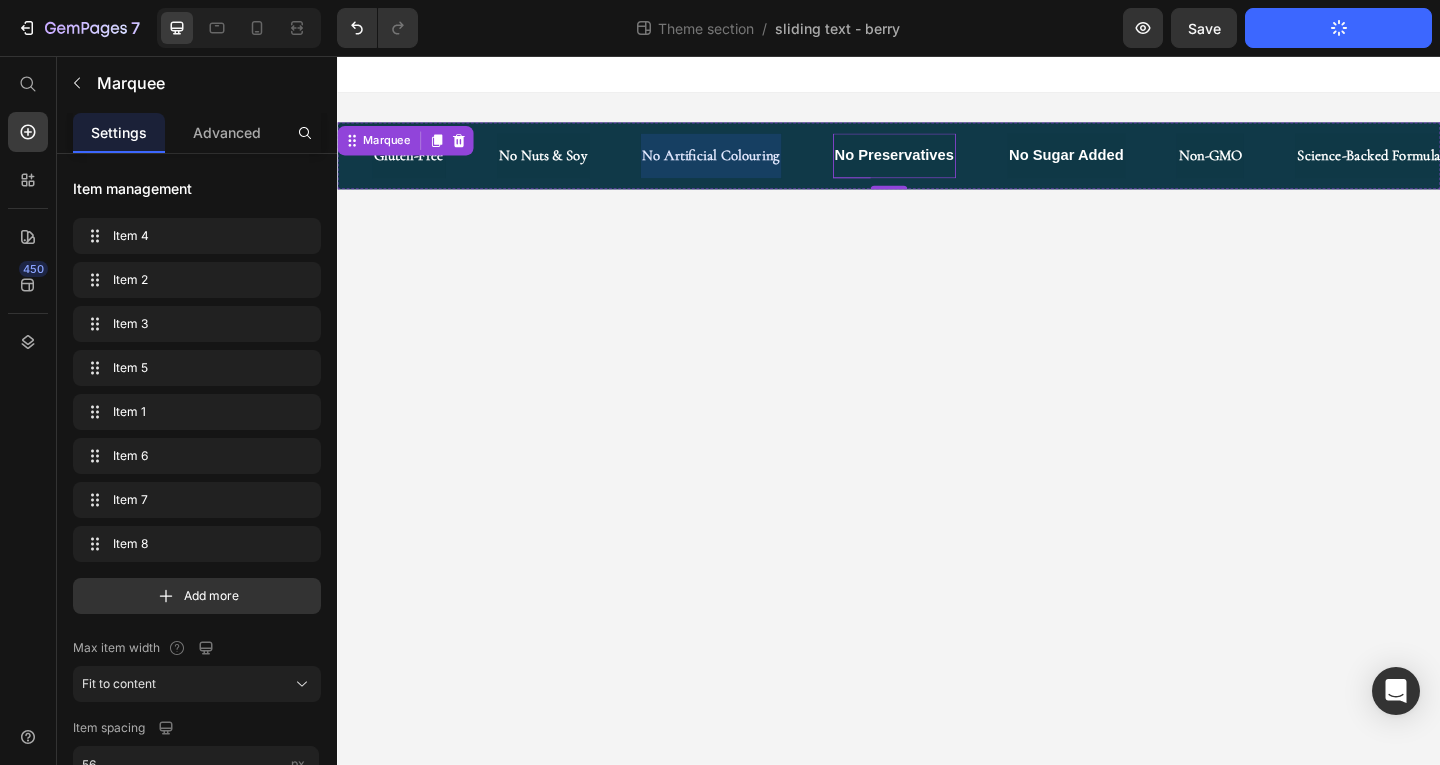 click on "No Preservatives" at bounding box center [940, 164] 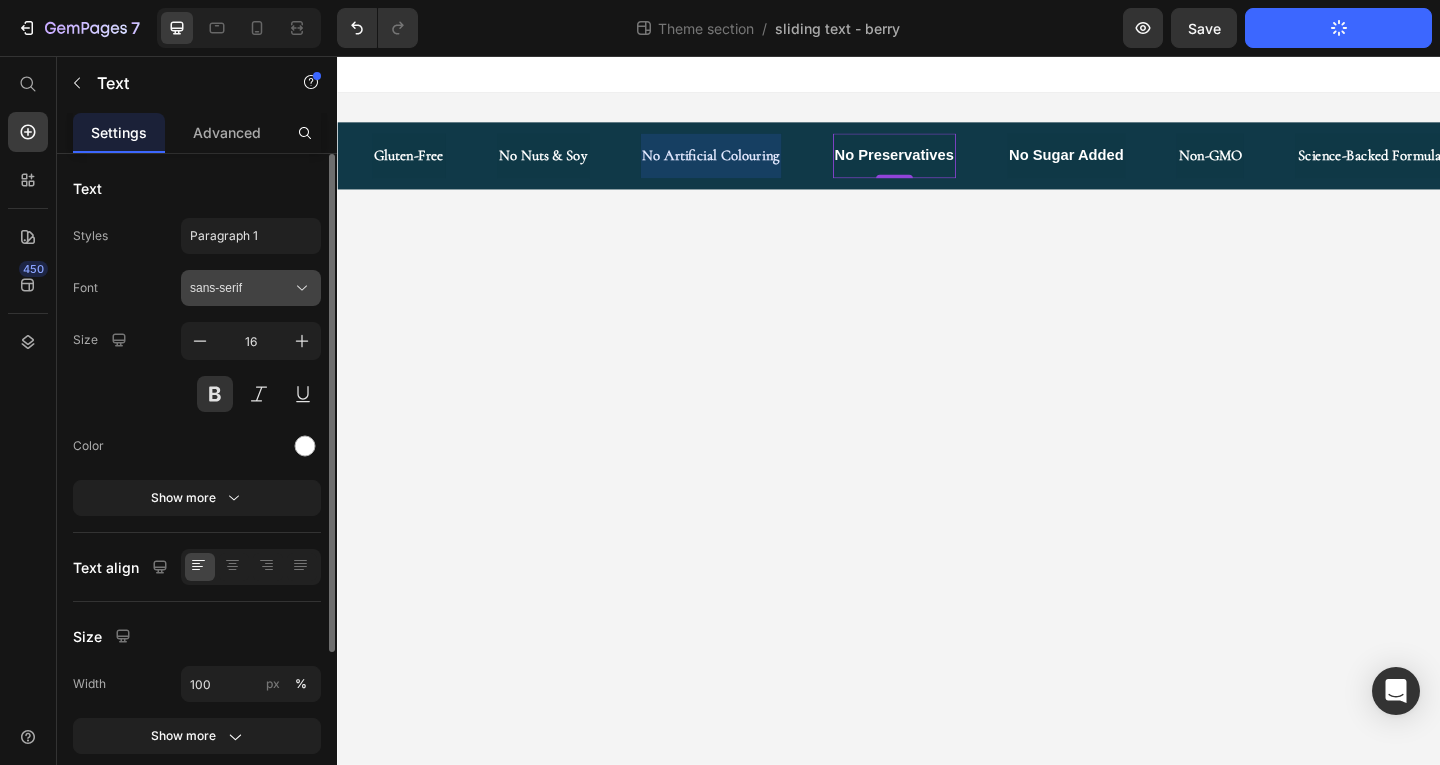 click on "sans-serif" at bounding box center [241, 288] 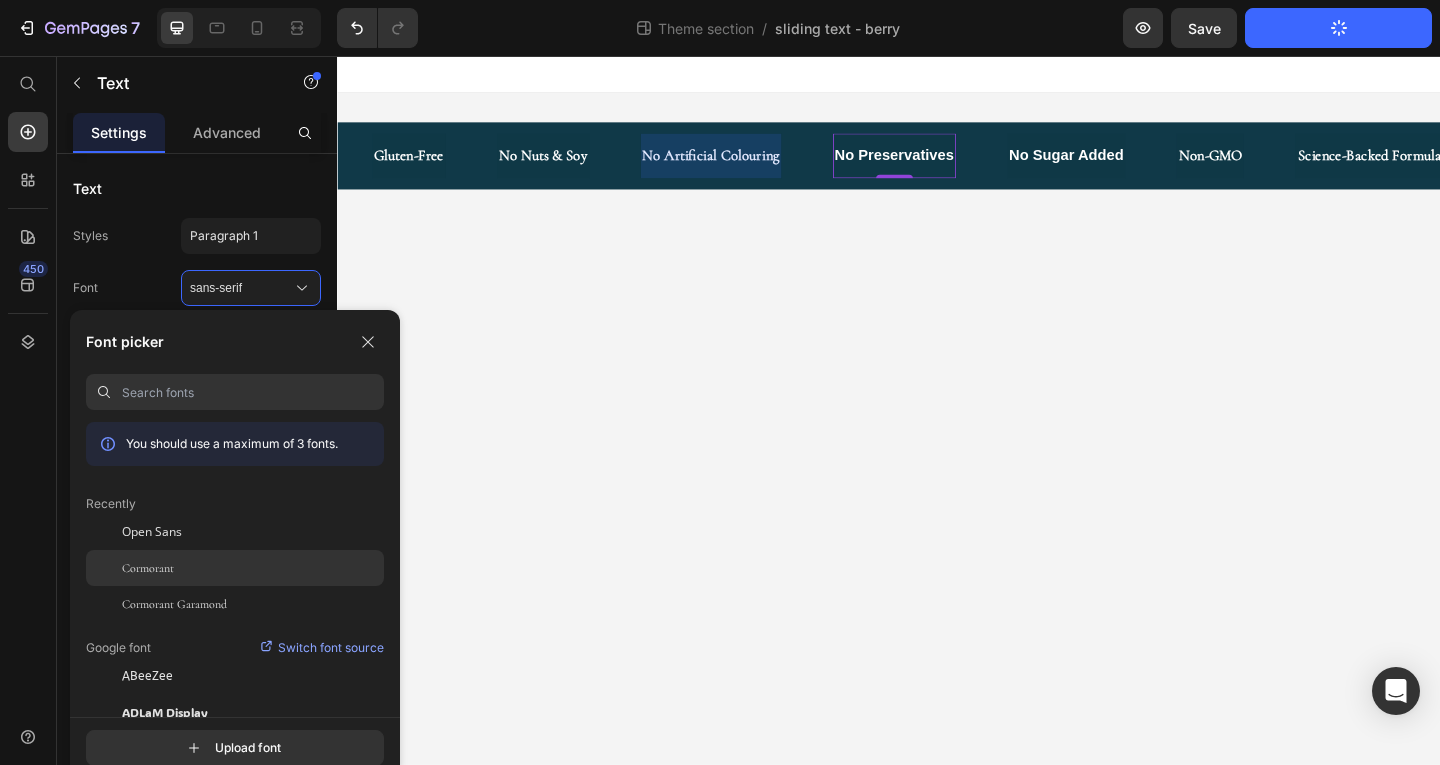 drag, startPoint x: 194, startPoint y: 566, endPoint x: 59, endPoint y: 417, distance: 201.06218 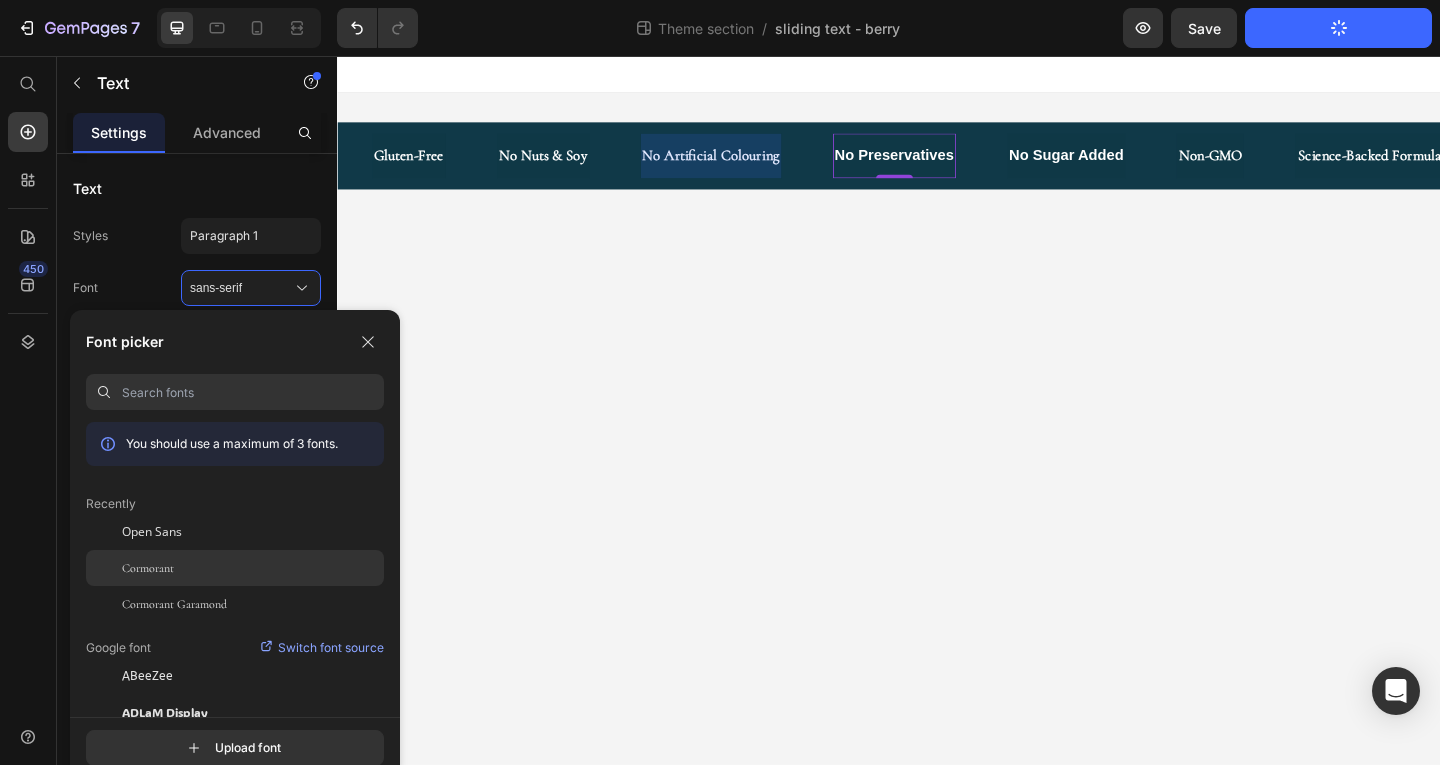 click on "Cormorant" 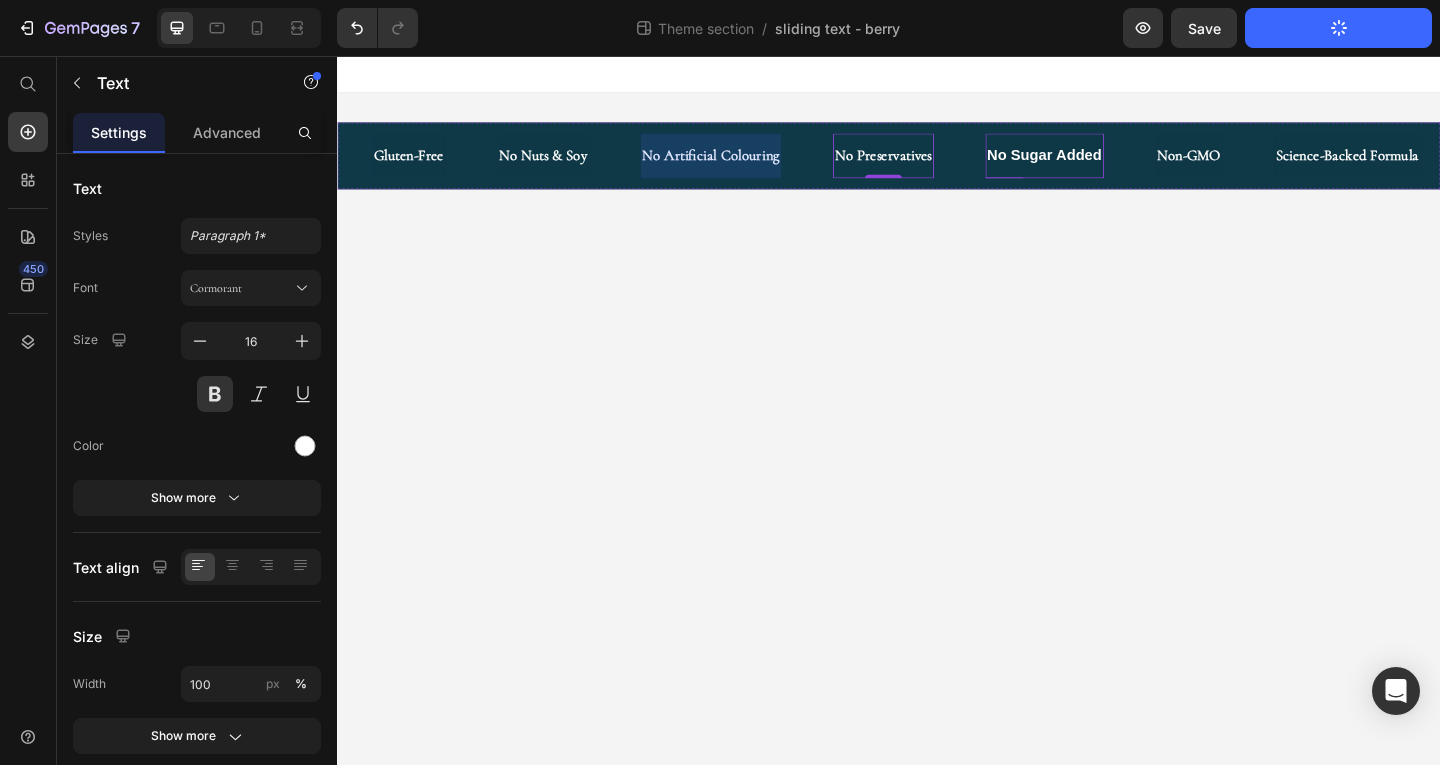 click on "No Sugar Added" at bounding box center [1104, 164] 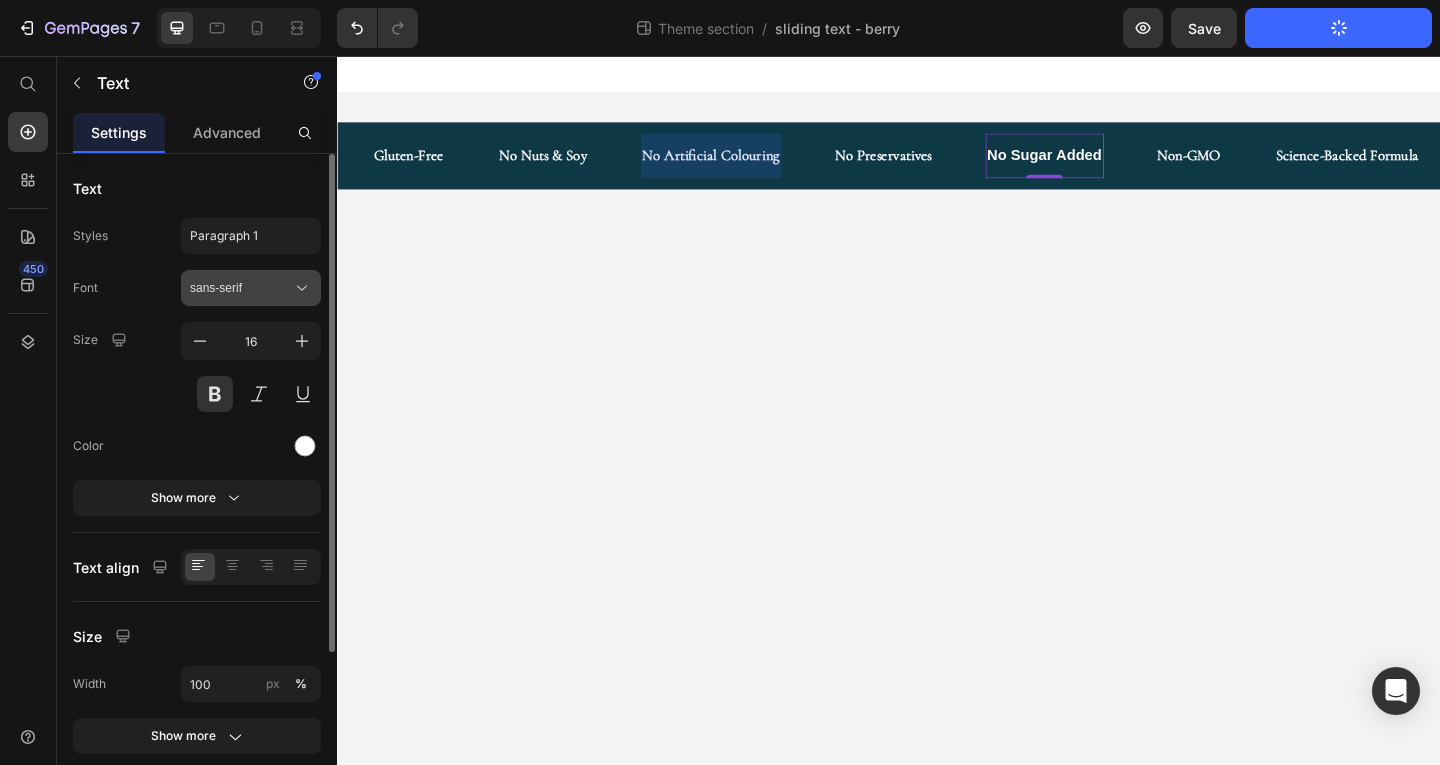 click on "sans-serif" at bounding box center (241, 288) 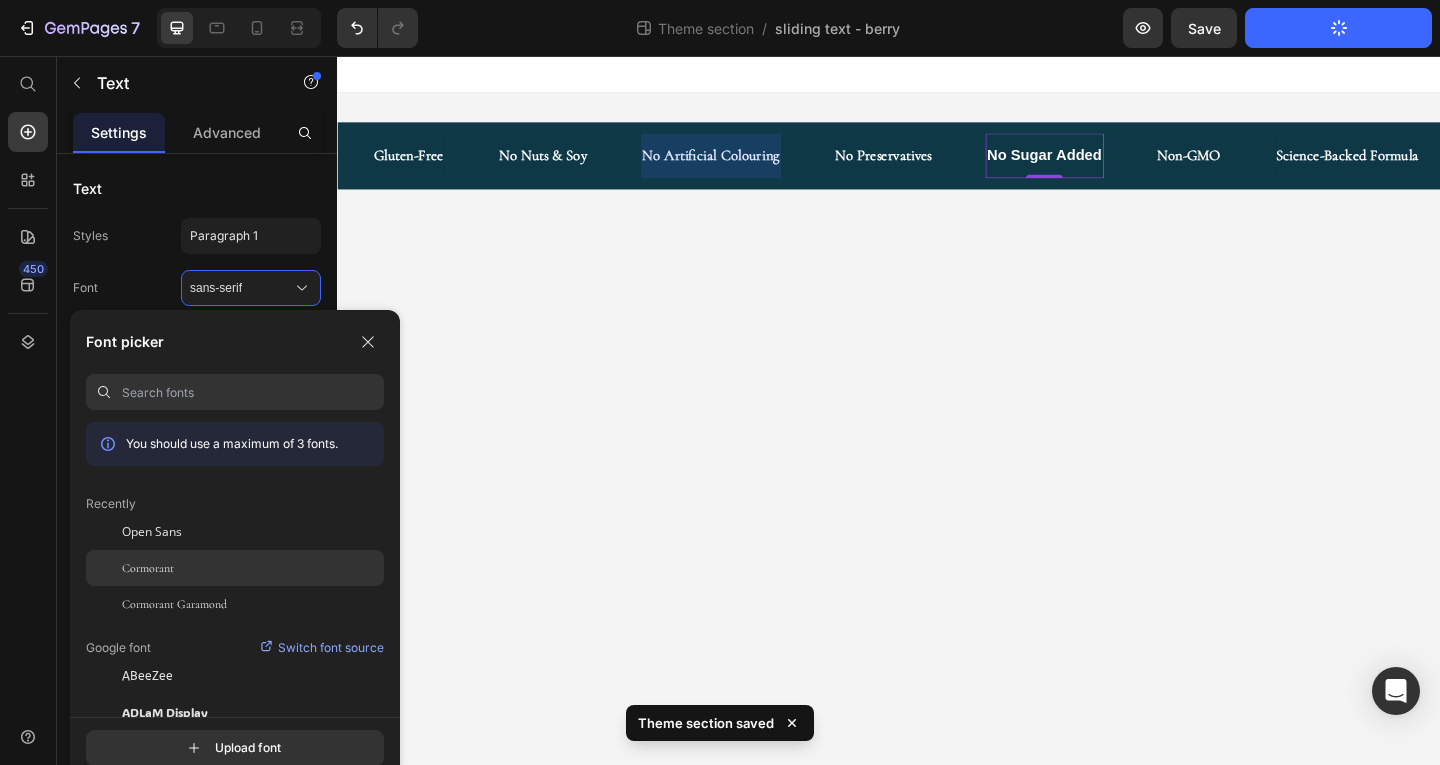 click on "Cormorant" 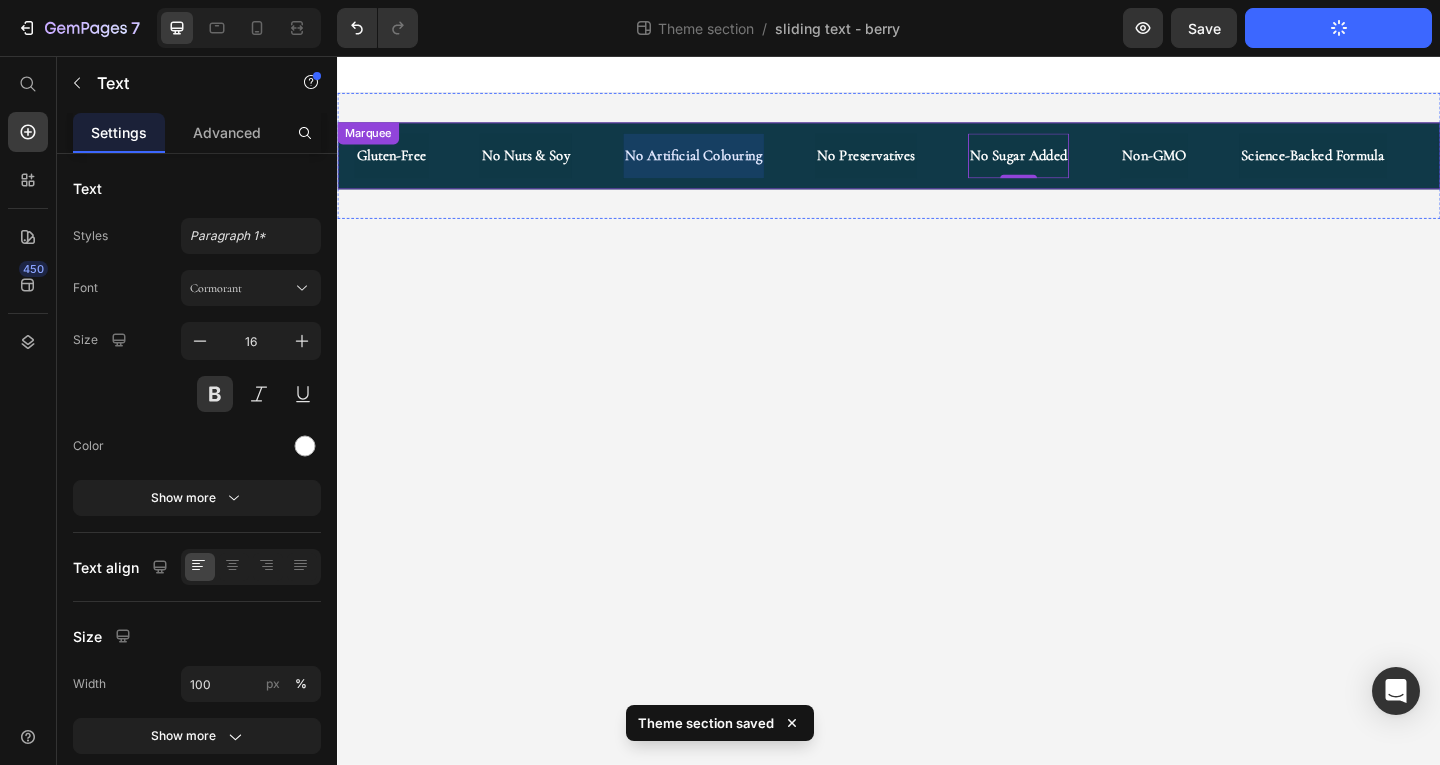 click on "No Sugar Added Text   0 Non-GMO Text Science-Backed Formula Text Clinically-Tested Ingredients Text Gluten-Free Text No Nuts & Soy Text No Artificial Colouring Text No Preservatives Text No Sugar Added Text   0 Non-GMO Text Science-Backed Formula Text Clinically-Tested Ingredients Text Gluten-Free Text No Nuts & Soy Text No Artificial Colouring Text No Preservatives Text Marquee" at bounding box center [937, 164] 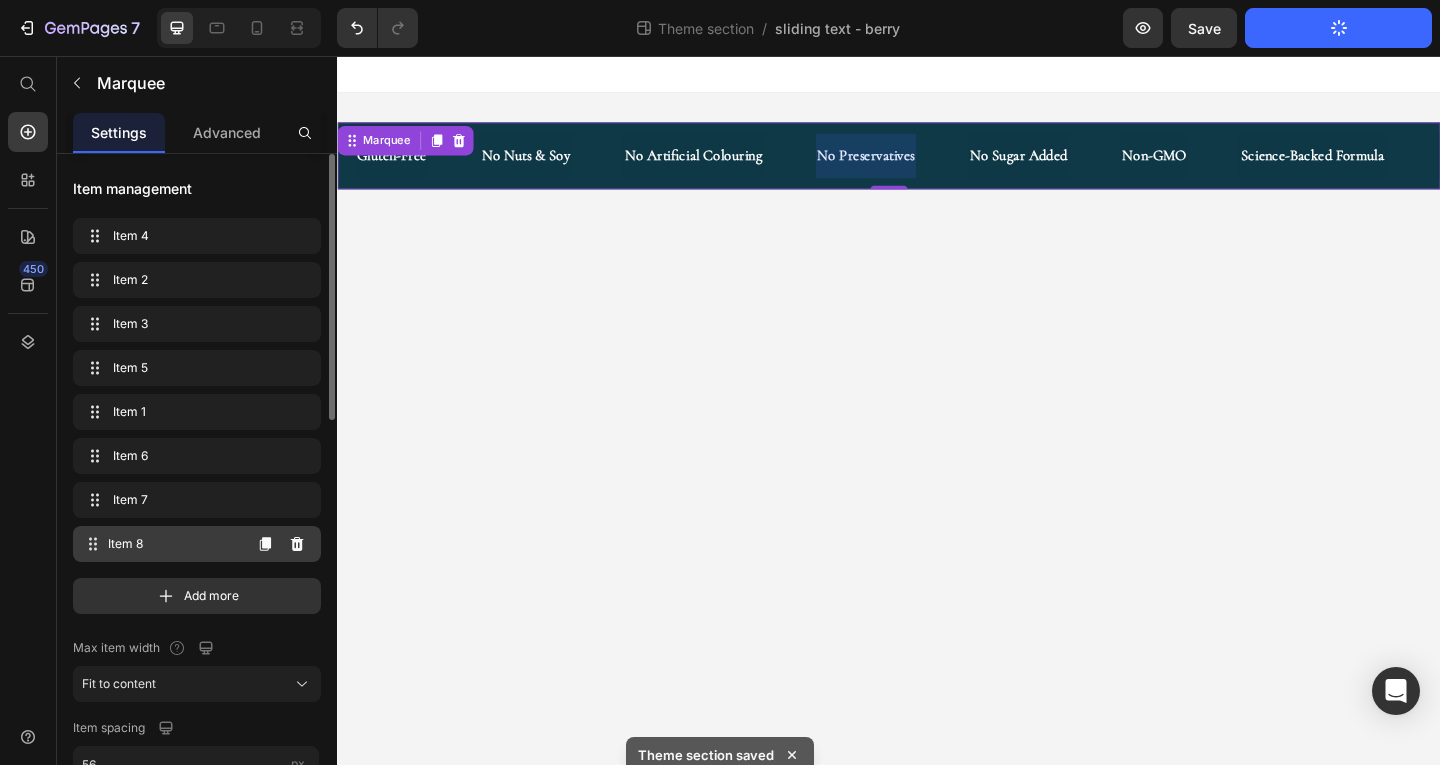 click on "Item 8 Item 8" at bounding box center [161, 544] 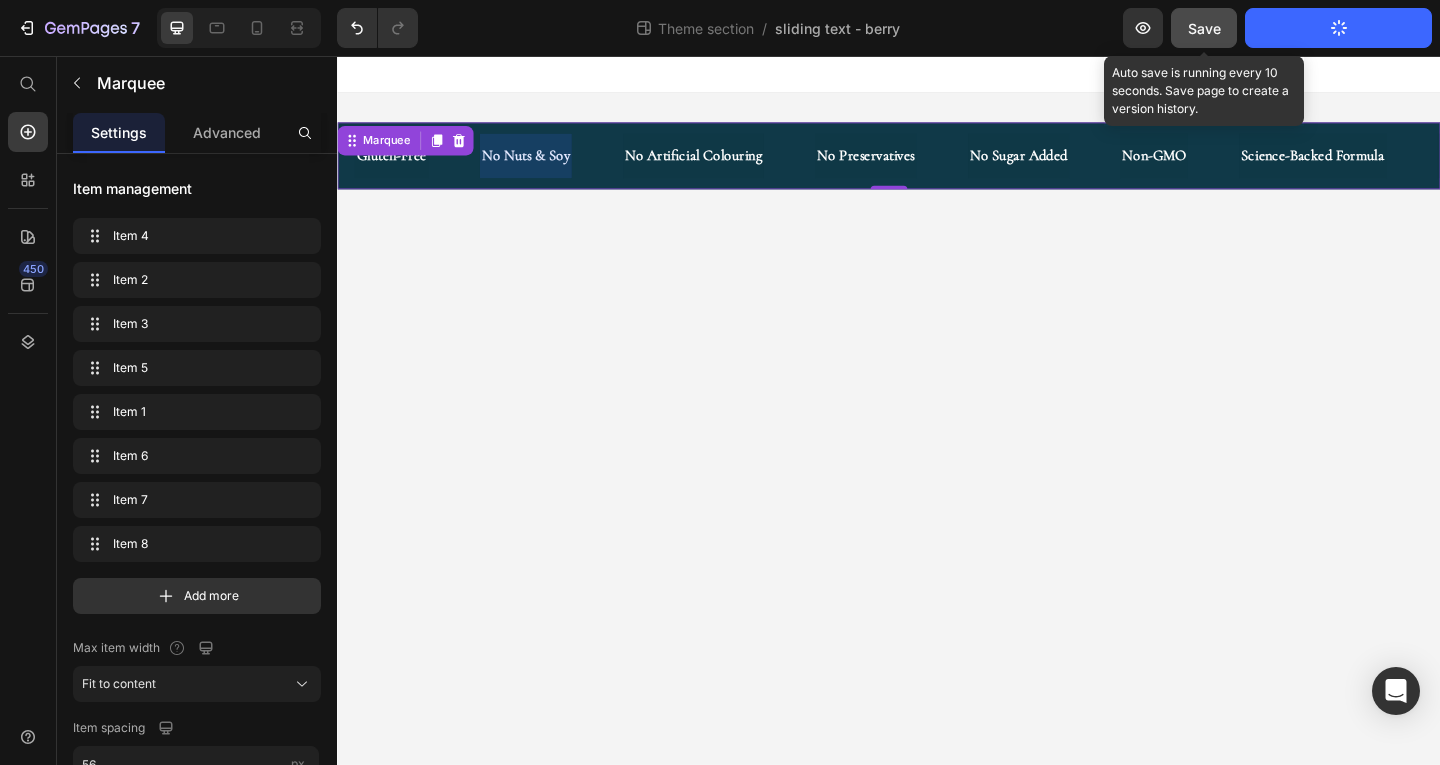 click on "Save" 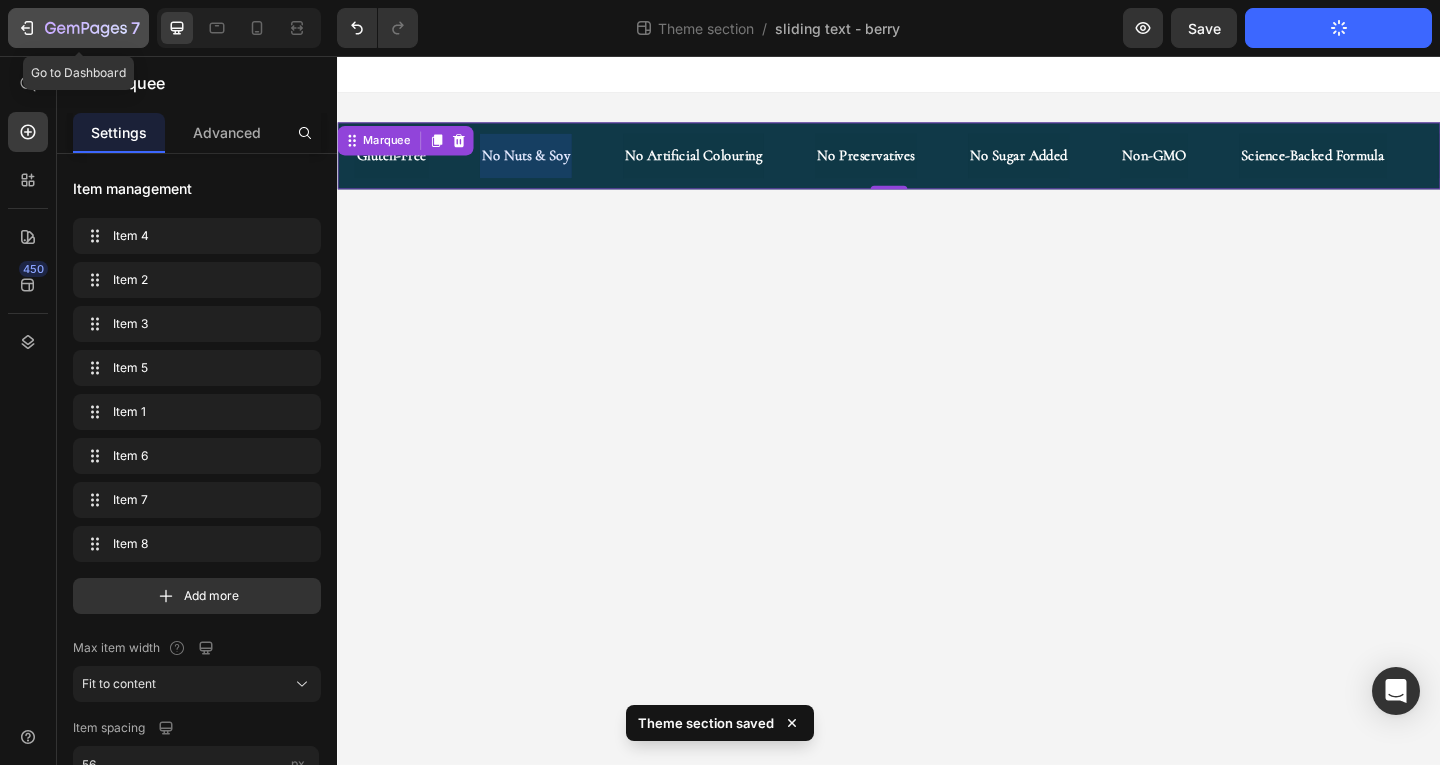 click 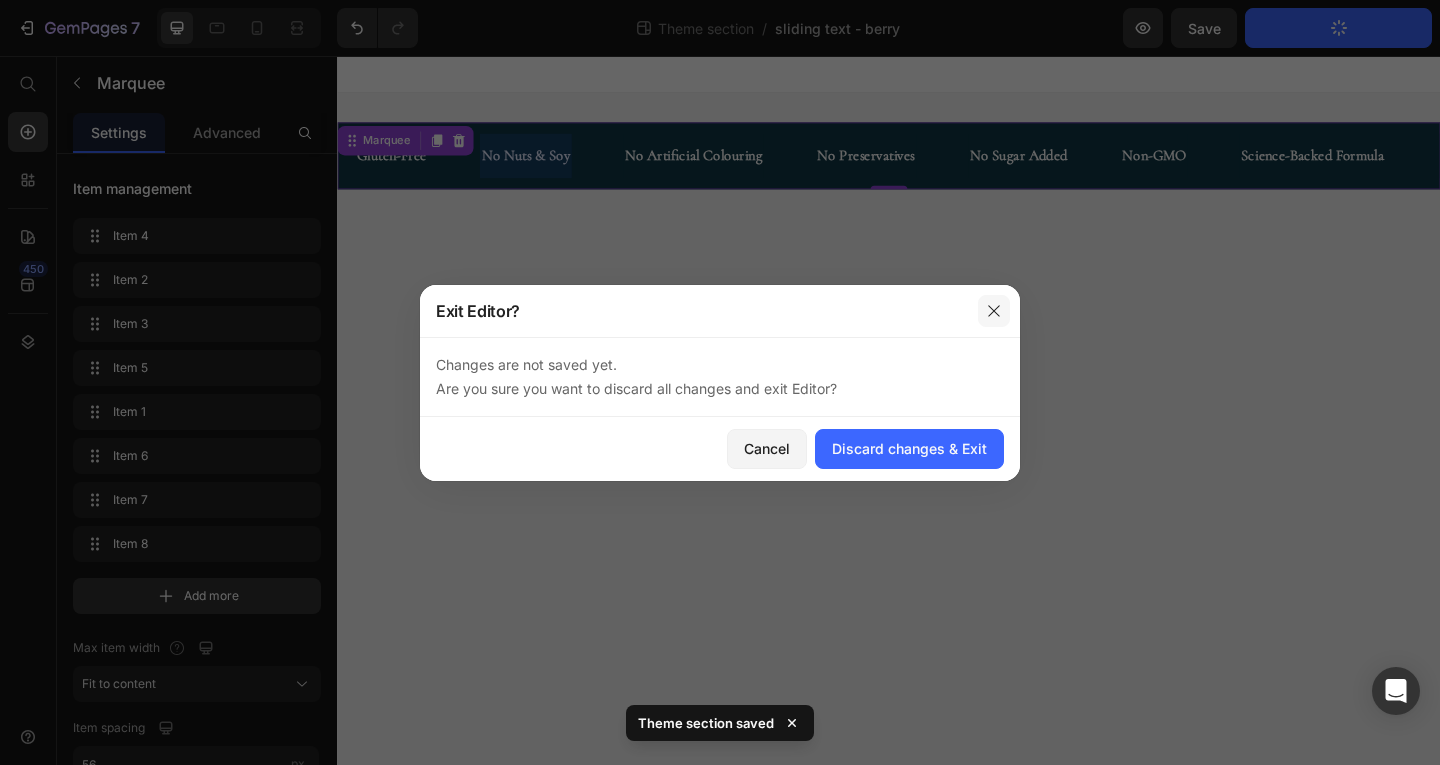 click at bounding box center (994, 311) 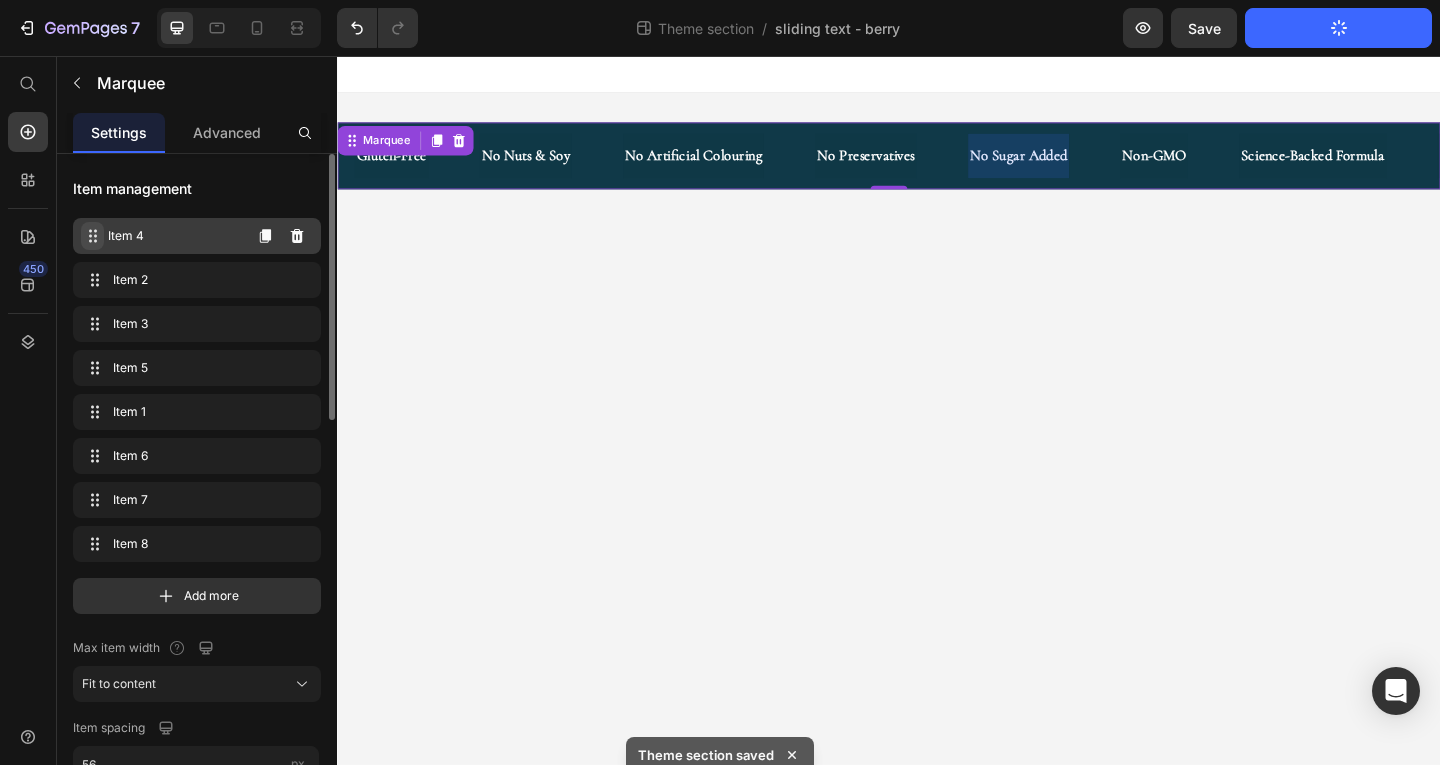 click at bounding box center (92, 236) 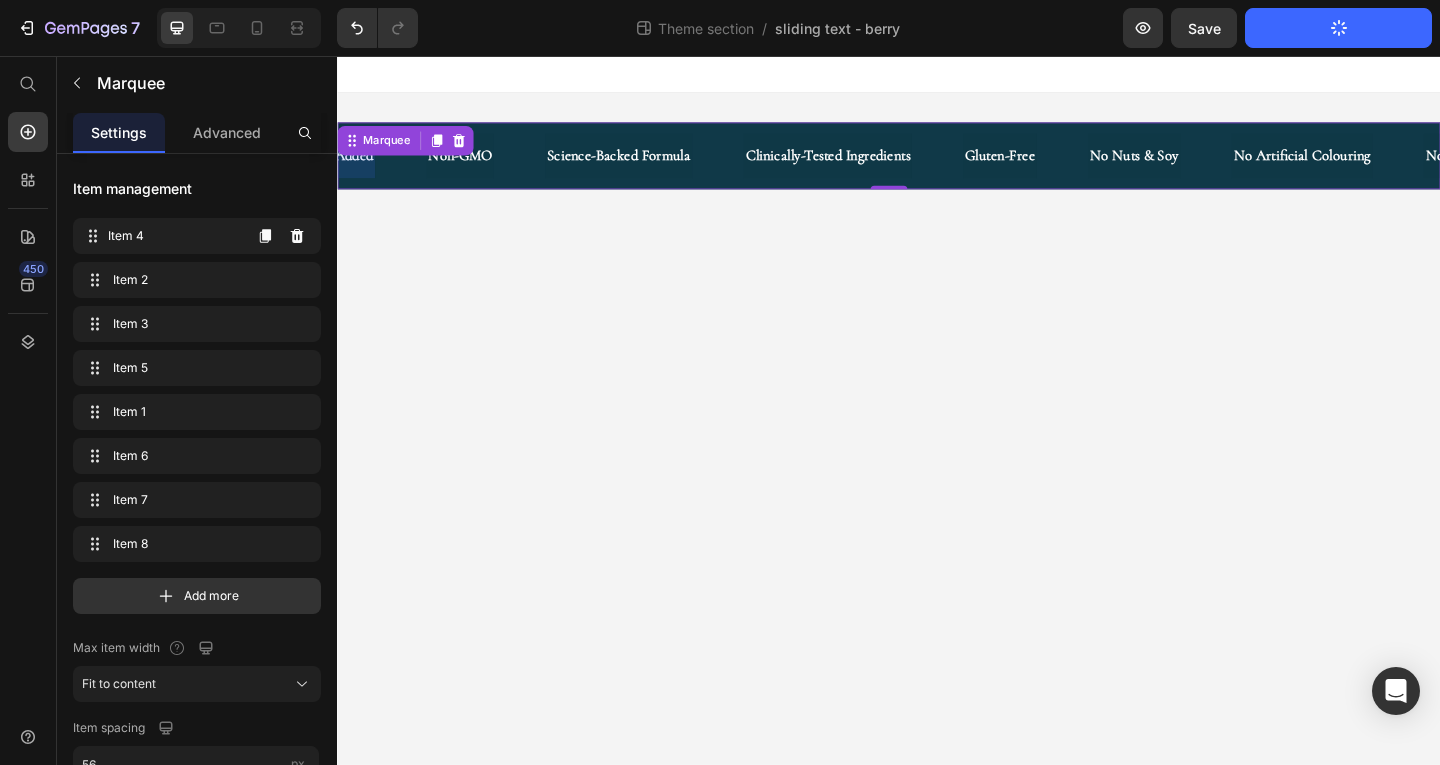 scroll, scrollTop: 0, scrollLeft: 0, axis: both 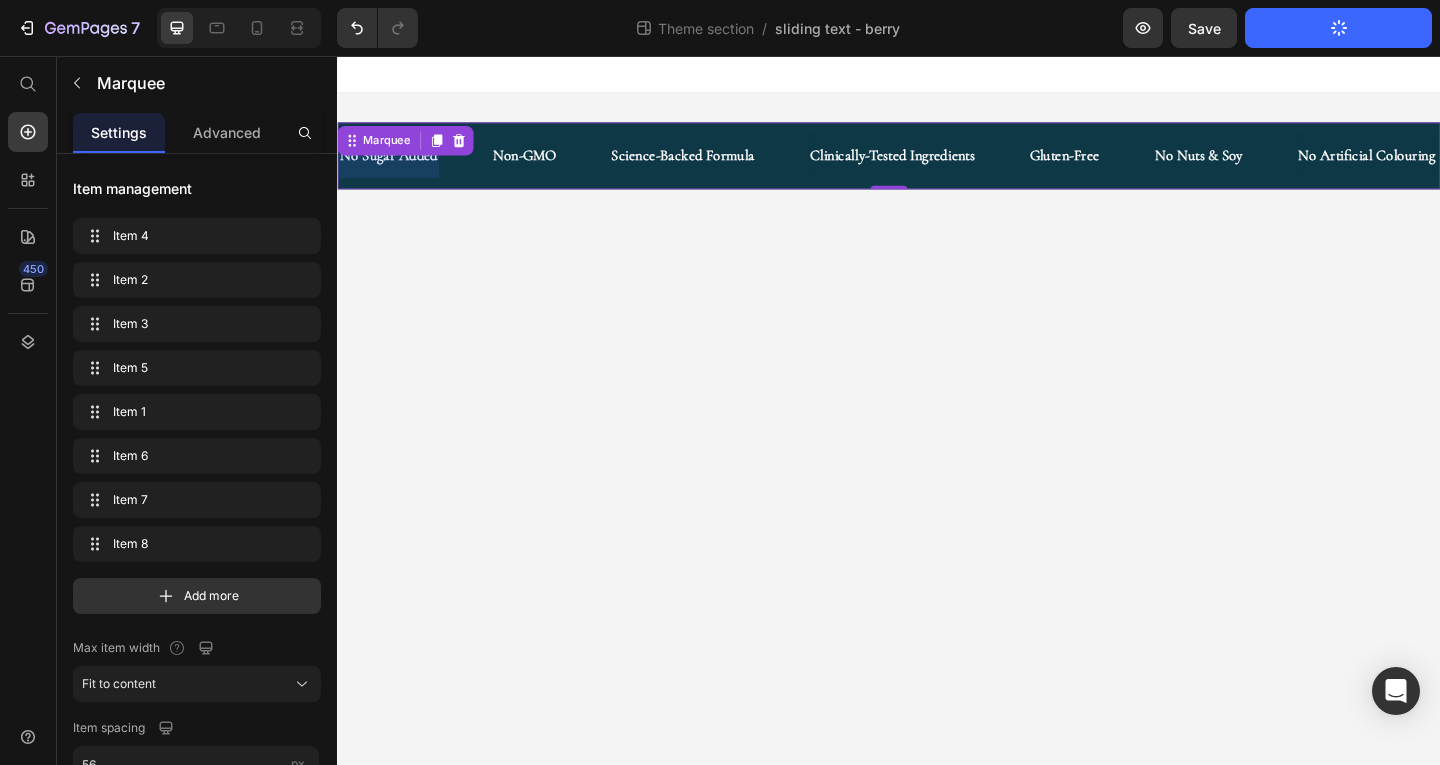 click at bounding box center [390, 164] 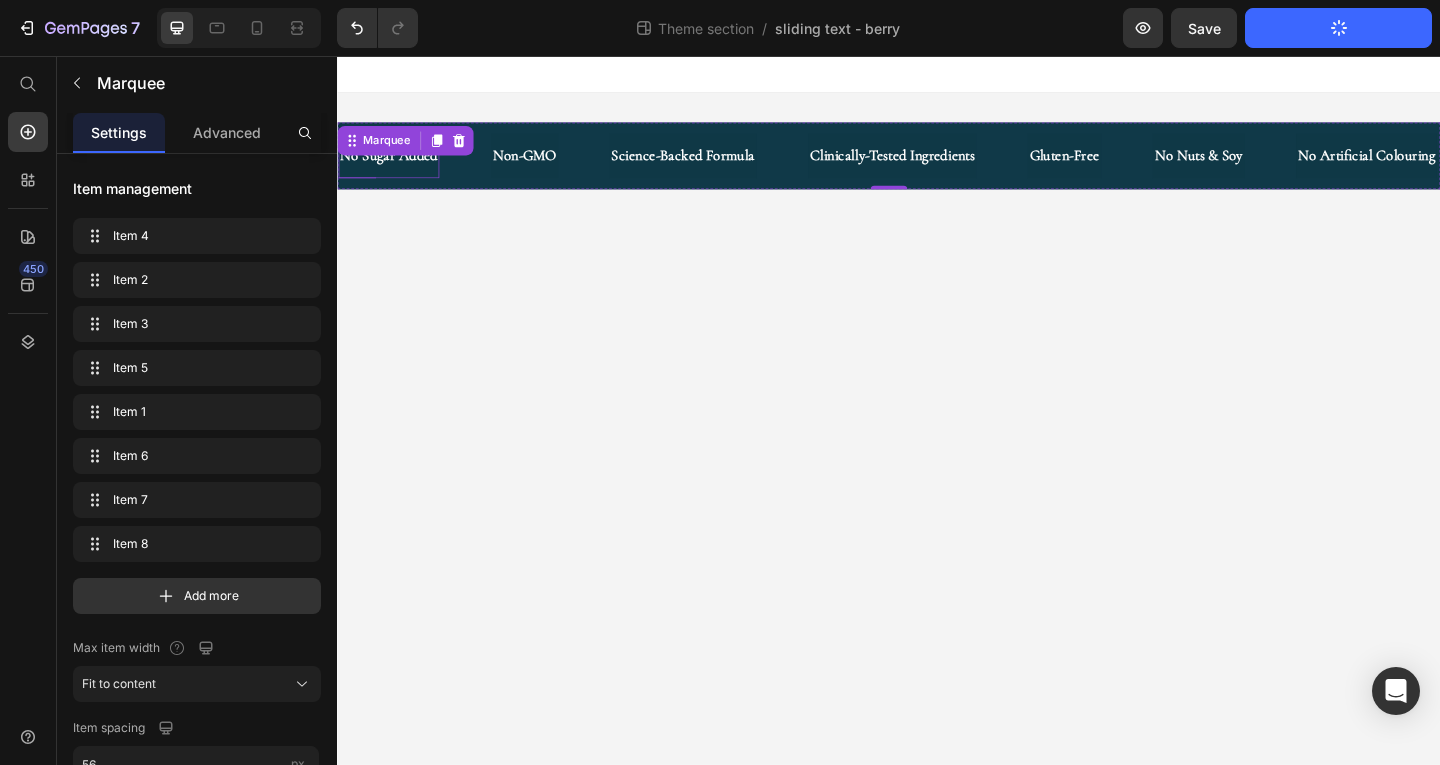 click on "No Sugar Added" at bounding box center (392, 164) 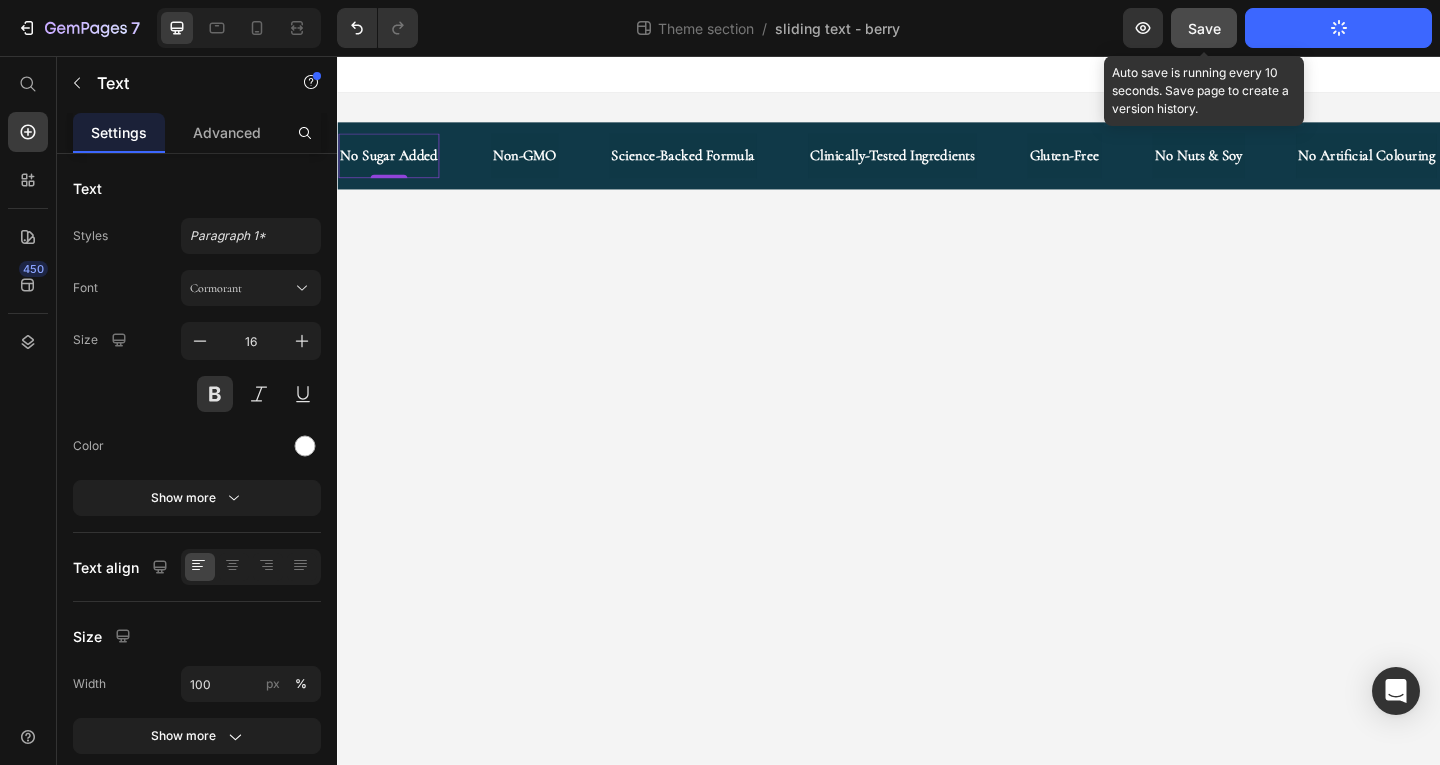click on "Save" at bounding box center (1204, 28) 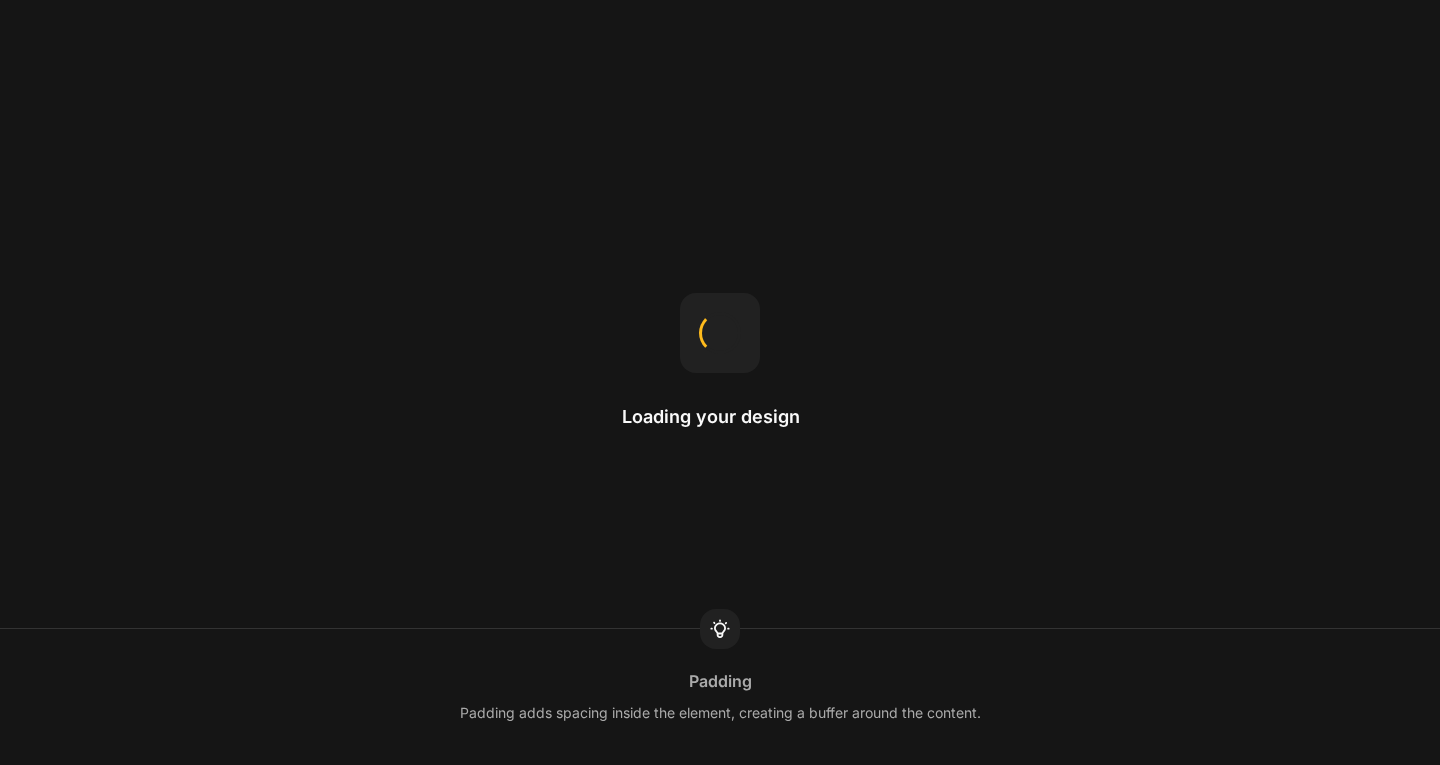 scroll, scrollTop: 0, scrollLeft: 0, axis: both 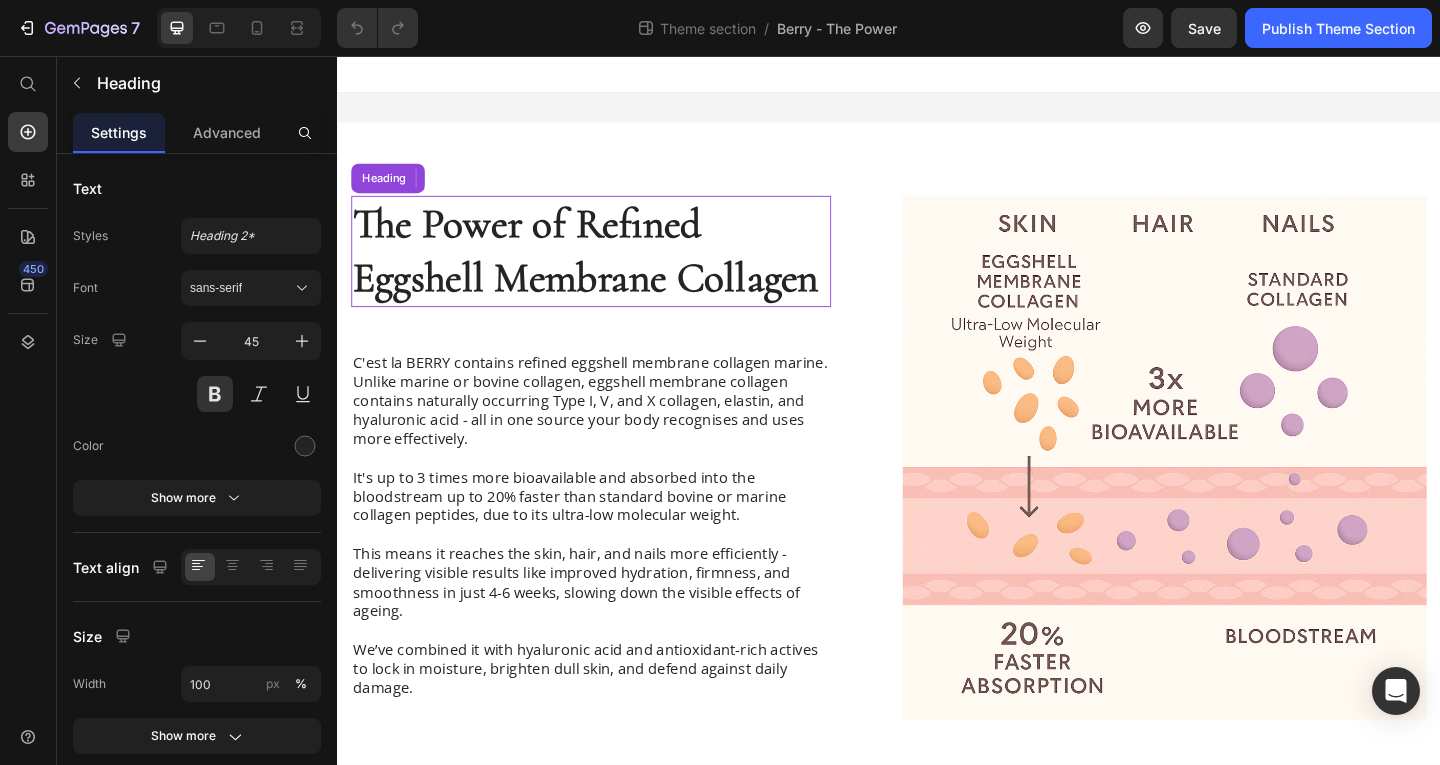 click on "The Power of Refined Eggshell Membrane Collagen" at bounding box center [613, 268] 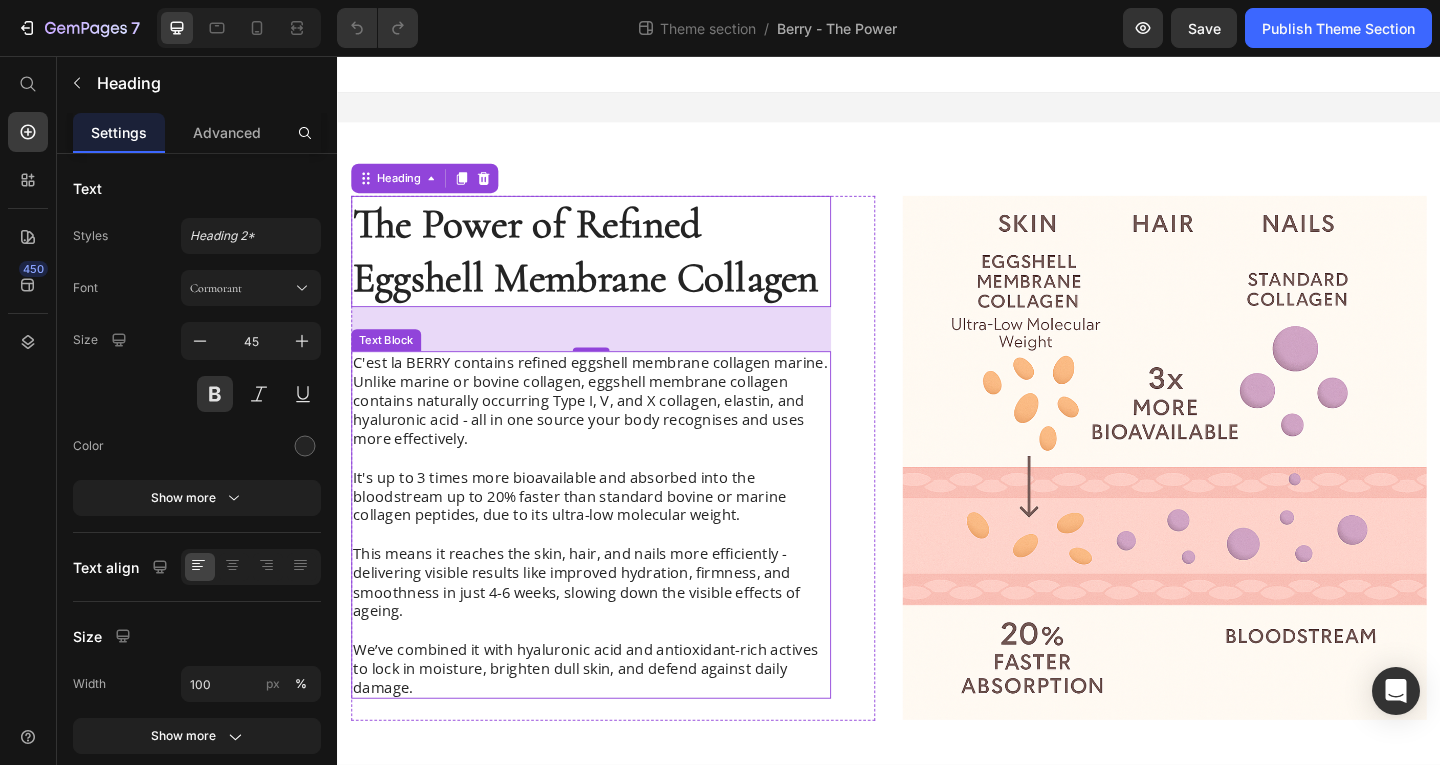 click on "It's up to 3 times more bioavailable and absorbed into the bloodstream up to 20% faster than standard bovine or marine collagen peptides, due to its ultra-low molecular weight." at bounding box center (613, 535) 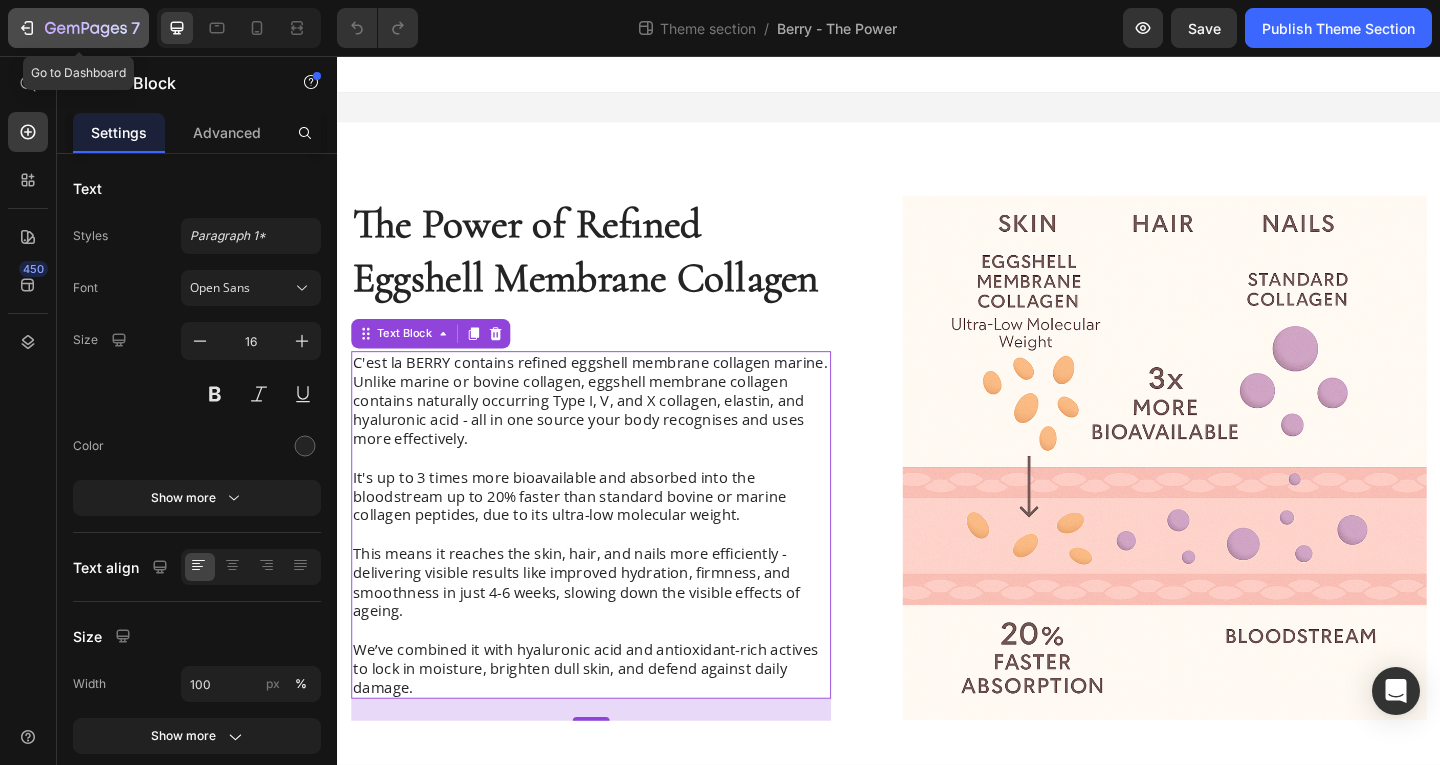 click on "7" 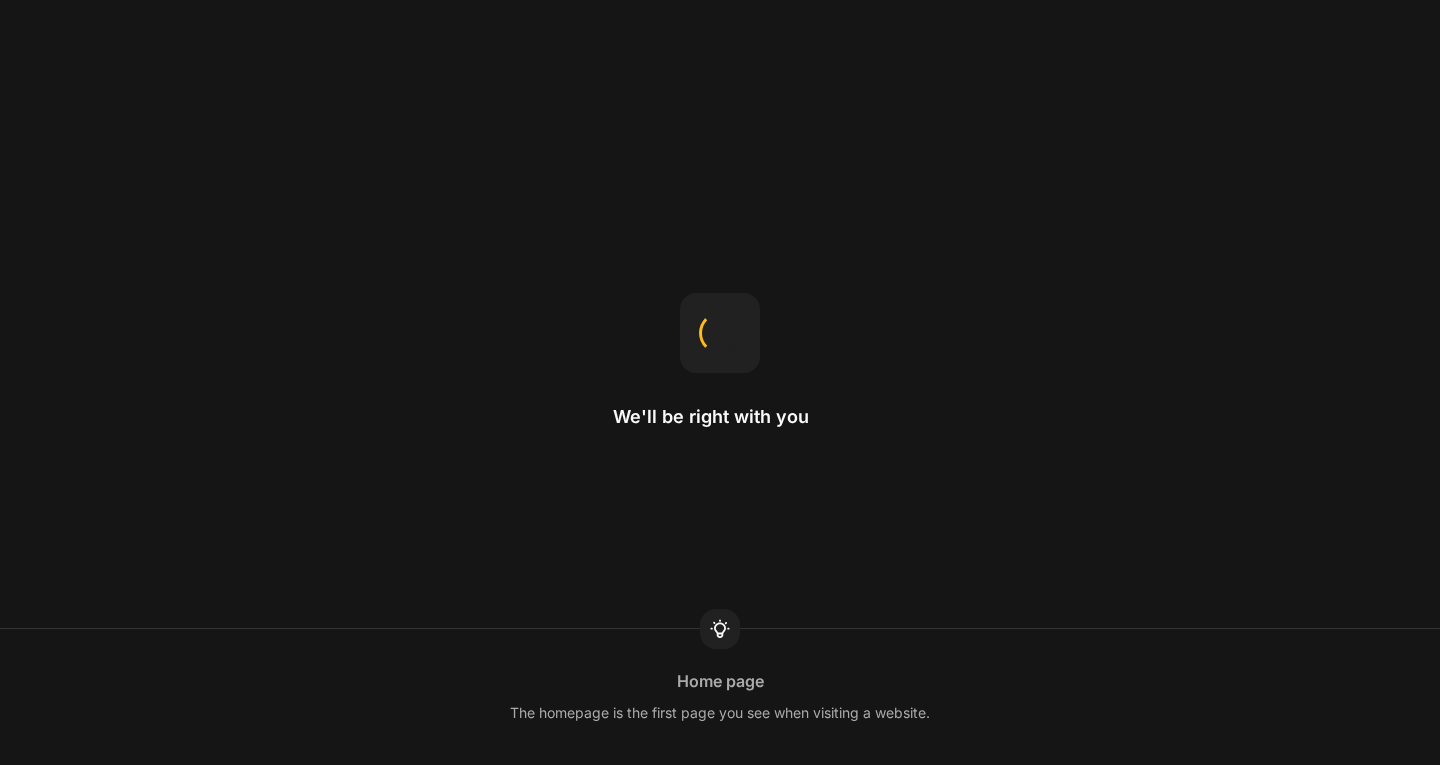 scroll, scrollTop: 0, scrollLeft: 0, axis: both 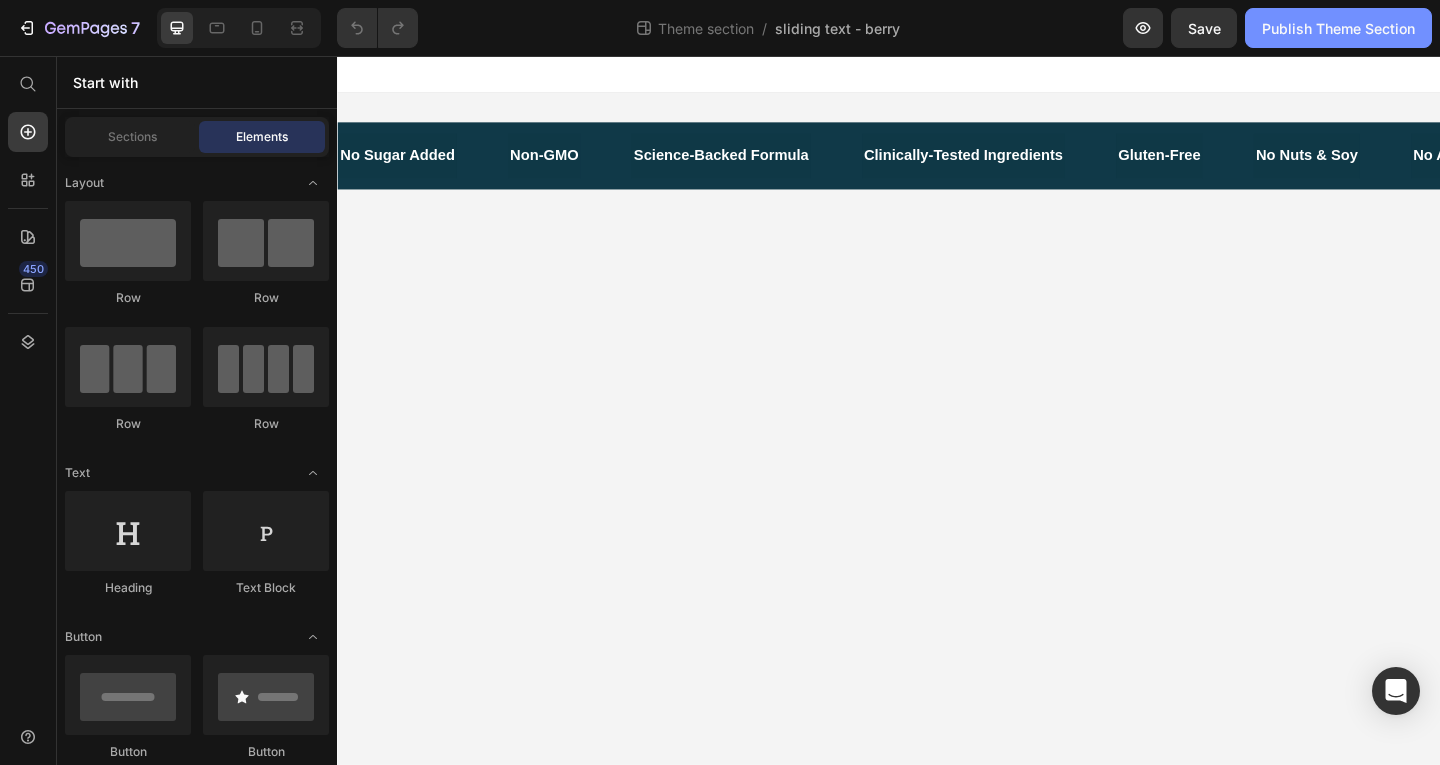 click on "Publish Theme Section" at bounding box center (1338, 28) 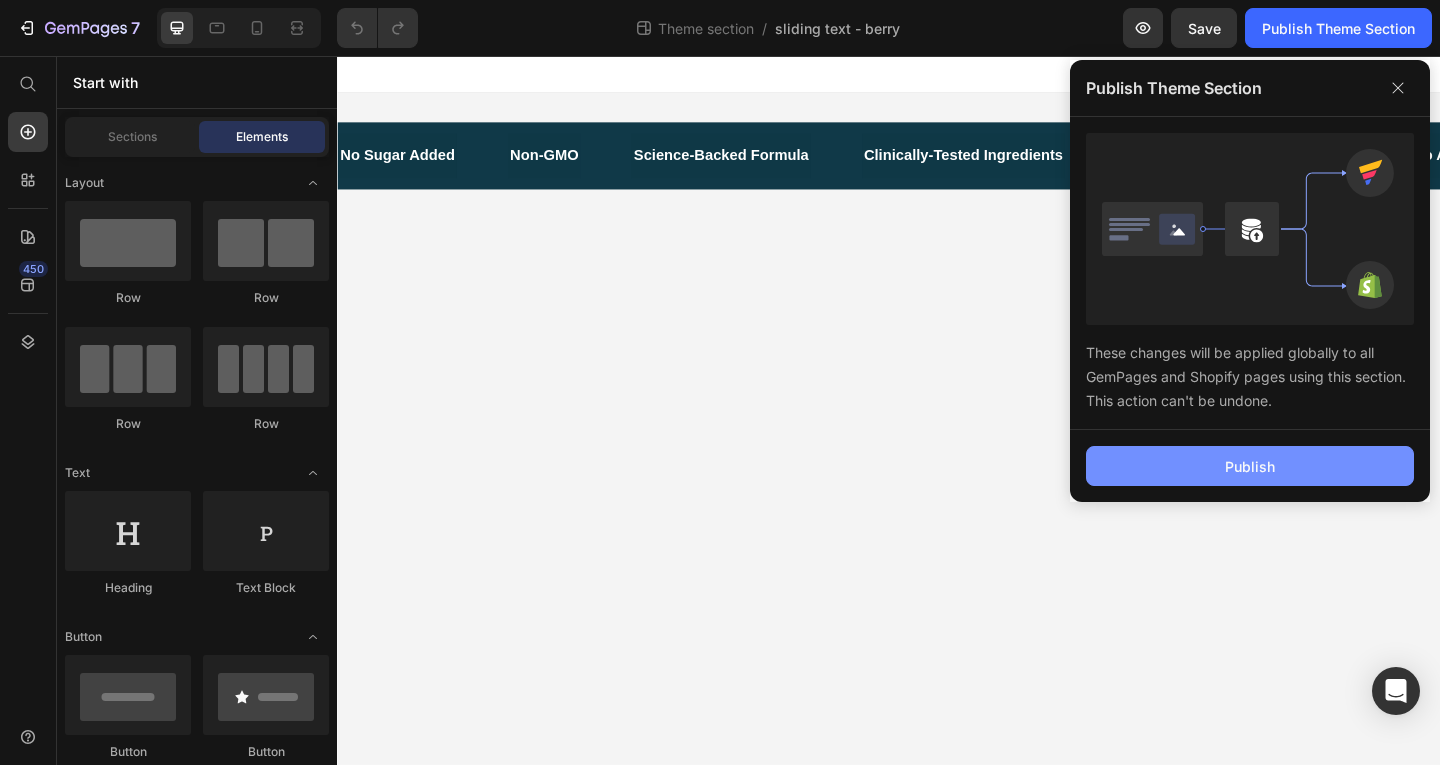 click on "Publish" 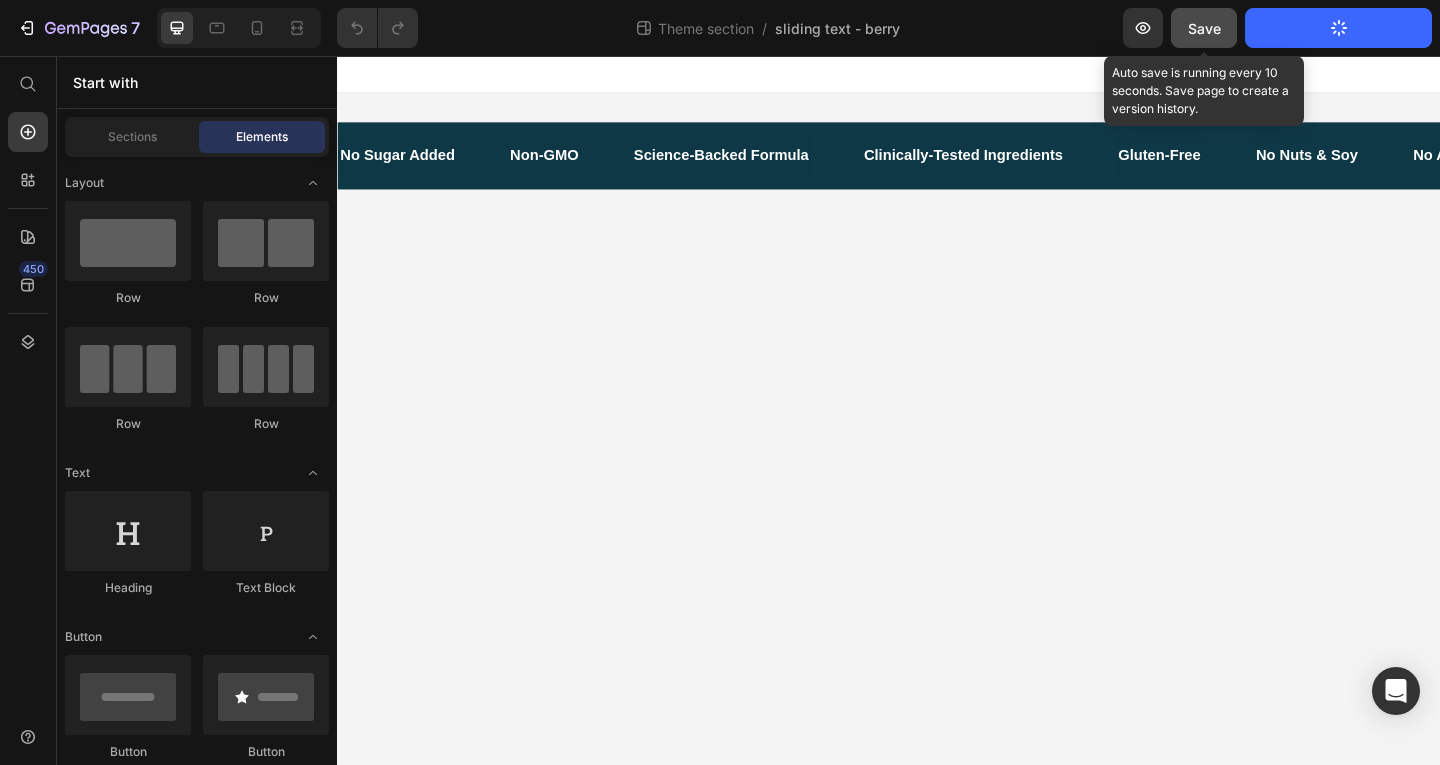 click on "Save" at bounding box center [1204, 28] 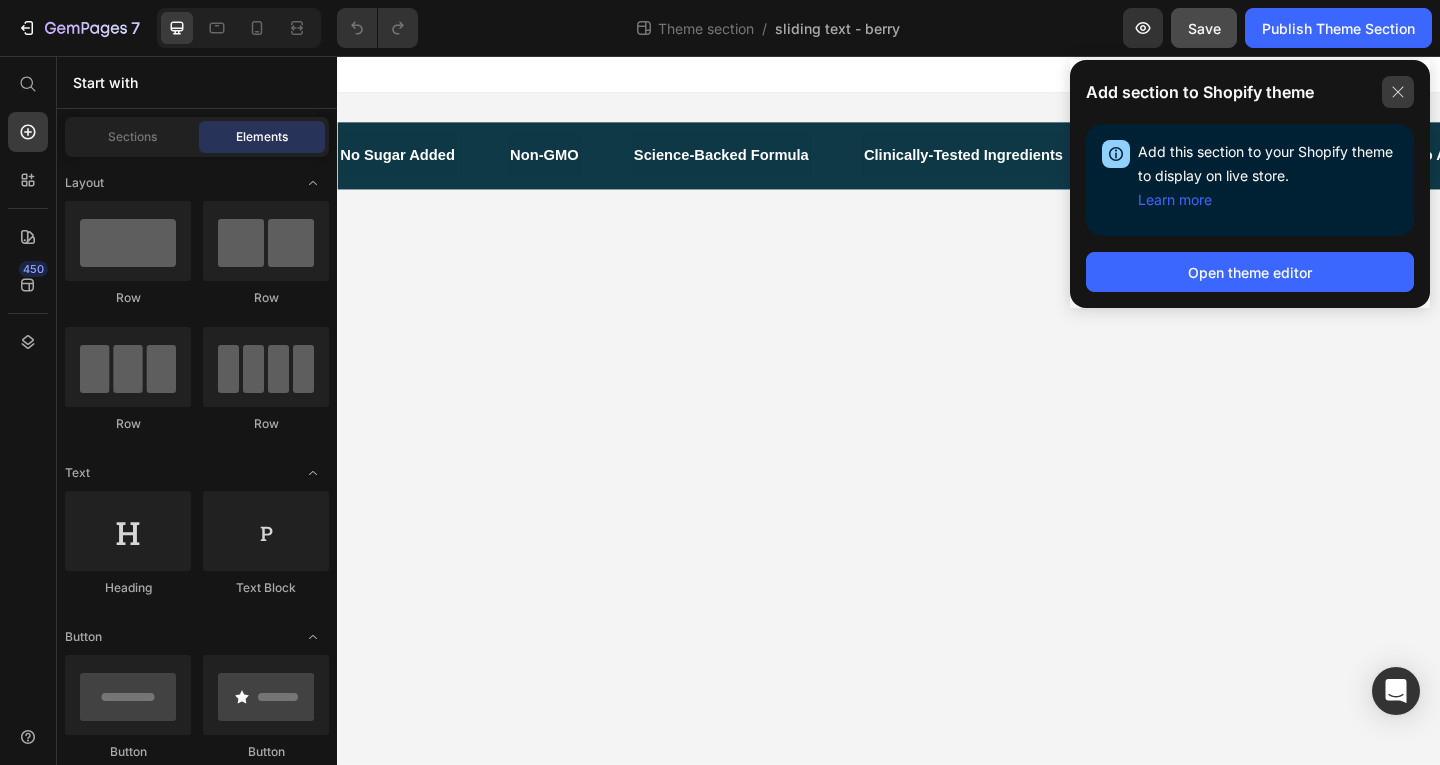 click 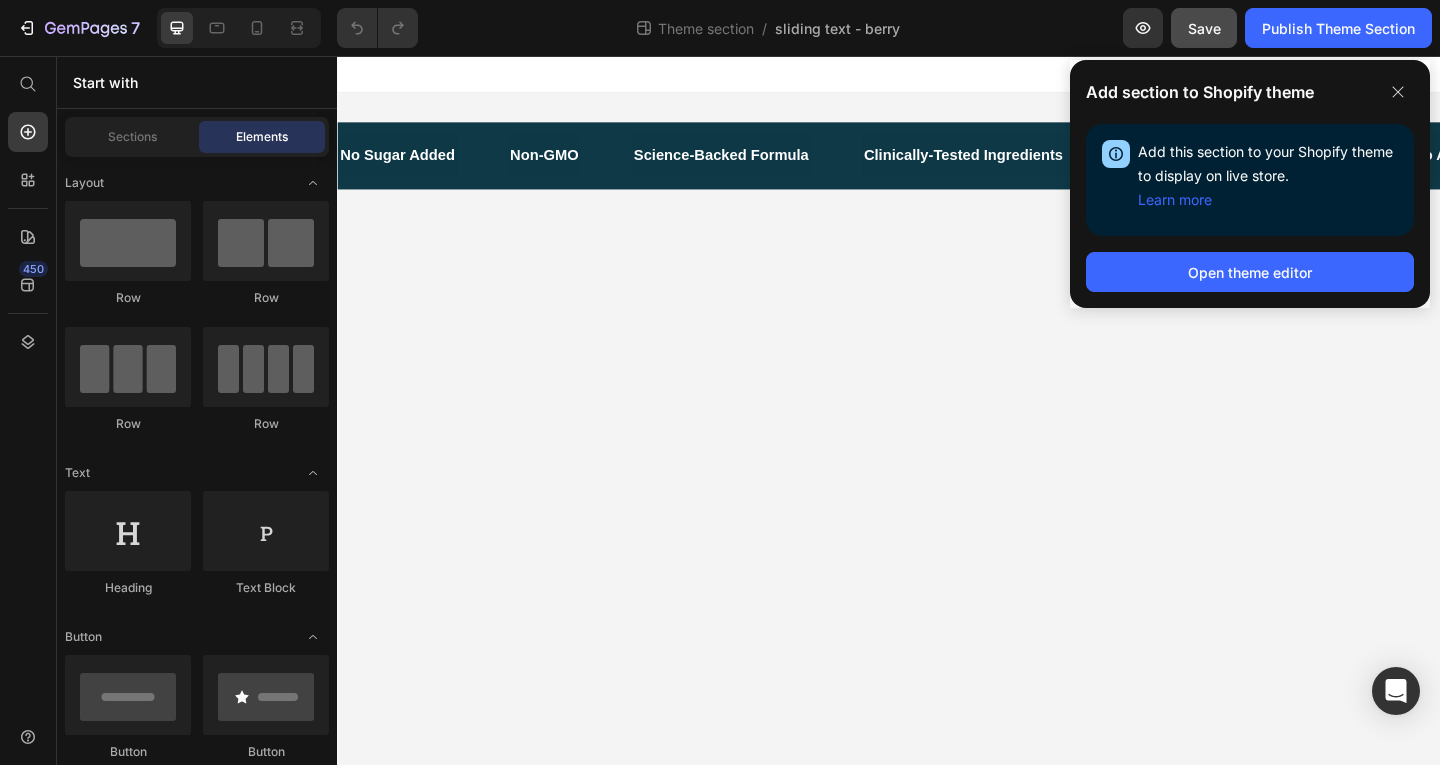 click on "7" 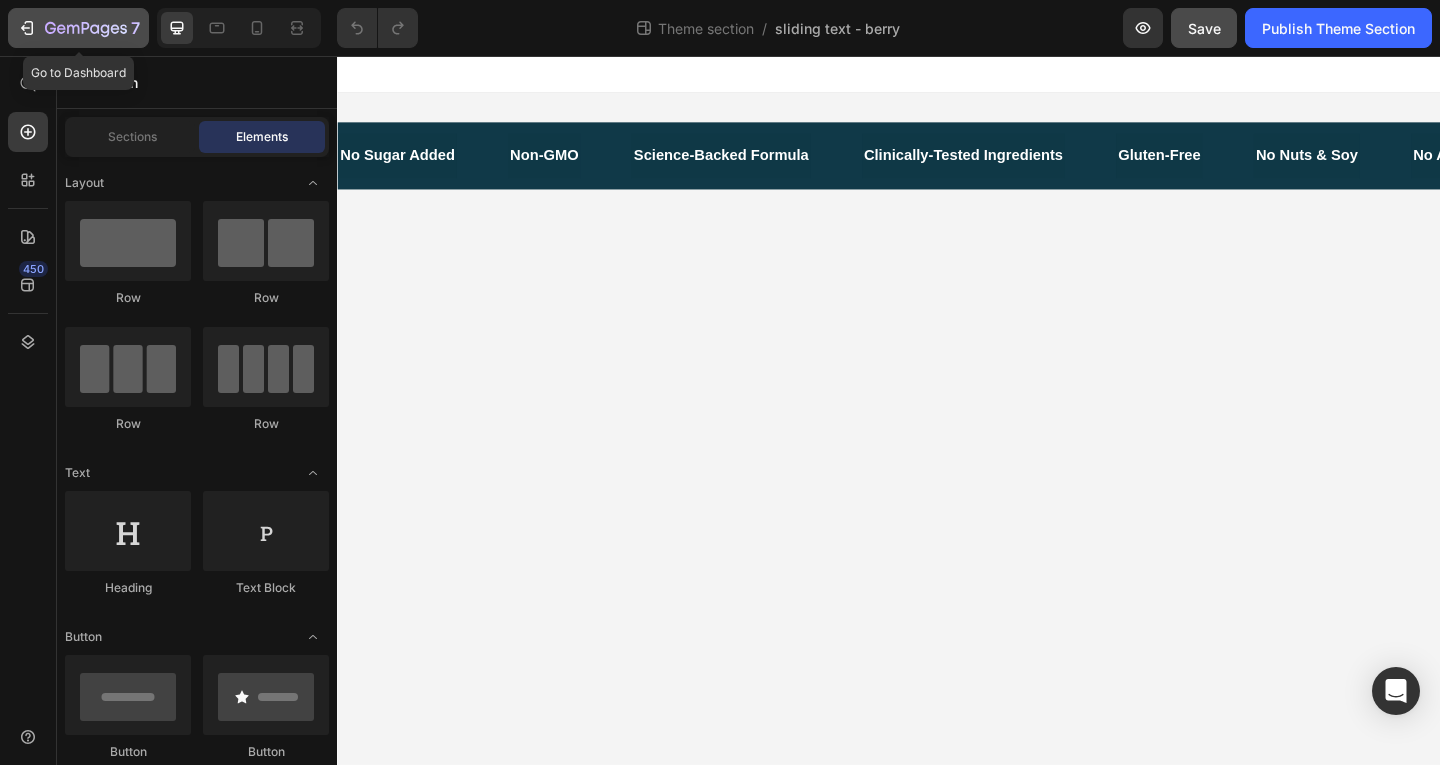 click on "7" 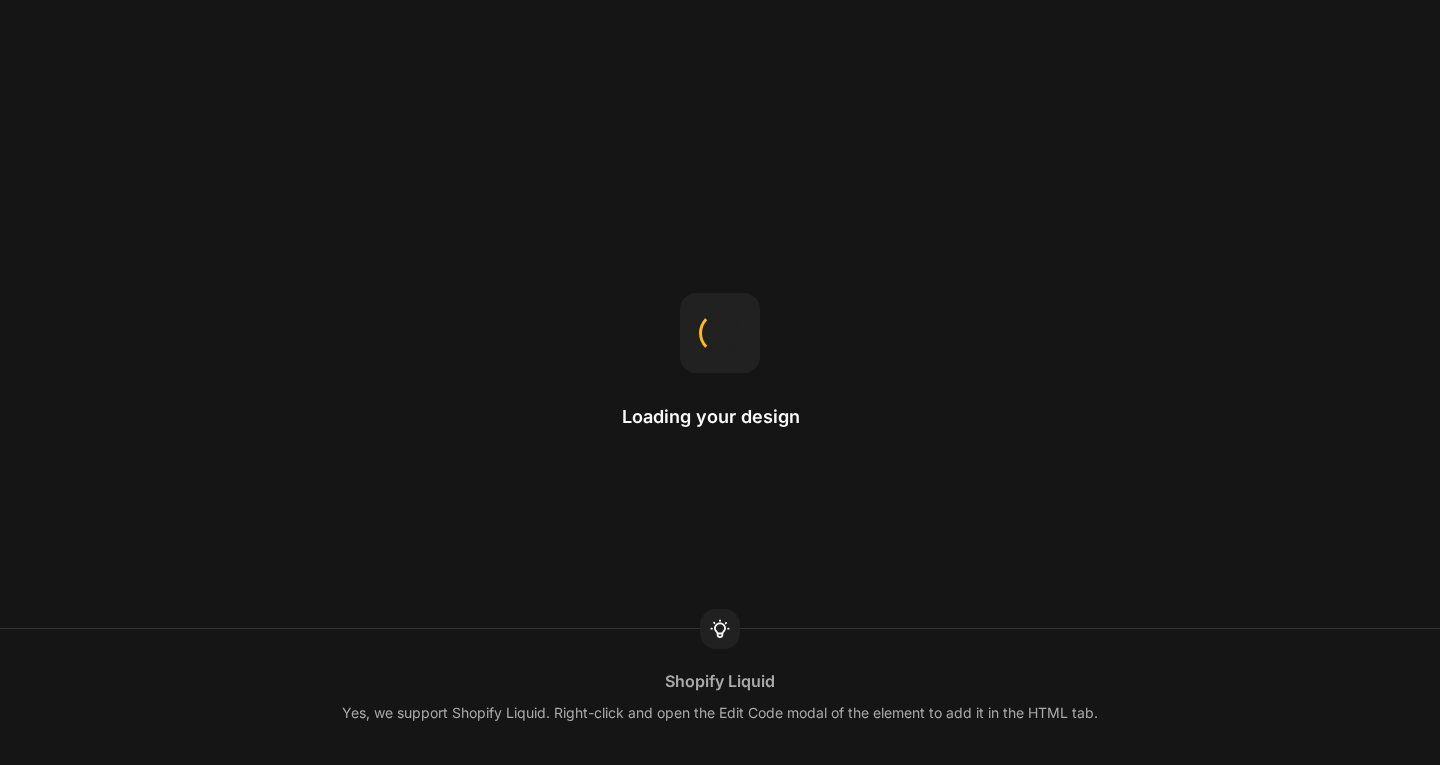 scroll, scrollTop: 0, scrollLeft: 0, axis: both 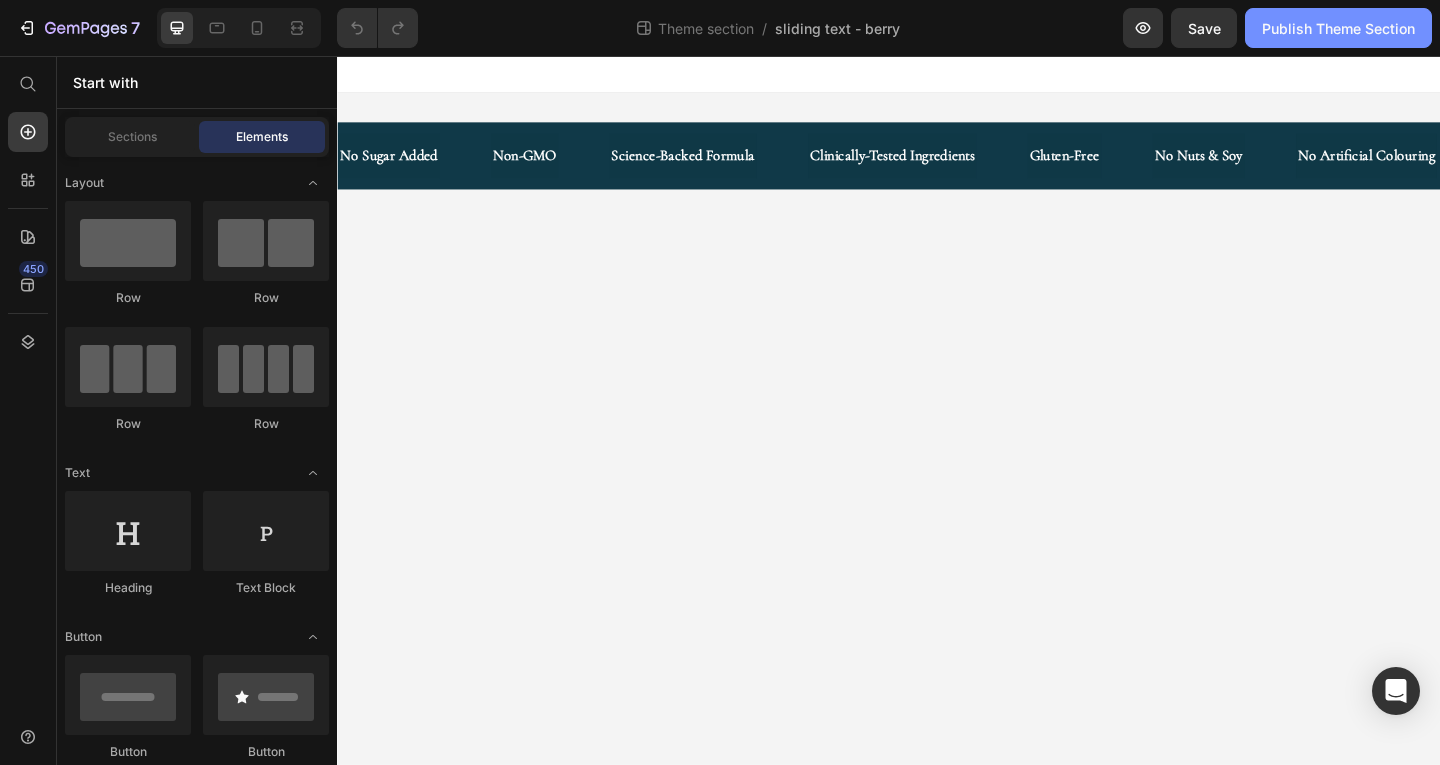 click on "Publish Theme Section" at bounding box center [1338, 28] 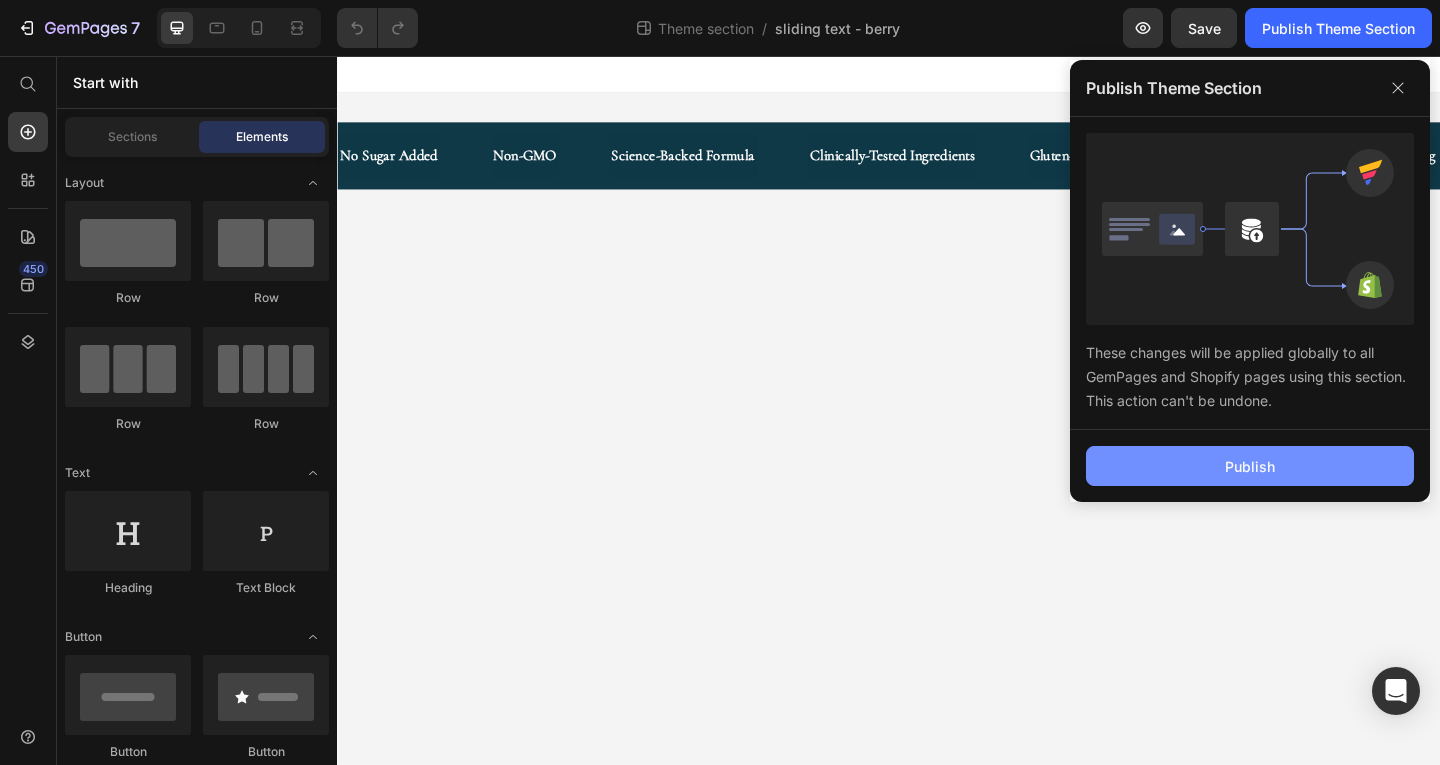 click on "Publish" at bounding box center [1250, 466] 